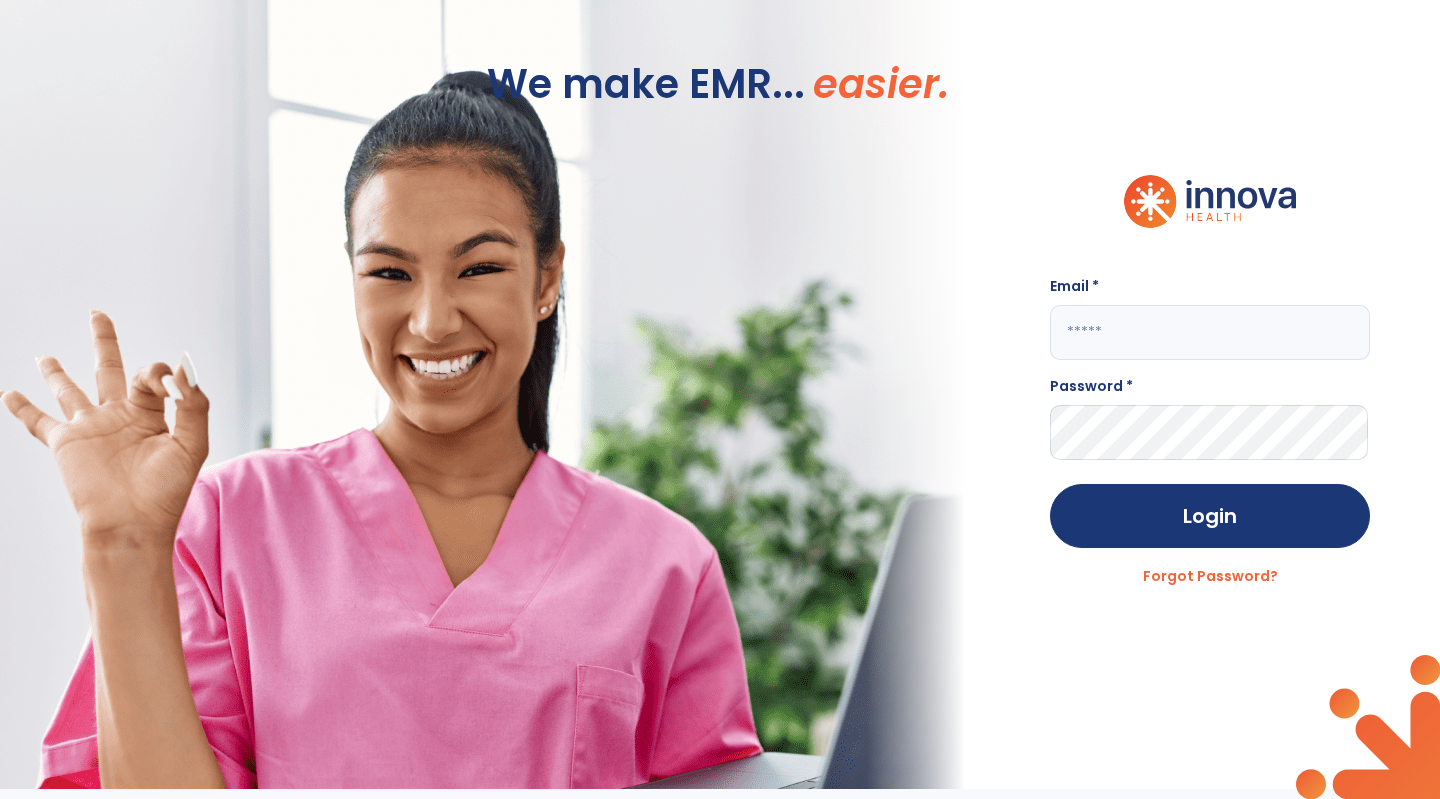 scroll, scrollTop: 0, scrollLeft: 0, axis: both 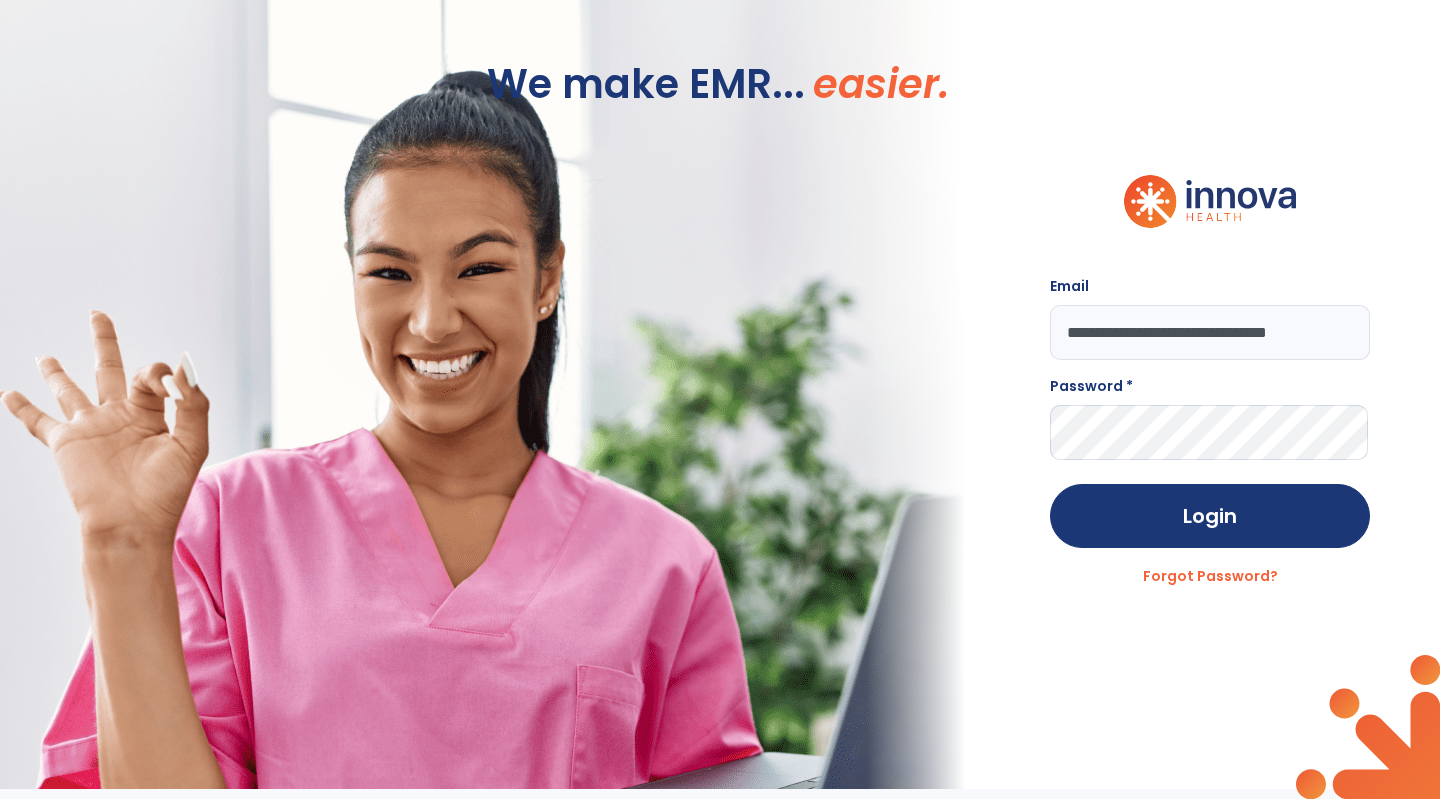 type on "**********" 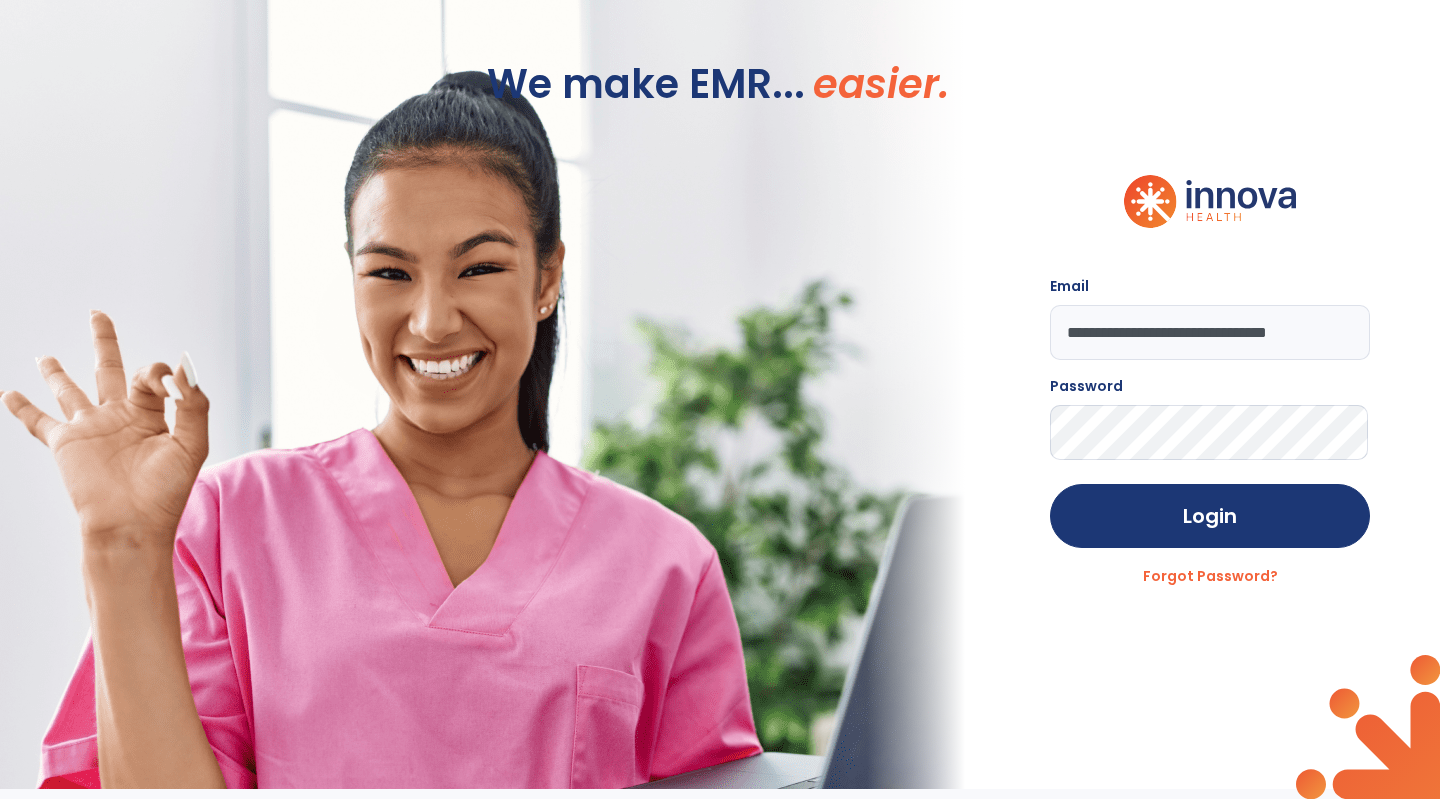 click on "Login" 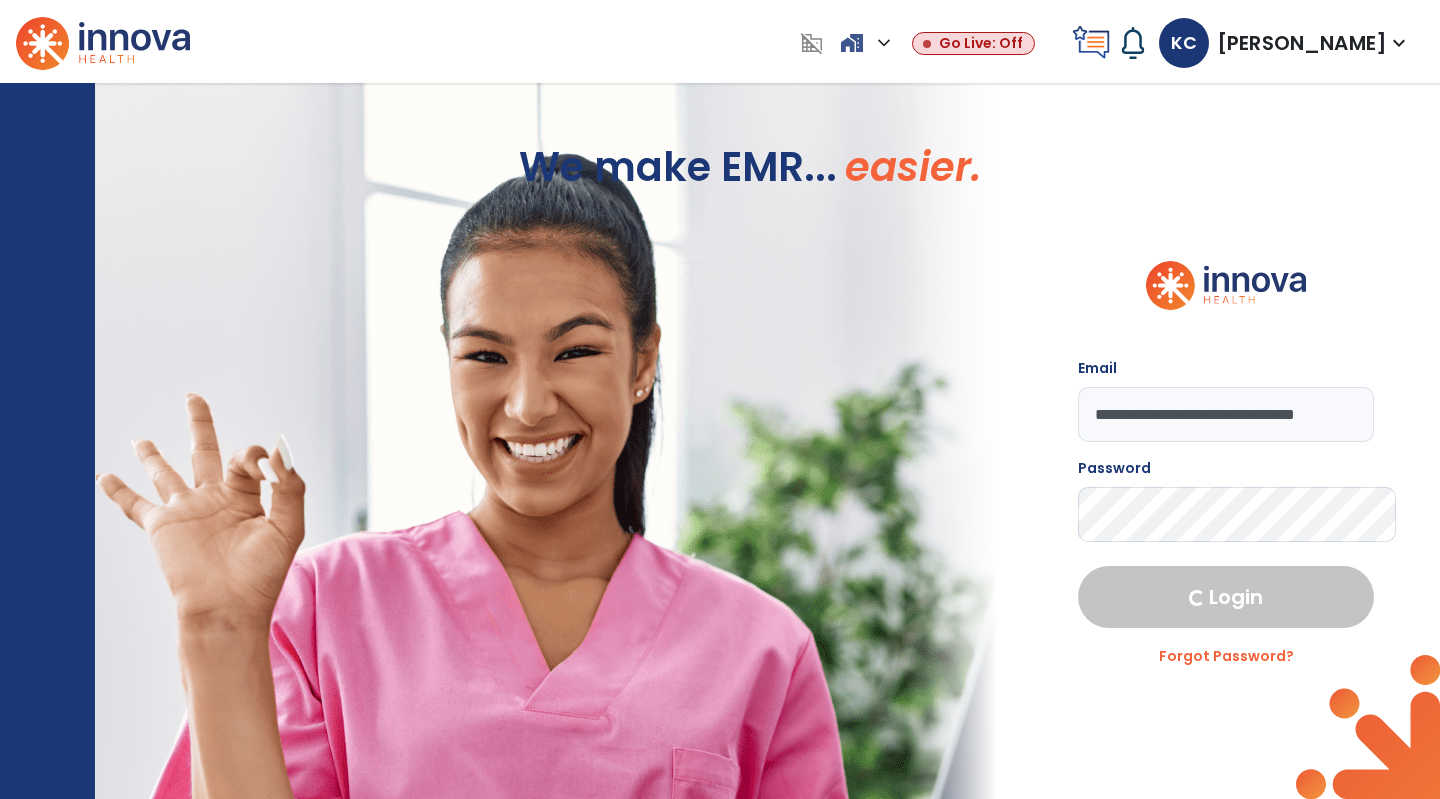 select on "***" 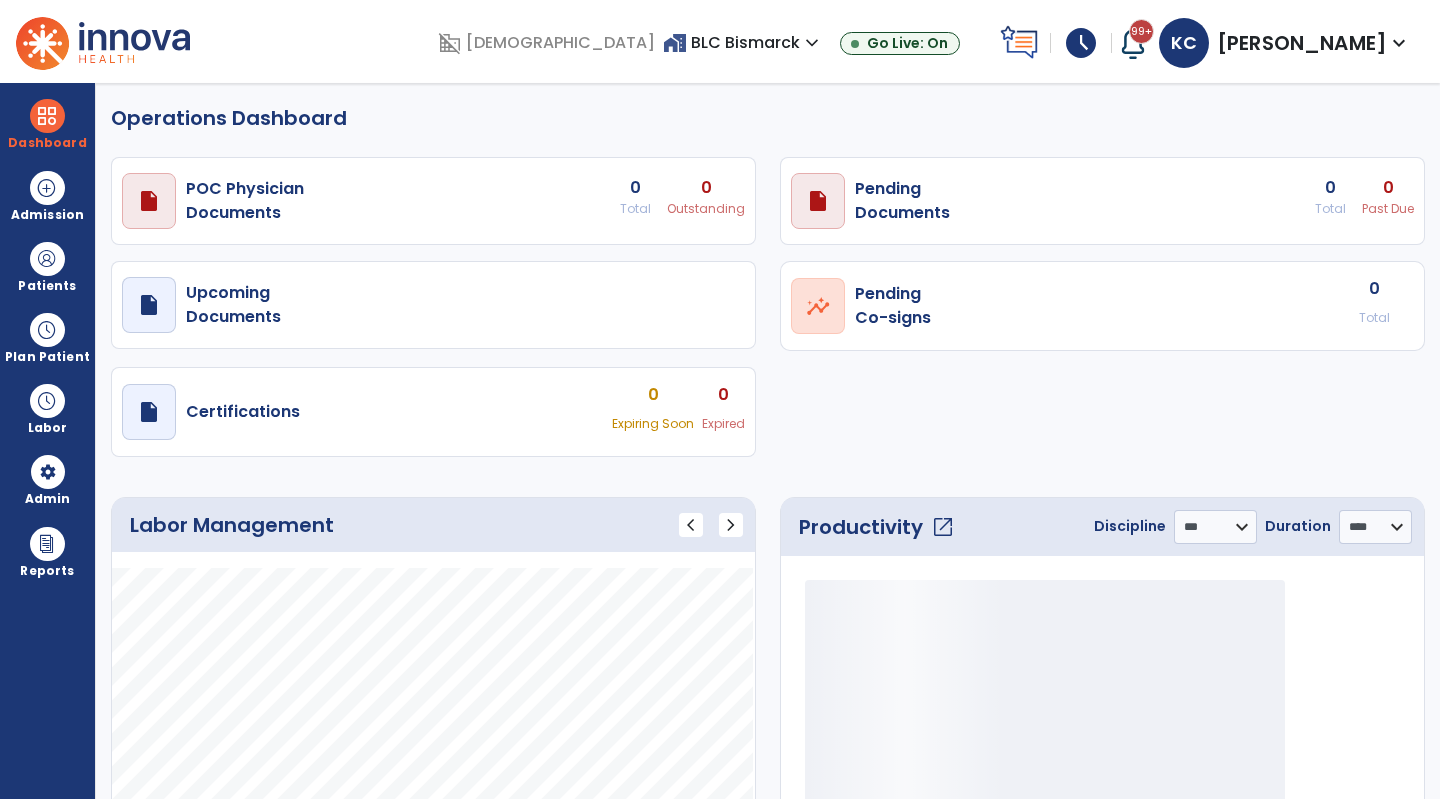 select on "***" 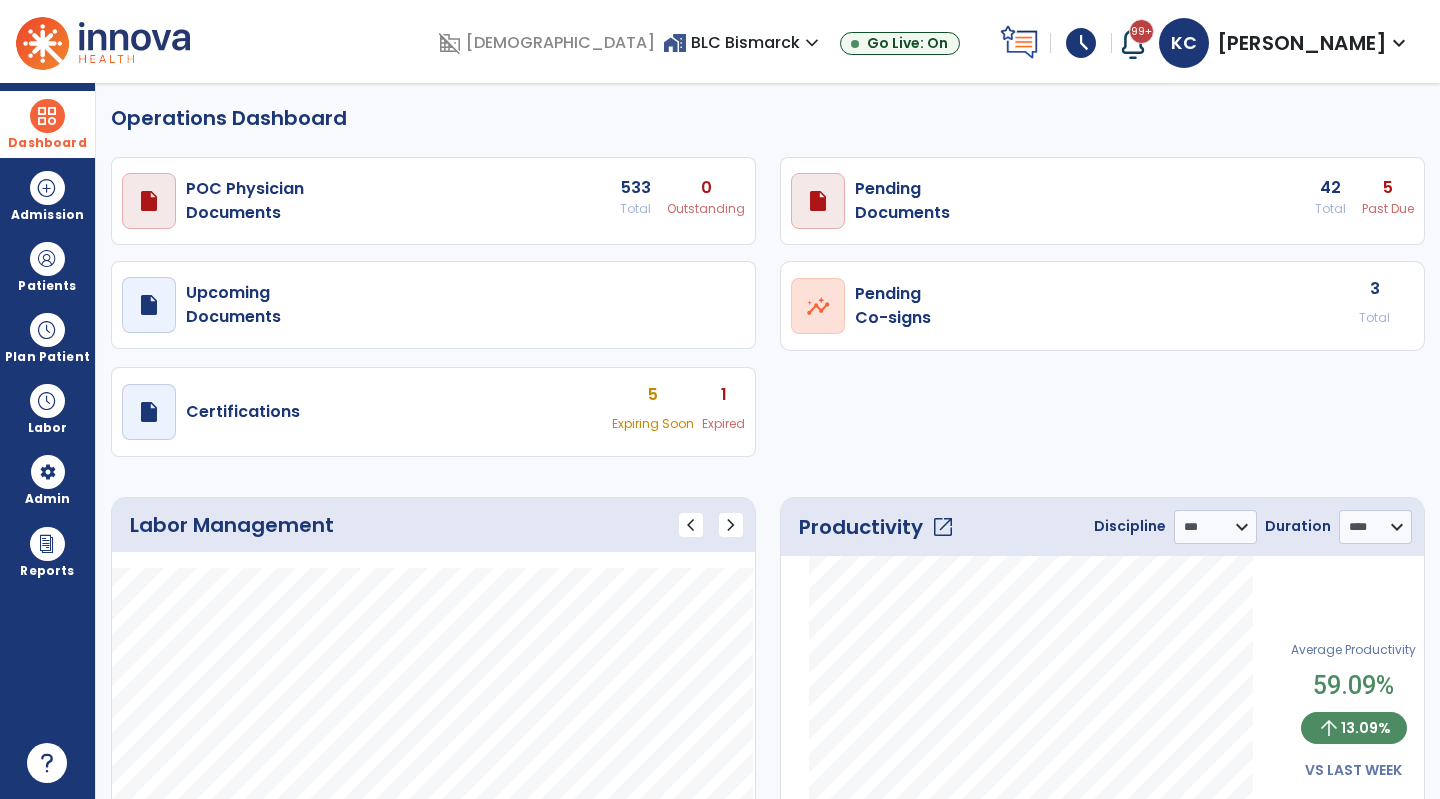 click at bounding box center (47, 116) 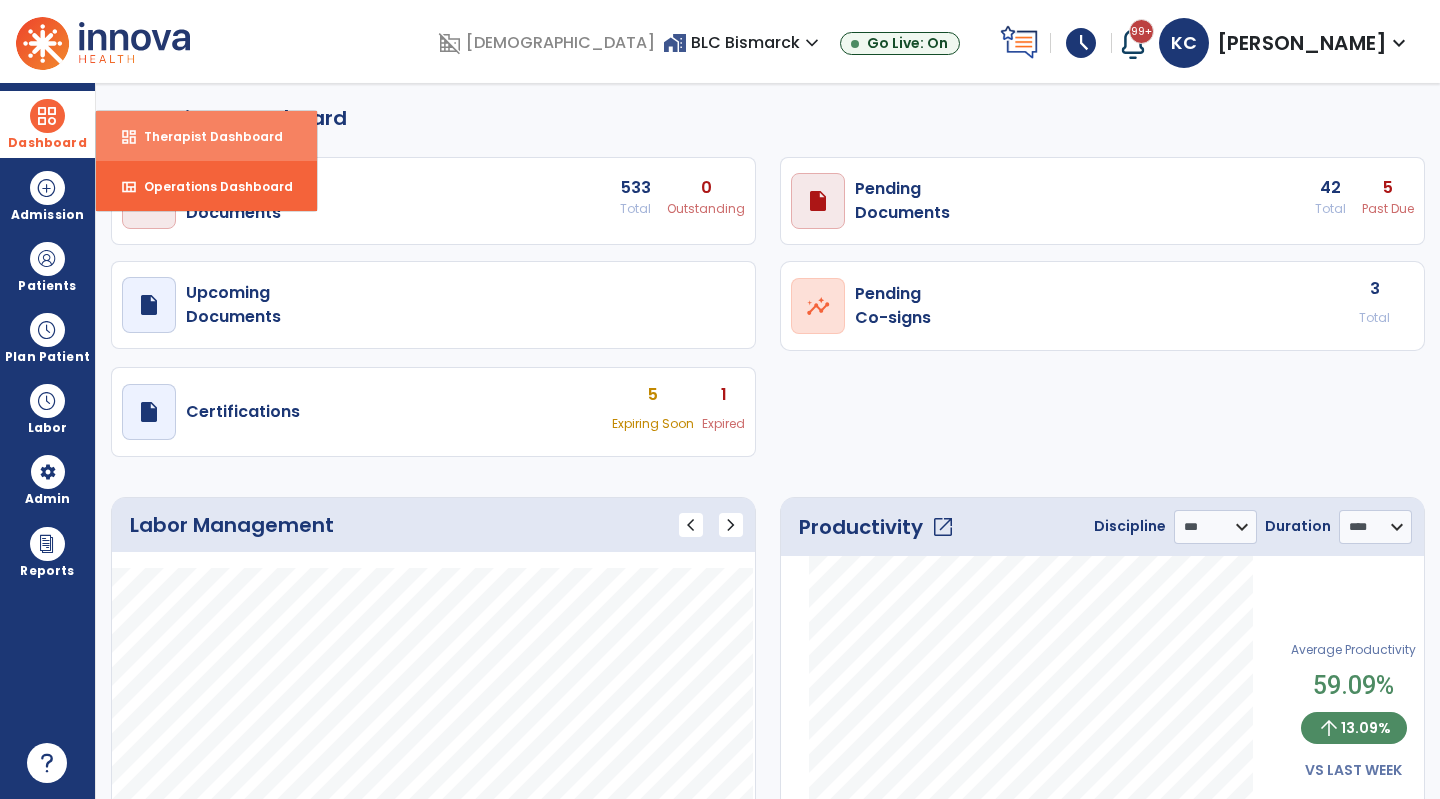click on "Therapist Dashboard" at bounding box center [205, 136] 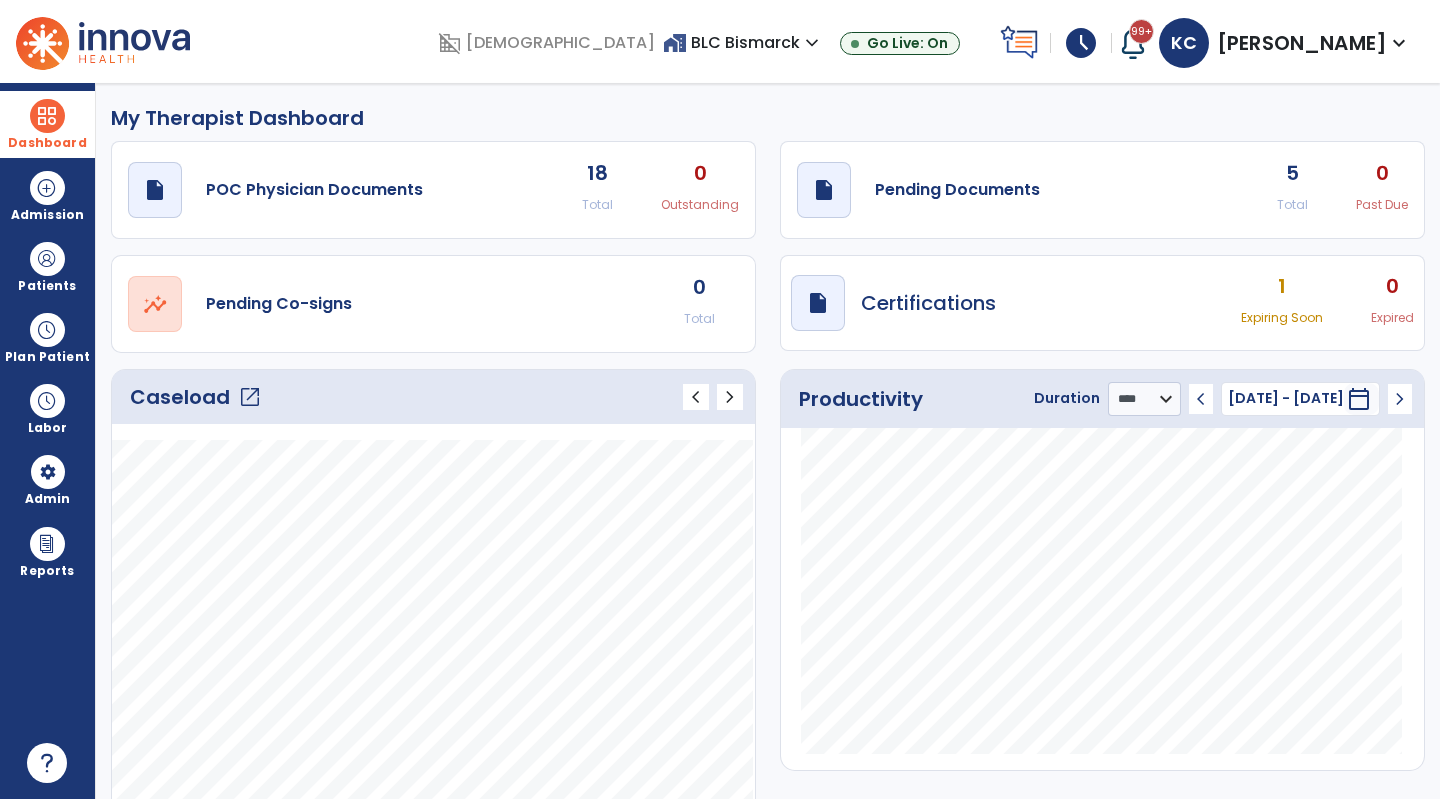 click on "draft   open_in_new  Pending Documents 5 Total 0 Past Due" 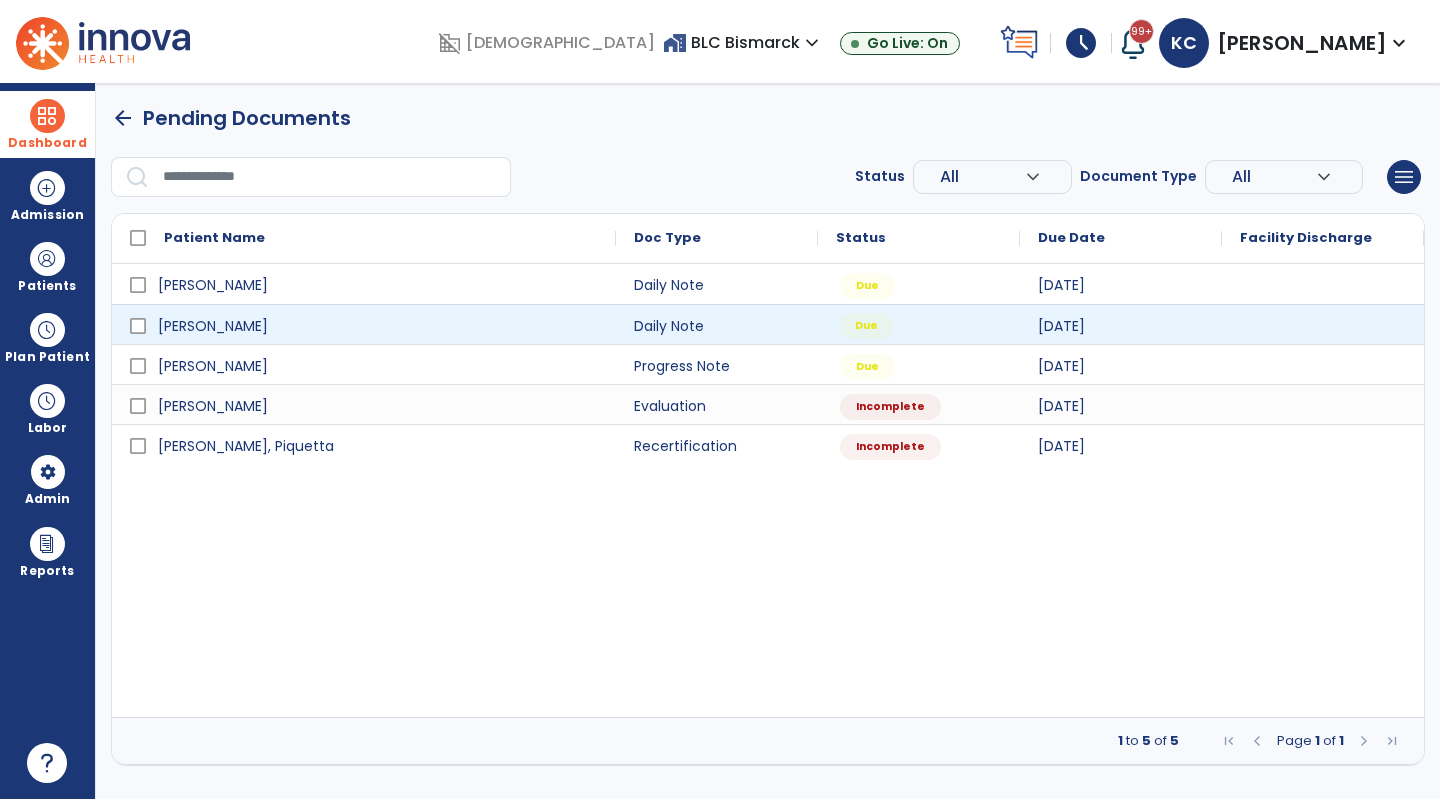 click on "Due" at bounding box center [919, 324] 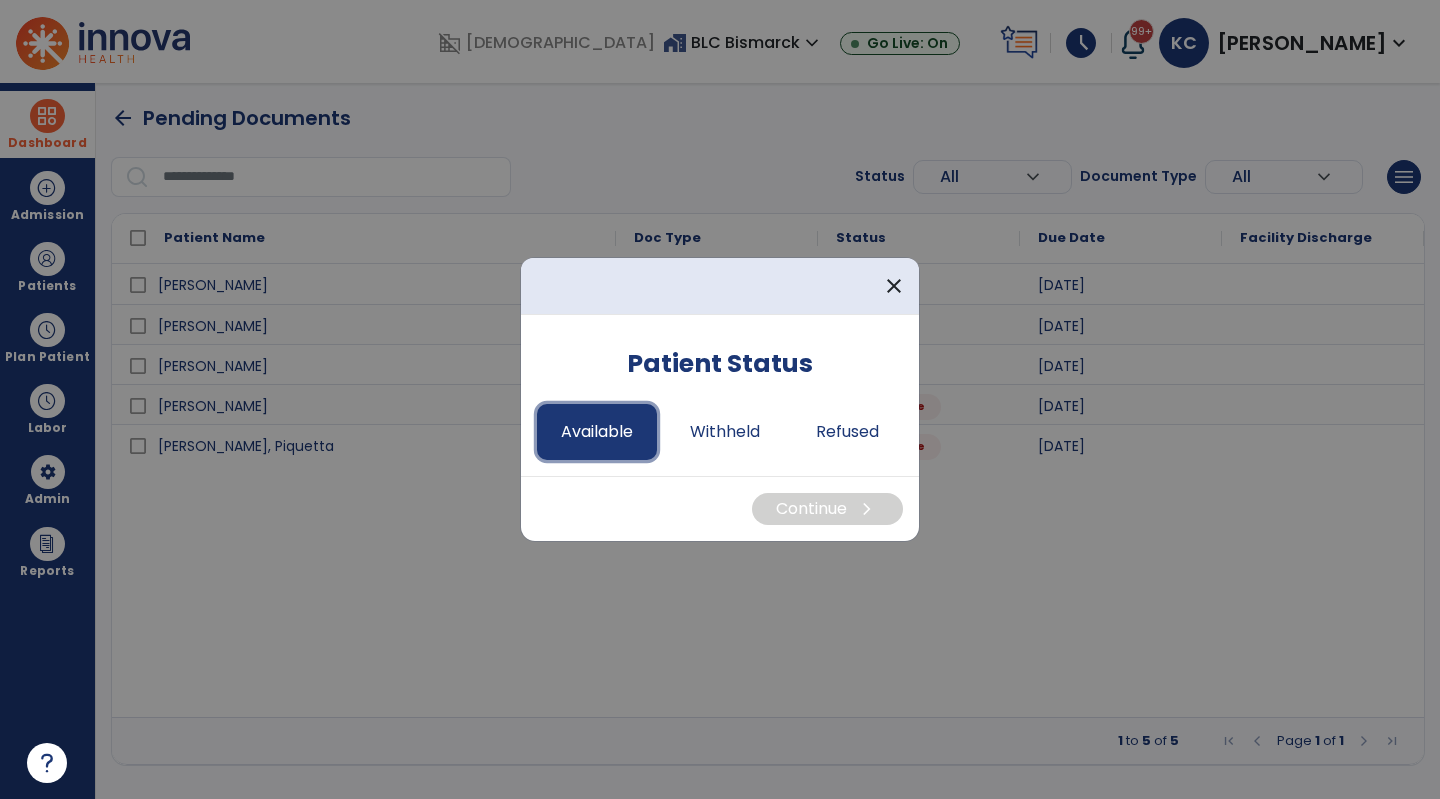 click on "Available" at bounding box center (597, 432) 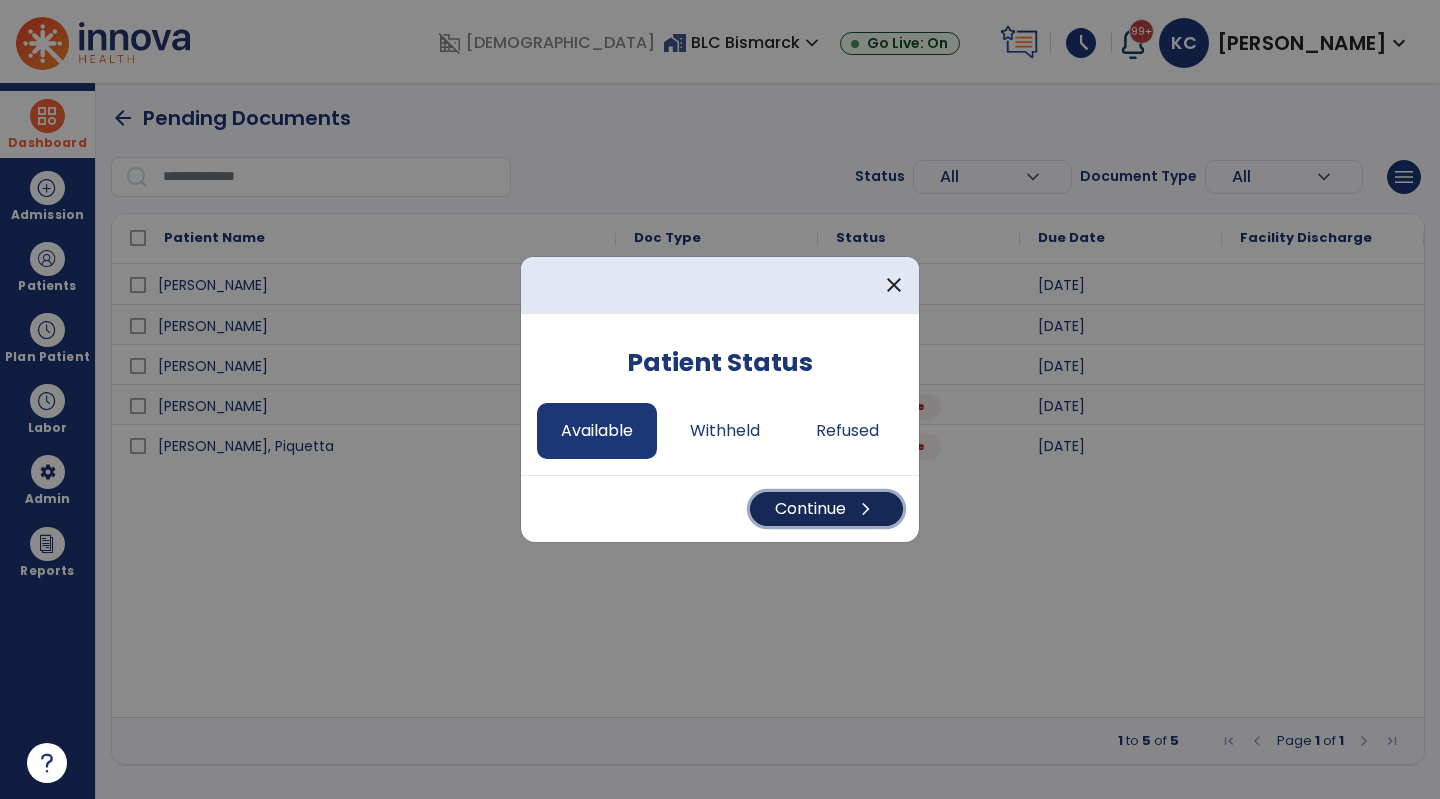 click on "Continue   chevron_right" at bounding box center (826, 509) 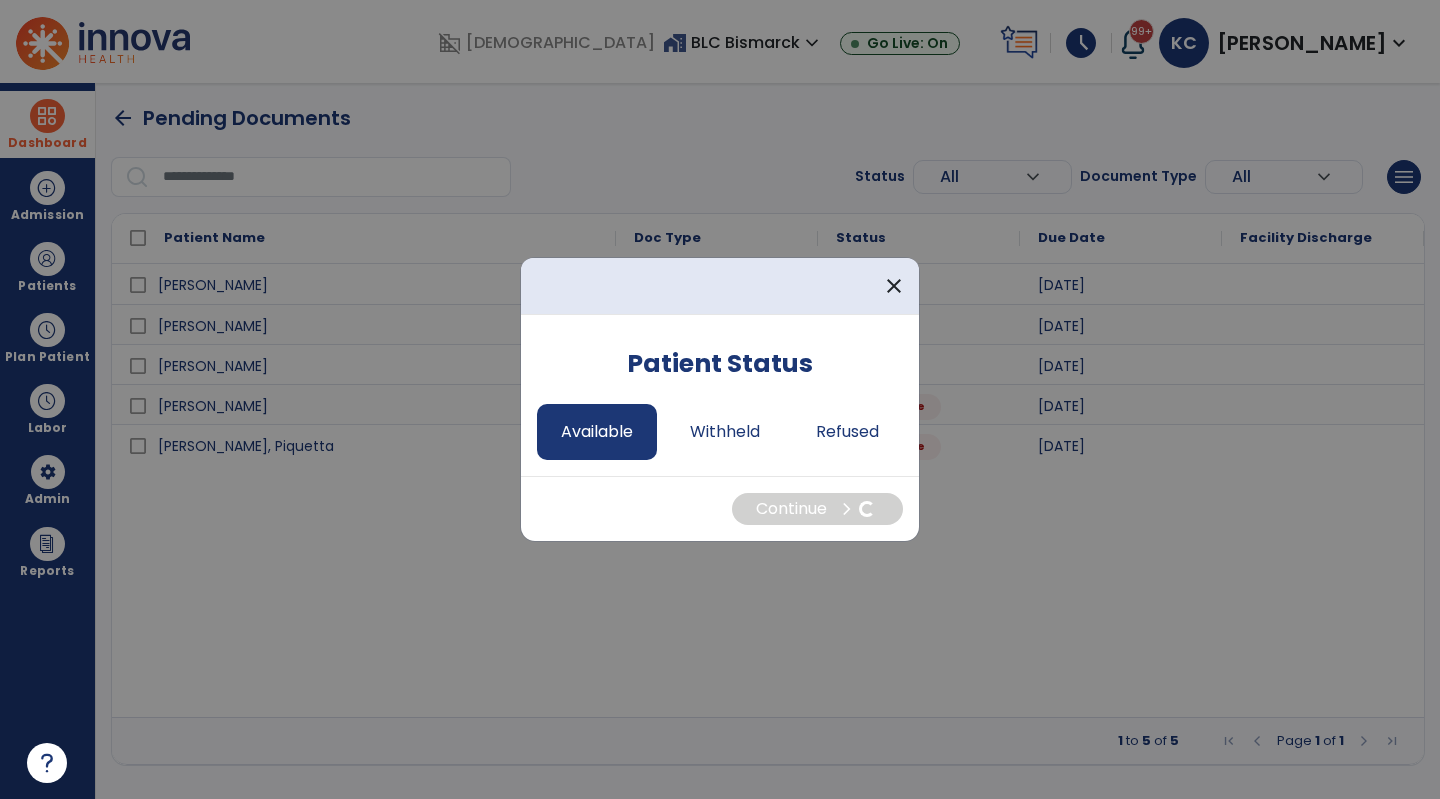 select on "*" 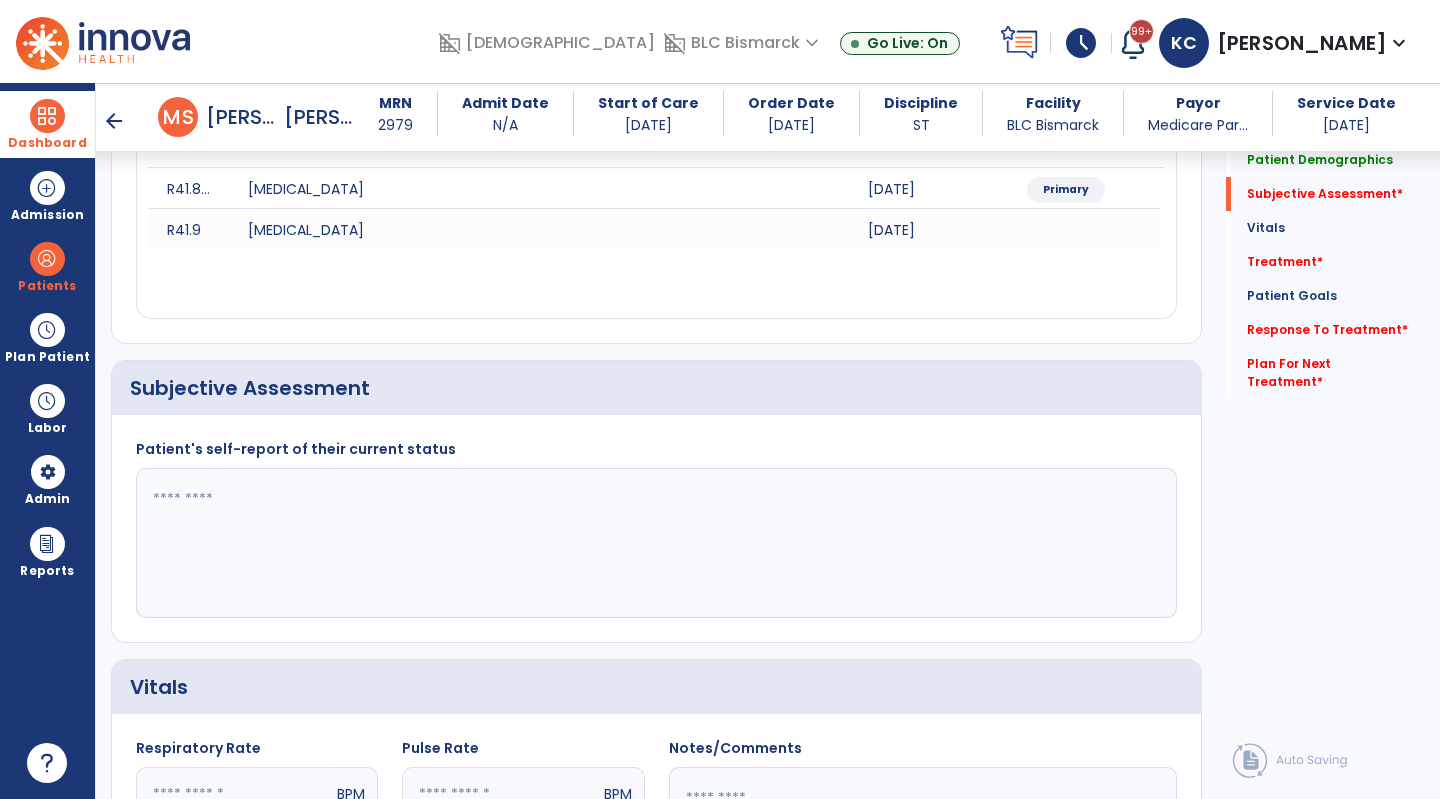 scroll, scrollTop: 279, scrollLeft: 0, axis: vertical 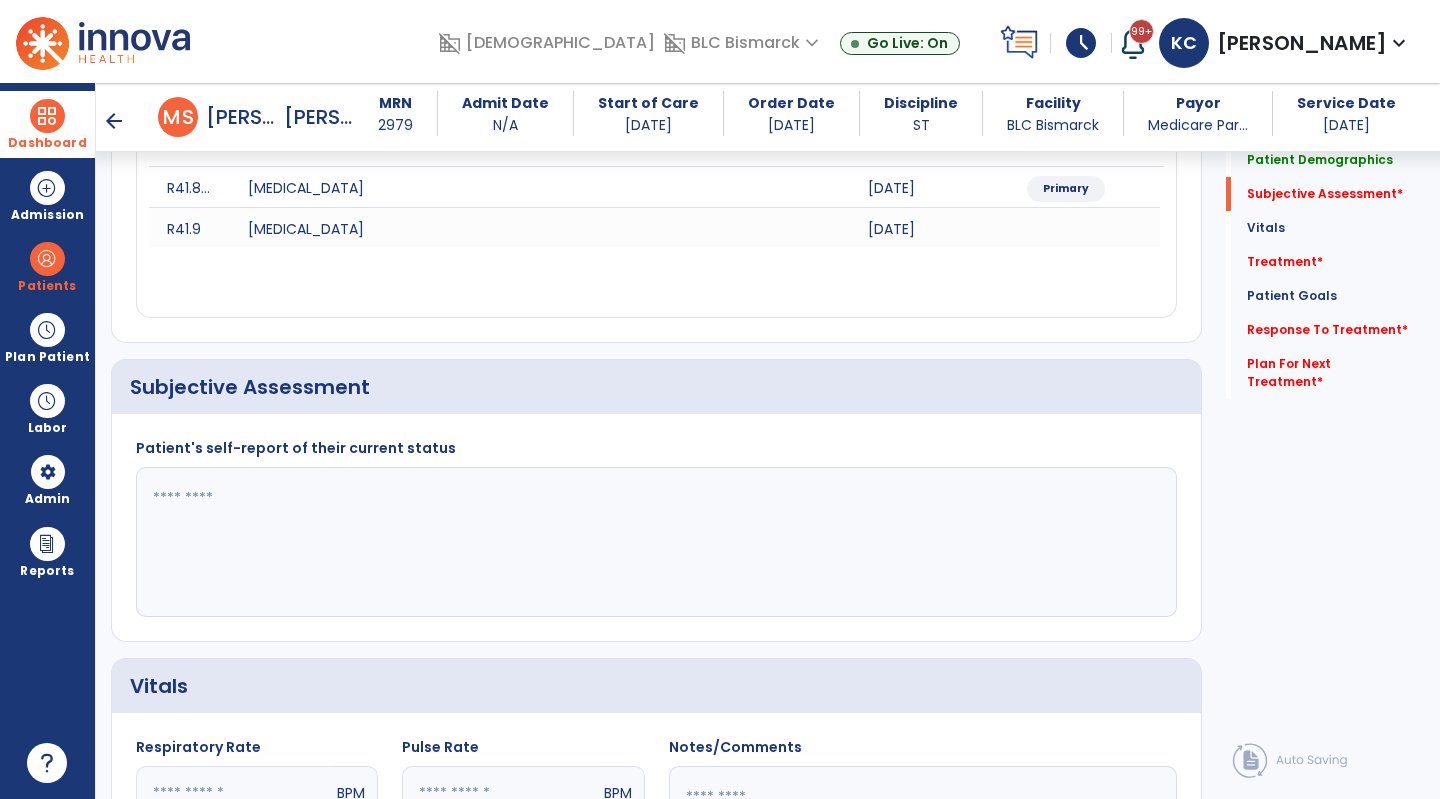 click 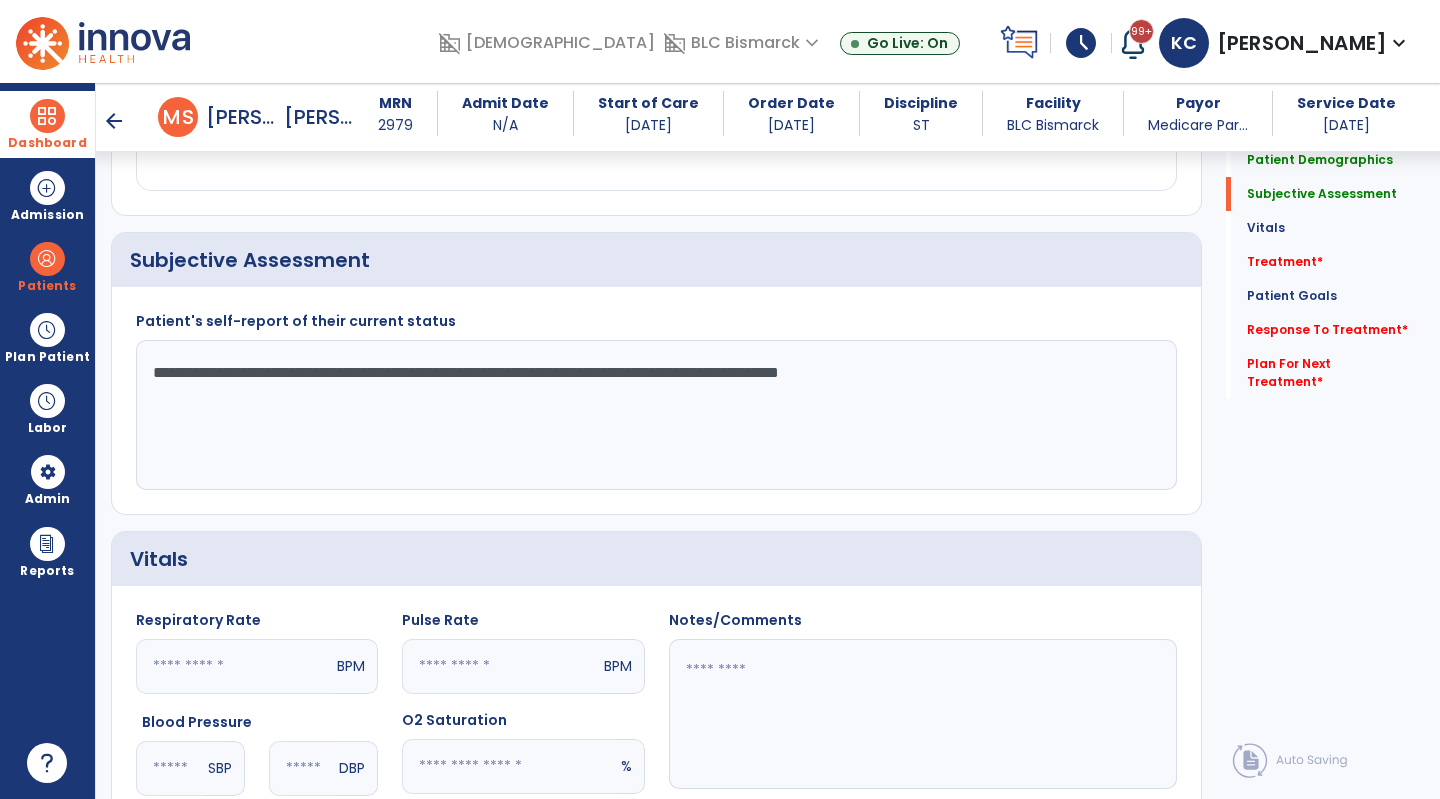 scroll, scrollTop: 409, scrollLeft: 0, axis: vertical 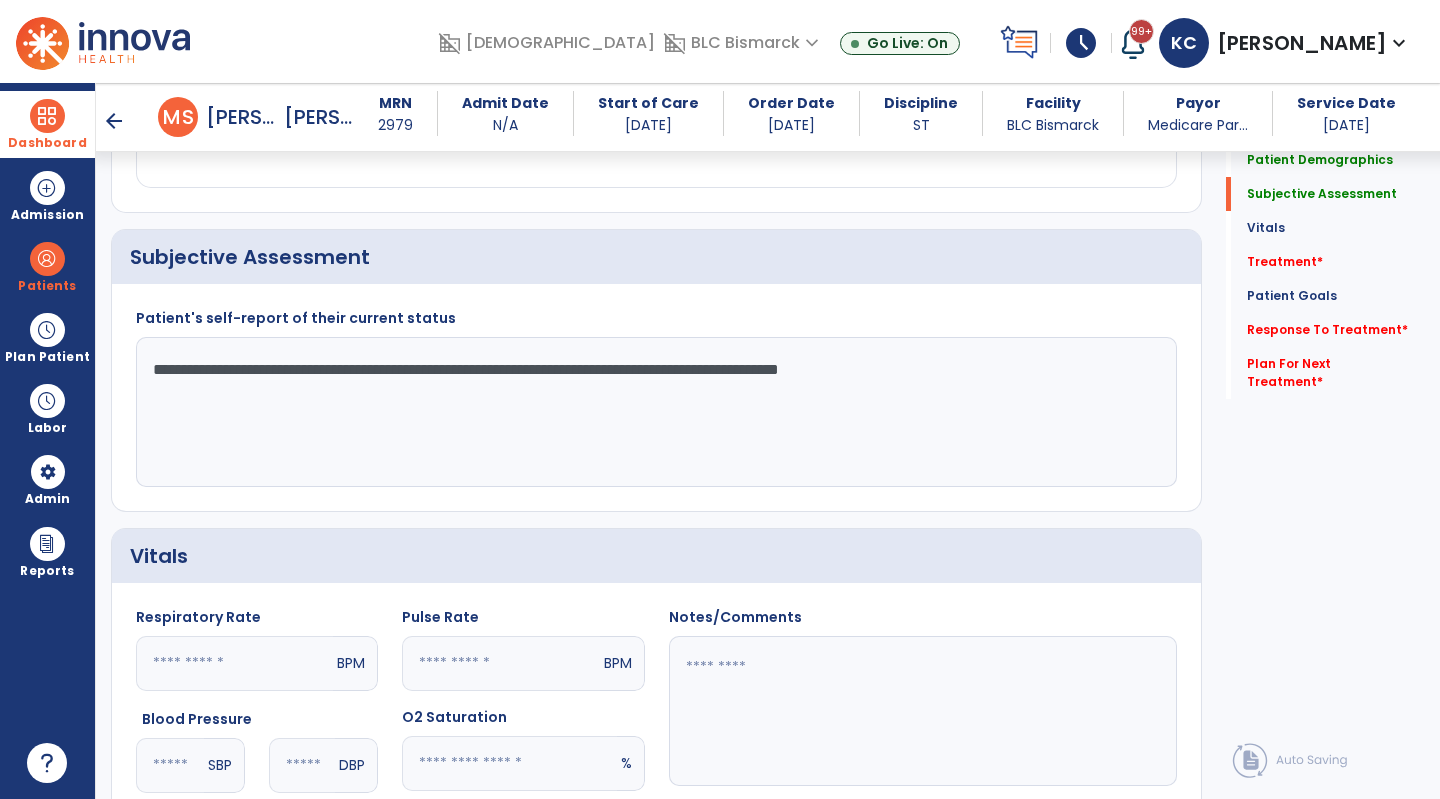 click on "**********" 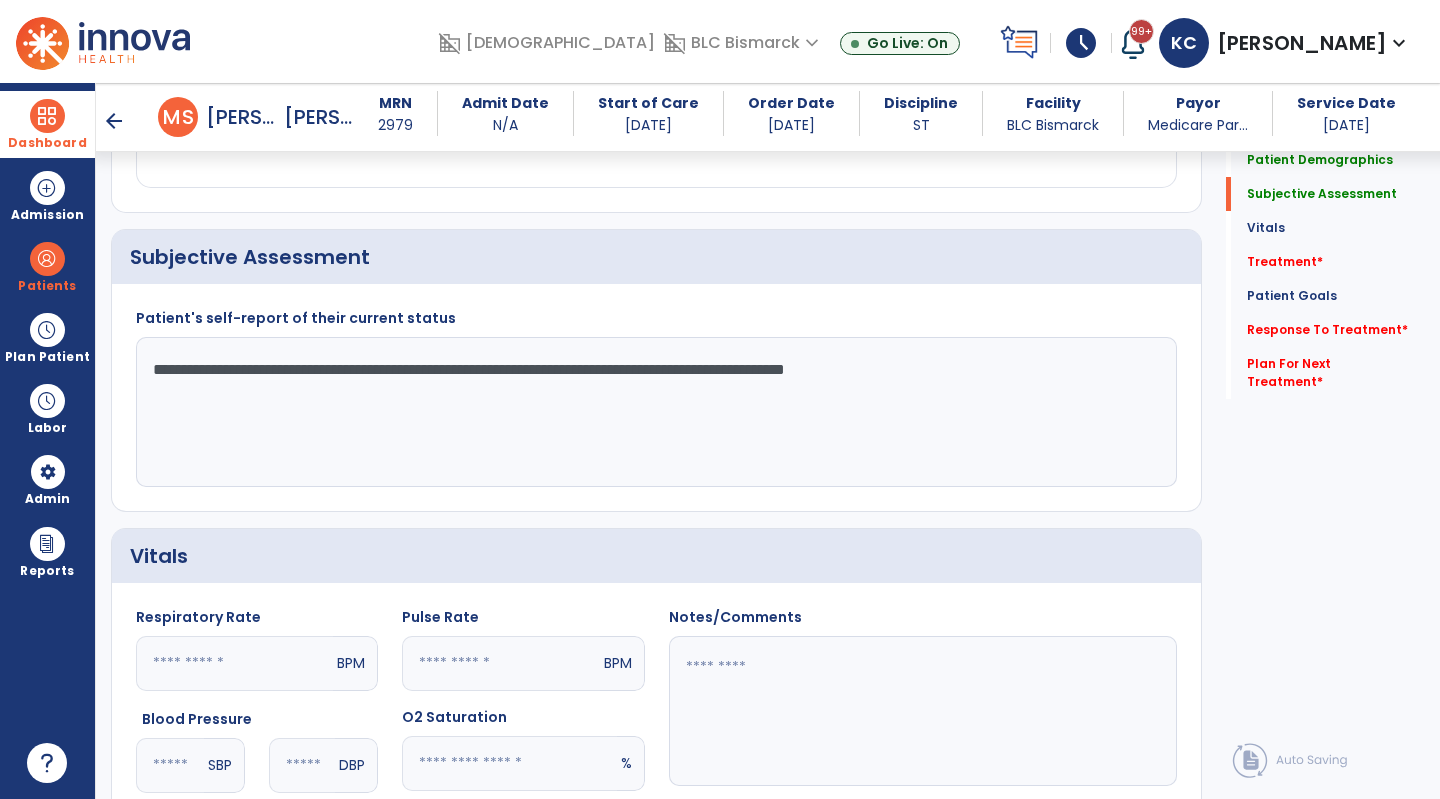 click on "**********" 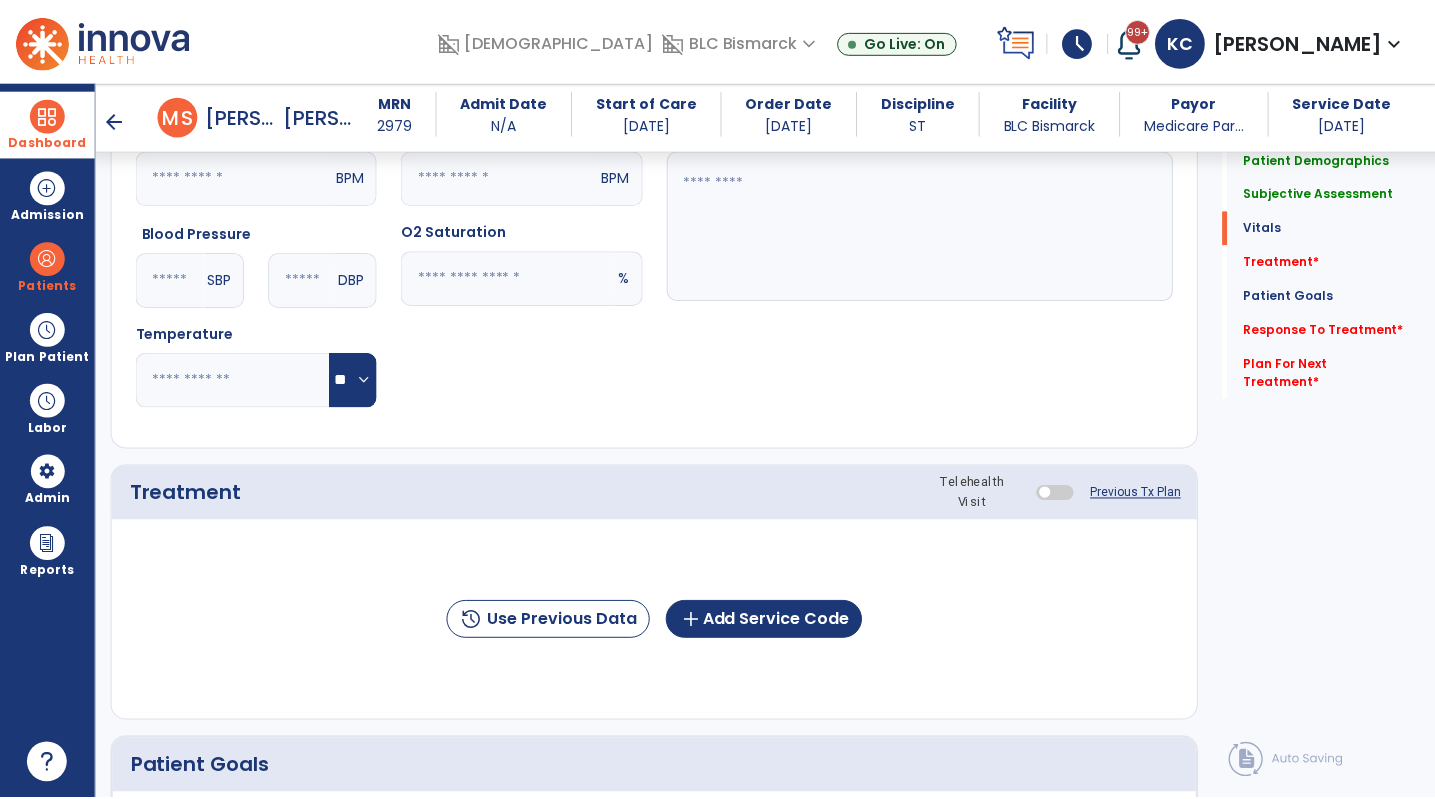 scroll, scrollTop: 912, scrollLeft: 0, axis: vertical 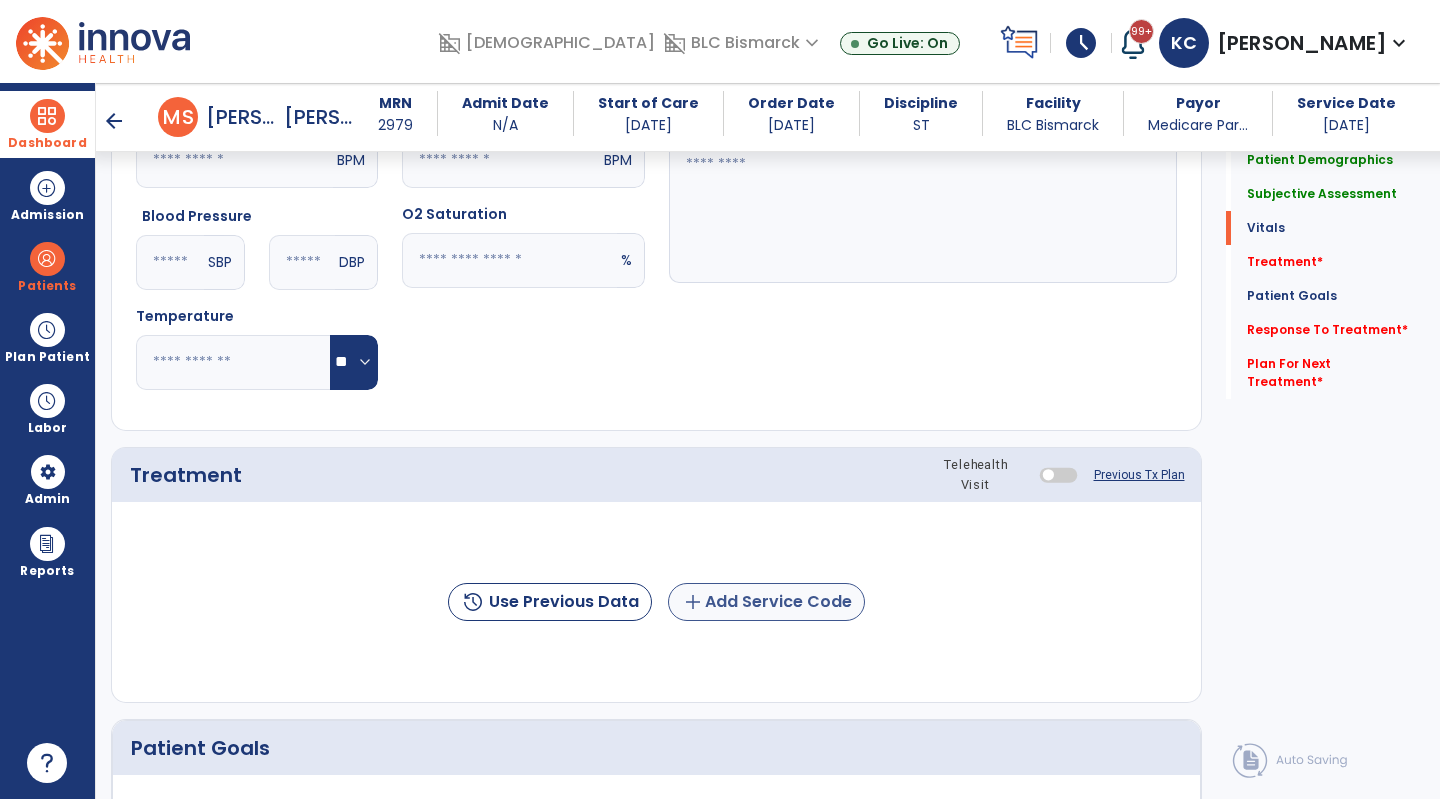 type on "**********" 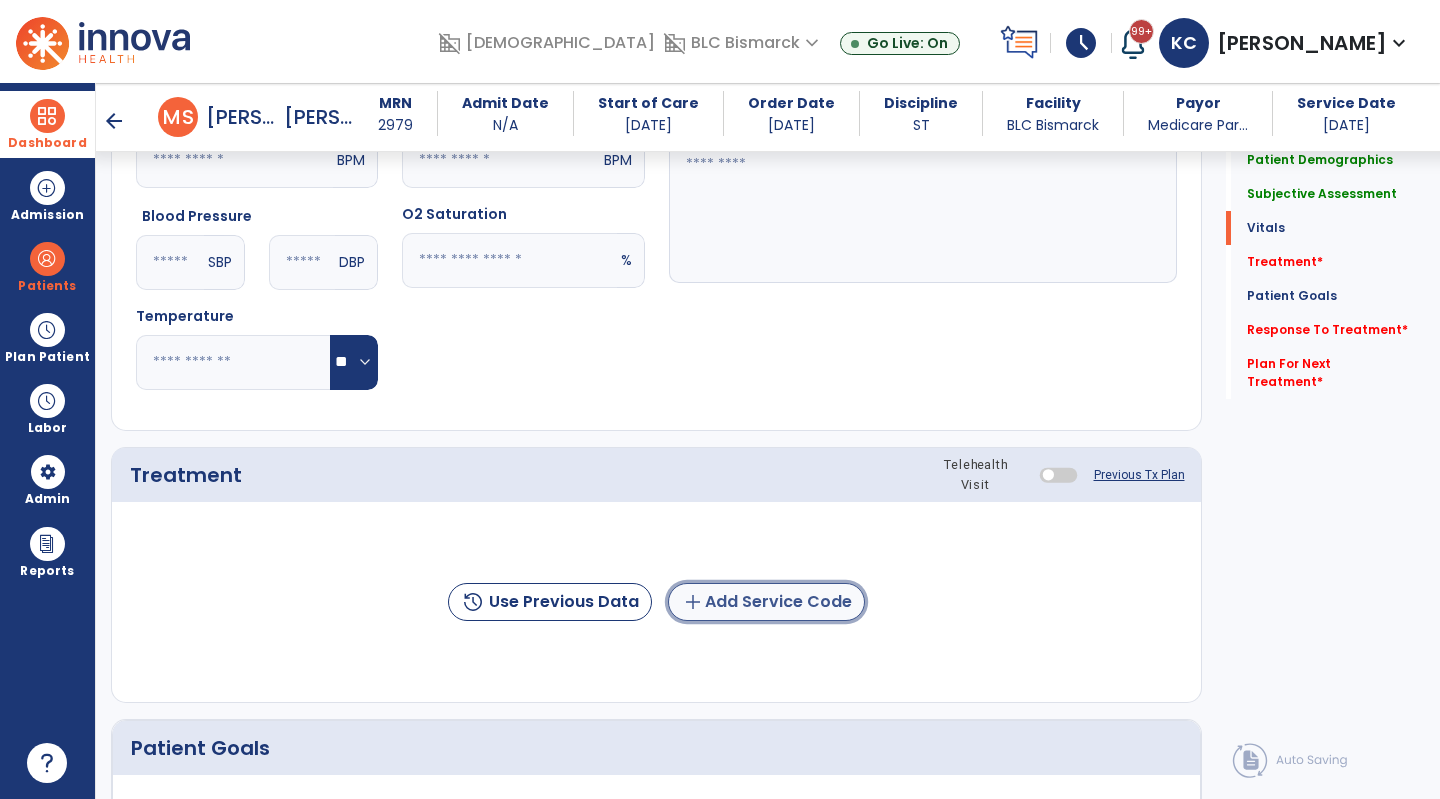 click on "add  Add Service Code" 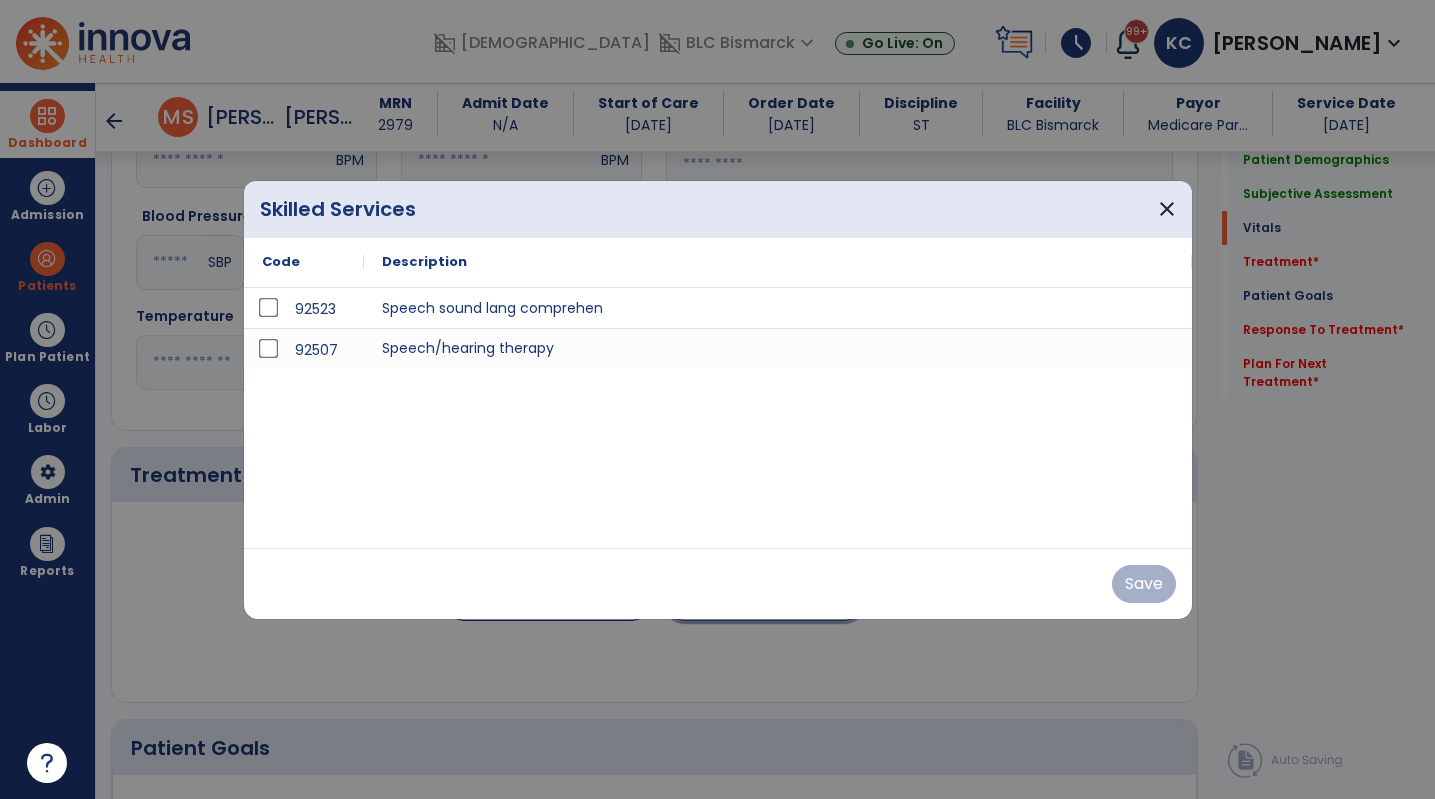 scroll, scrollTop: 912, scrollLeft: 0, axis: vertical 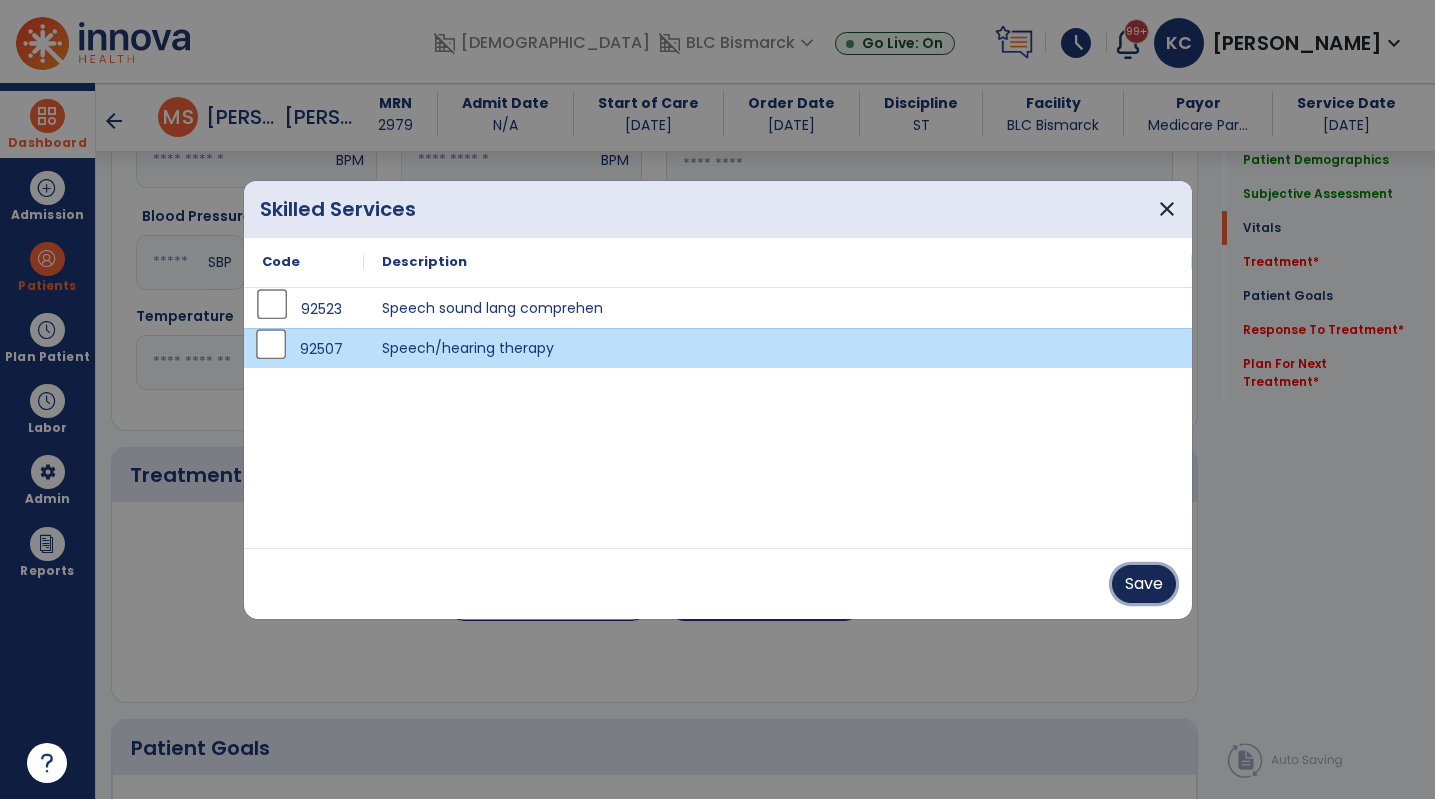 click on "Save" at bounding box center [1144, 584] 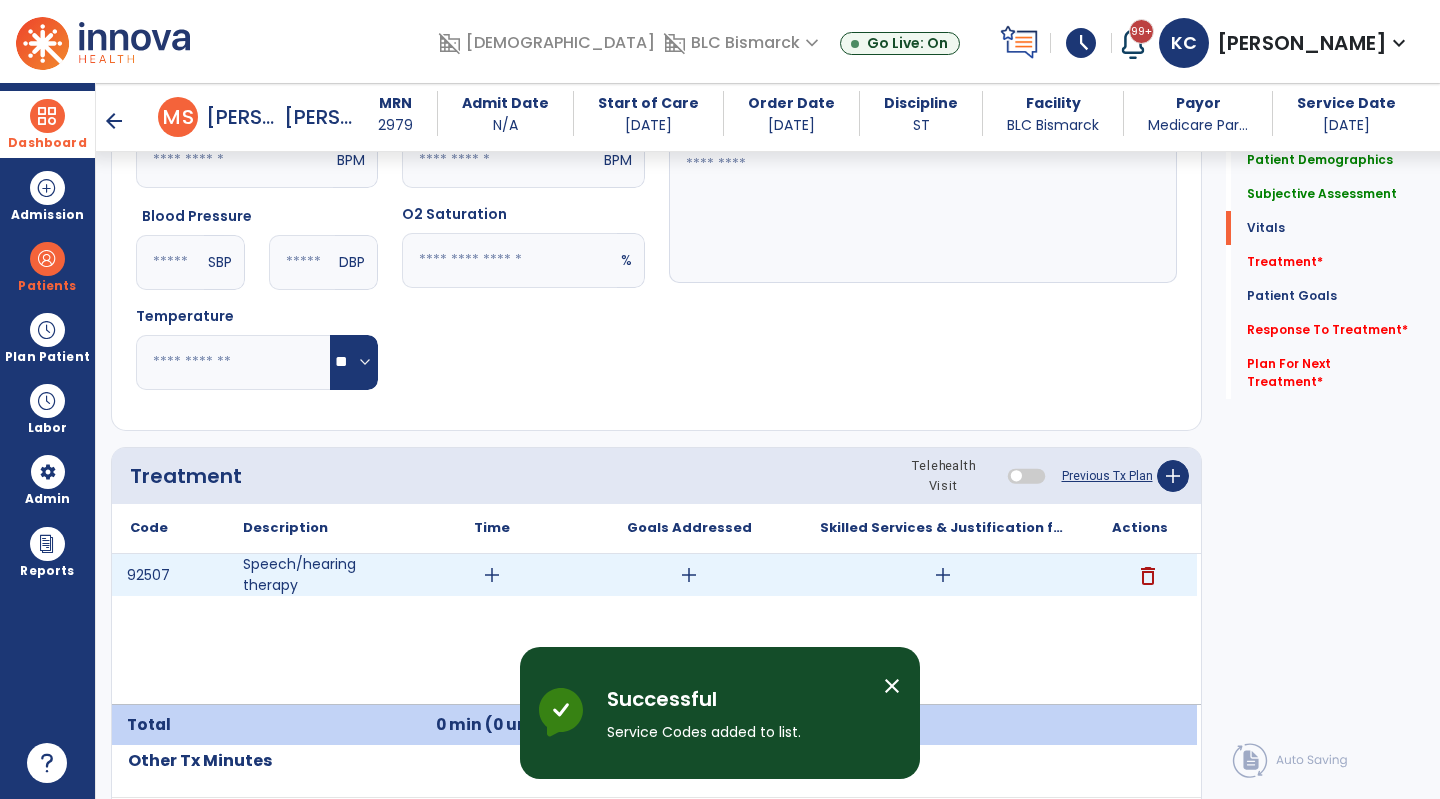 click on "add" at bounding box center (492, 575) 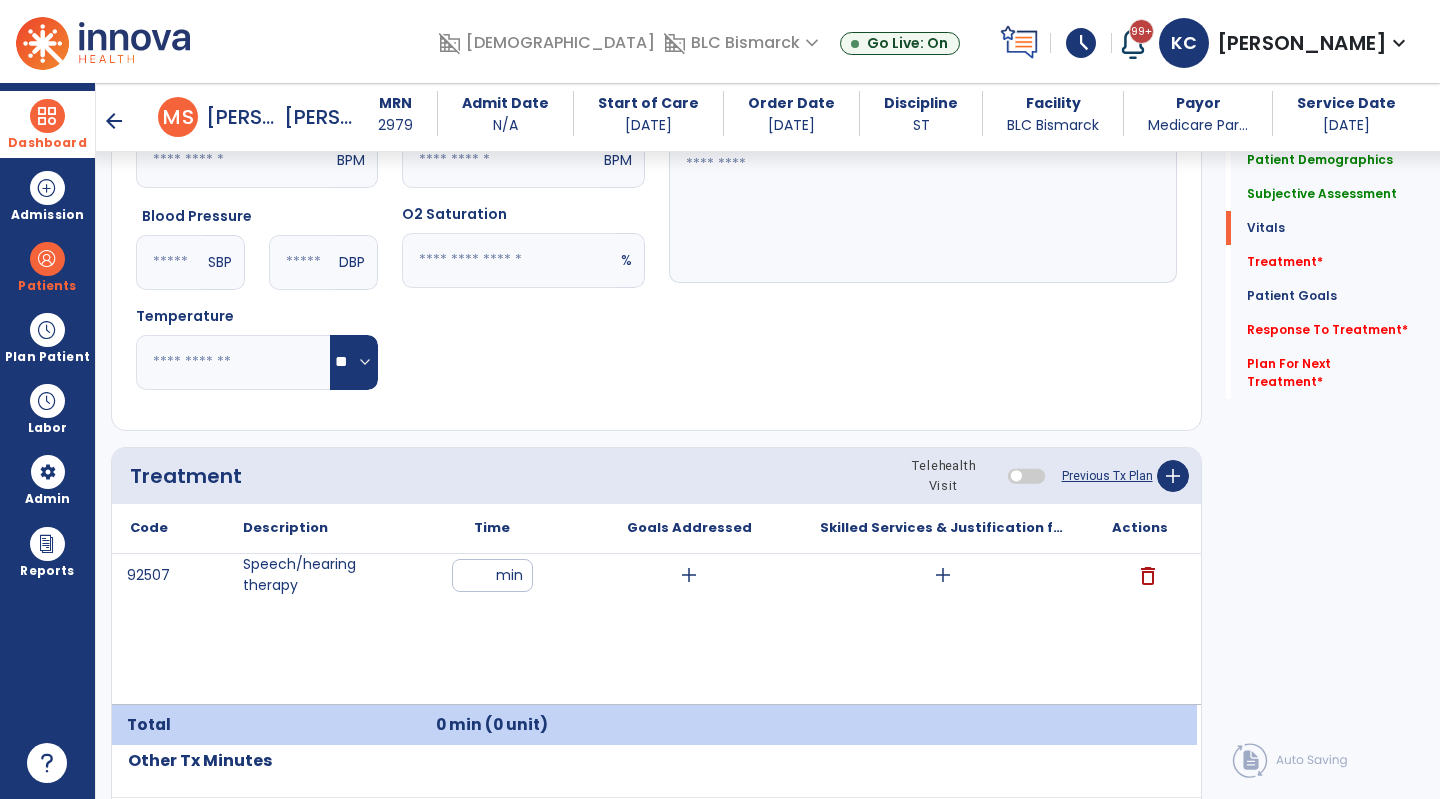 type on "**" 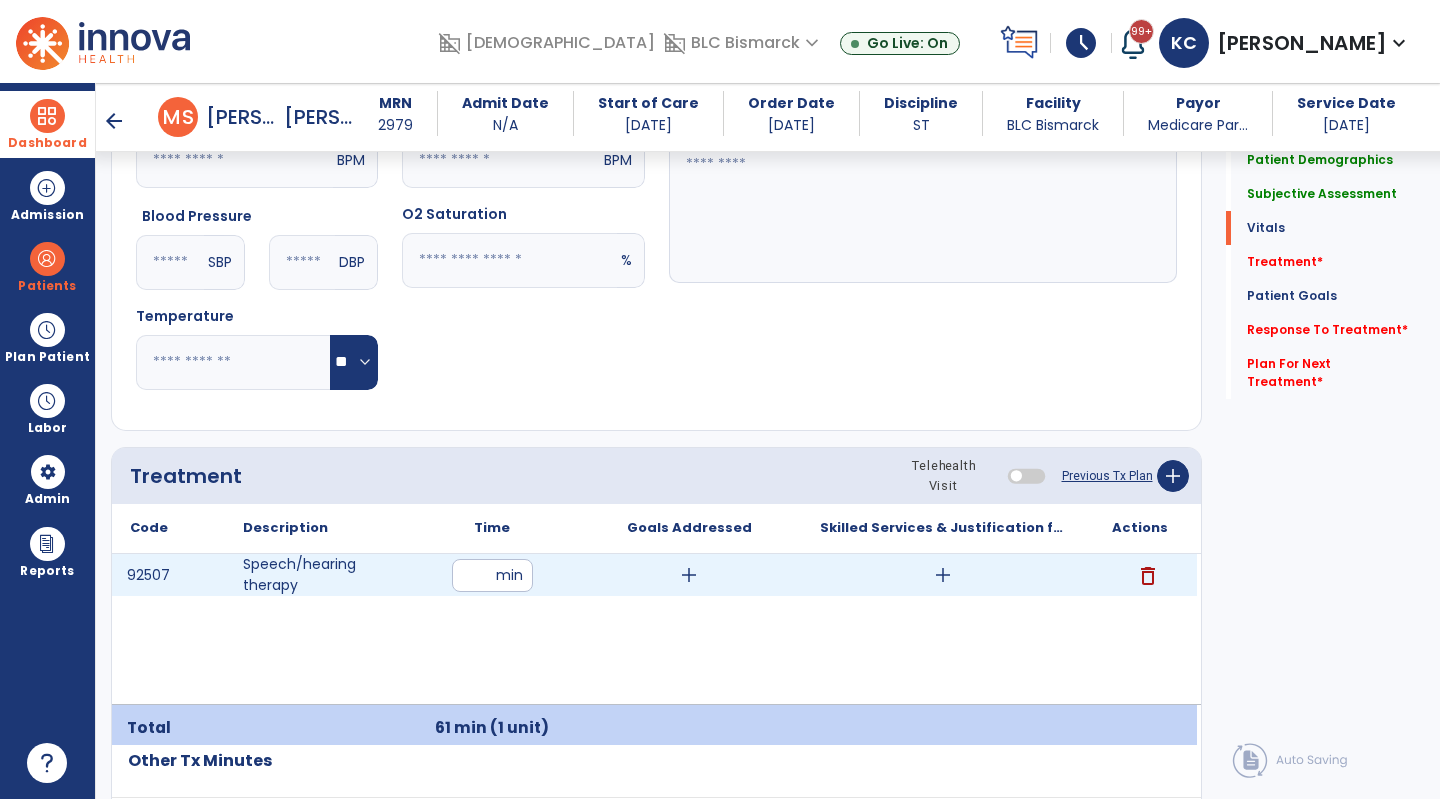 click on "add" at bounding box center [689, 575] 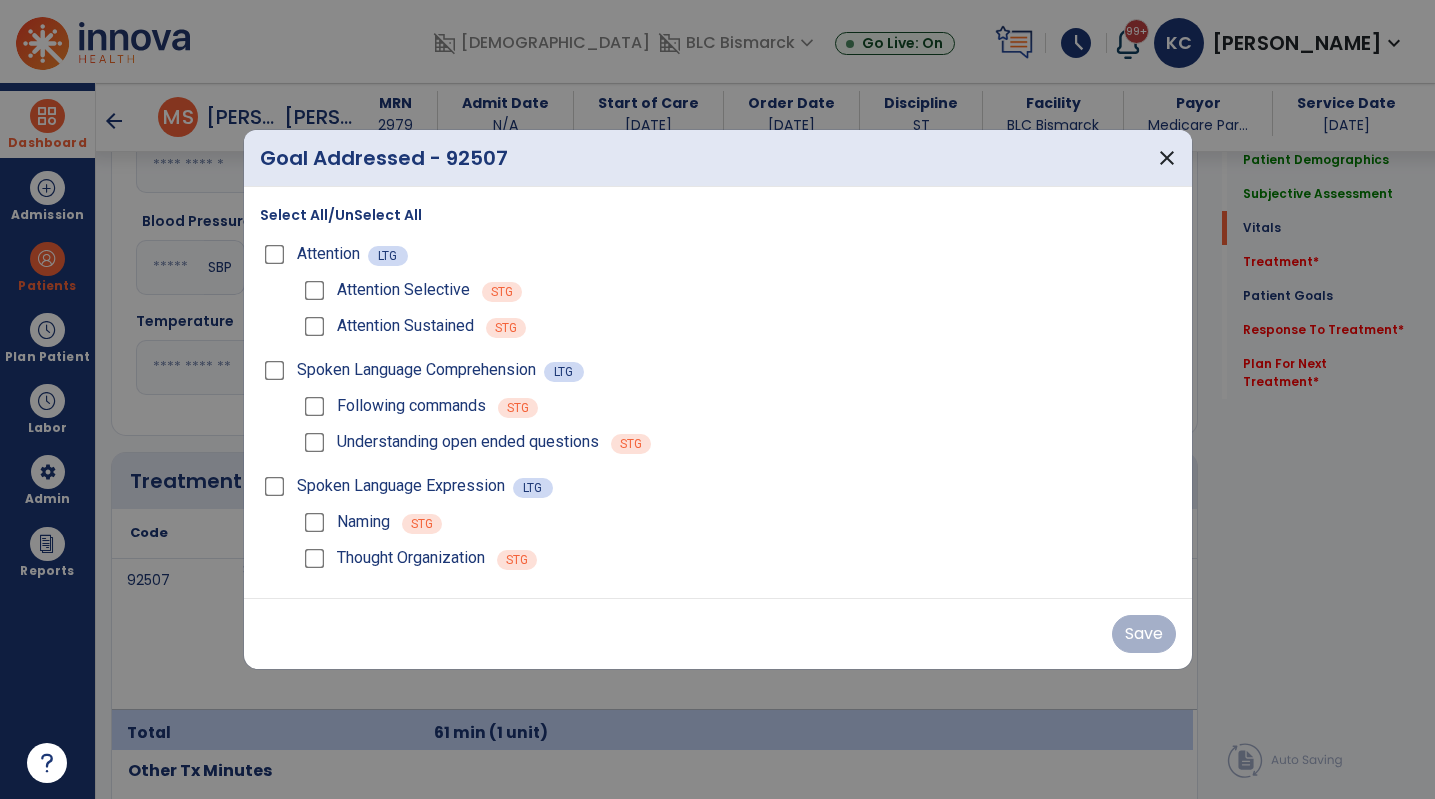 scroll, scrollTop: 912, scrollLeft: 0, axis: vertical 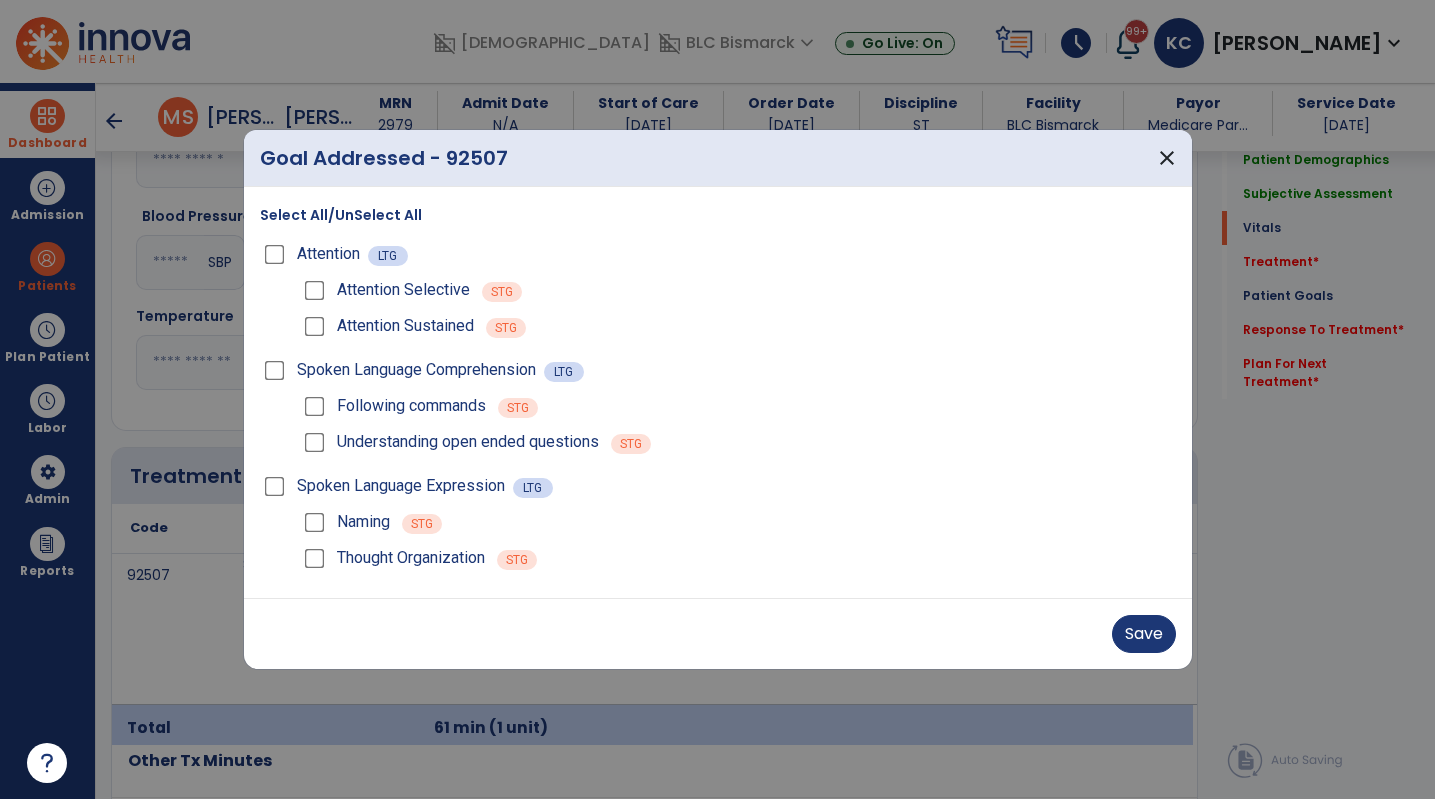 click on "Understanding open ended questions" at bounding box center (449, 442) 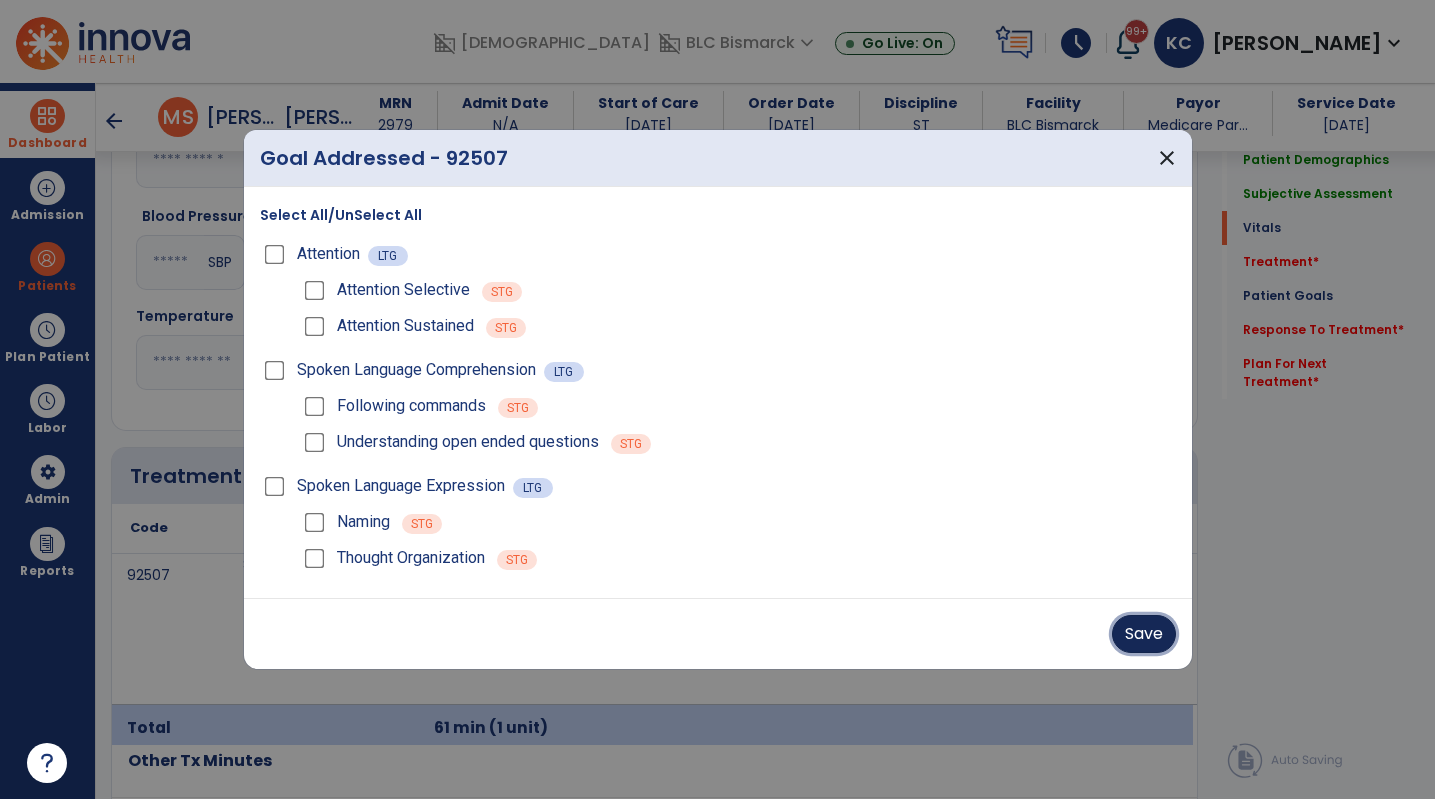 click on "Save" at bounding box center [1144, 634] 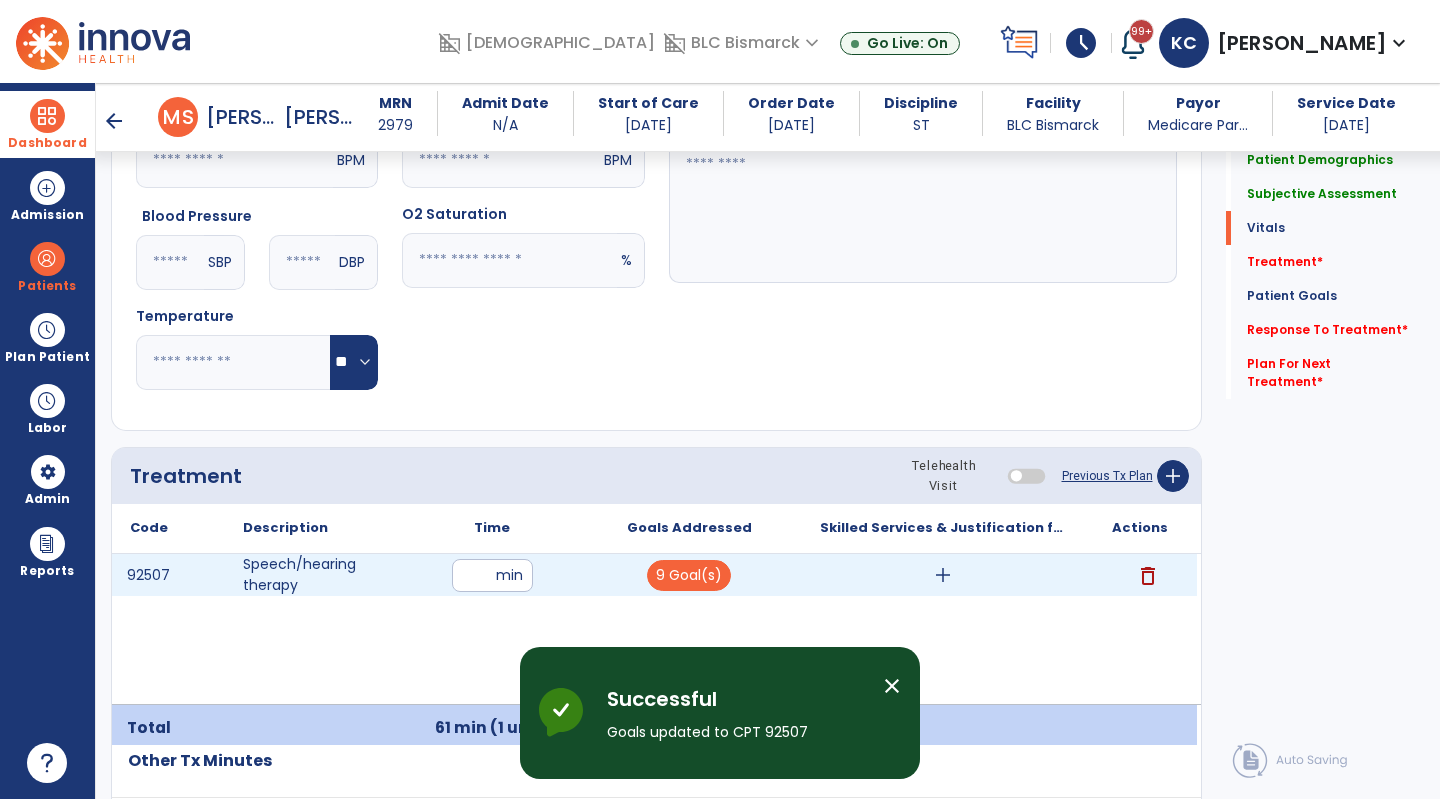 click on "add" at bounding box center [943, 575] 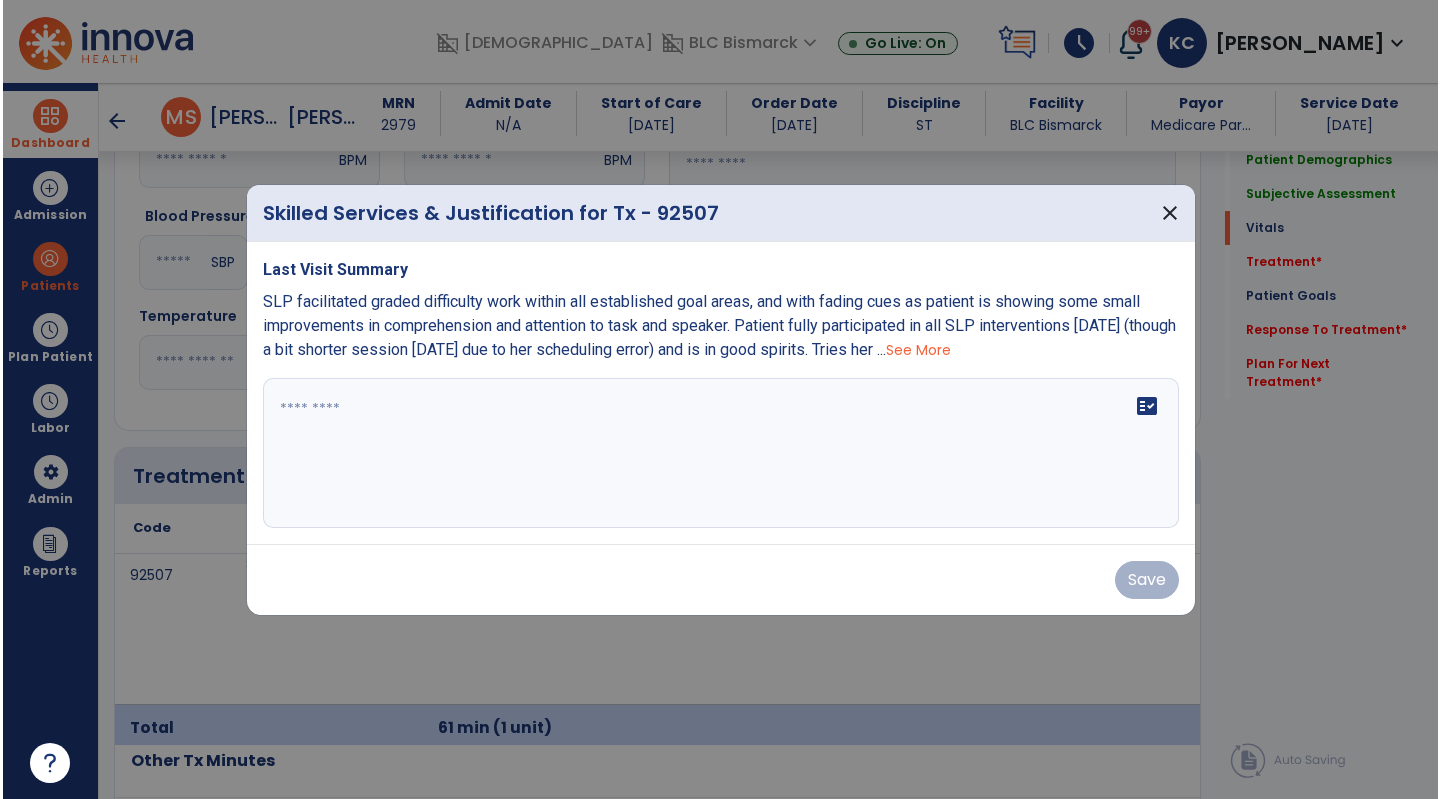scroll, scrollTop: 912, scrollLeft: 0, axis: vertical 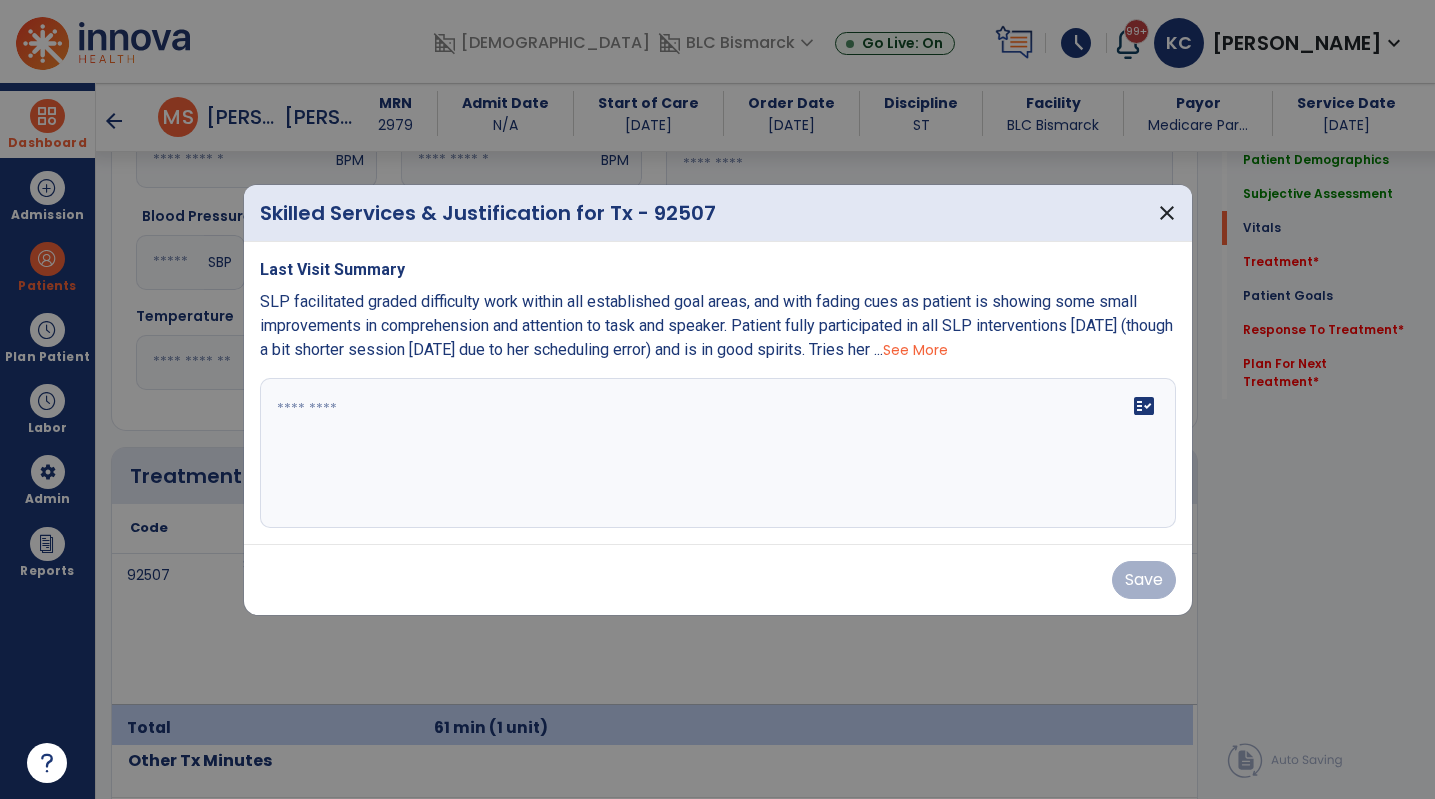 click on "See More" at bounding box center (915, 350) 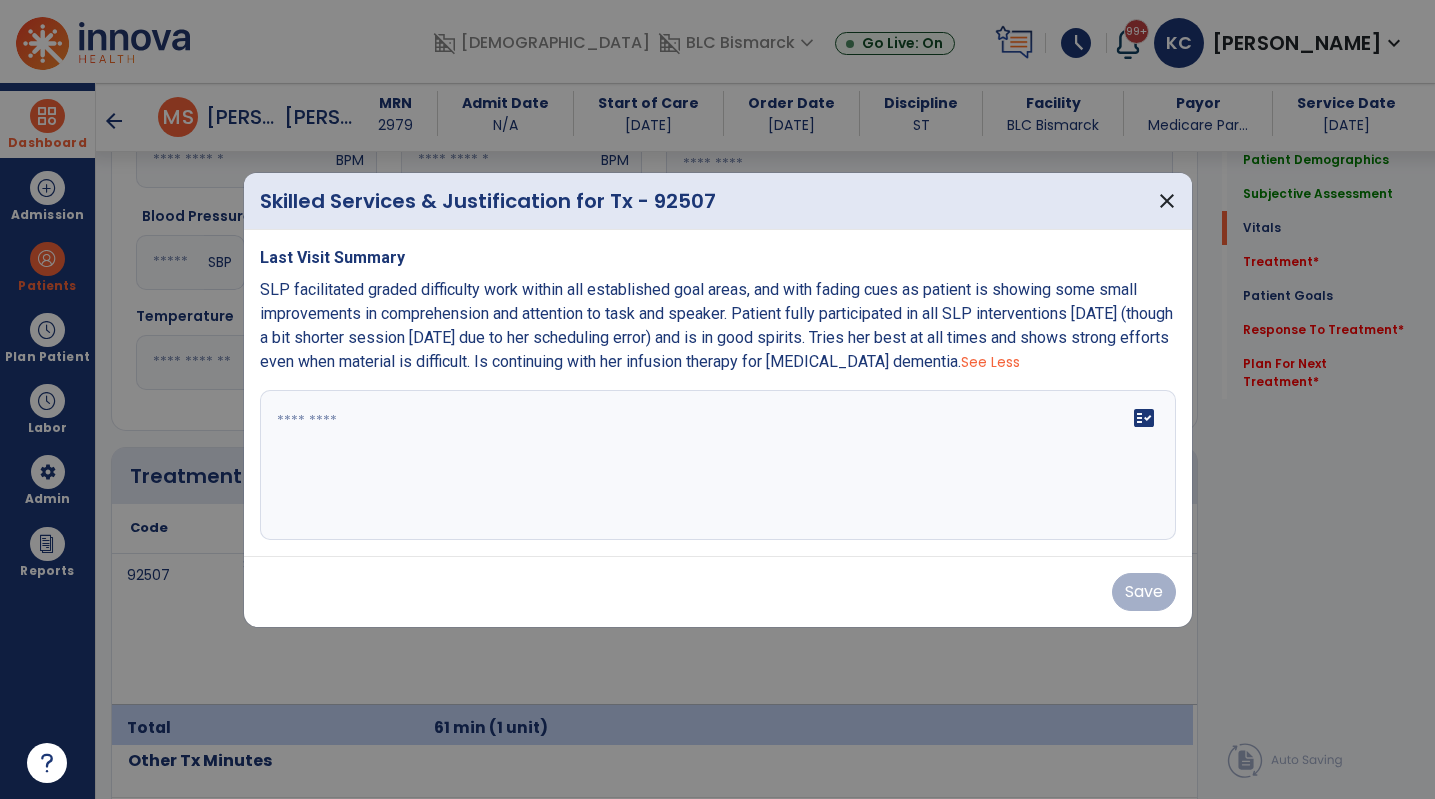 drag, startPoint x: 796, startPoint y: 361, endPoint x: 322, endPoint y: 282, distance: 480.53824 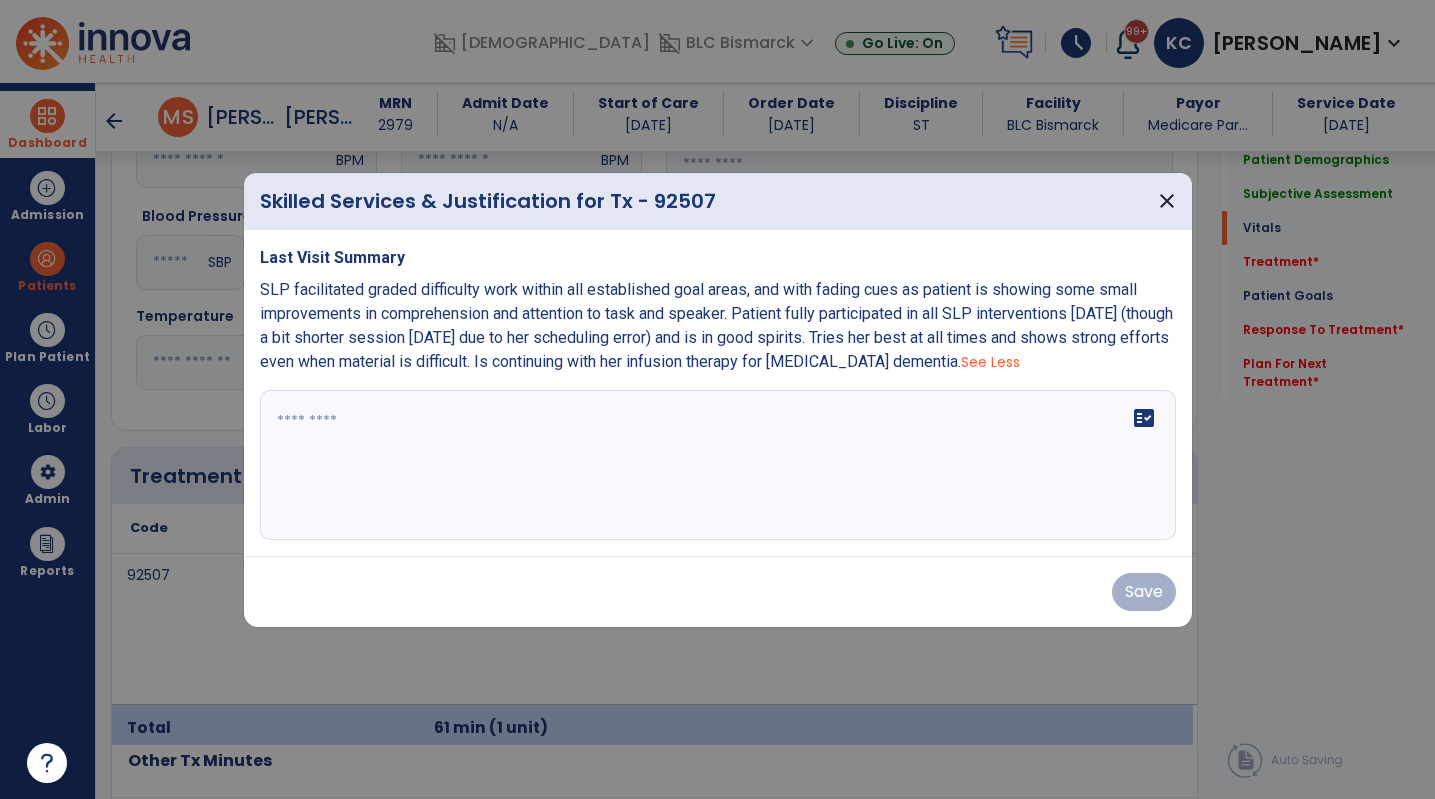 drag, startPoint x: 322, startPoint y: 282, endPoint x: 261, endPoint y: 286, distance: 61.13101 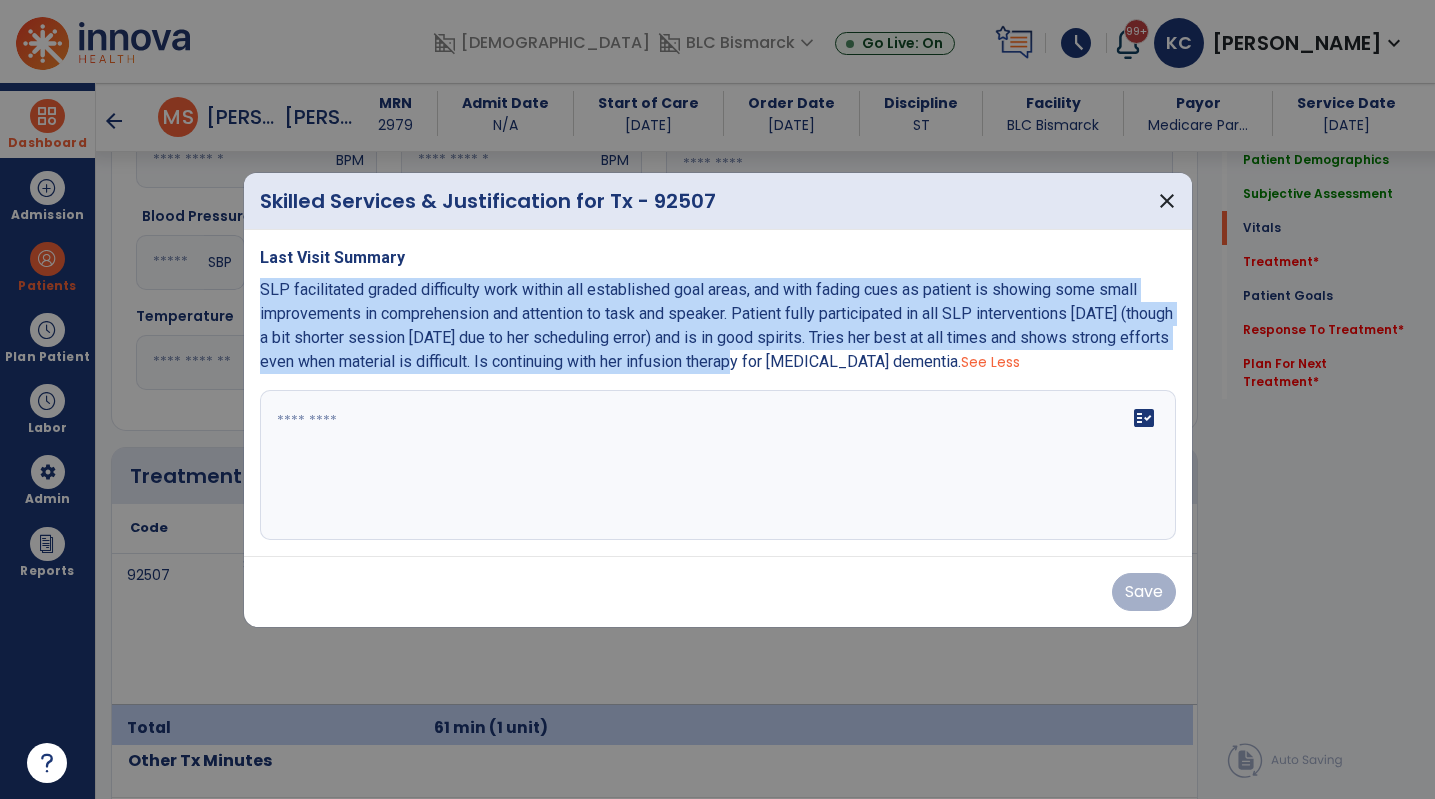 drag, startPoint x: 261, startPoint y: 286, endPoint x: 800, endPoint y: 367, distance: 545.0523 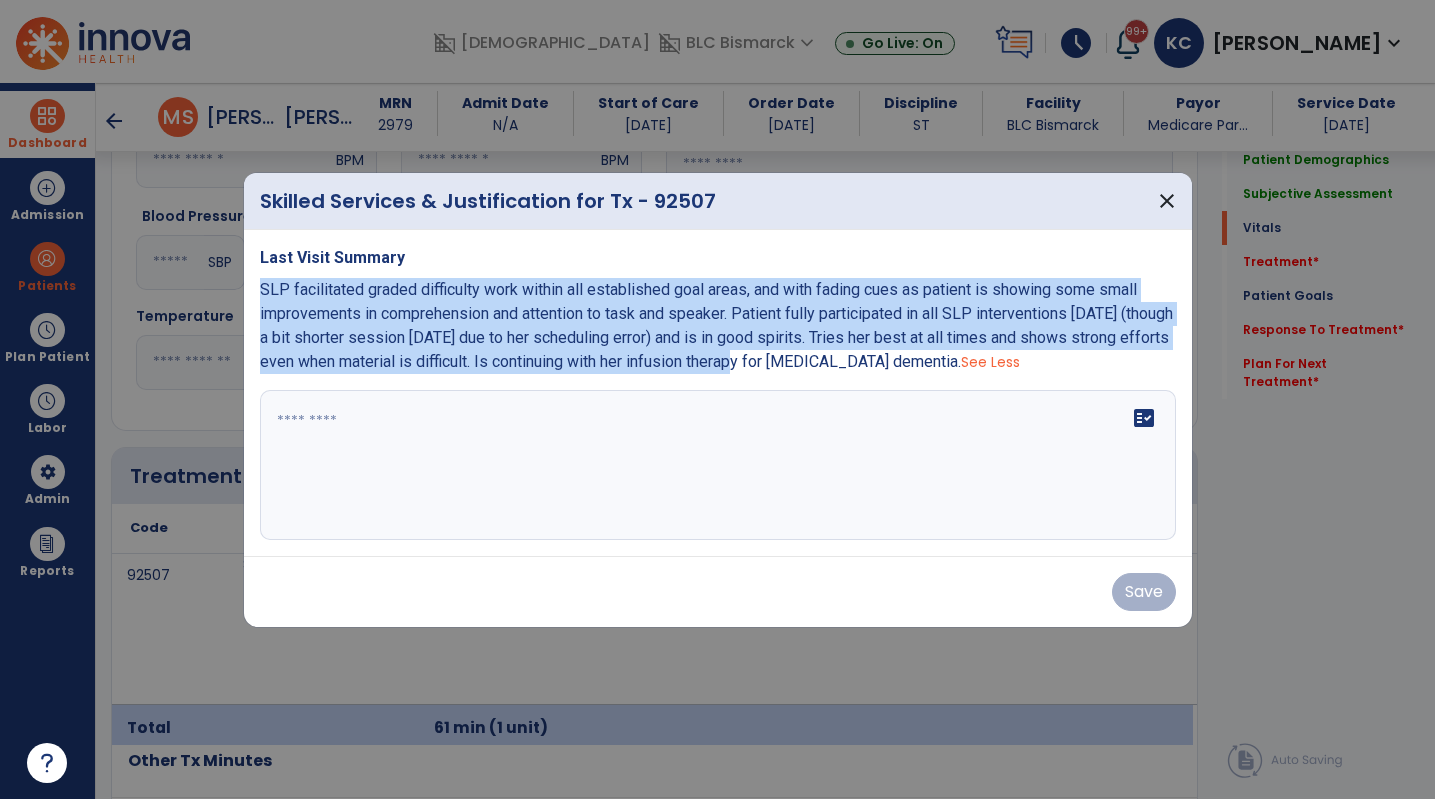 click on "SLP facilitated graded difficulty work within all established goal areas, and with fading cues as patient is showing some small improvements in comprehension and attention to task and speaker. Patient fully participated in all SLP interventions [DATE] (though a bit shorter session [DATE] due to her scheduling error) and is in good spirits. Tries her best at all times and shows strong efforts even when material is difficult. Is continuing with her infusion therapy for [MEDICAL_DATA] dementia." at bounding box center (716, 325) 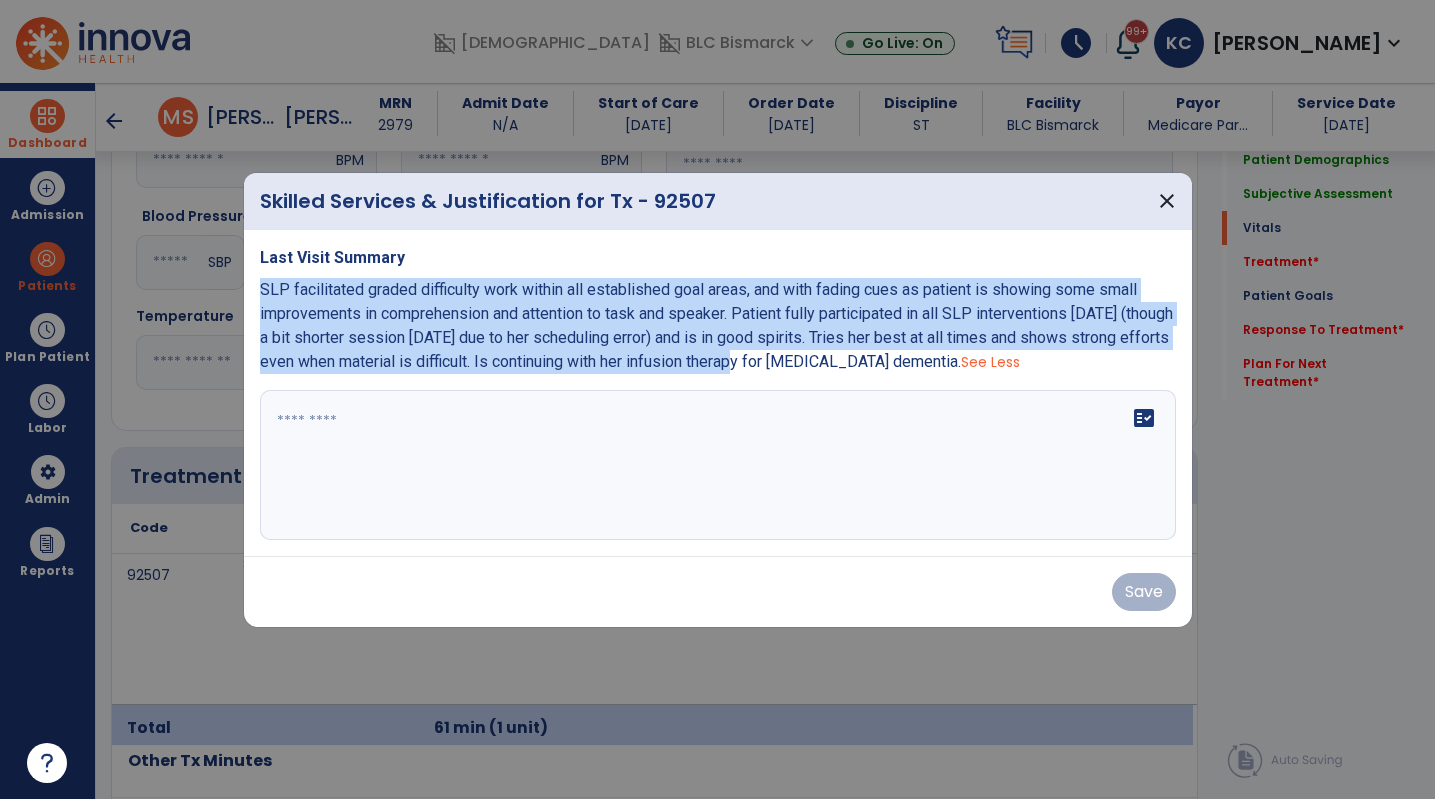copy on "SLP facilitated graded difficulty work within all established goal areas, and with fading cues as patient is showing some small improvements in comprehension and attention to task and speaker. Patient fully participated in all SLP interventions [DATE] (though a bit shorter session [DATE] due to her scheduling error) and is in good spirits. Tries her best at all times and shows strong efforts even when material is difficult. Is continuing with her infusion therapy" 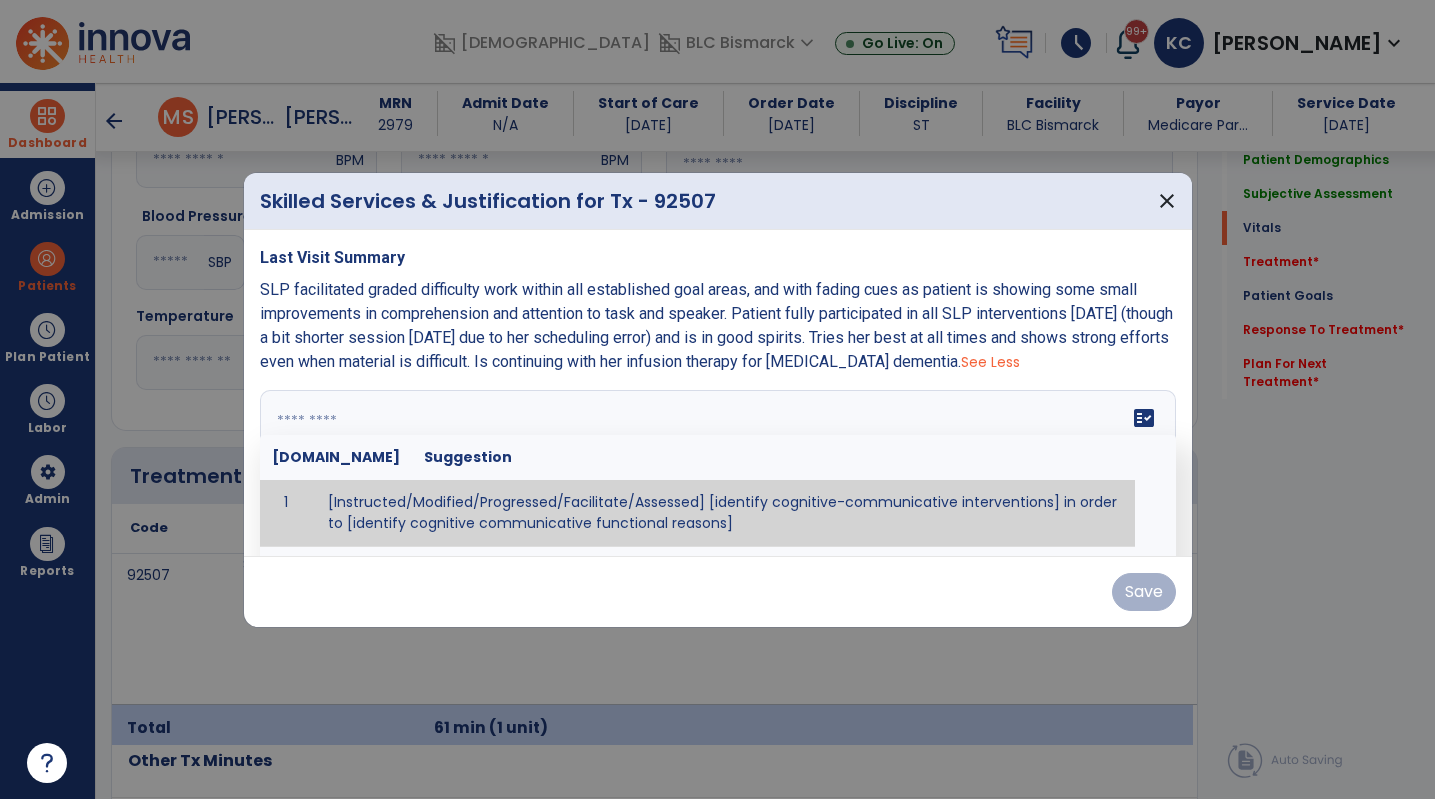 click at bounding box center [715, 465] 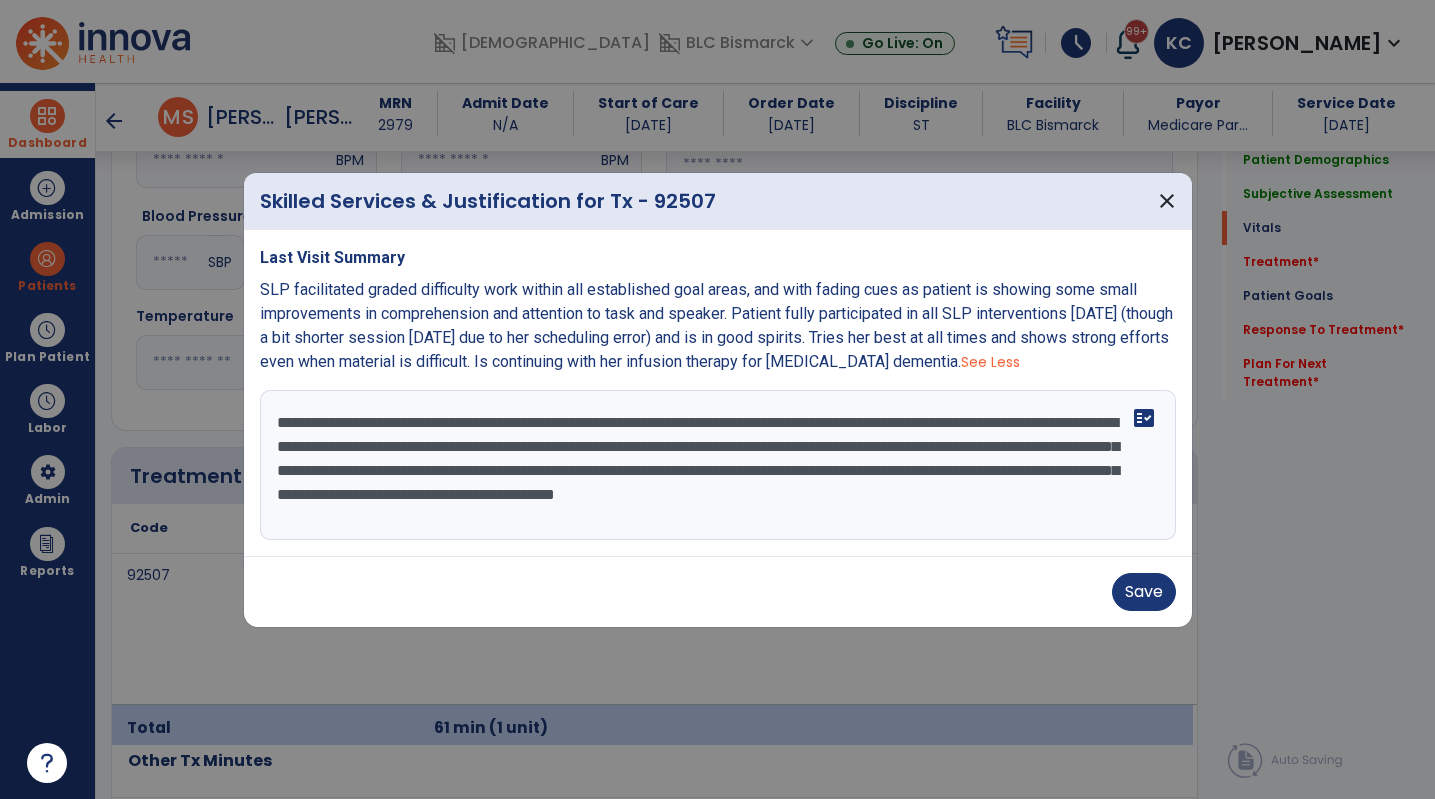 click on "**********" at bounding box center [718, 465] 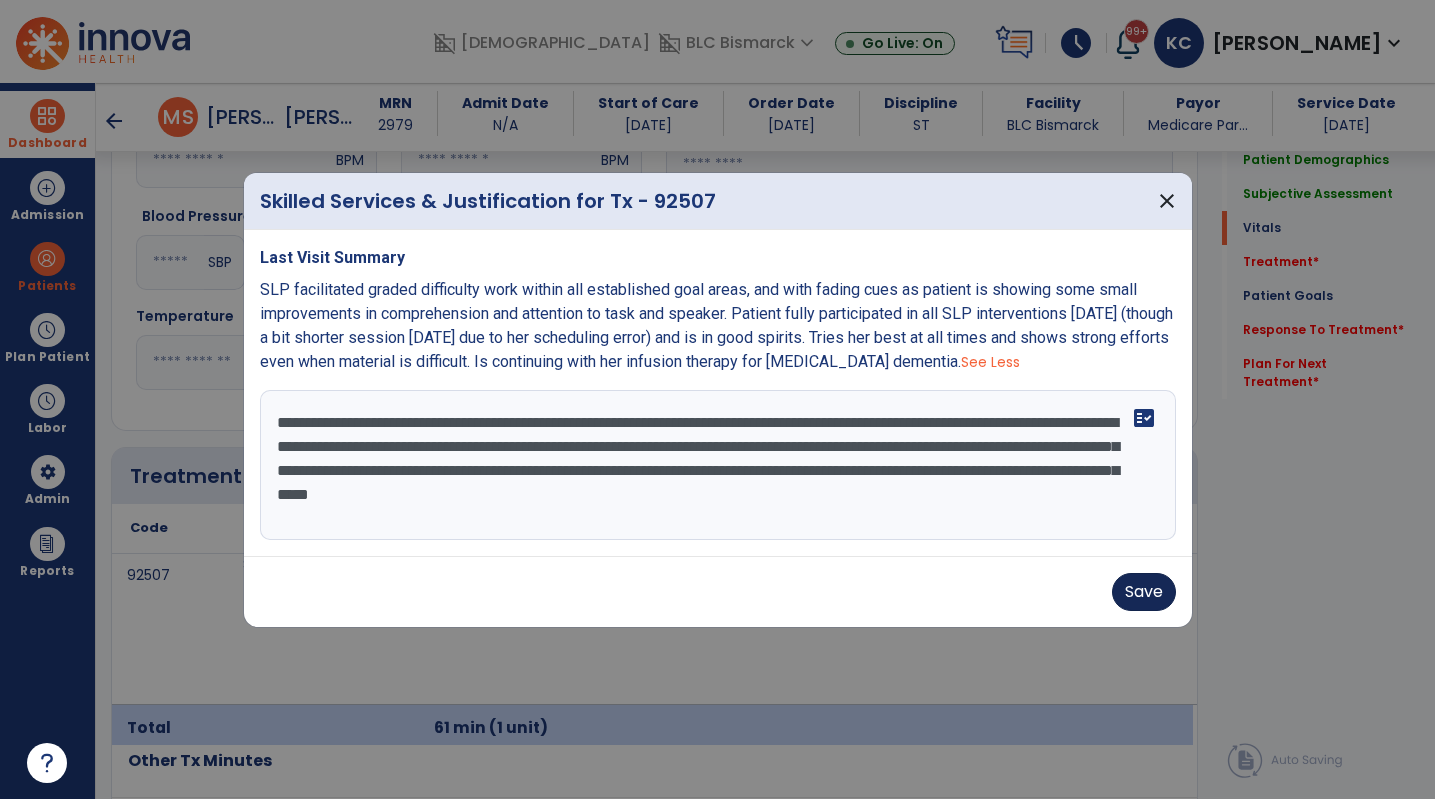 type on "**********" 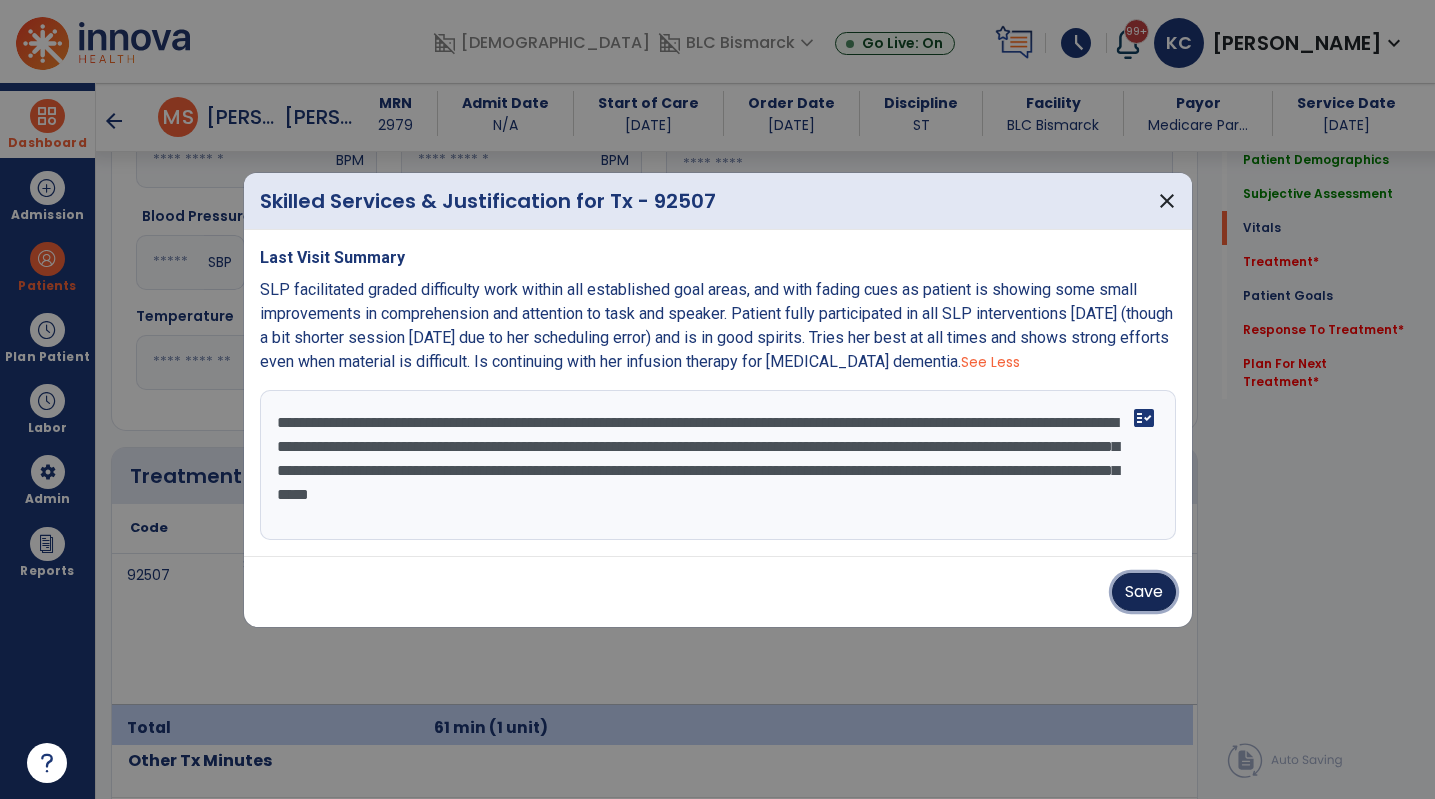 click on "Save" at bounding box center [1144, 592] 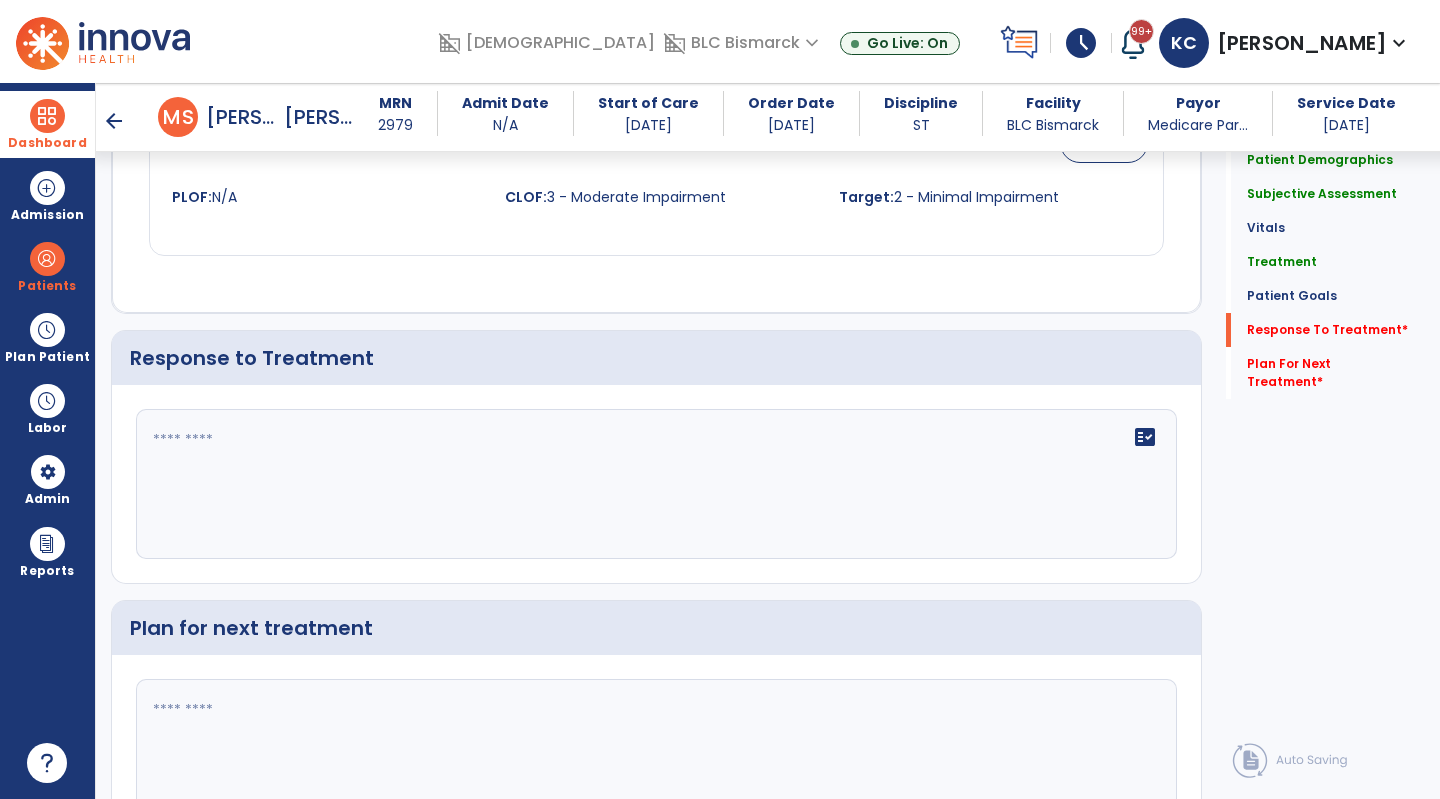 scroll, scrollTop: 3119, scrollLeft: 0, axis: vertical 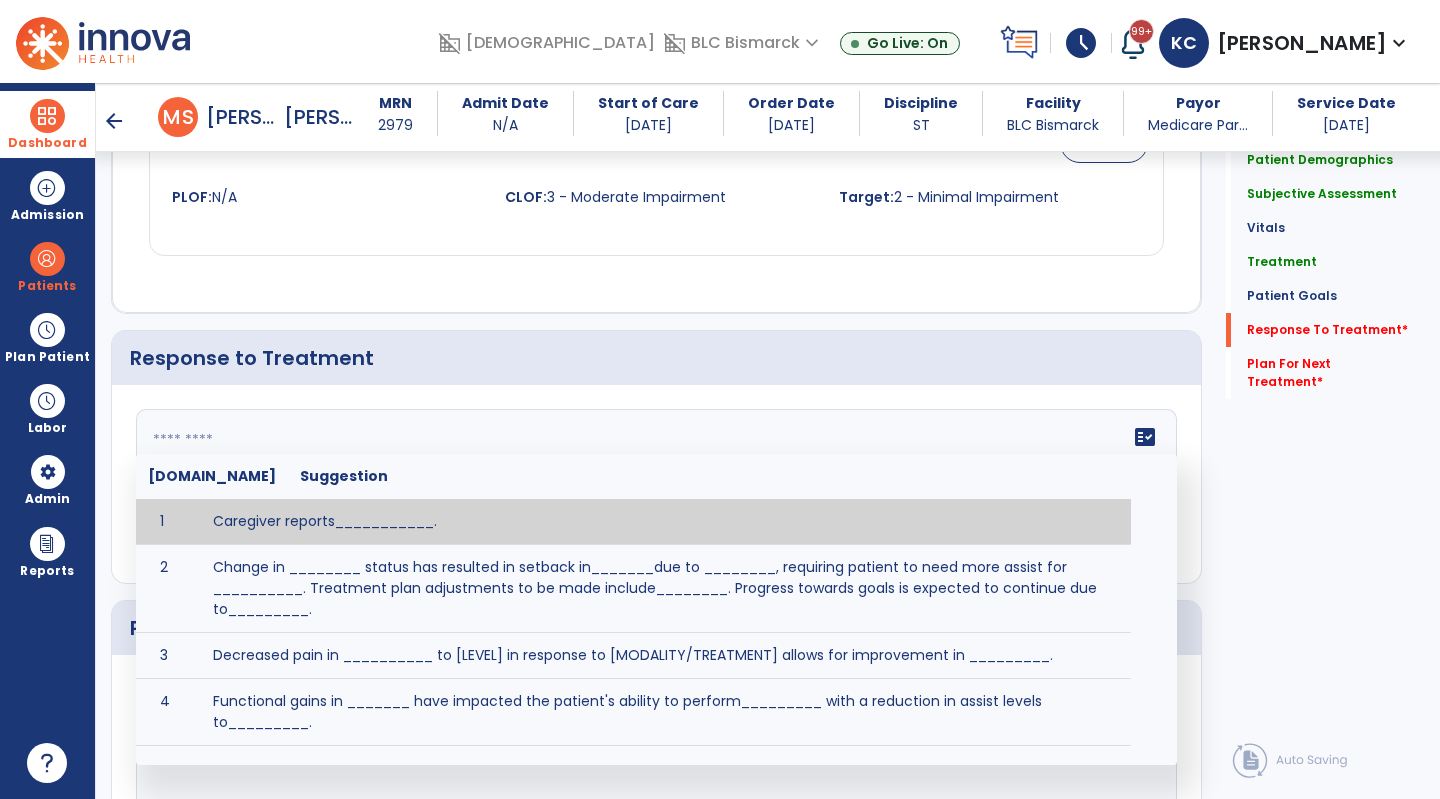 click 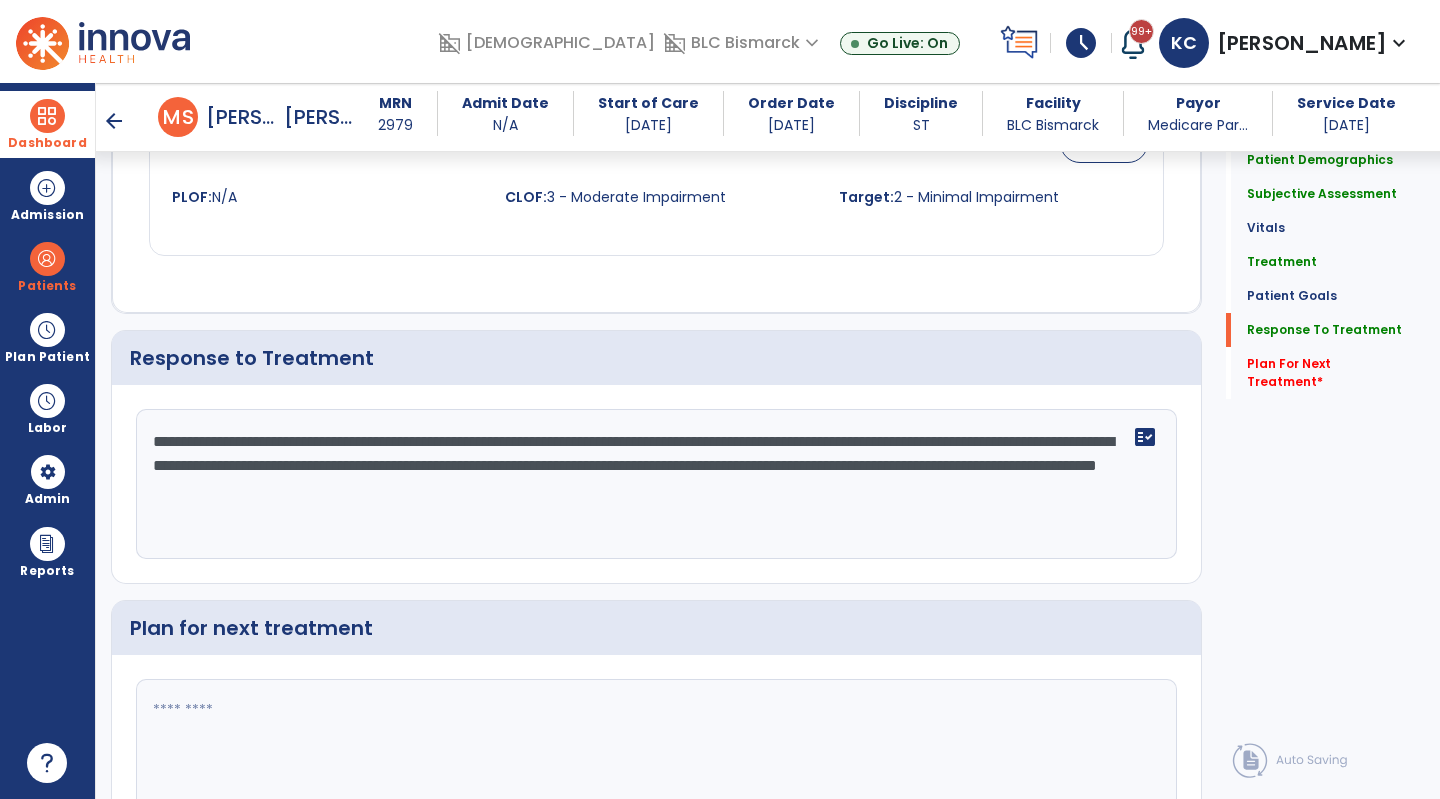 click on "**********" 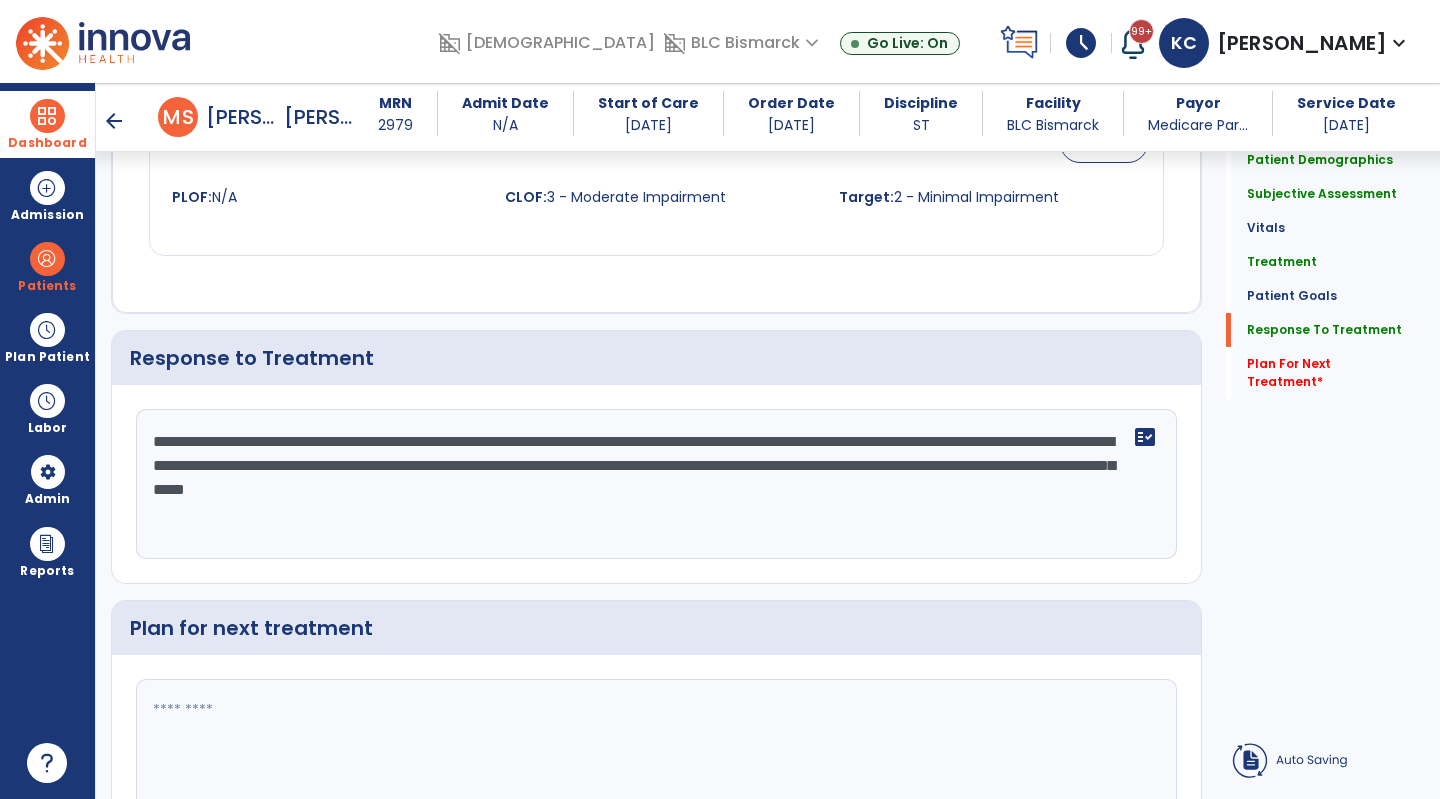 click on "**********" 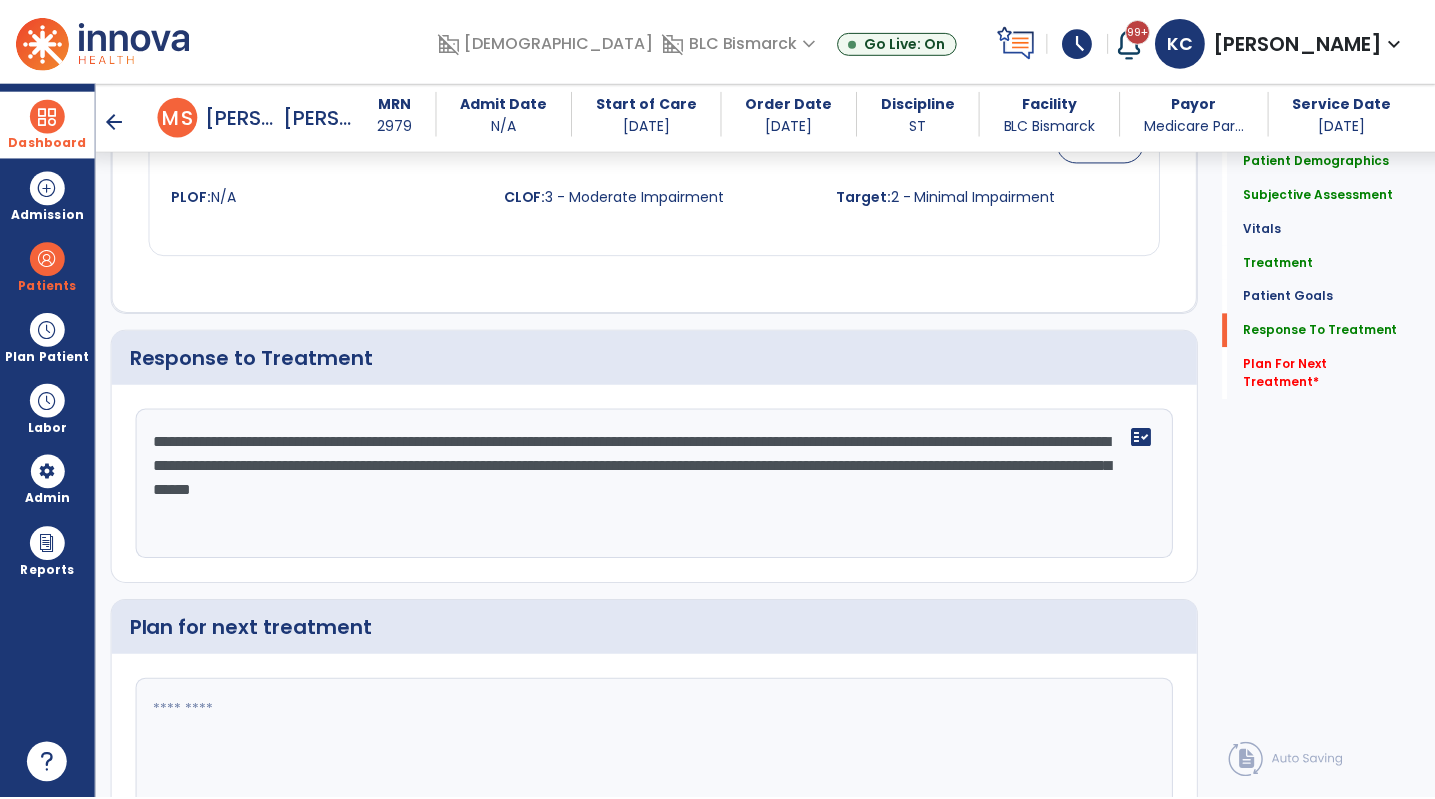 scroll, scrollTop: 3241, scrollLeft: 0, axis: vertical 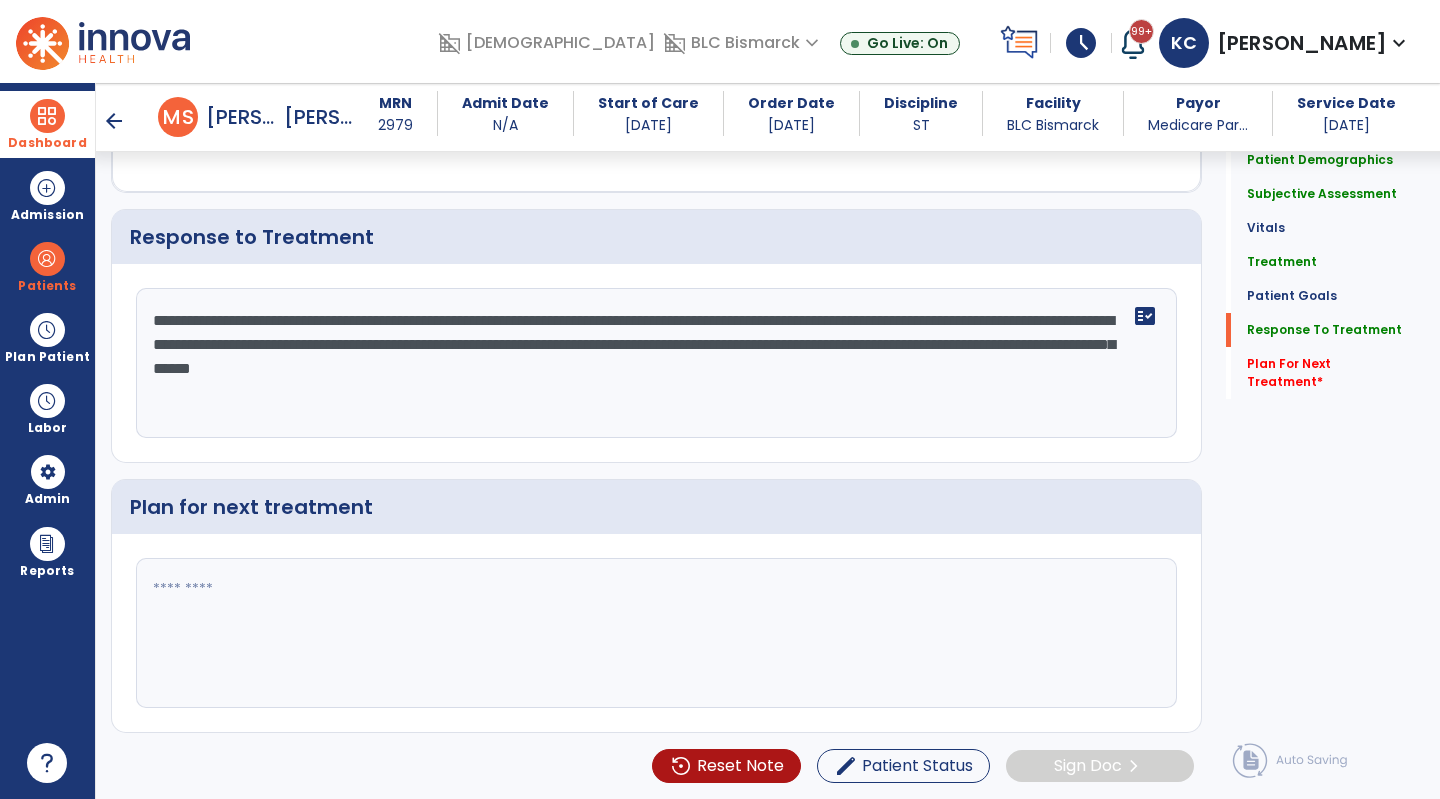 type on "**********" 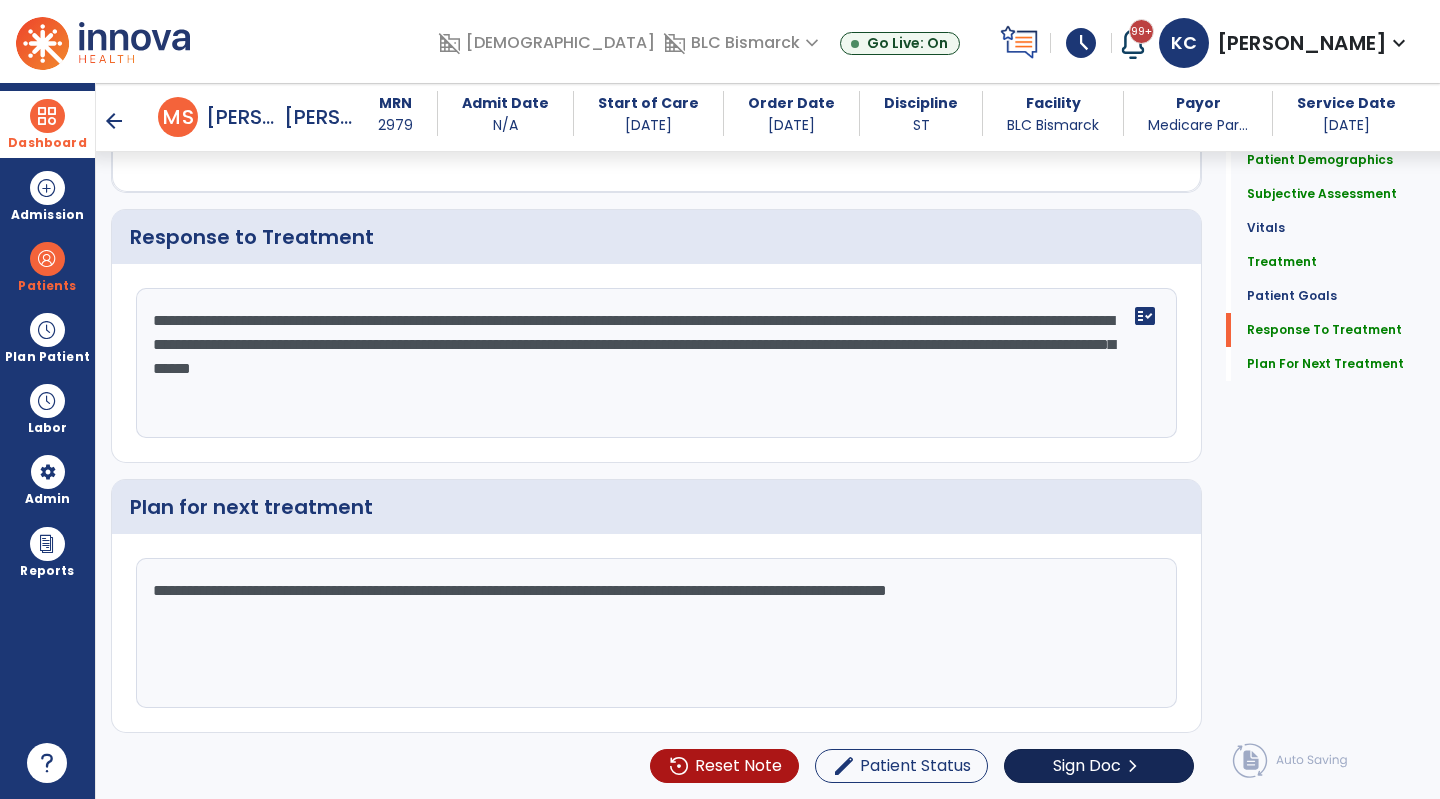 type on "**********" 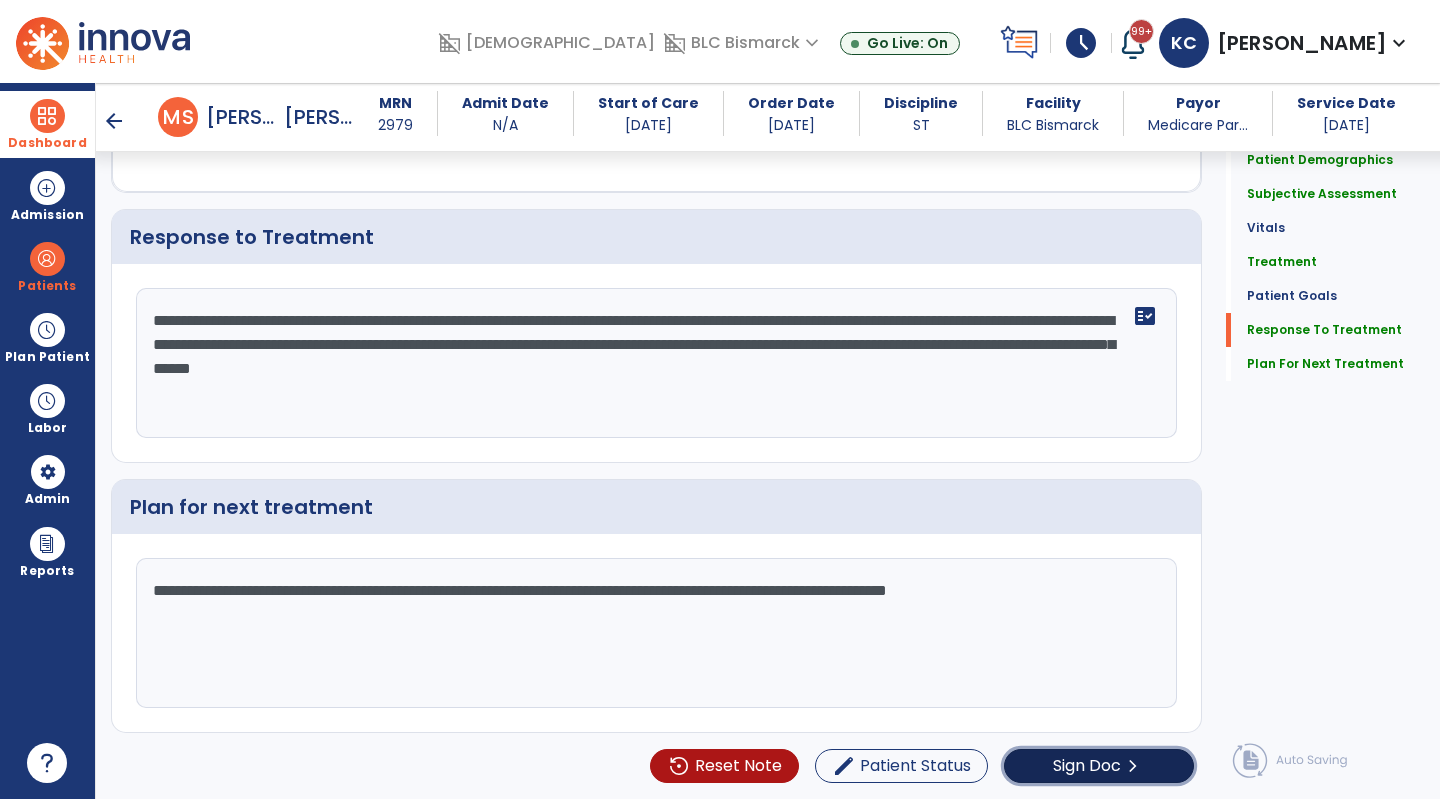 click on "Sign Doc" 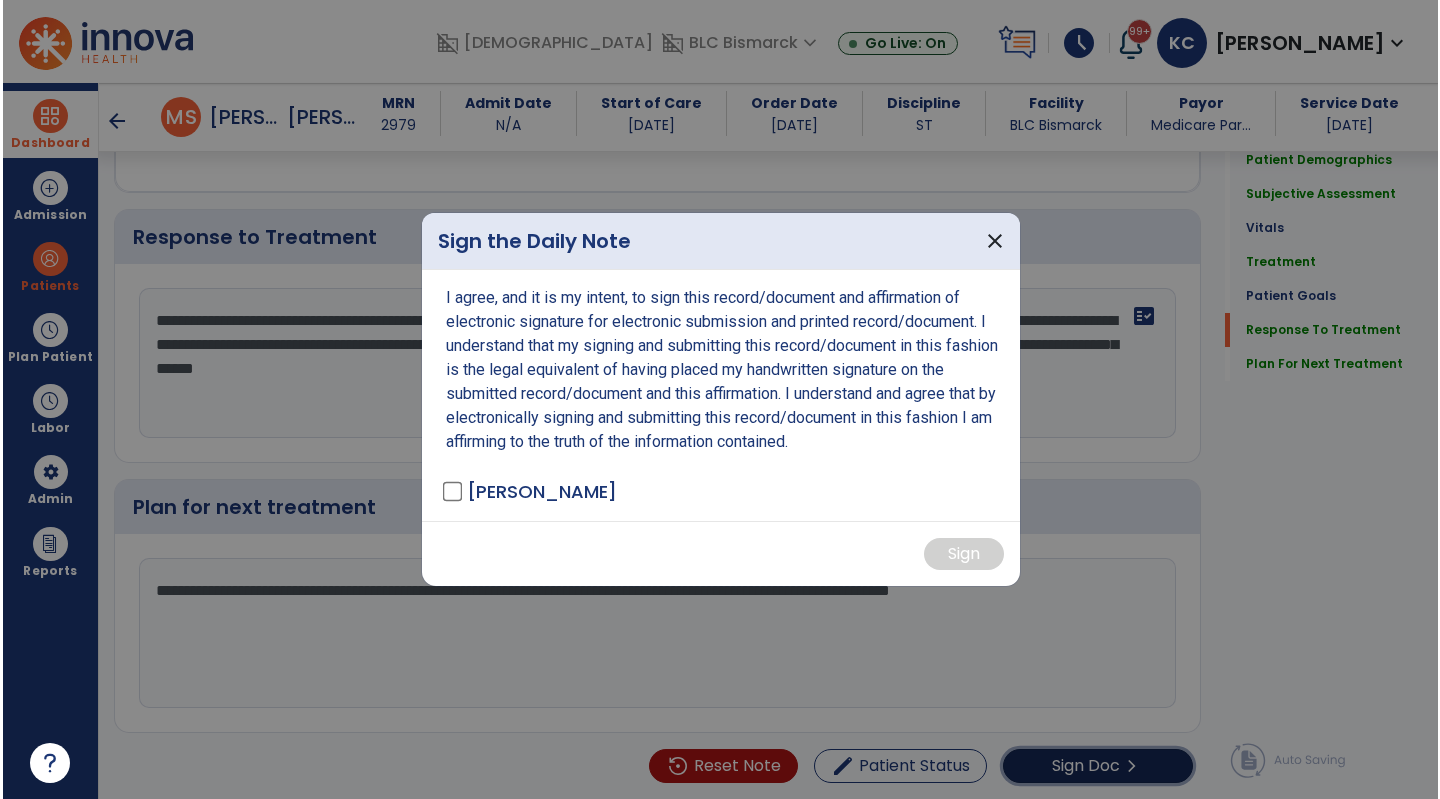 scroll, scrollTop: 3241, scrollLeft: 0, axis: vertical 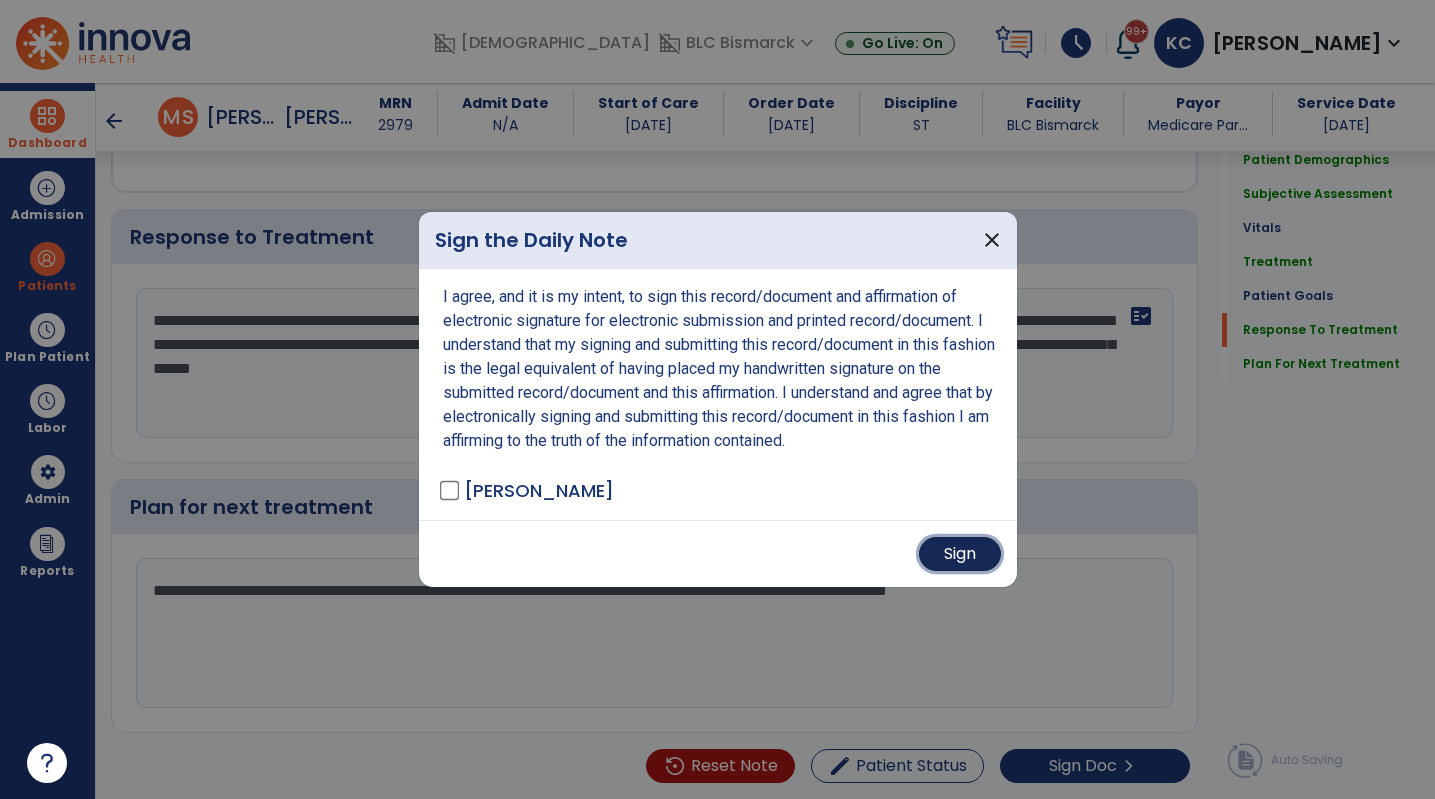 click on "Sign" at bounding box center [960, 554] 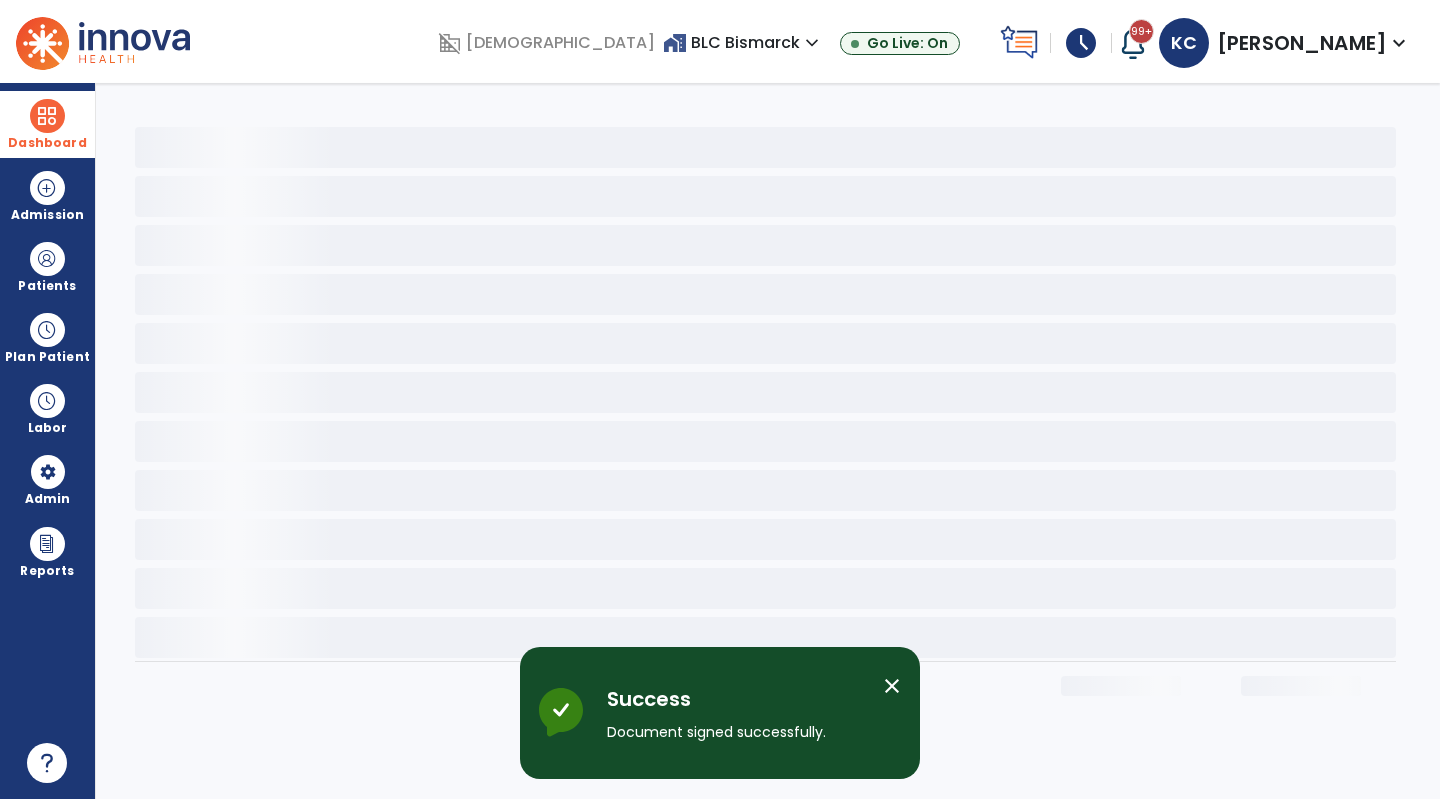 scroll, scrollTop: 0, scrollLeft: 0, axis: both 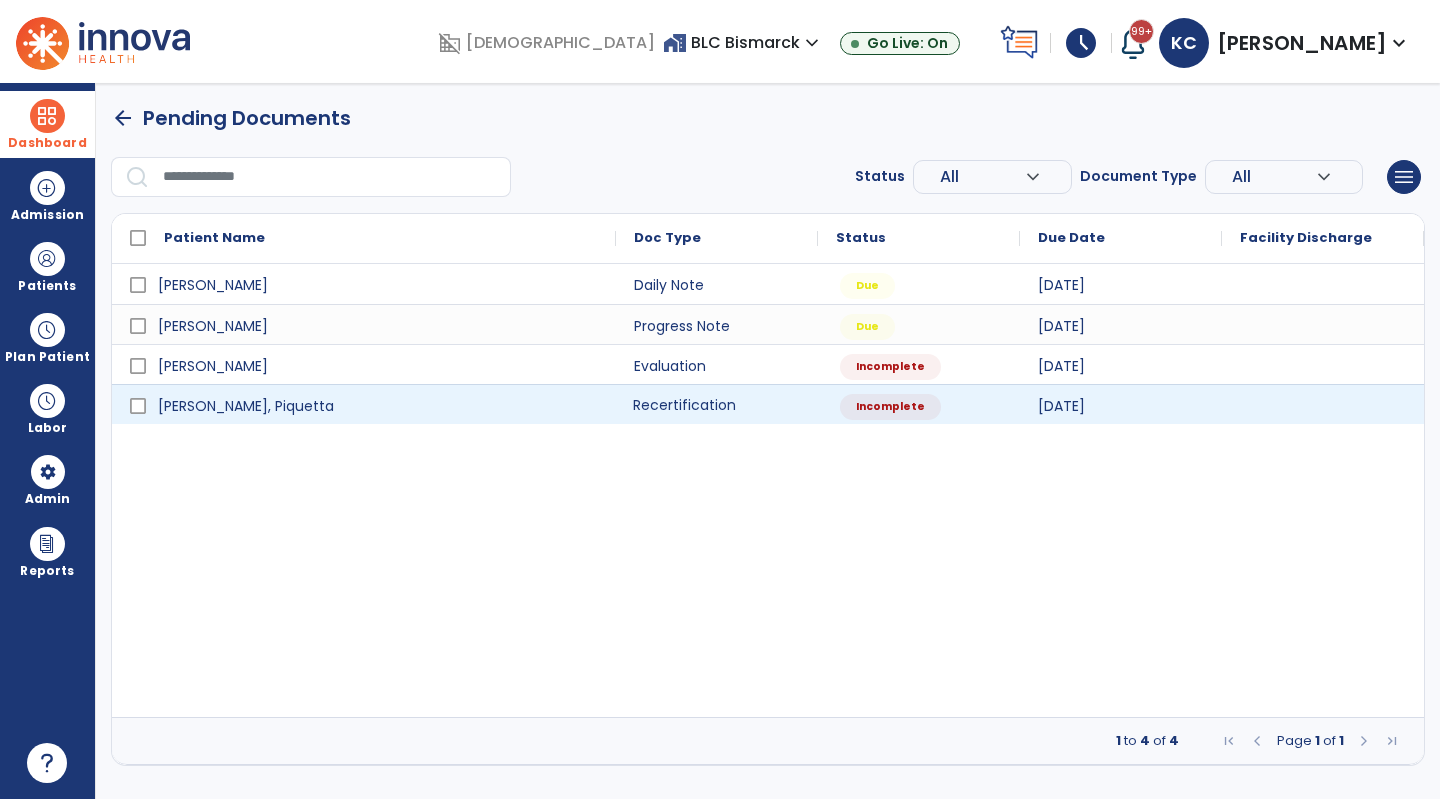 click on "Recertification" at bounding box center (717, 404) 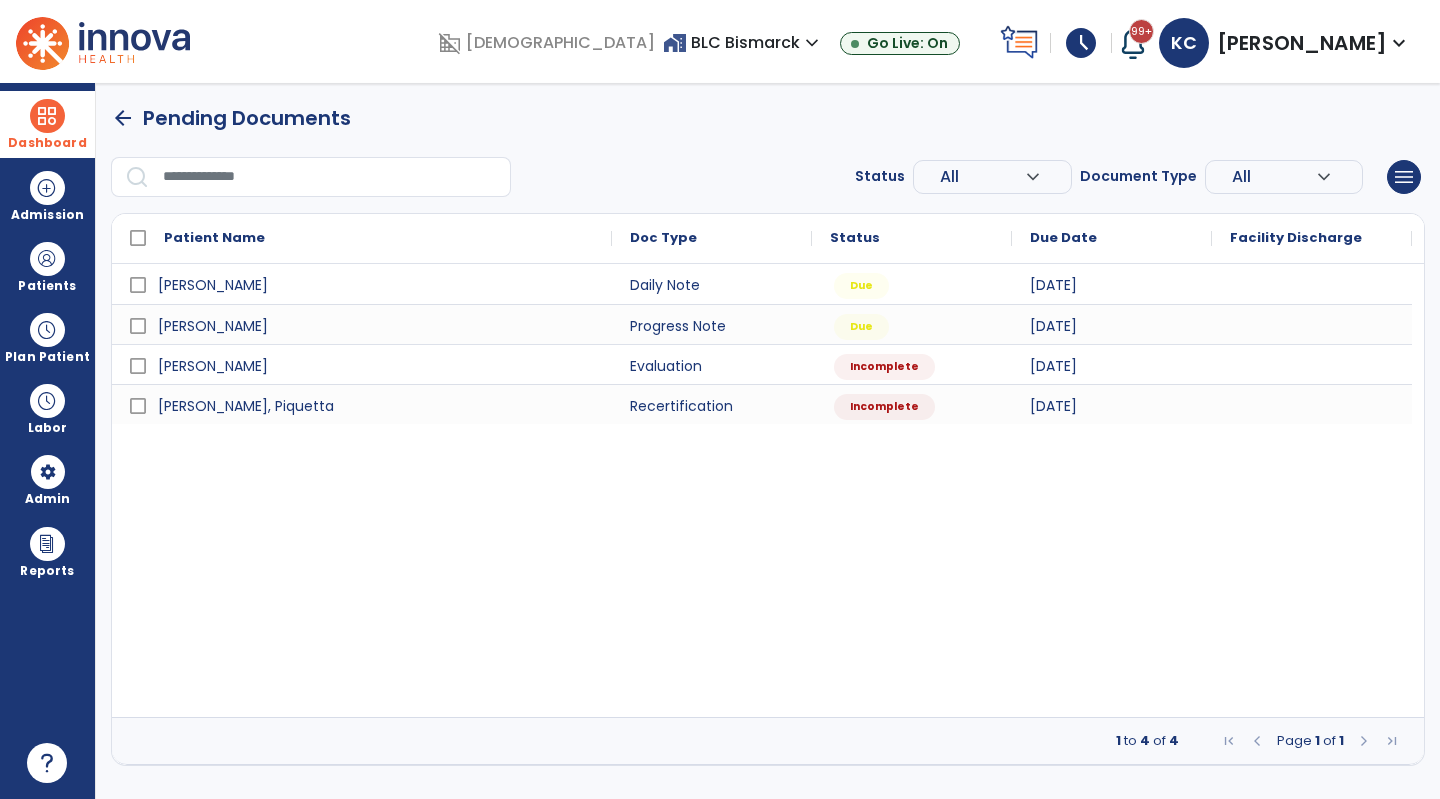 select on "**" 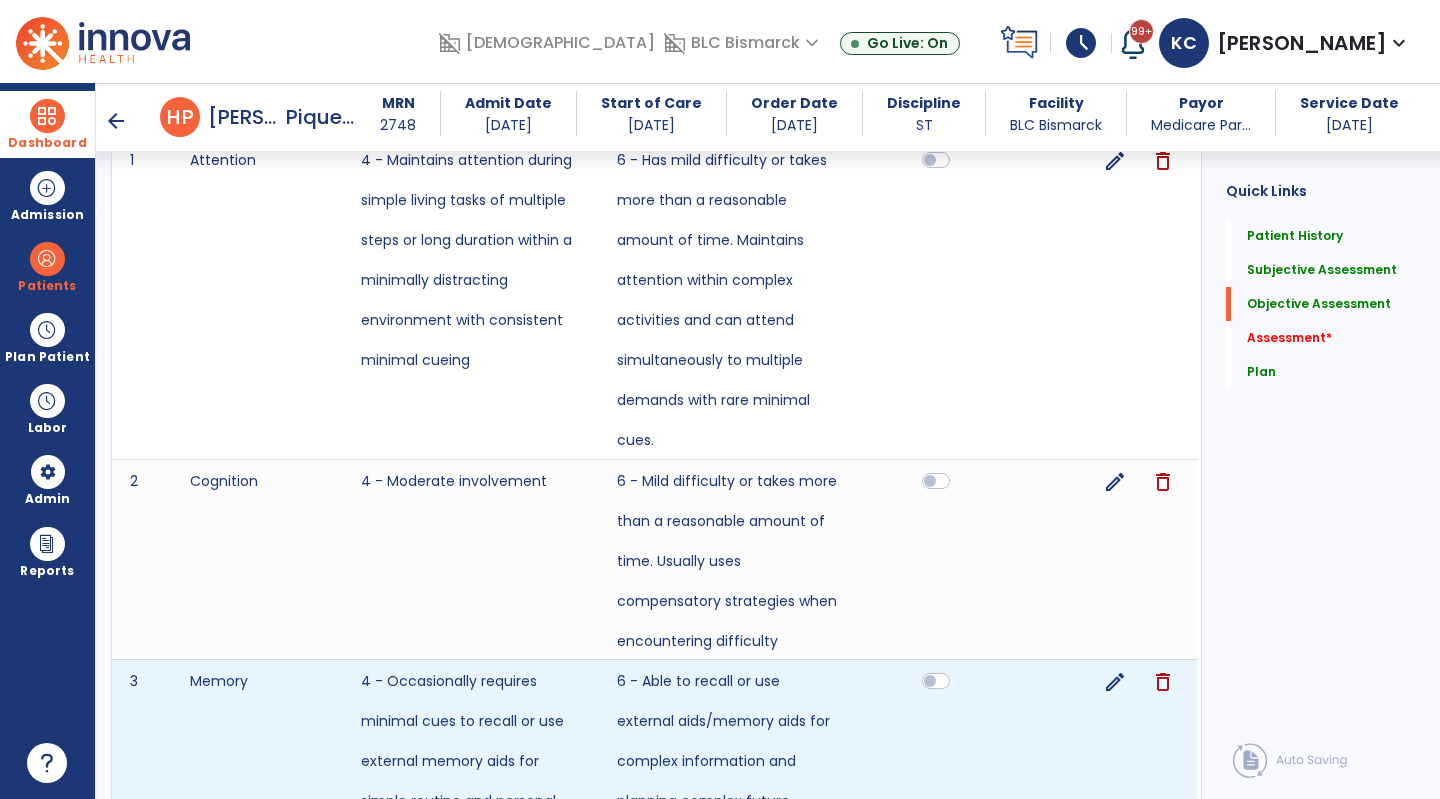 scroll, scrollTop: 2227, scrollLeft: 0, axis: vertical 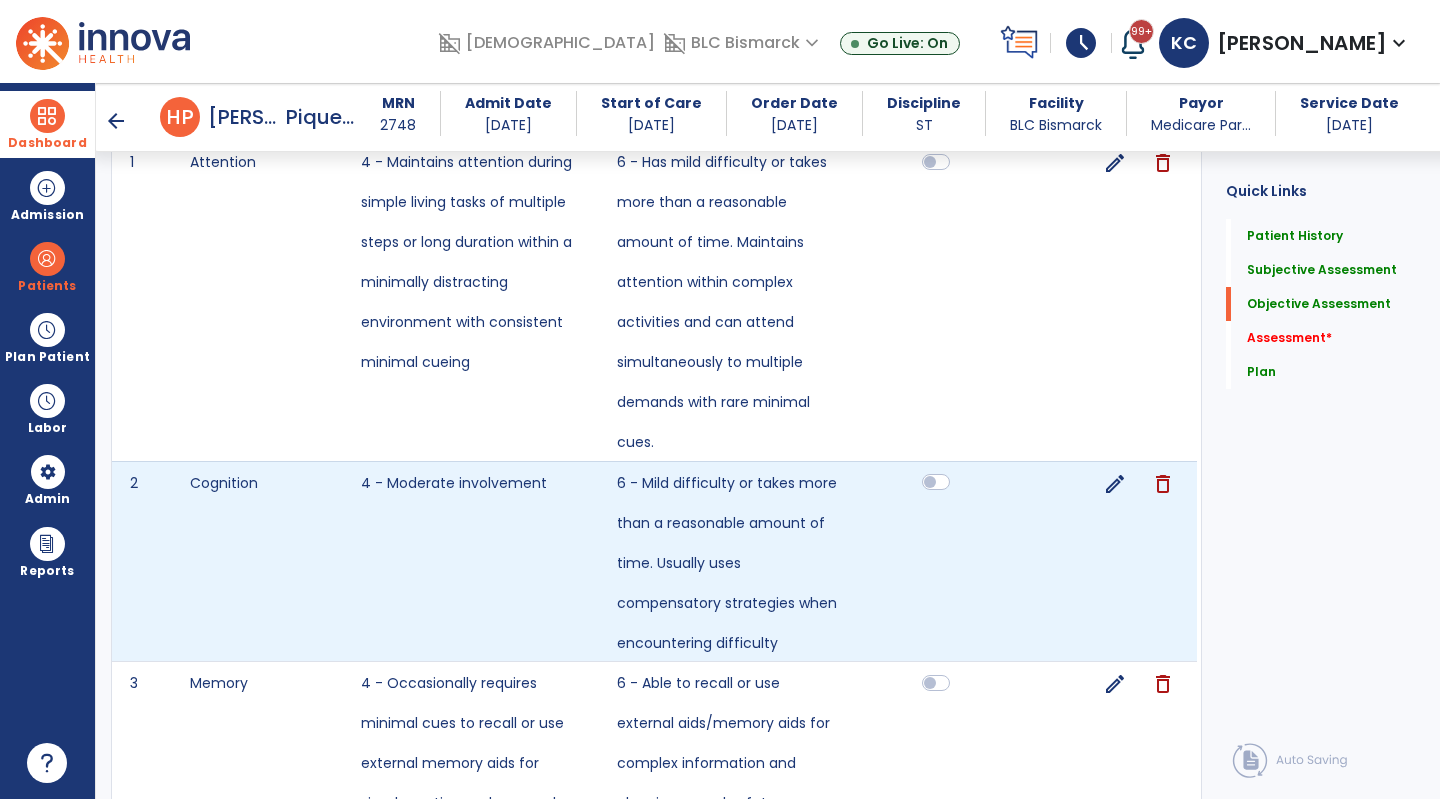click 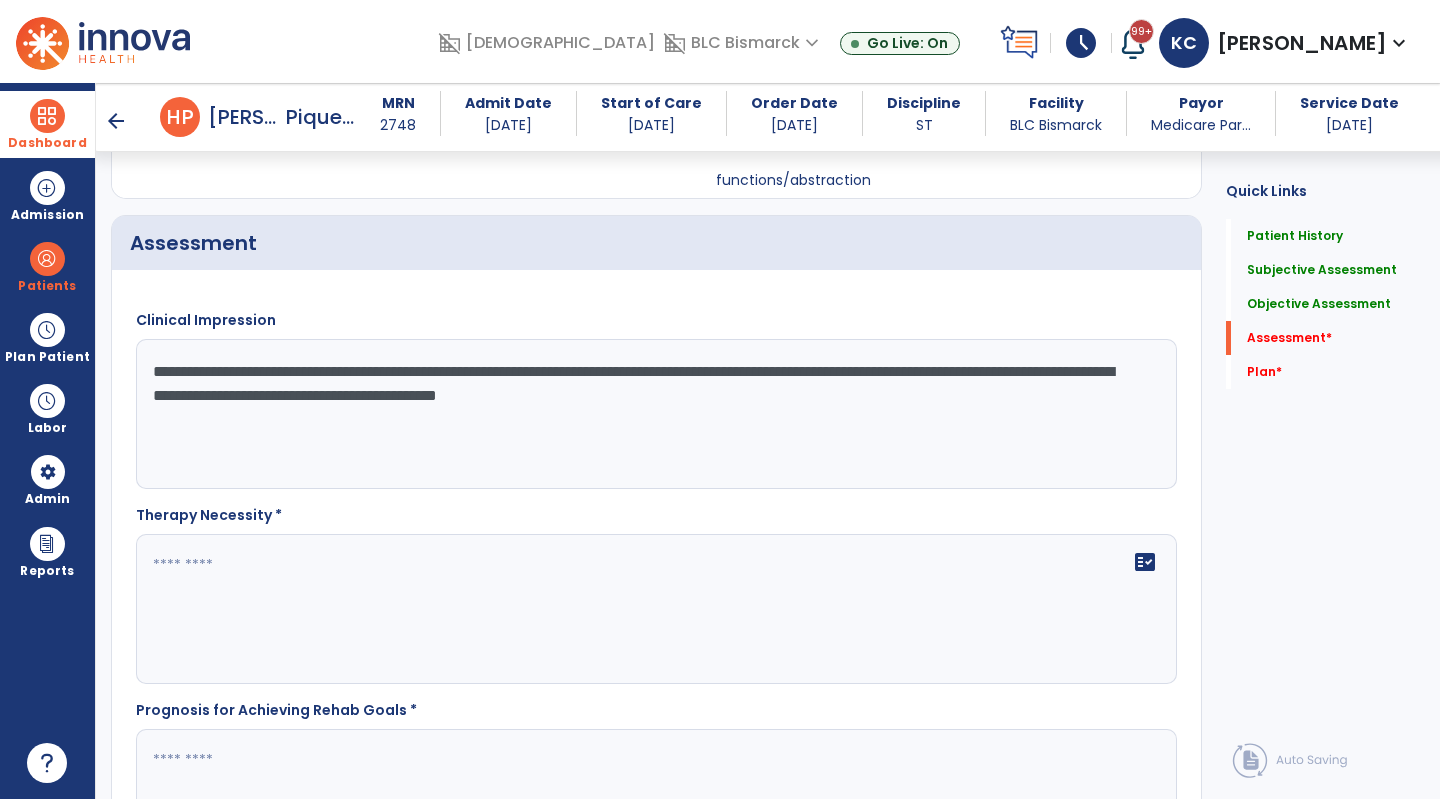 scroll, scrollTop: 5070, scrollLeft: 0, axis: vertical 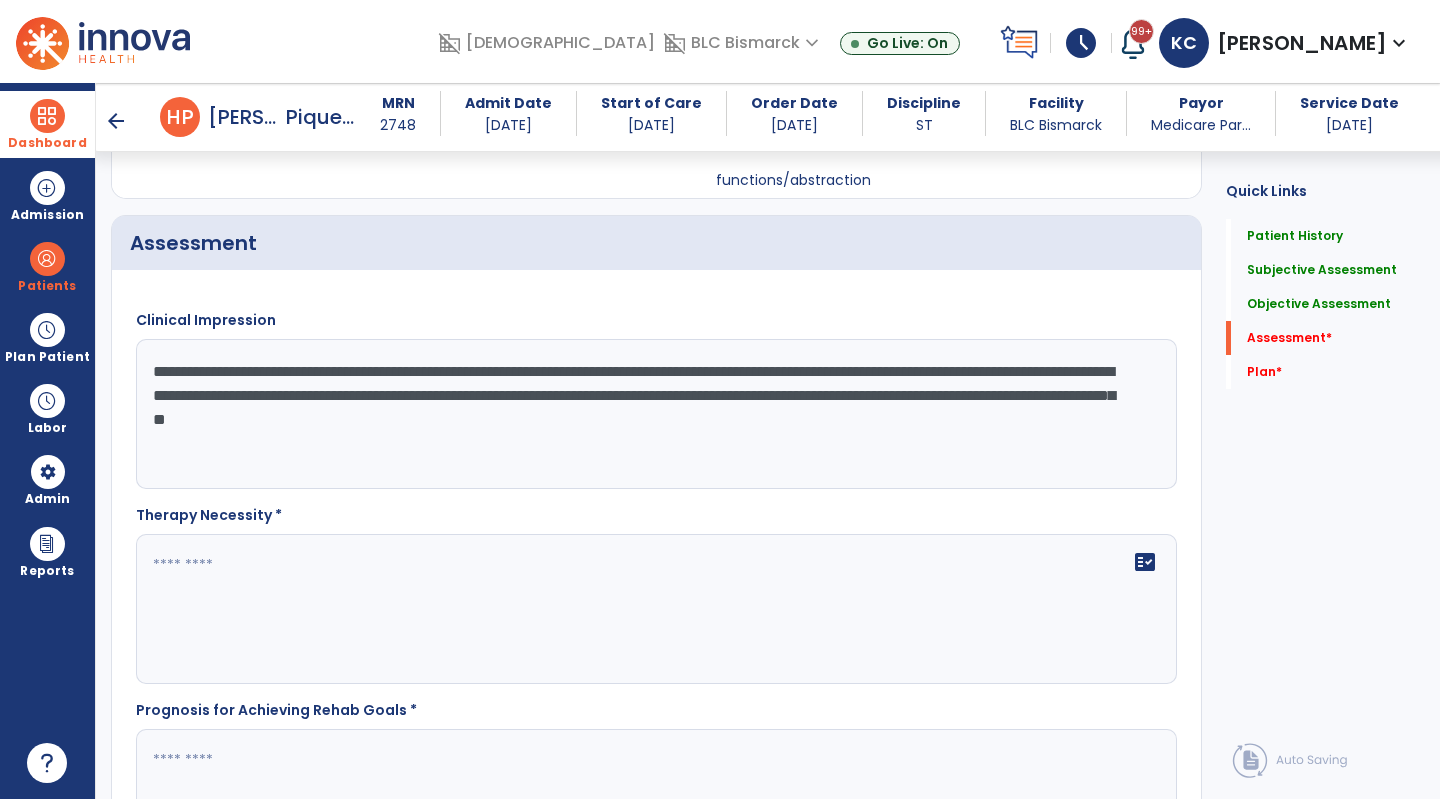 type on "**********" 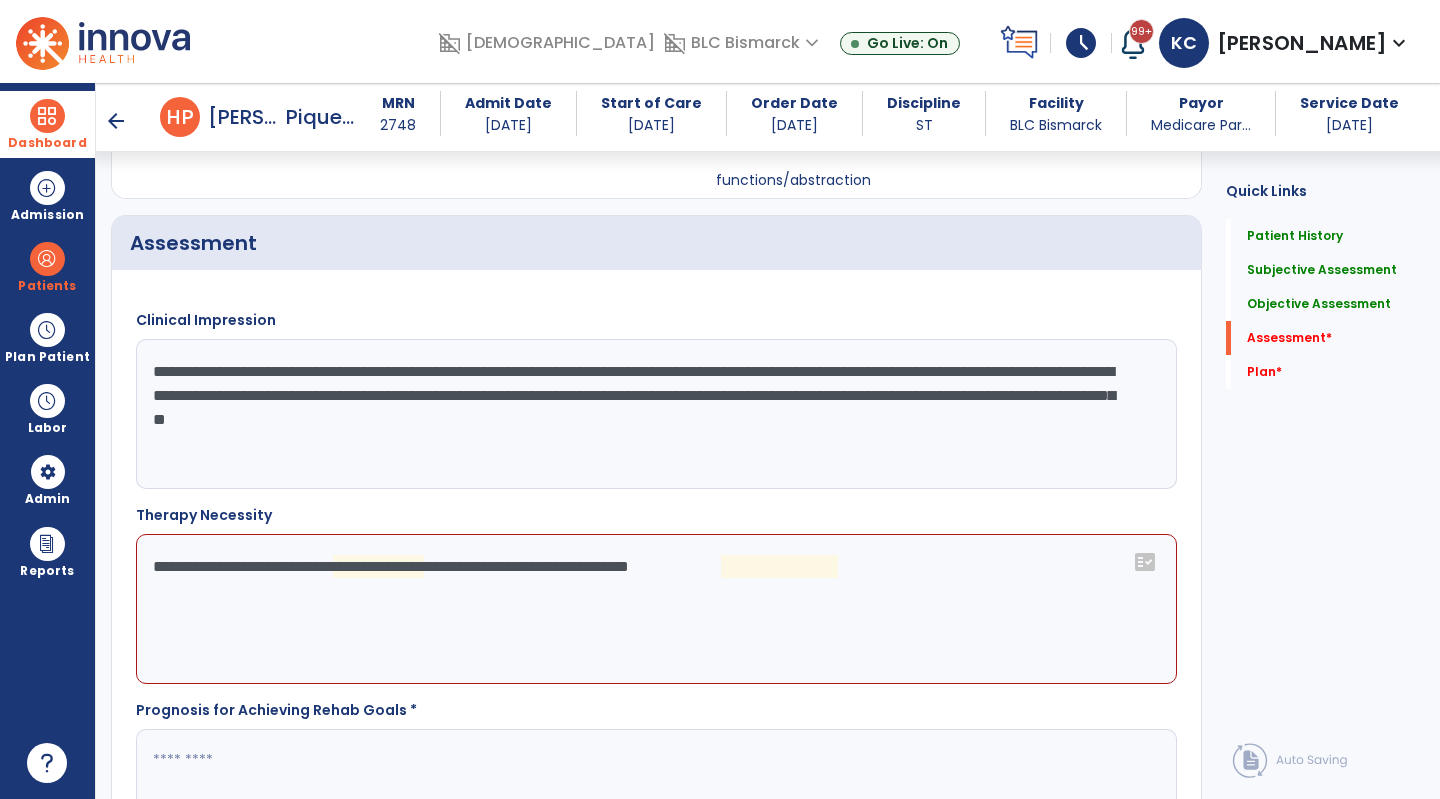 click on "**********" 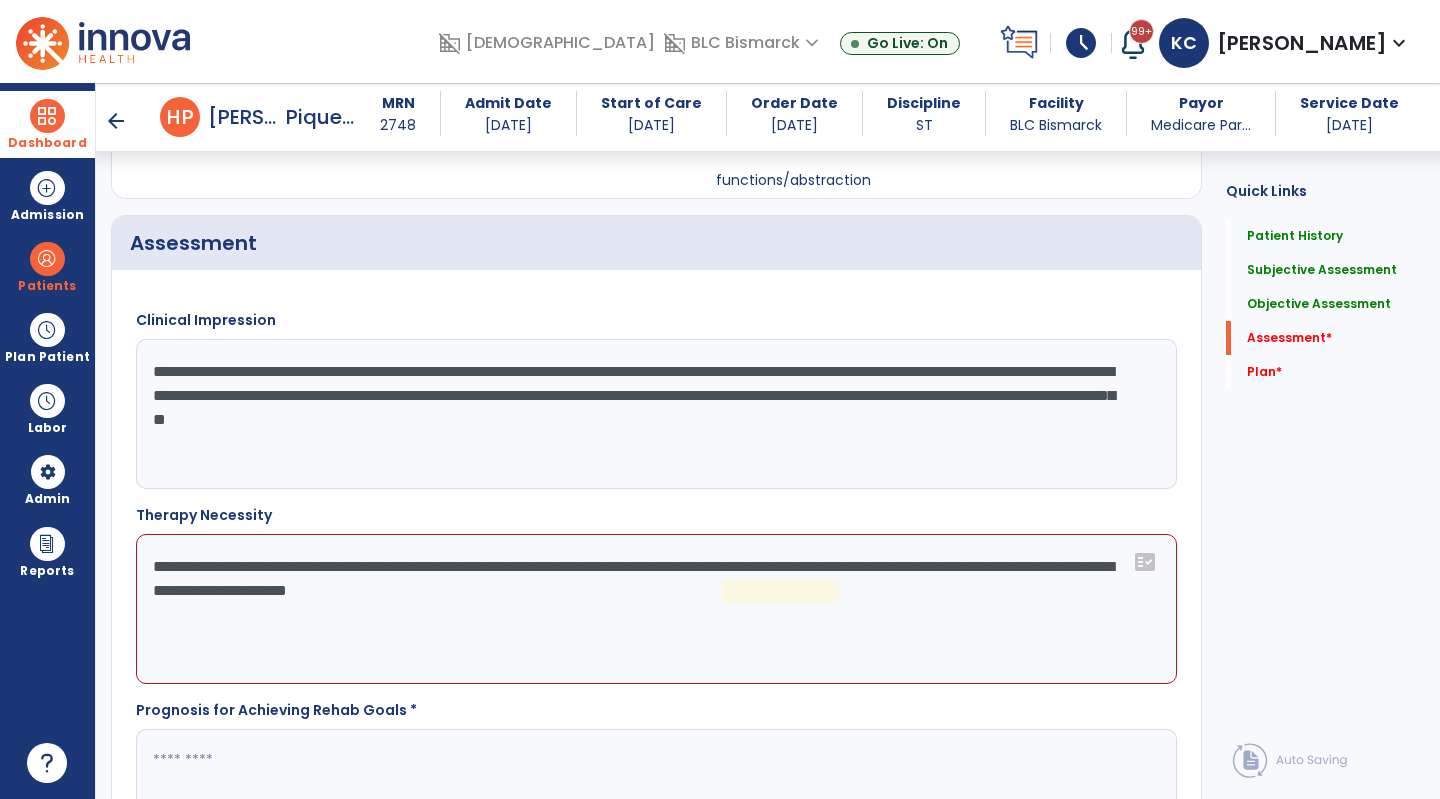 click on "**********" 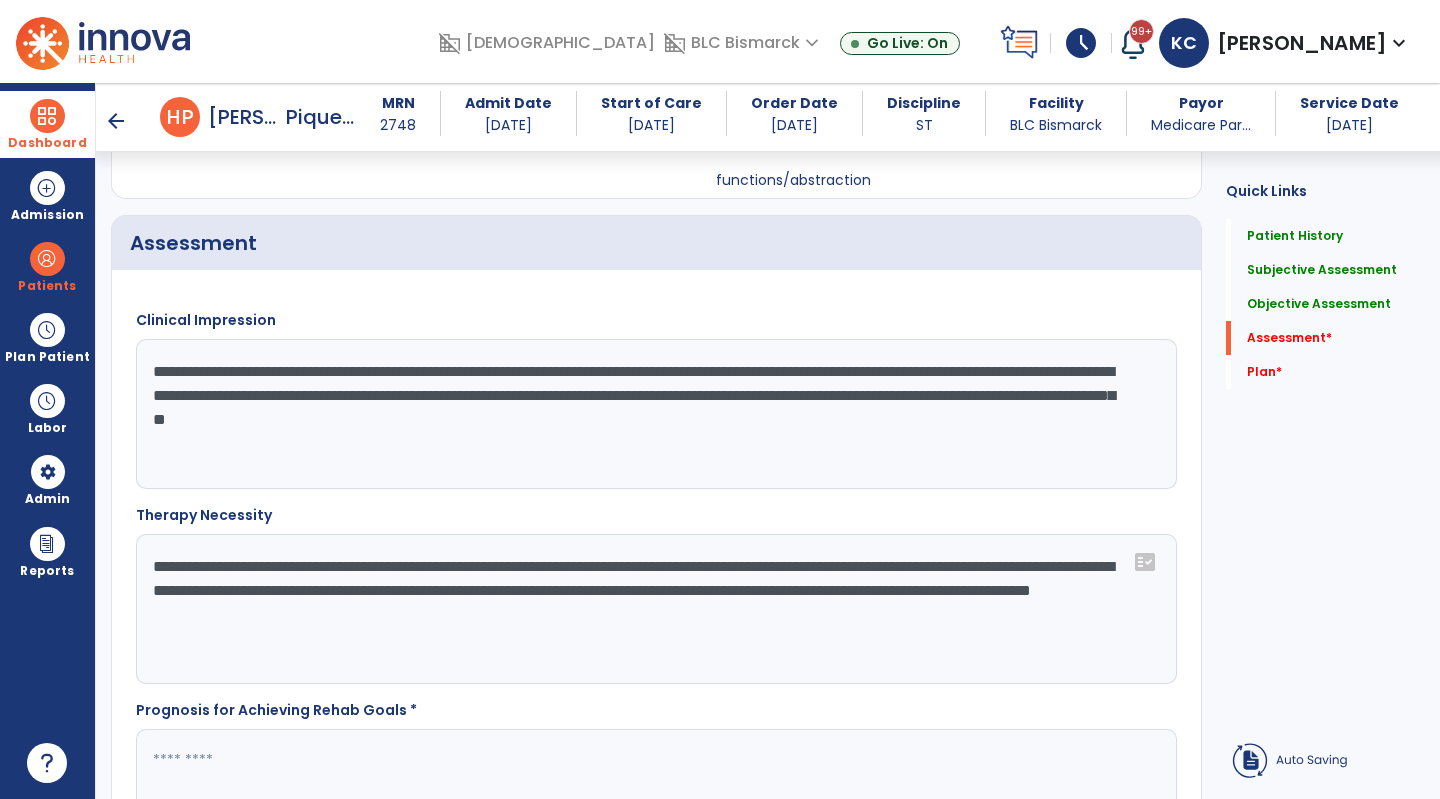 click on "**********" 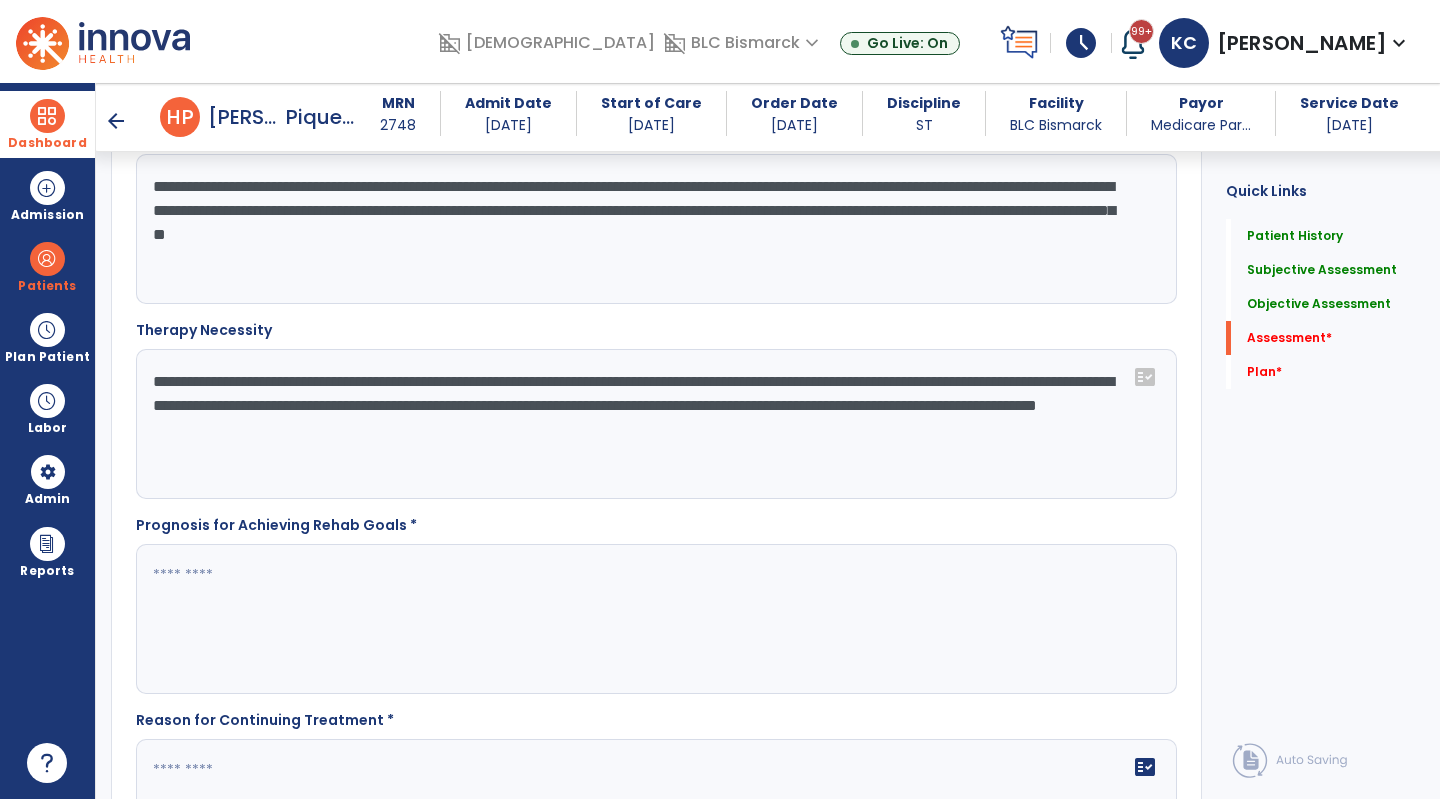 scroll, scrollTop: 5256, scrollLeft: 0, axis: vertical 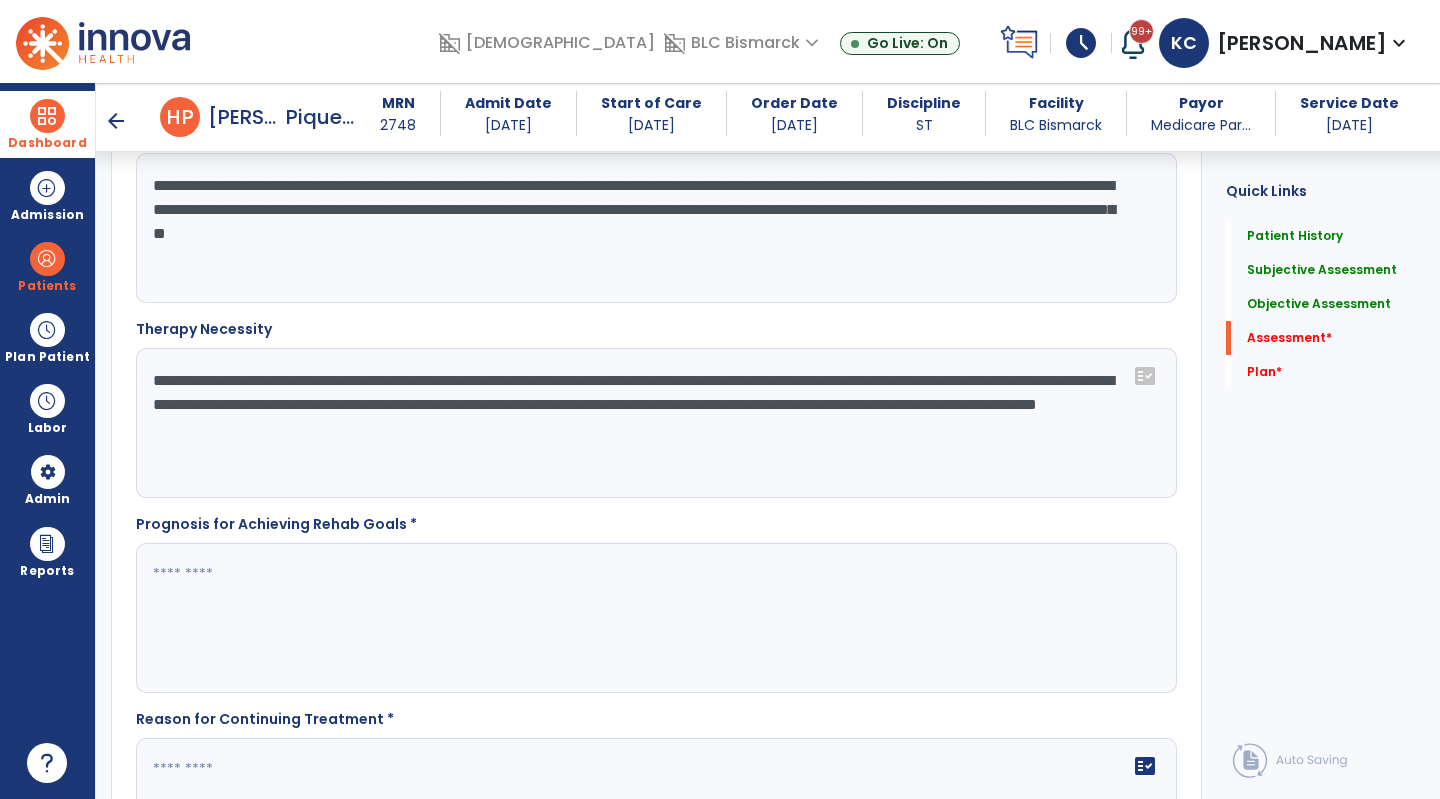 type on "**********" 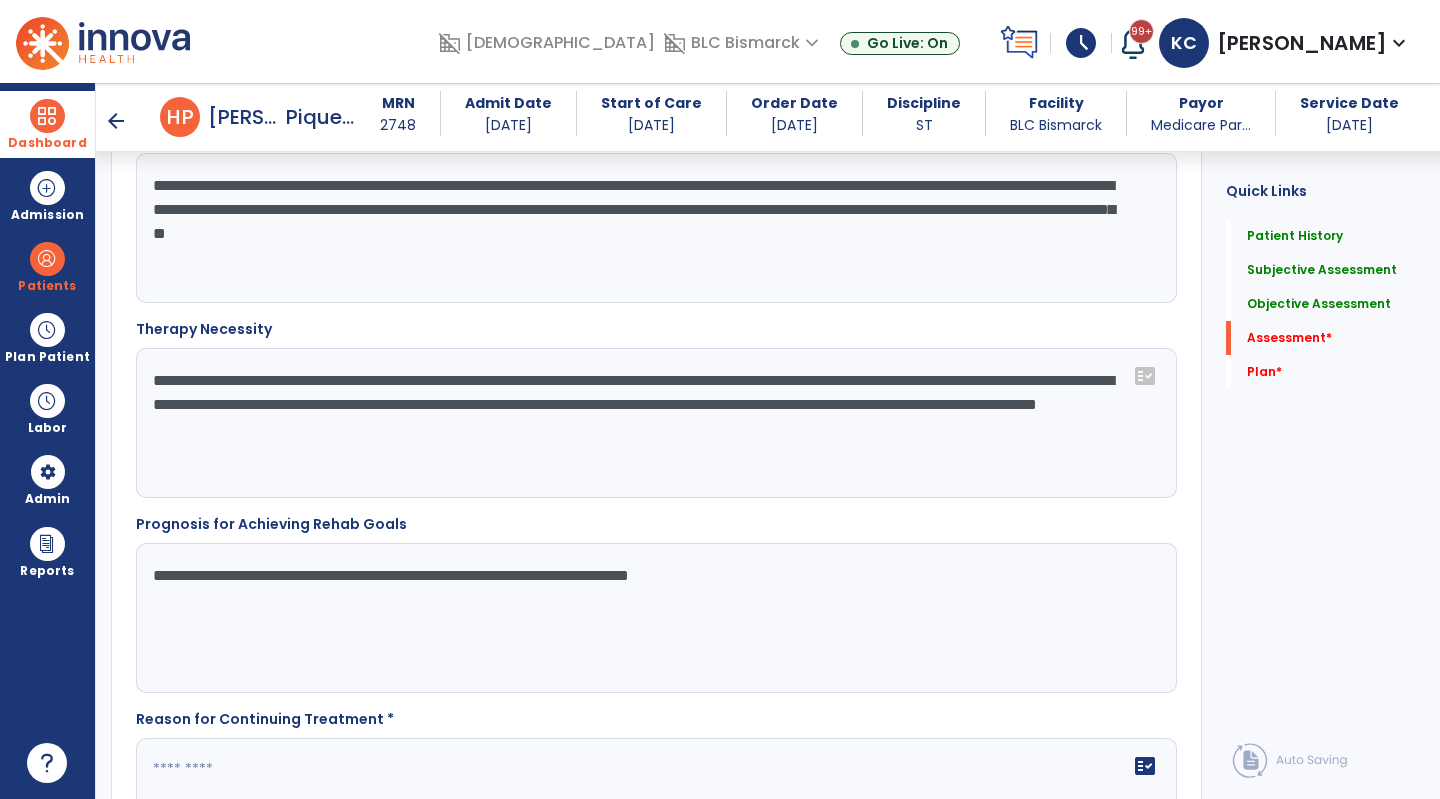 click on "**********" 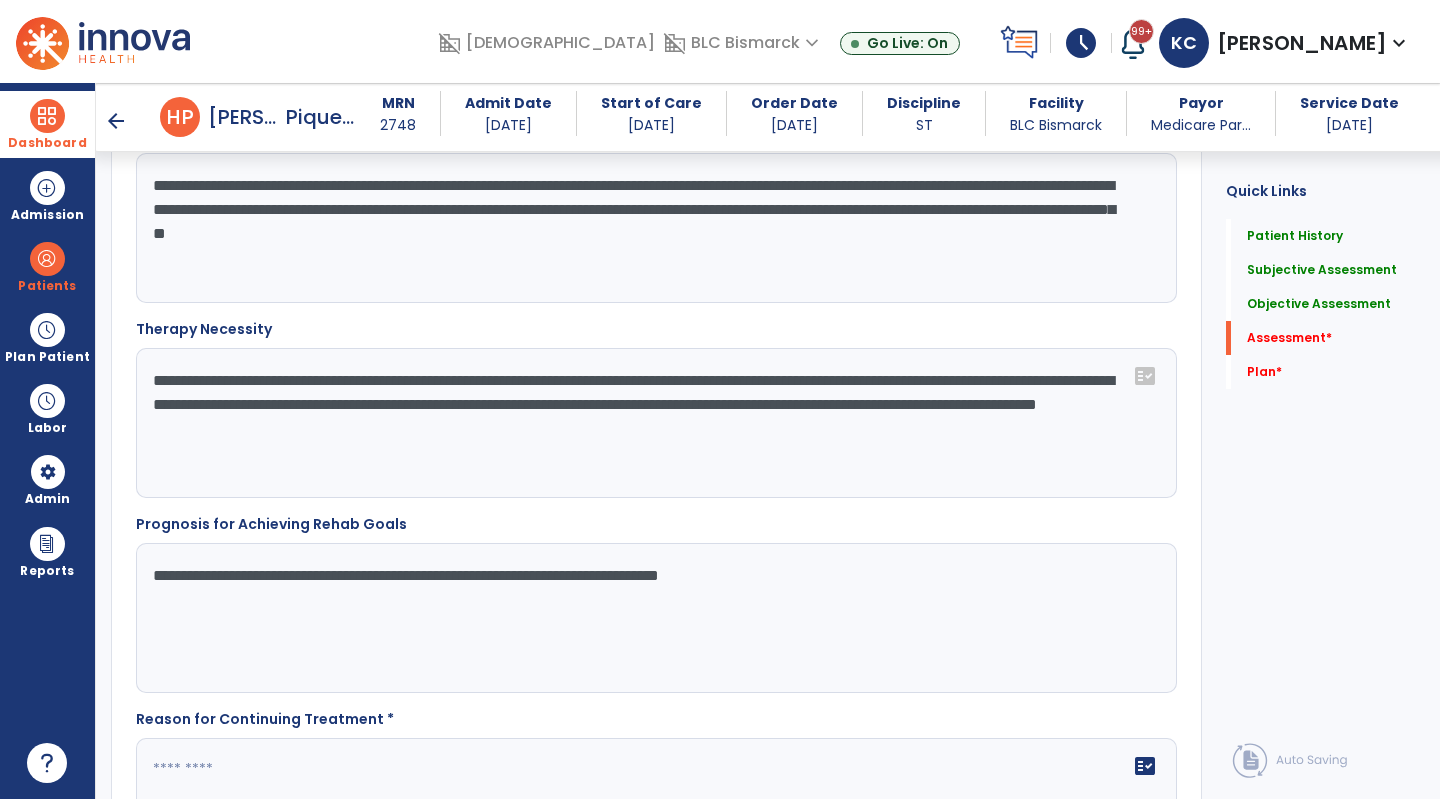 click on "**********" 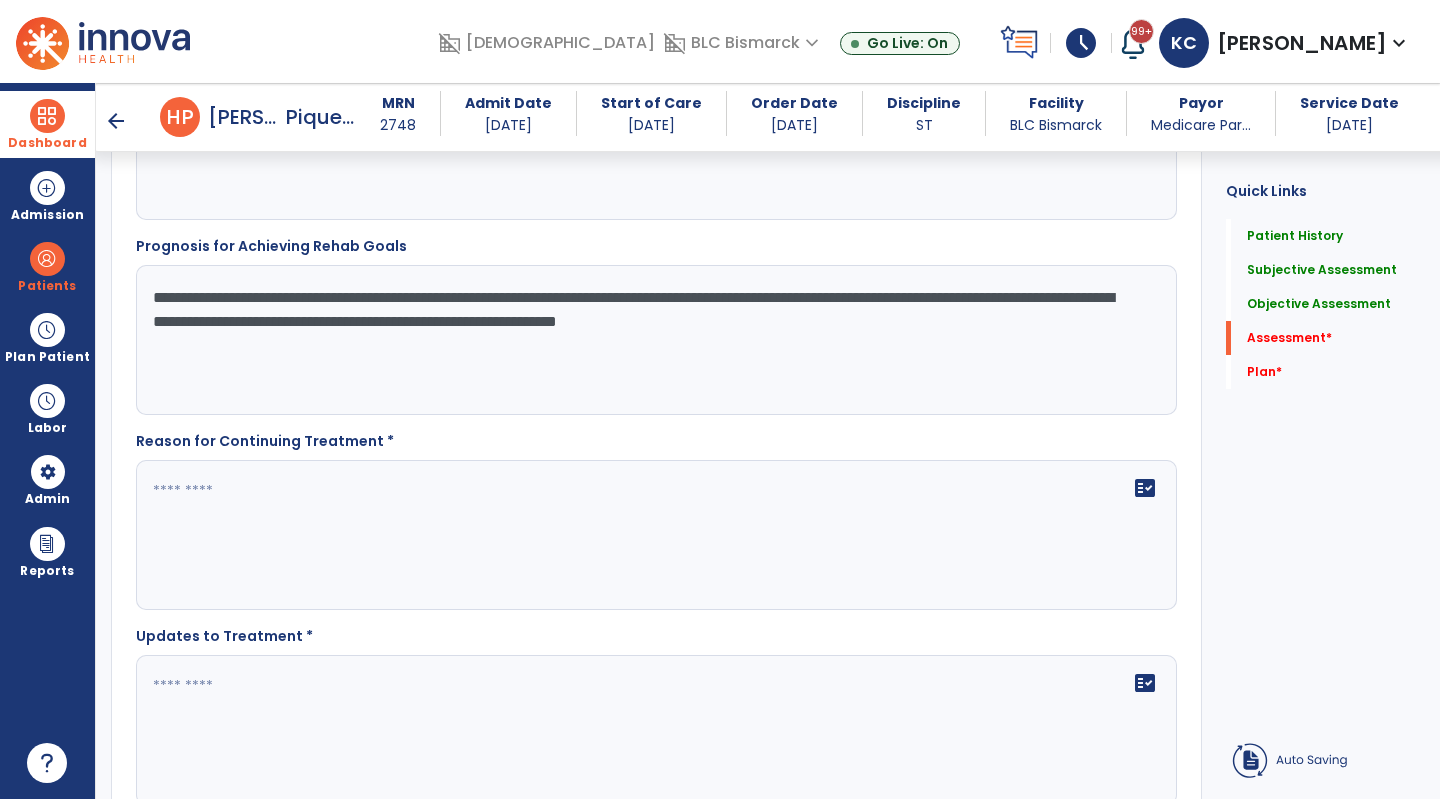 scroll, scrollTop: 5535, scrollLeft: 0, axis: vertical 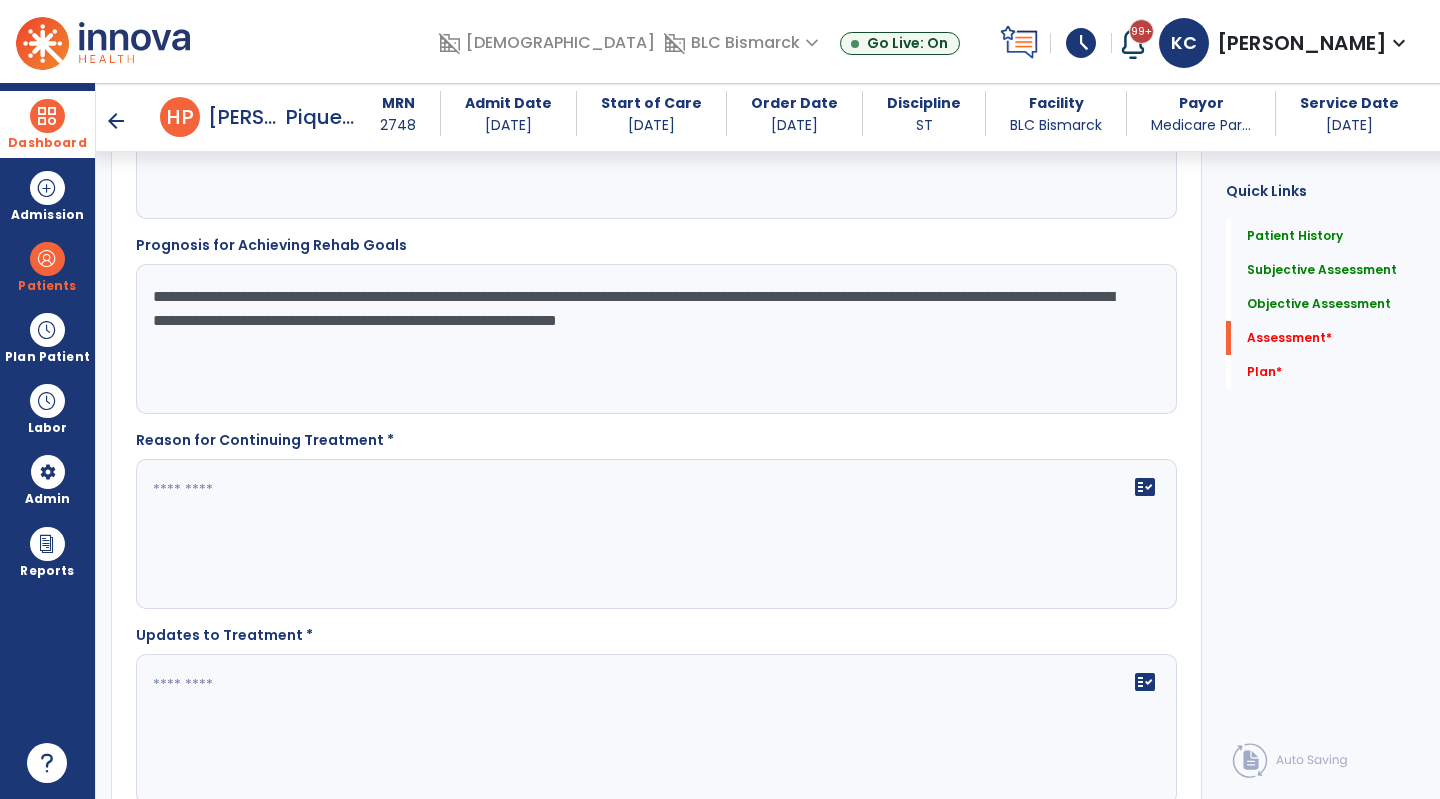 type on "**********" 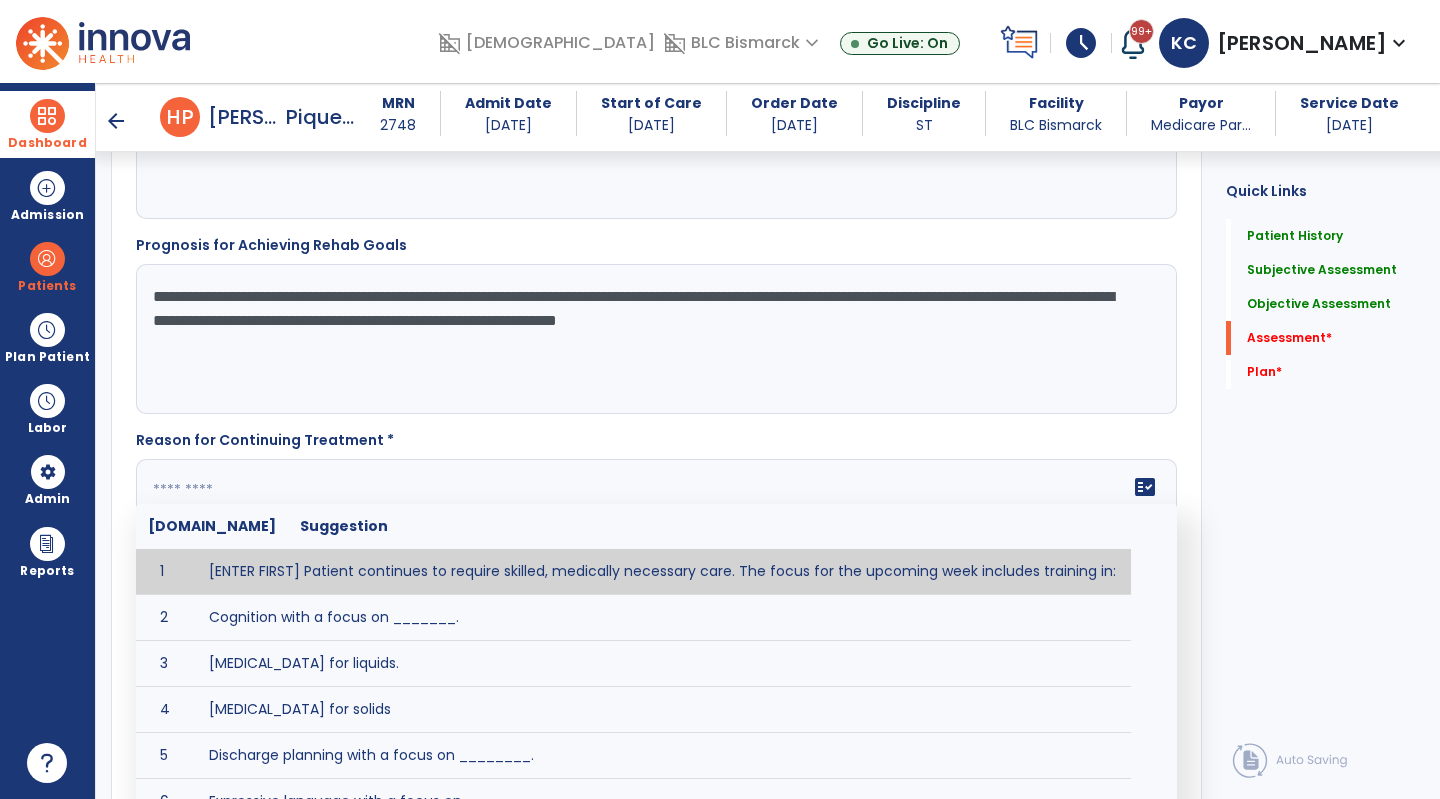 click 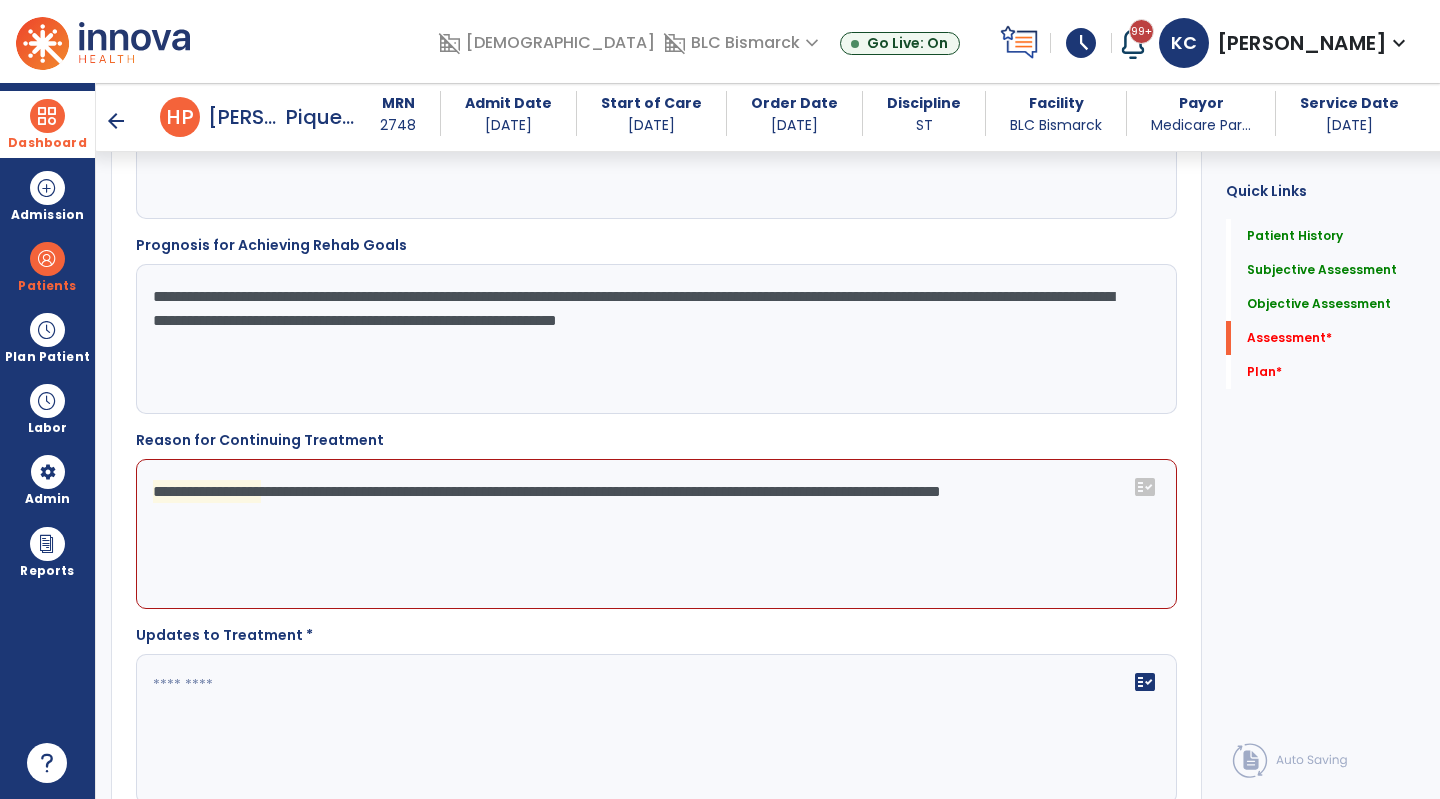 click on "**********" 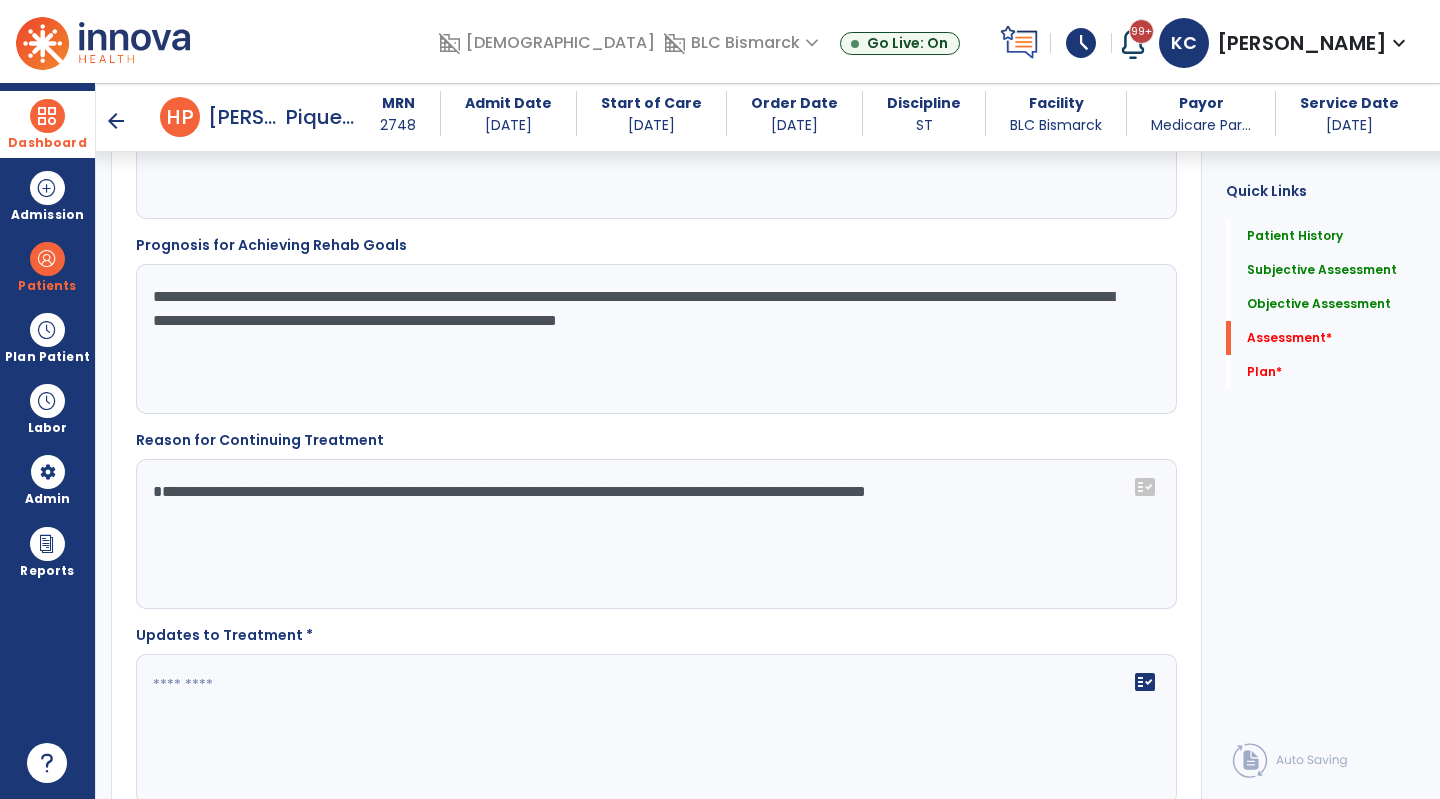 click on "**********" 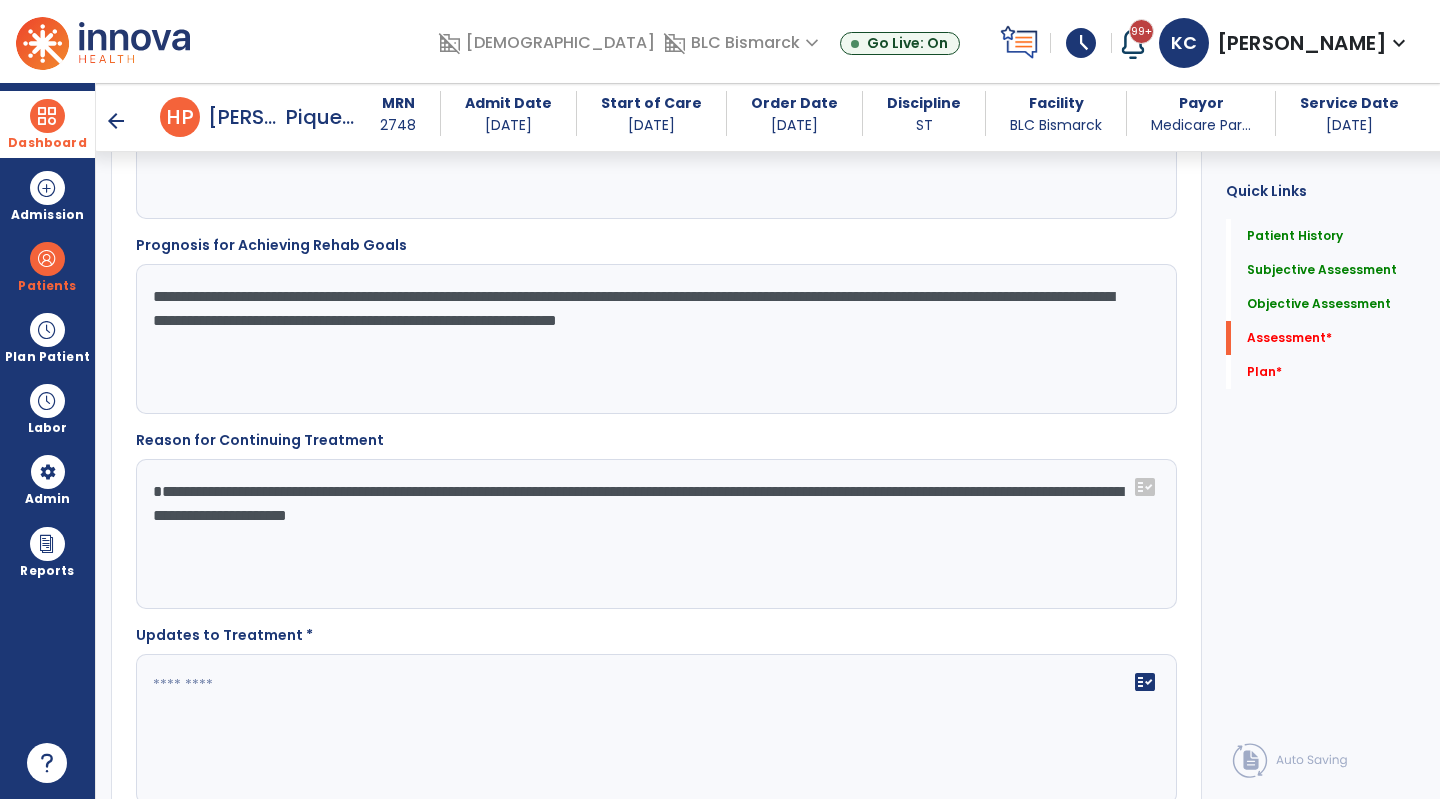 click on "**********" 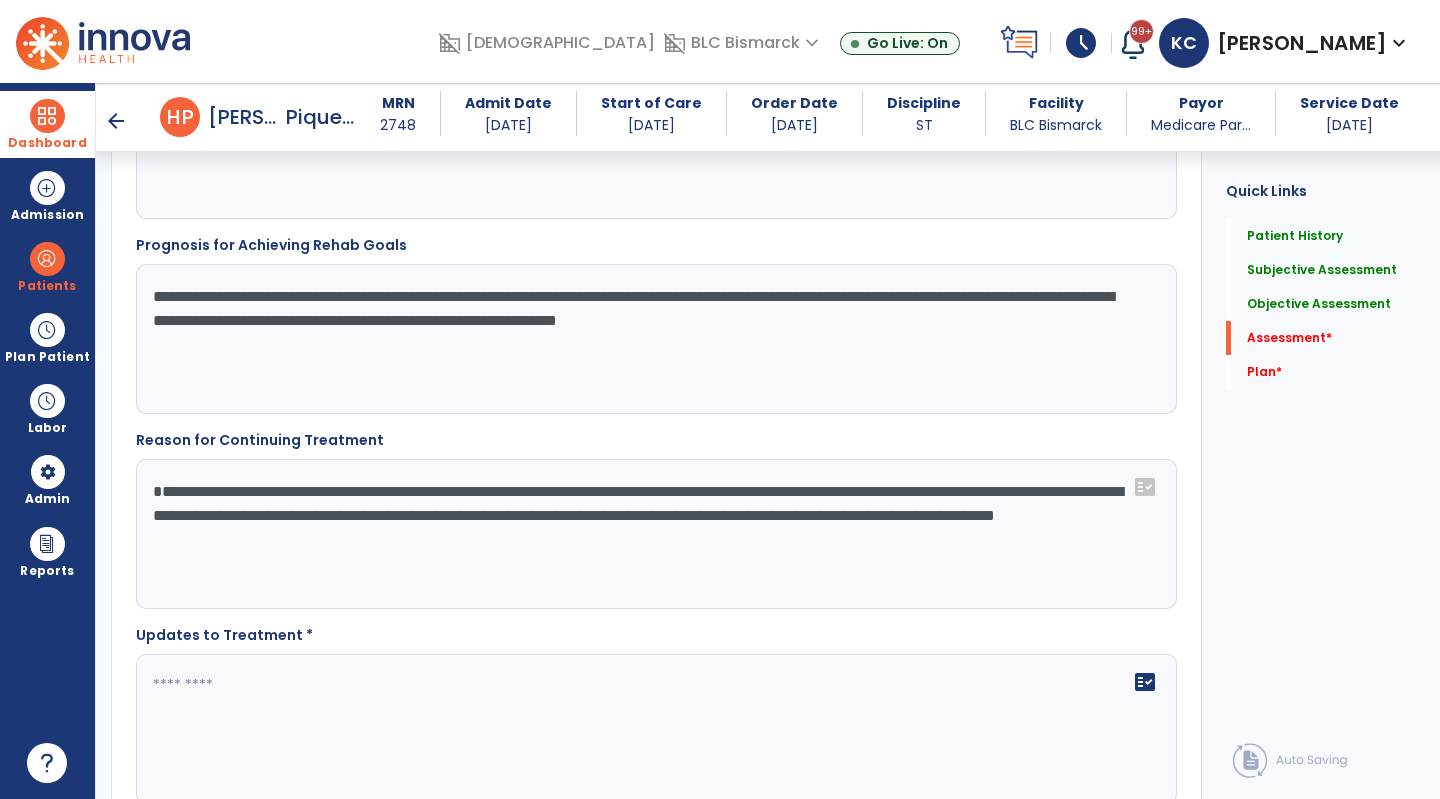 scroll, scrollTop: 5627, scrollLeft: 0, axis: vertical 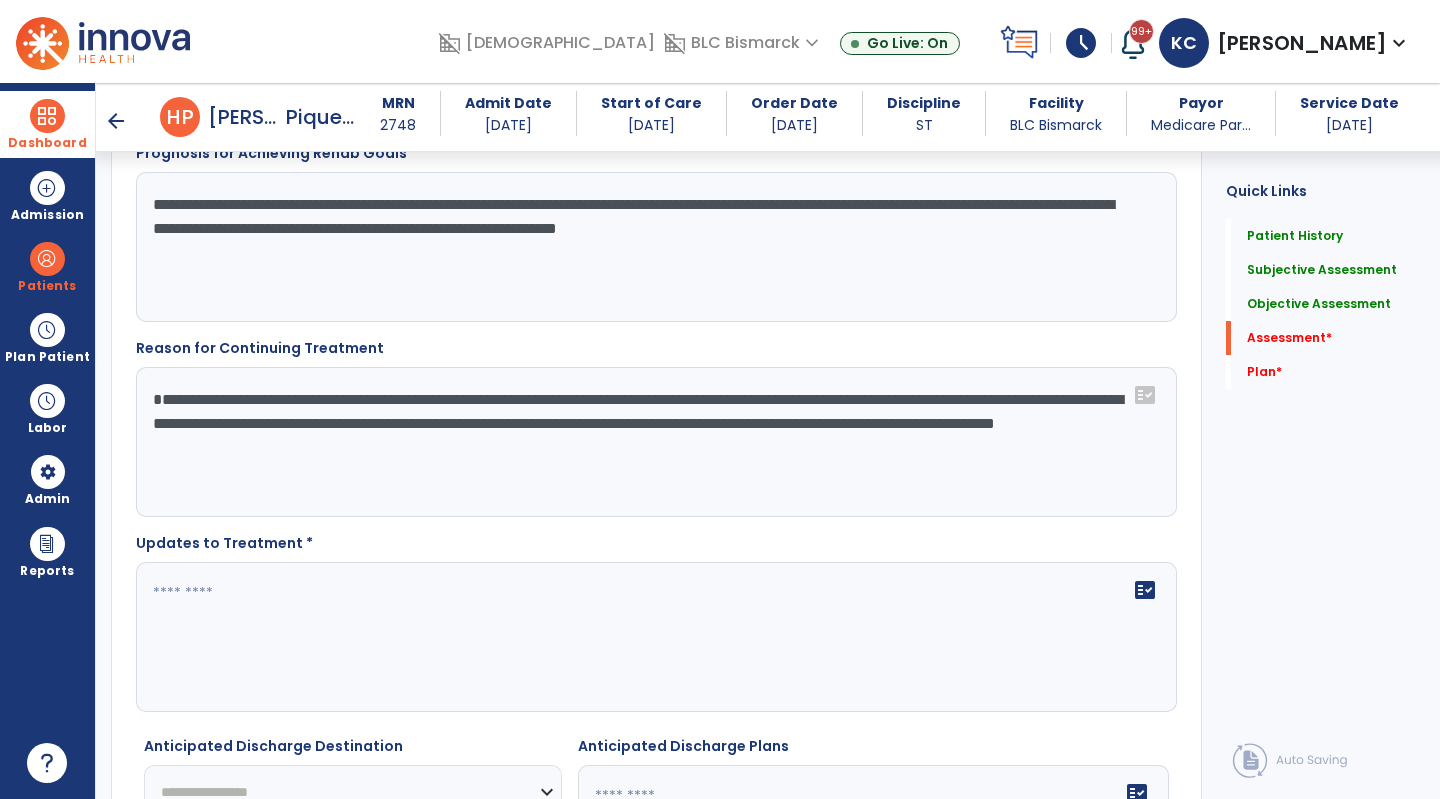 type on "**********" 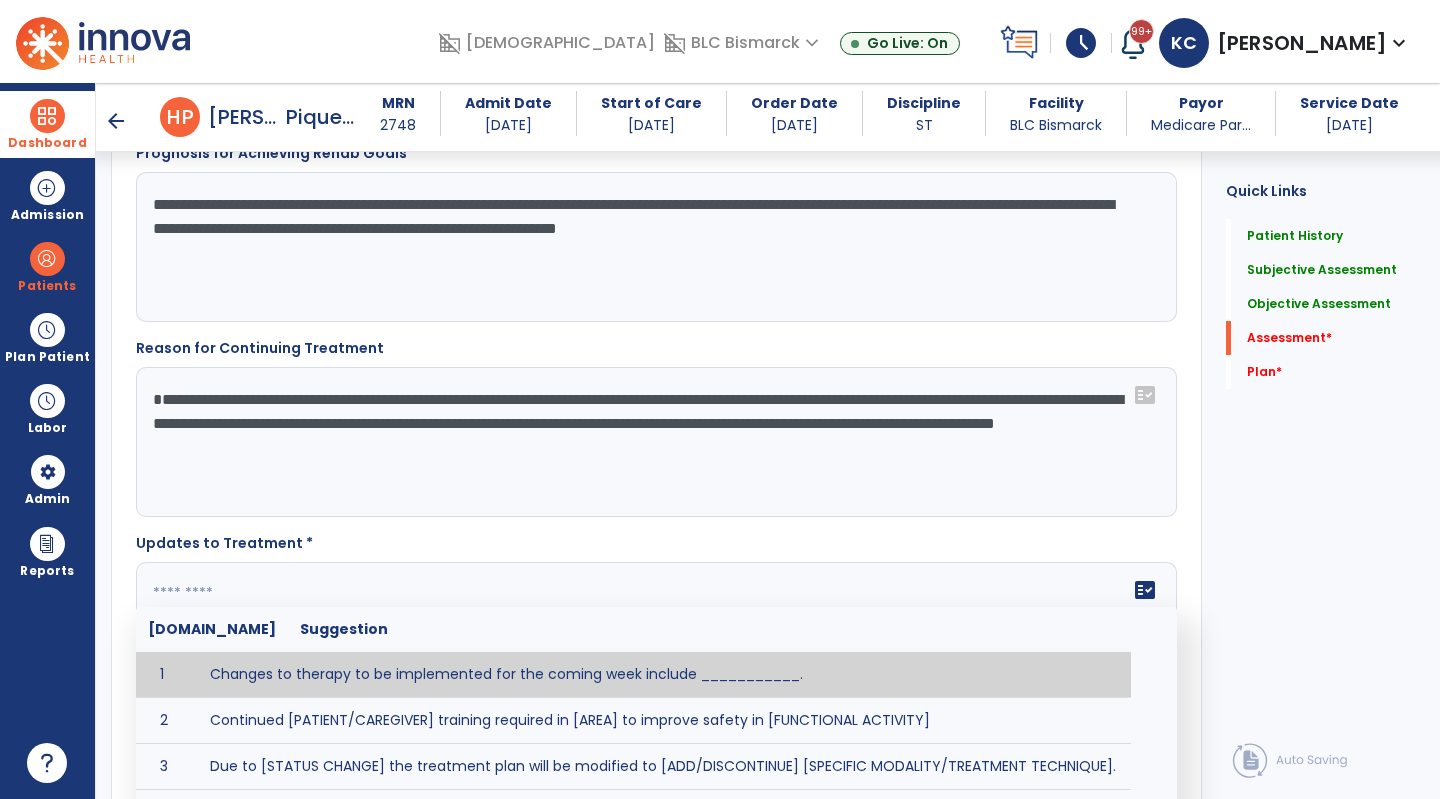 click 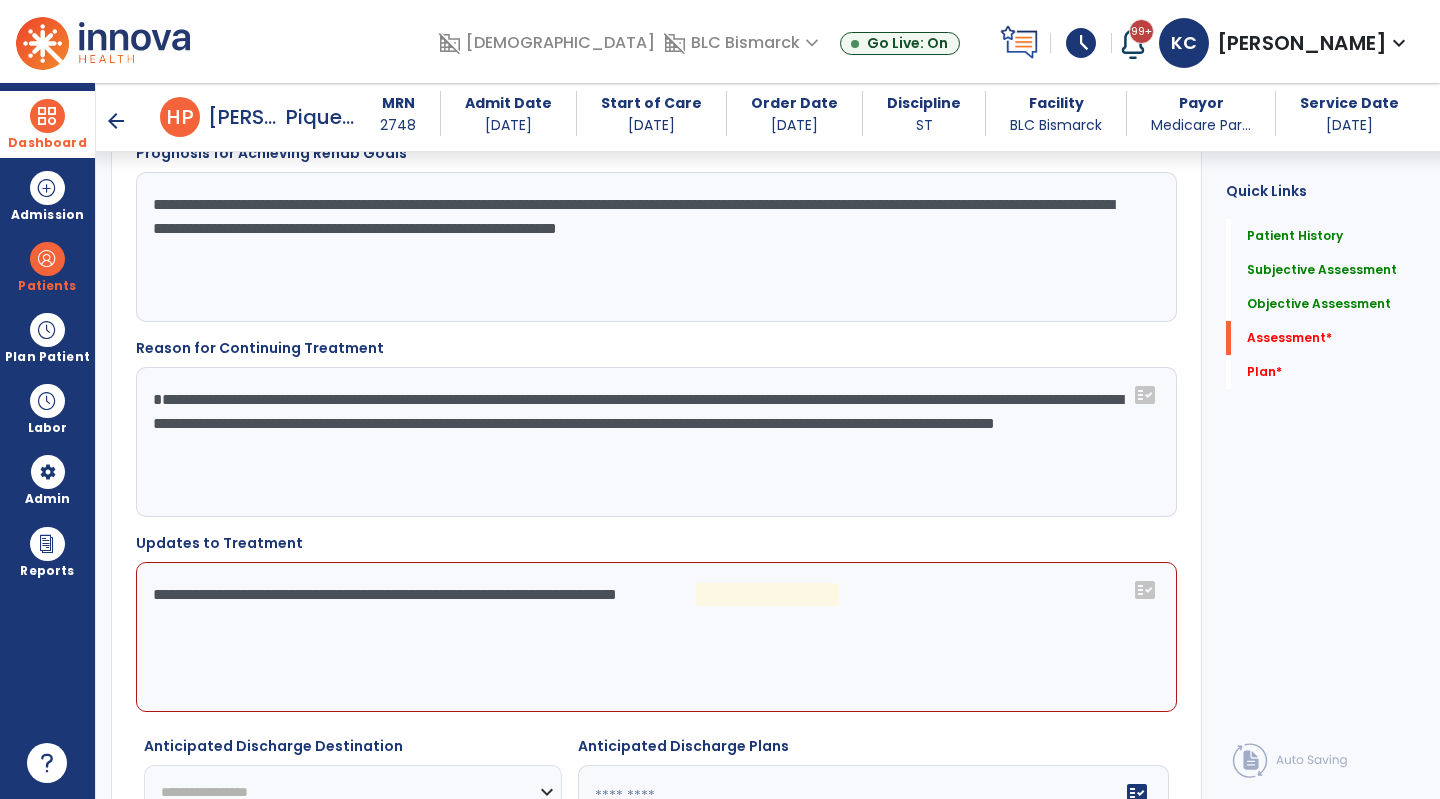 click on "**********" 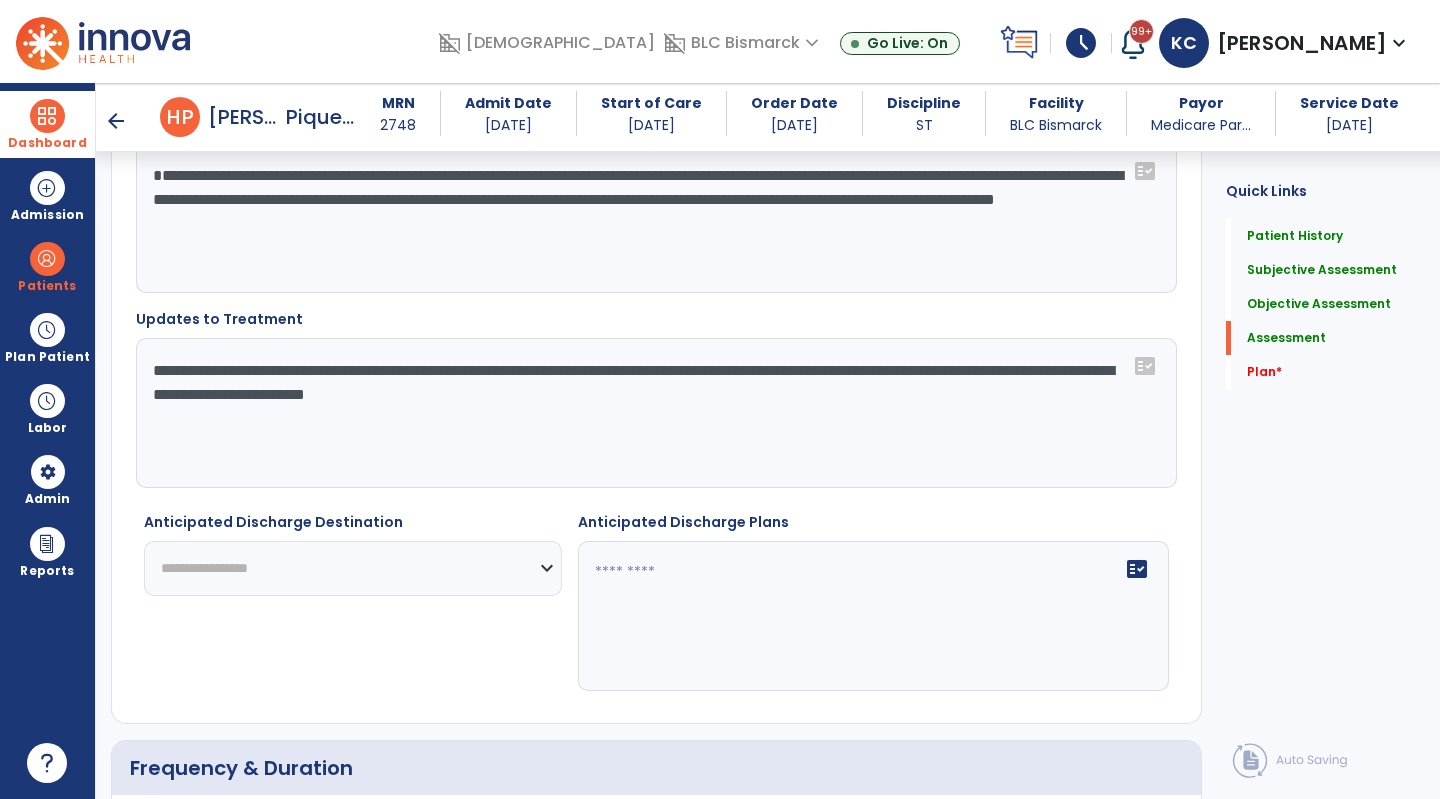 scroll, scrollTop: 5887, scrollLeft: 0, axis: vertical 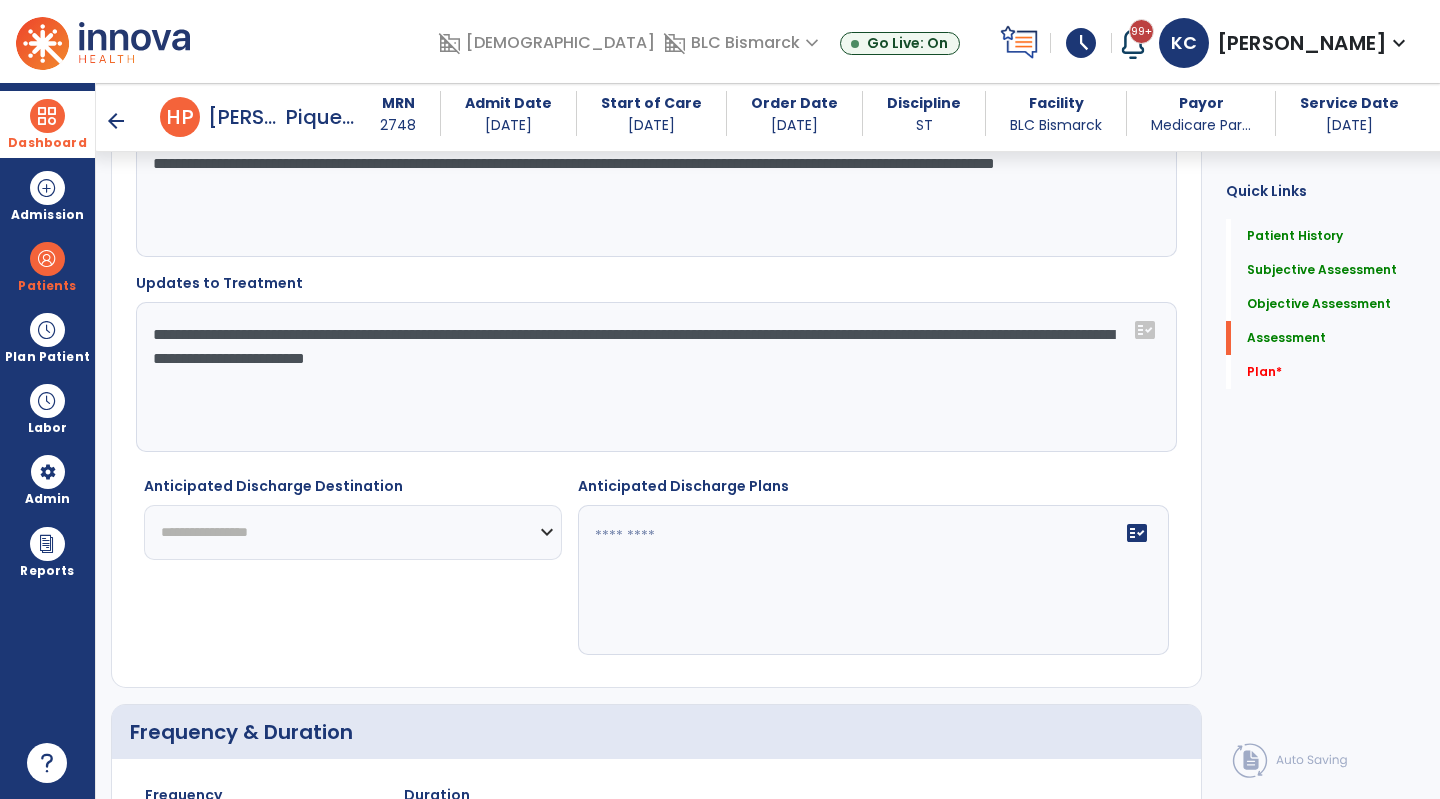 type on "**********" 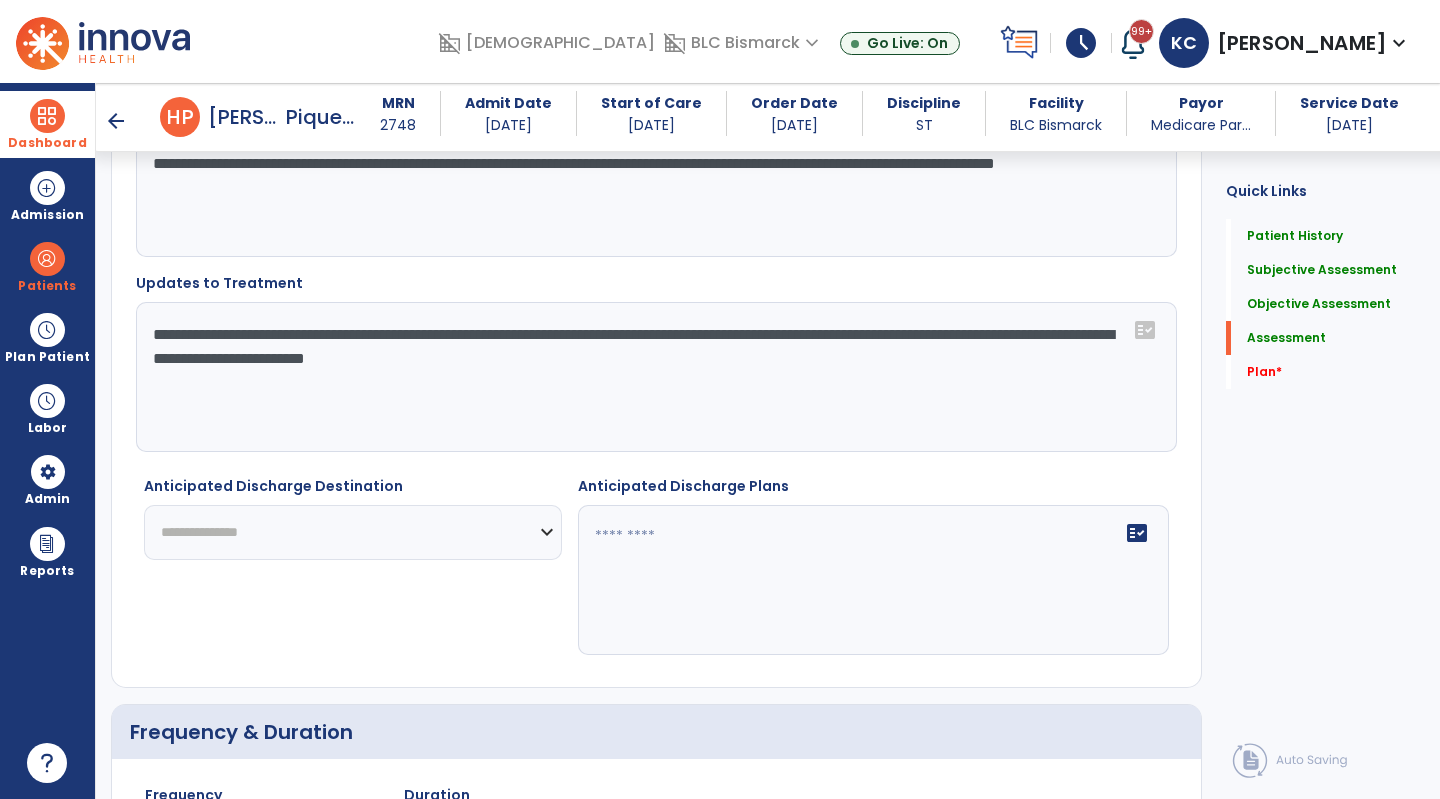 click on "**********" 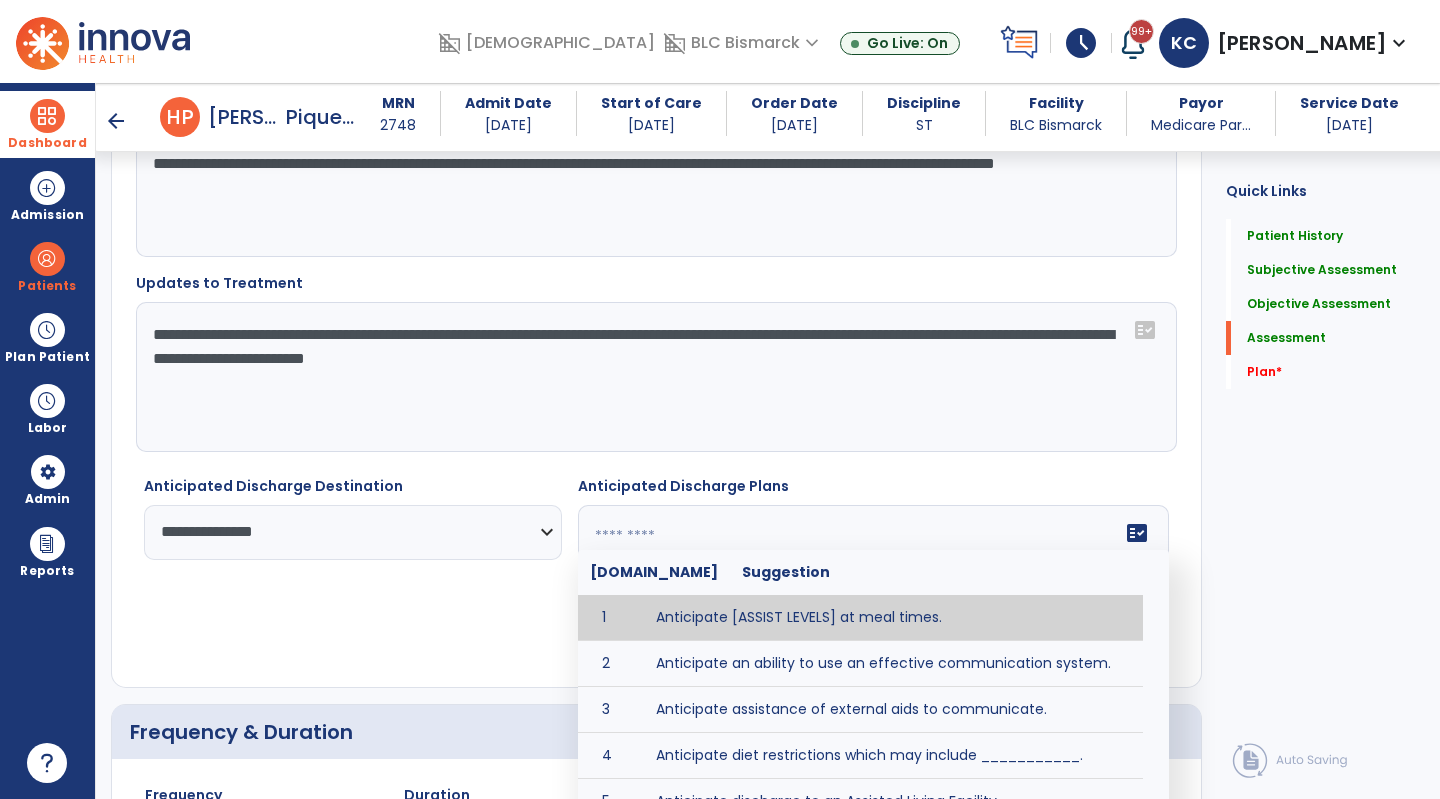 click 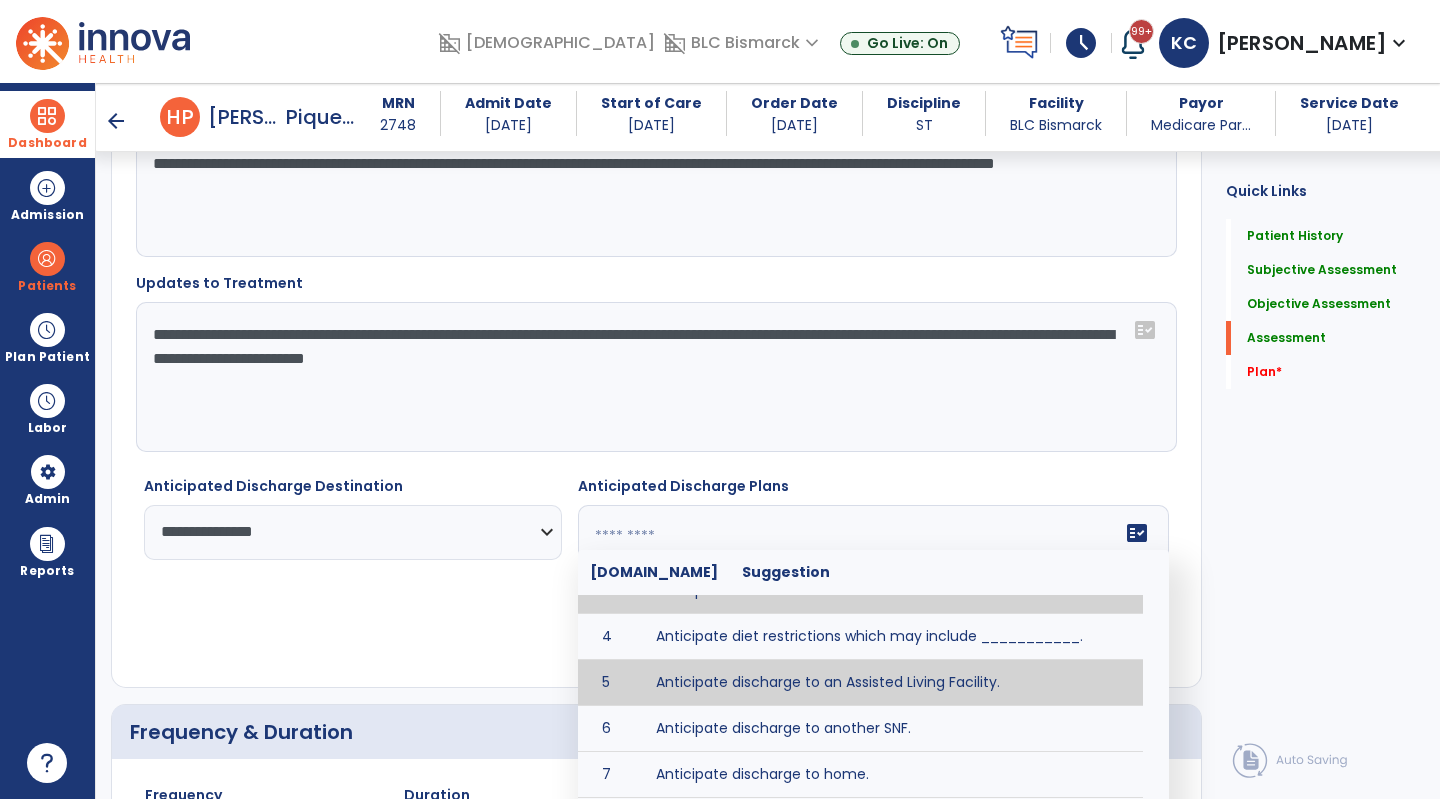 scroll, scrollTop: 120, scrollLeft: 0, axis: vertical 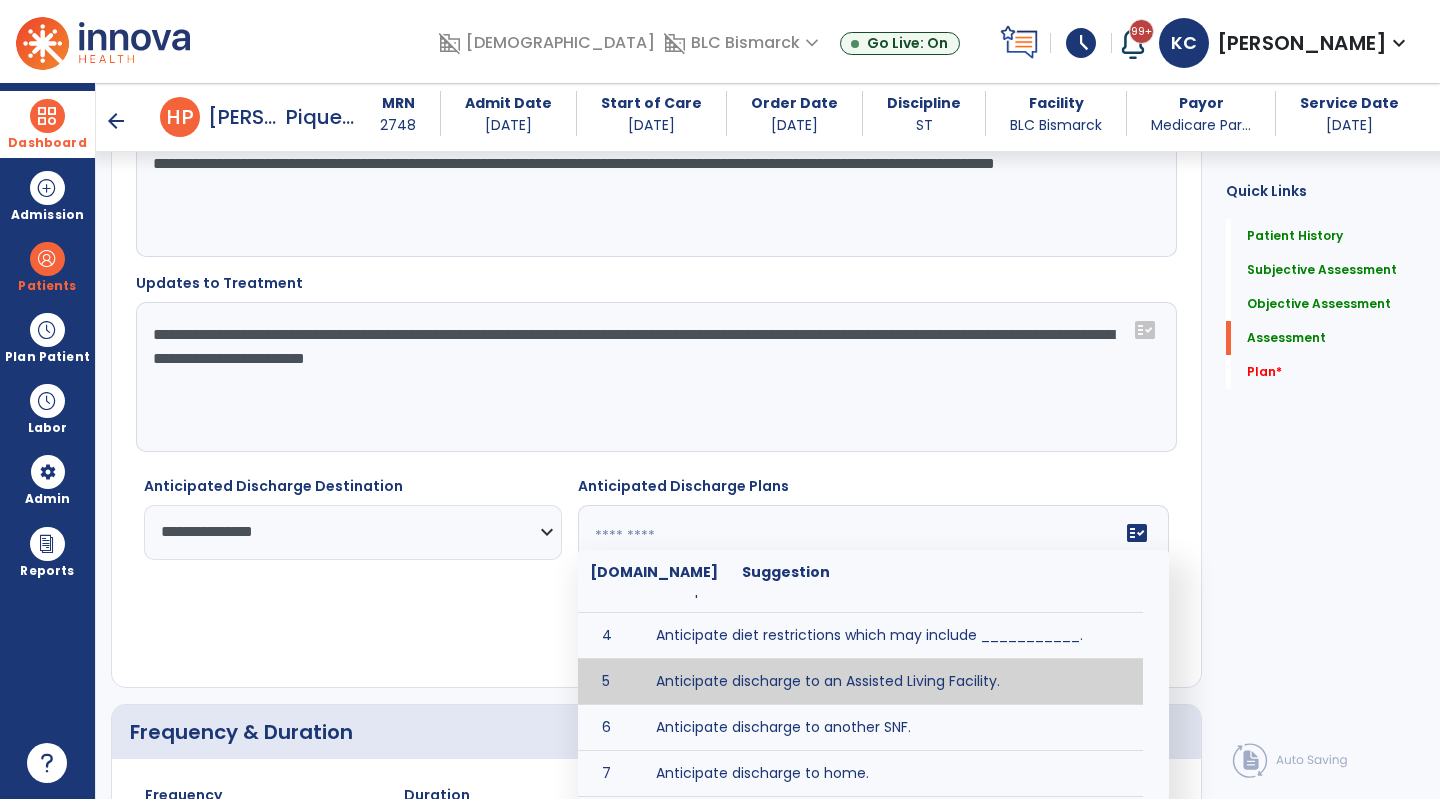 type on "**********" 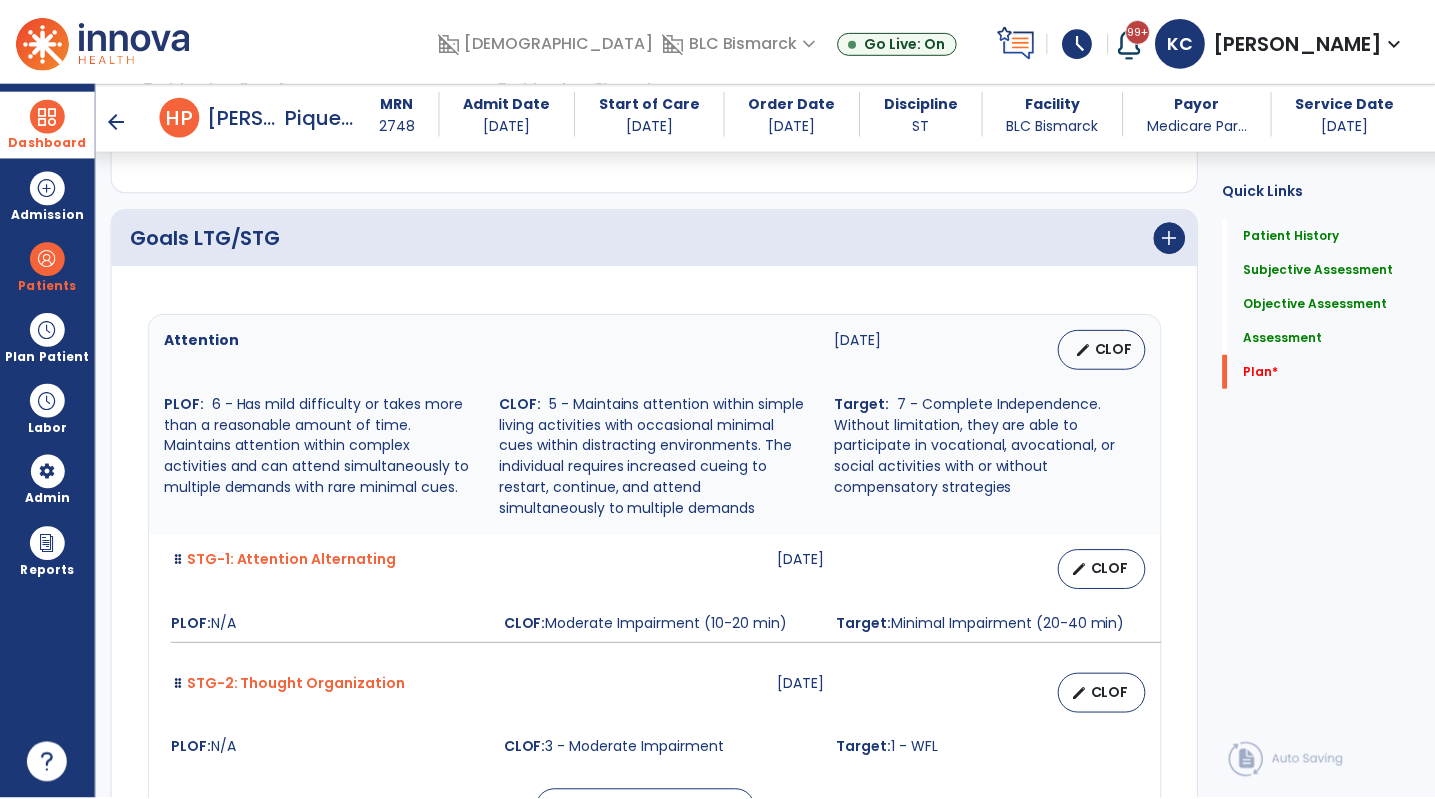 scroll, scrollTop: 6729, scrollLeft: 0, axis: vertical 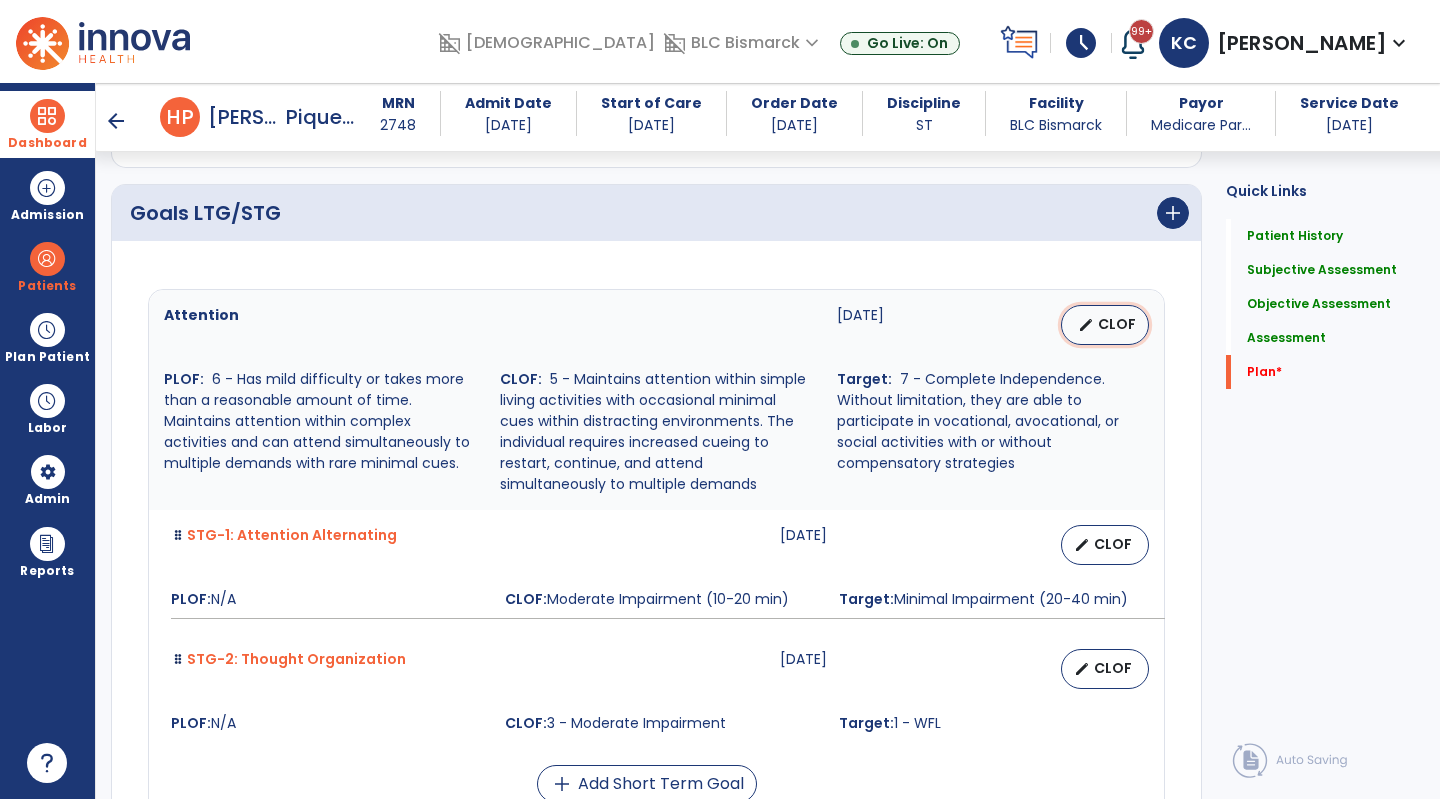 click on "CLOF" at bounding box center (1117, 324) 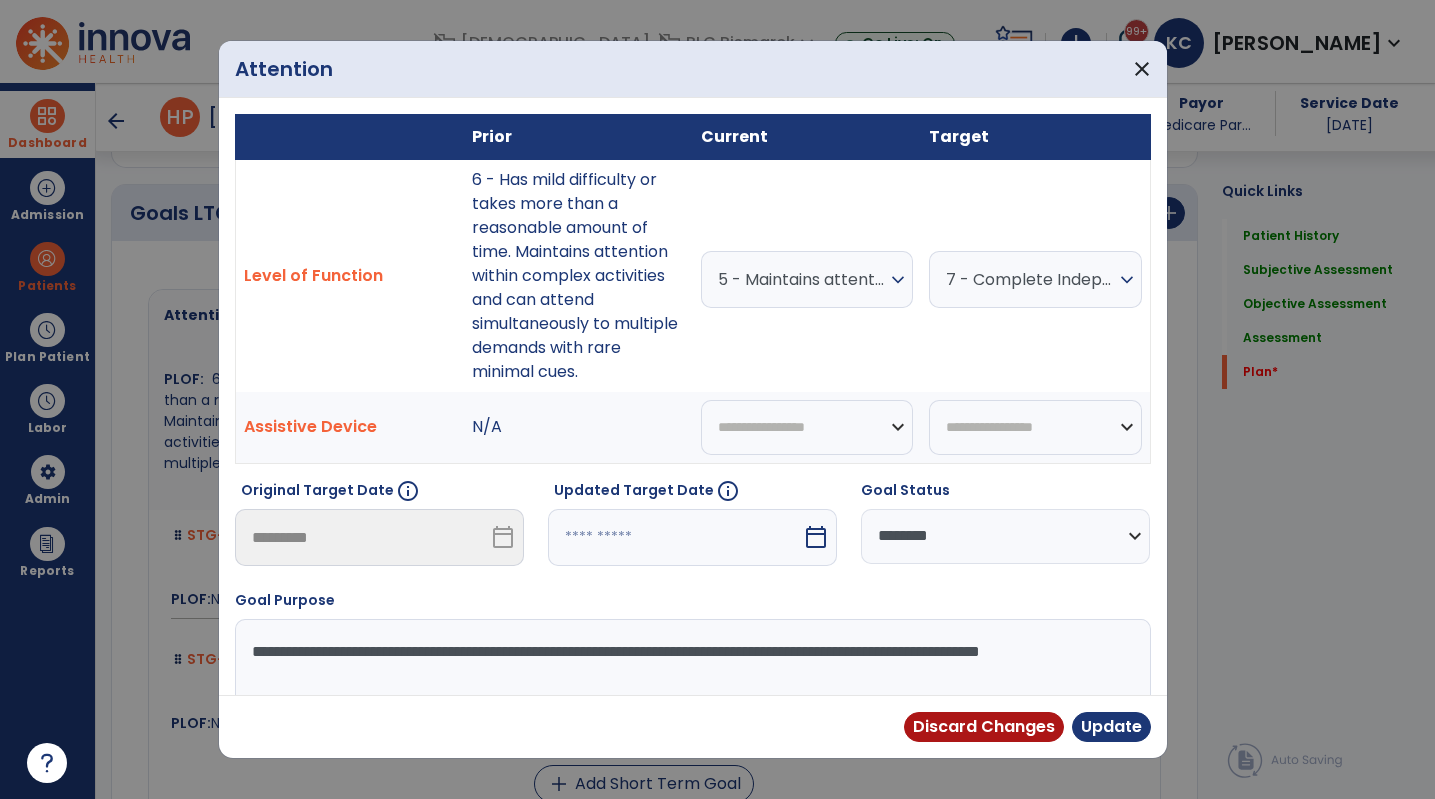 scroll, scrollTop: 6729, scrollLeft: 0, axis: vertical 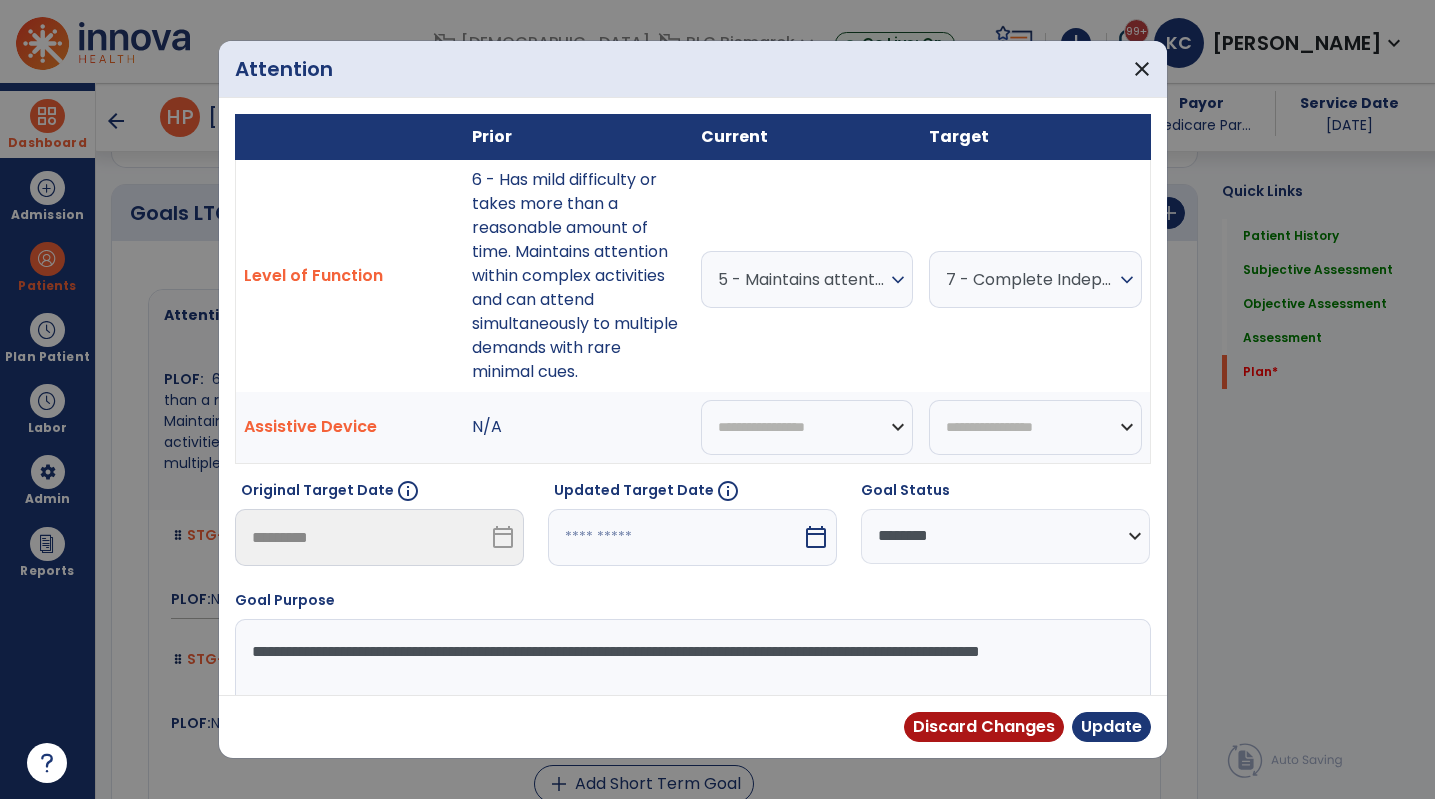click on "calendar_today" at bounding box center [816, 537] 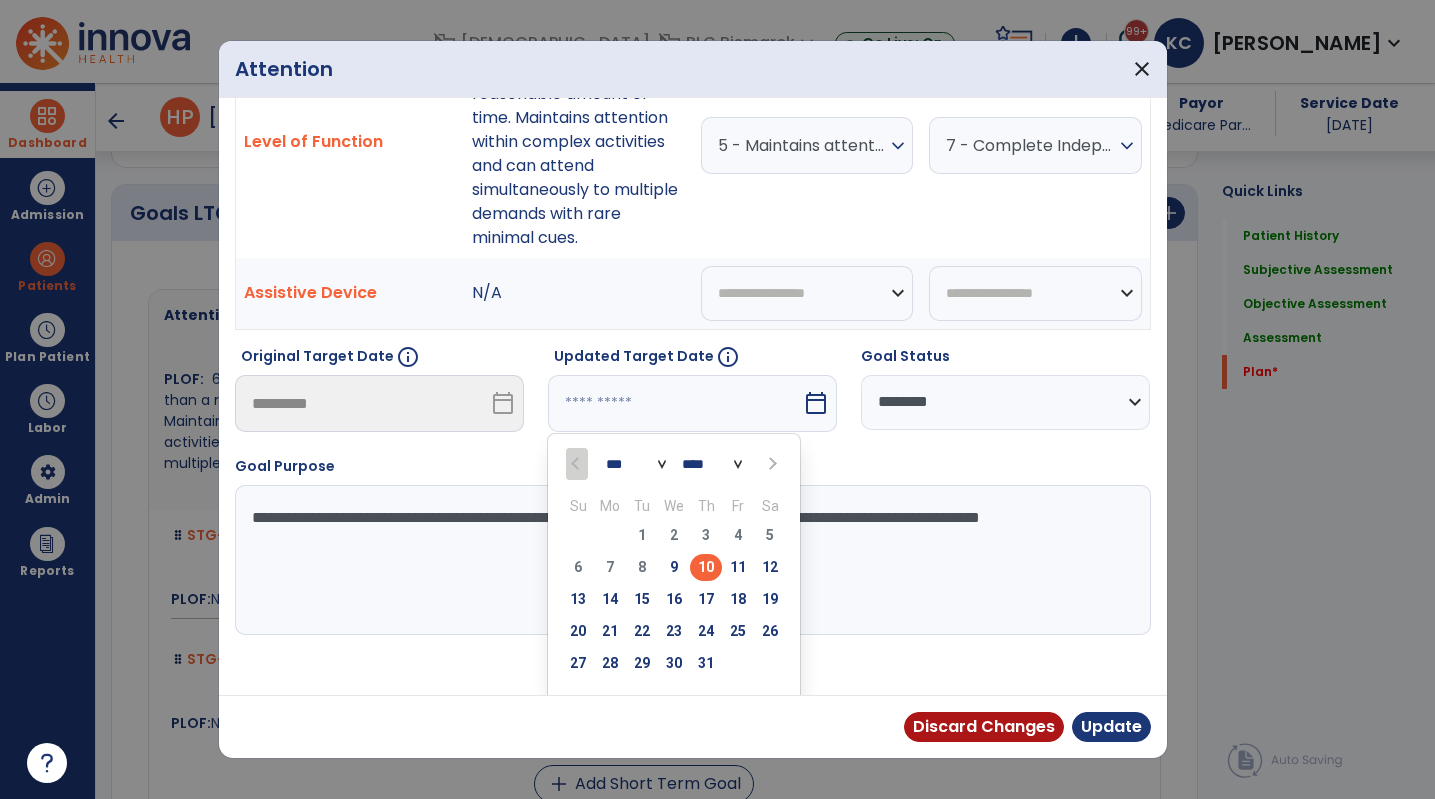 scroll, scrollTop: 145, scrollLeft: 0, axis: vertical 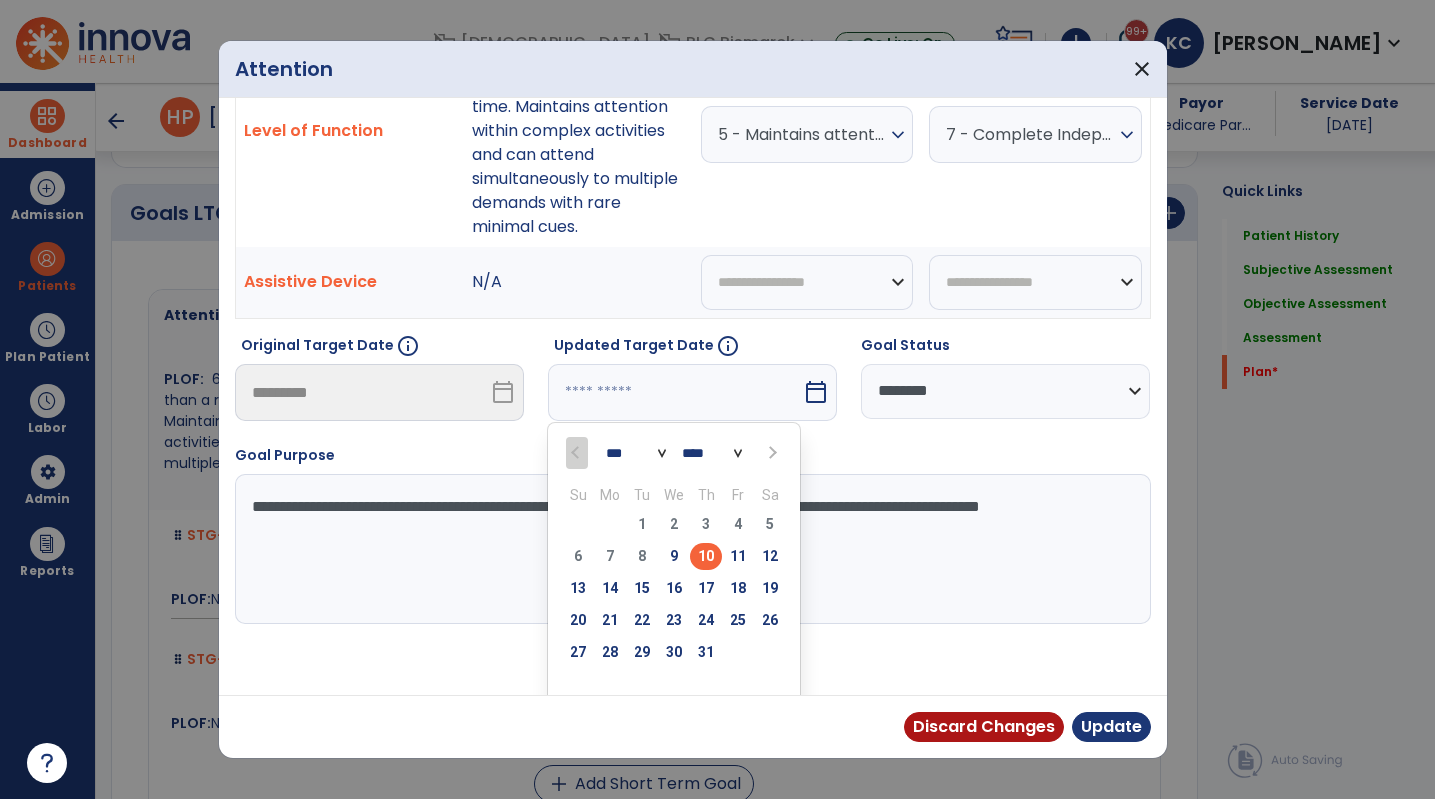 click at bounding box center (770, 452) 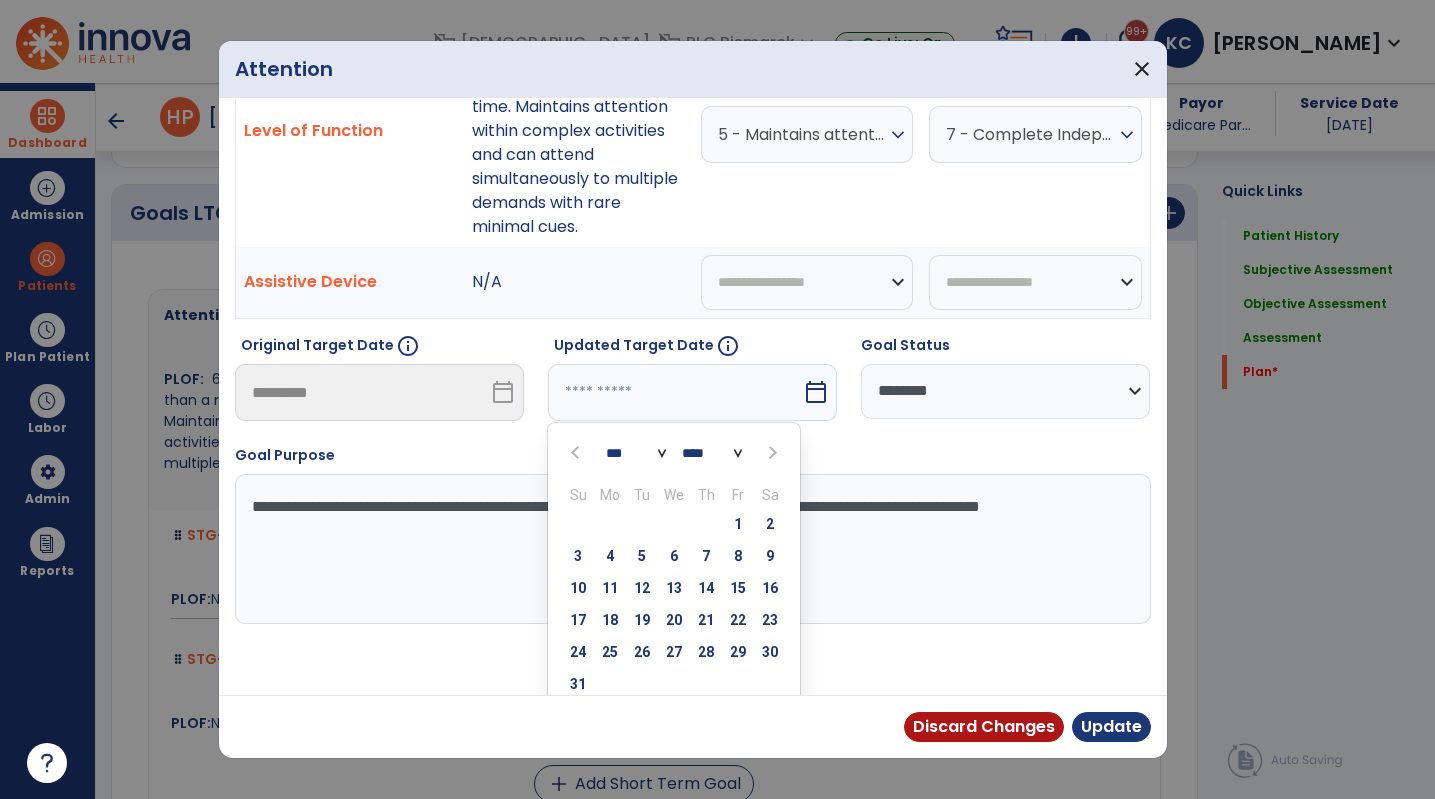 click at bounding box center (770, 452) 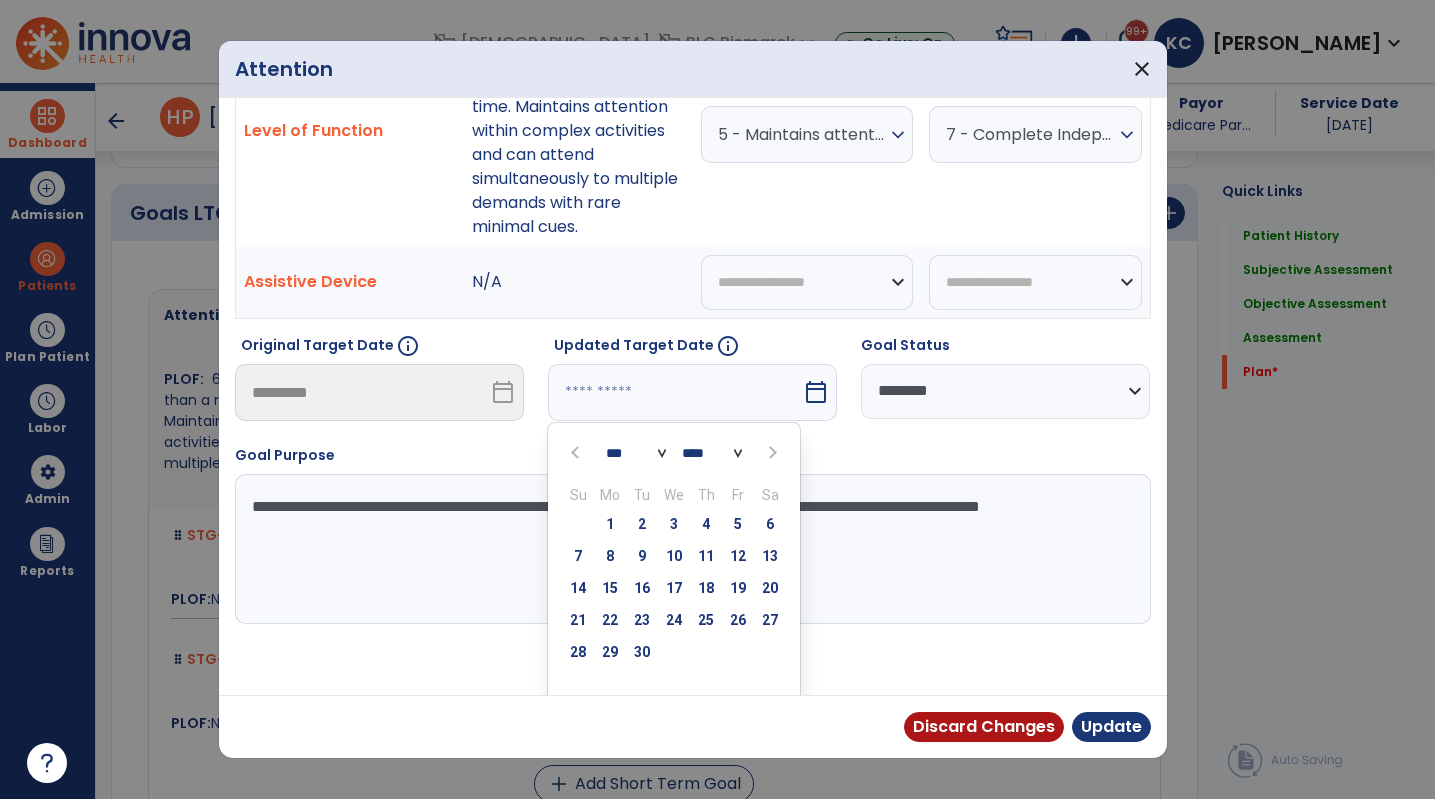 click at bounding box center [770, 452] 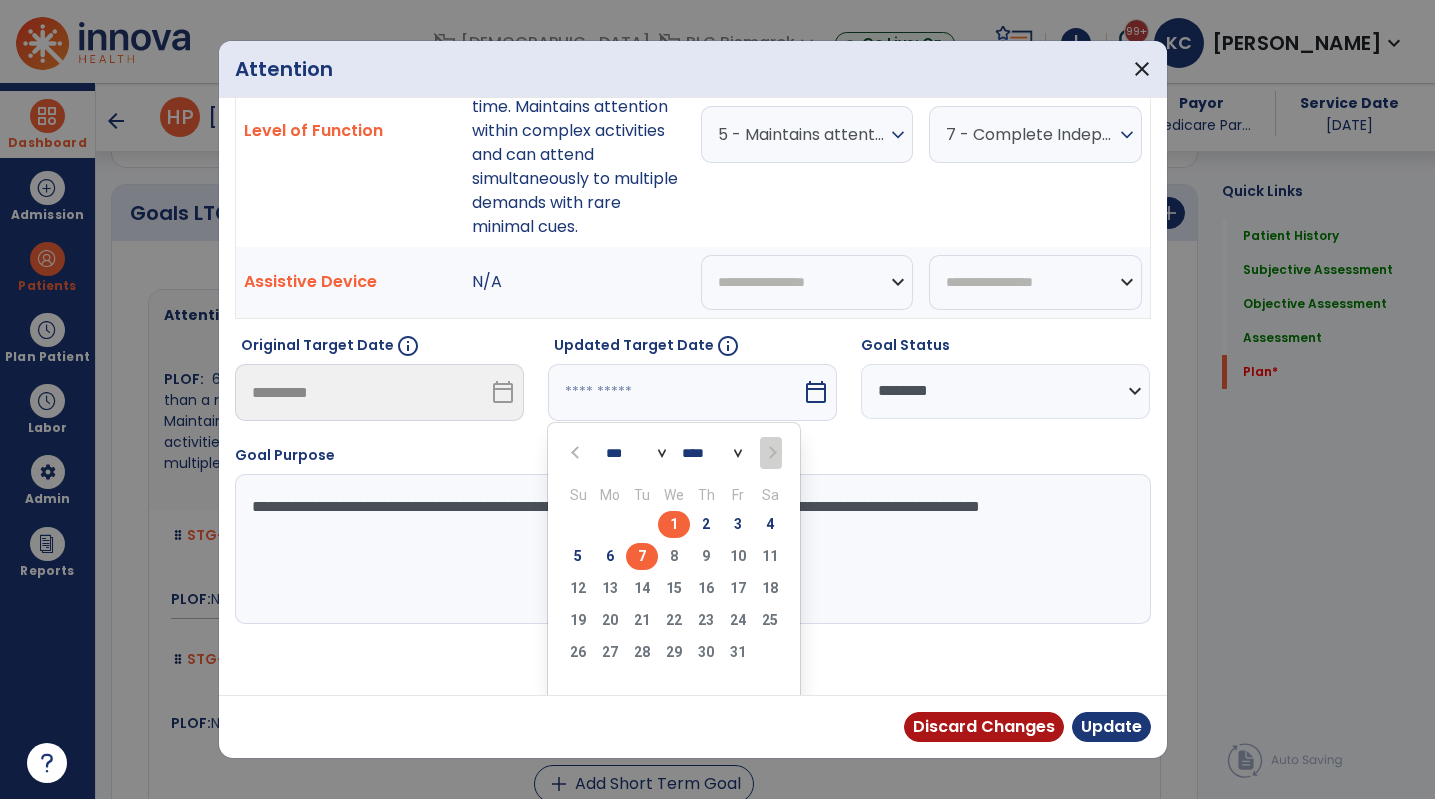 click on "7" at bounding box center (642, 556) 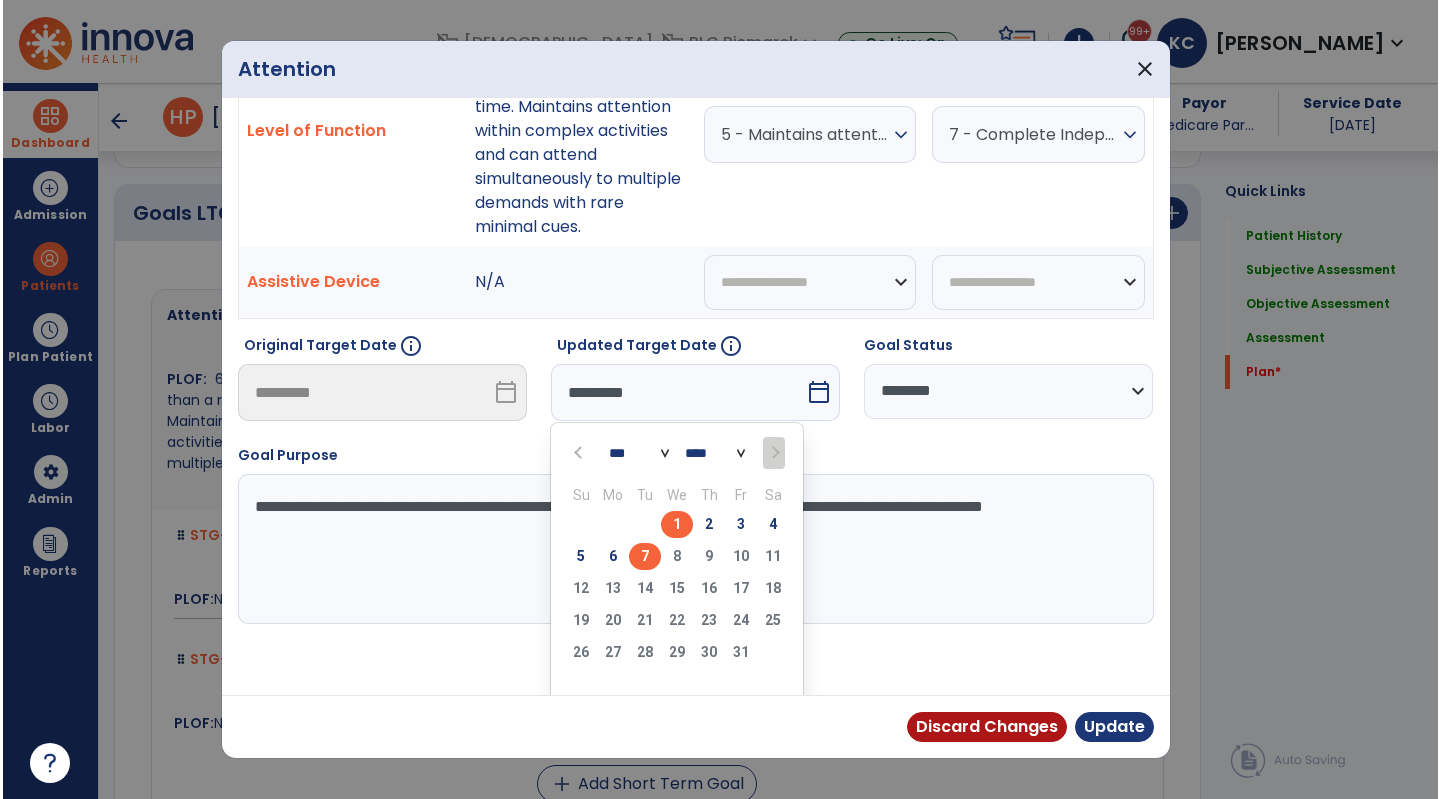 scroll, scrollTop: 90, scrollLeft: 0, axis: vertical 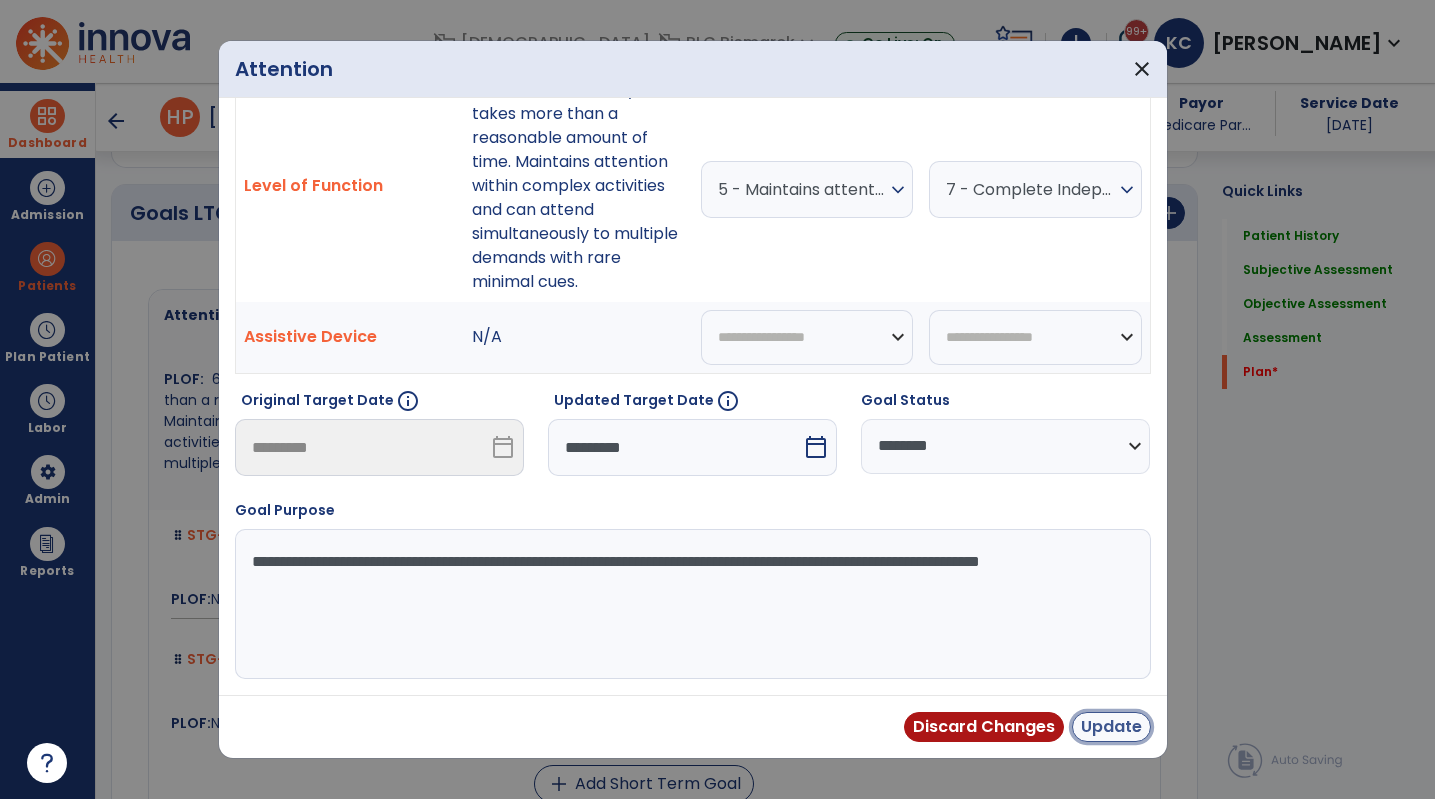 click on "Update" at bounding box center [1111, 727] 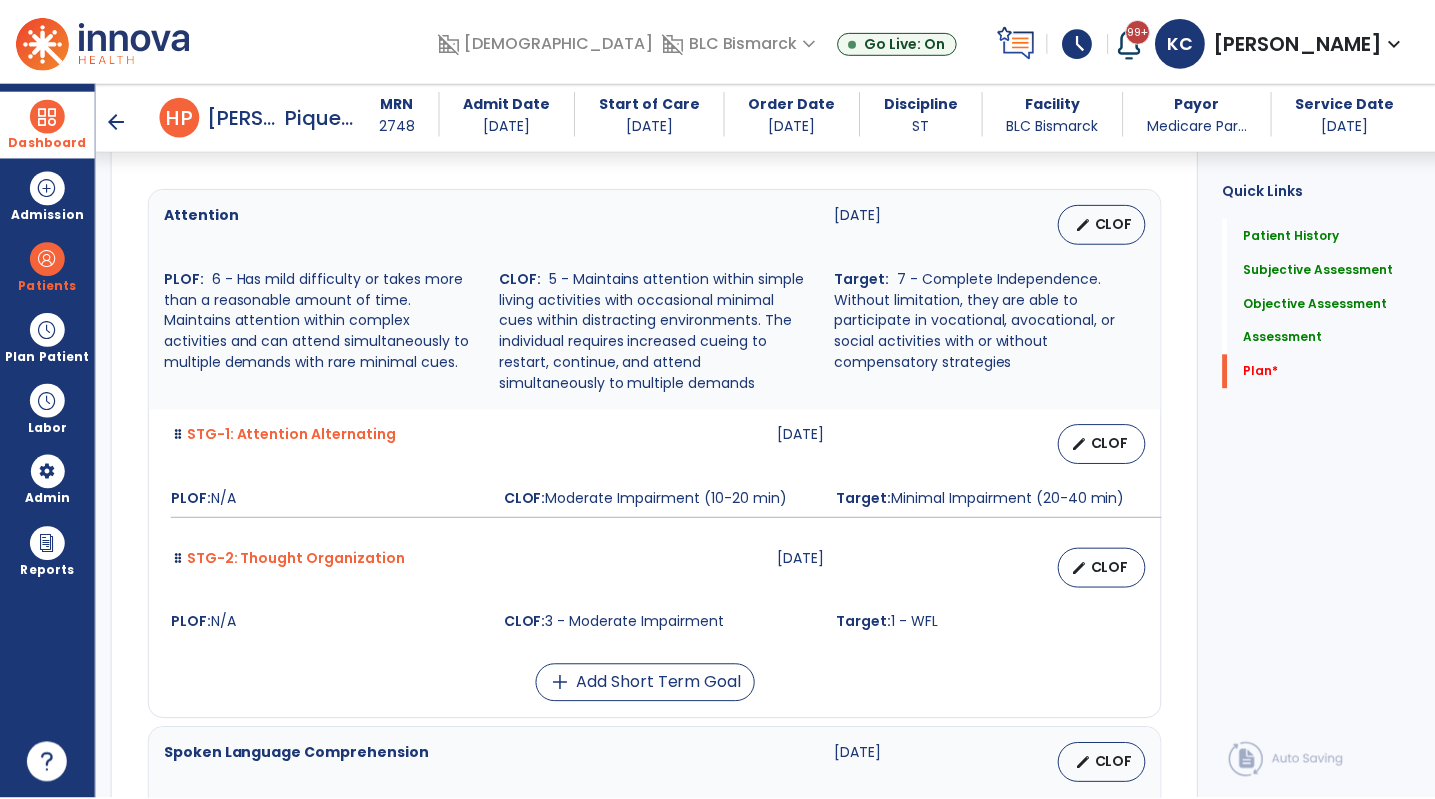 scroll, scrollTop: 6845, scrollLeft: 0, axis: vertical 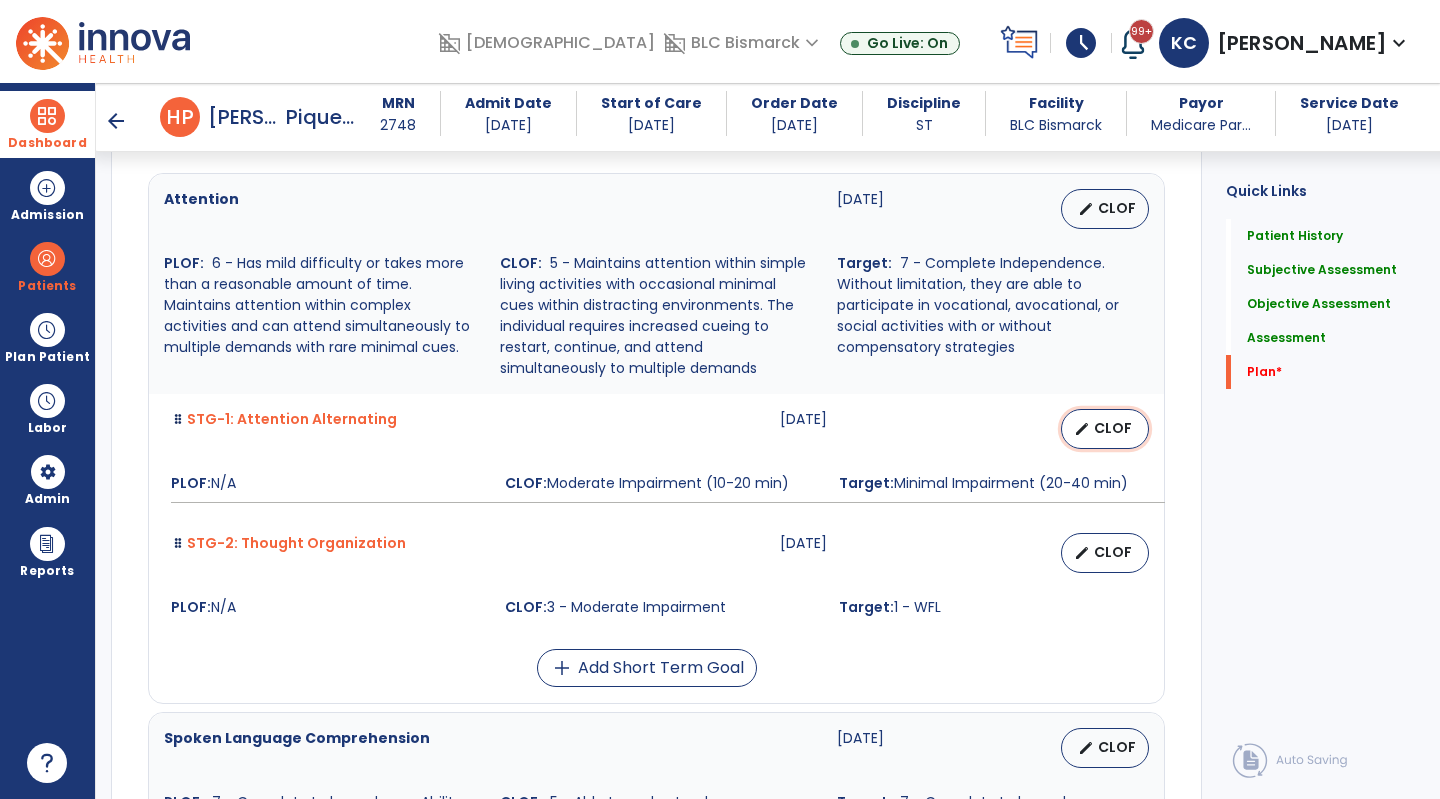 click on "CLOF" at bounding box center (1113, 428) 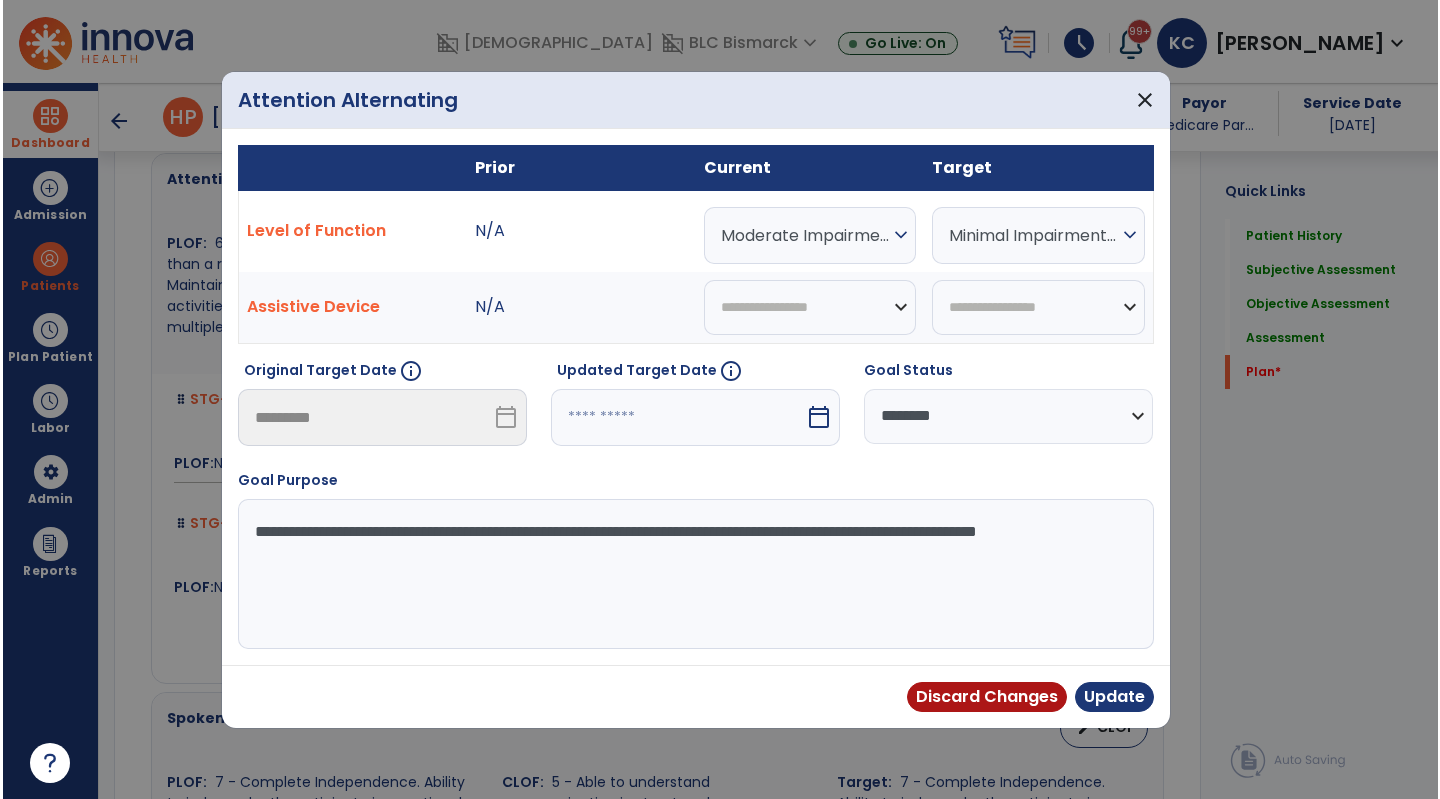 scroll, scrollTop: 6845, scrollLeft: 0, axis: vertical 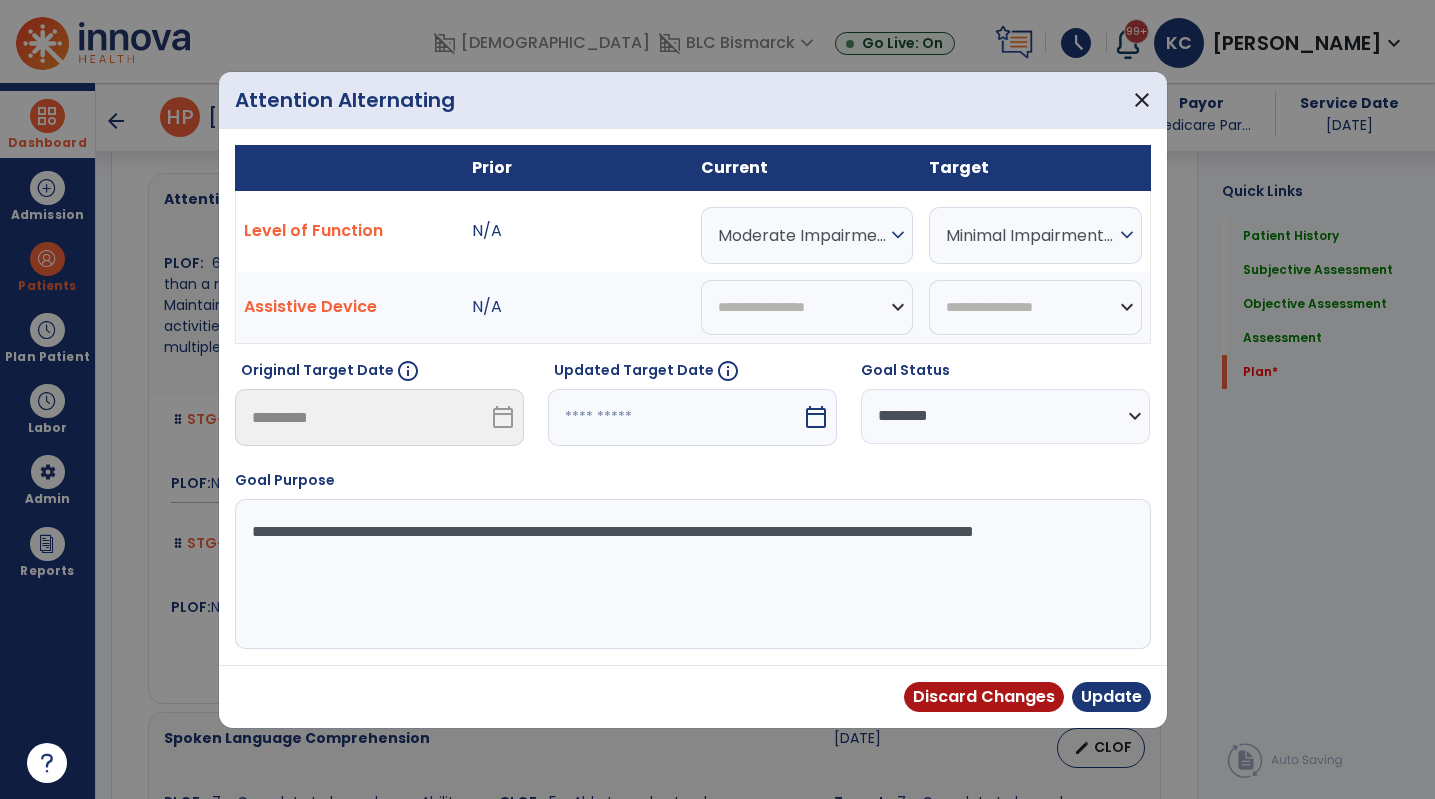 click on "calendar_today" at bounding box center (816, 417) 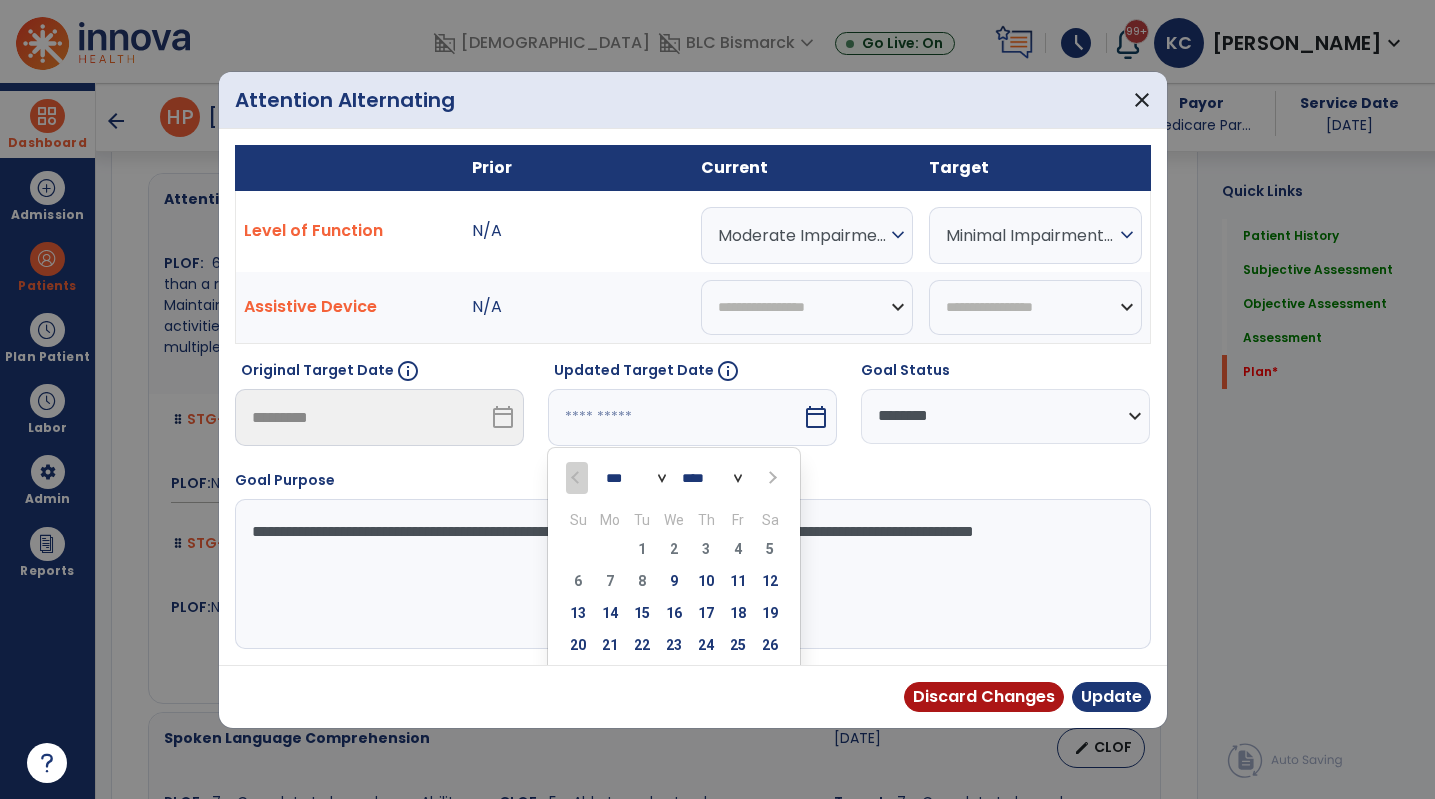 click at bounding box center [770, 477] 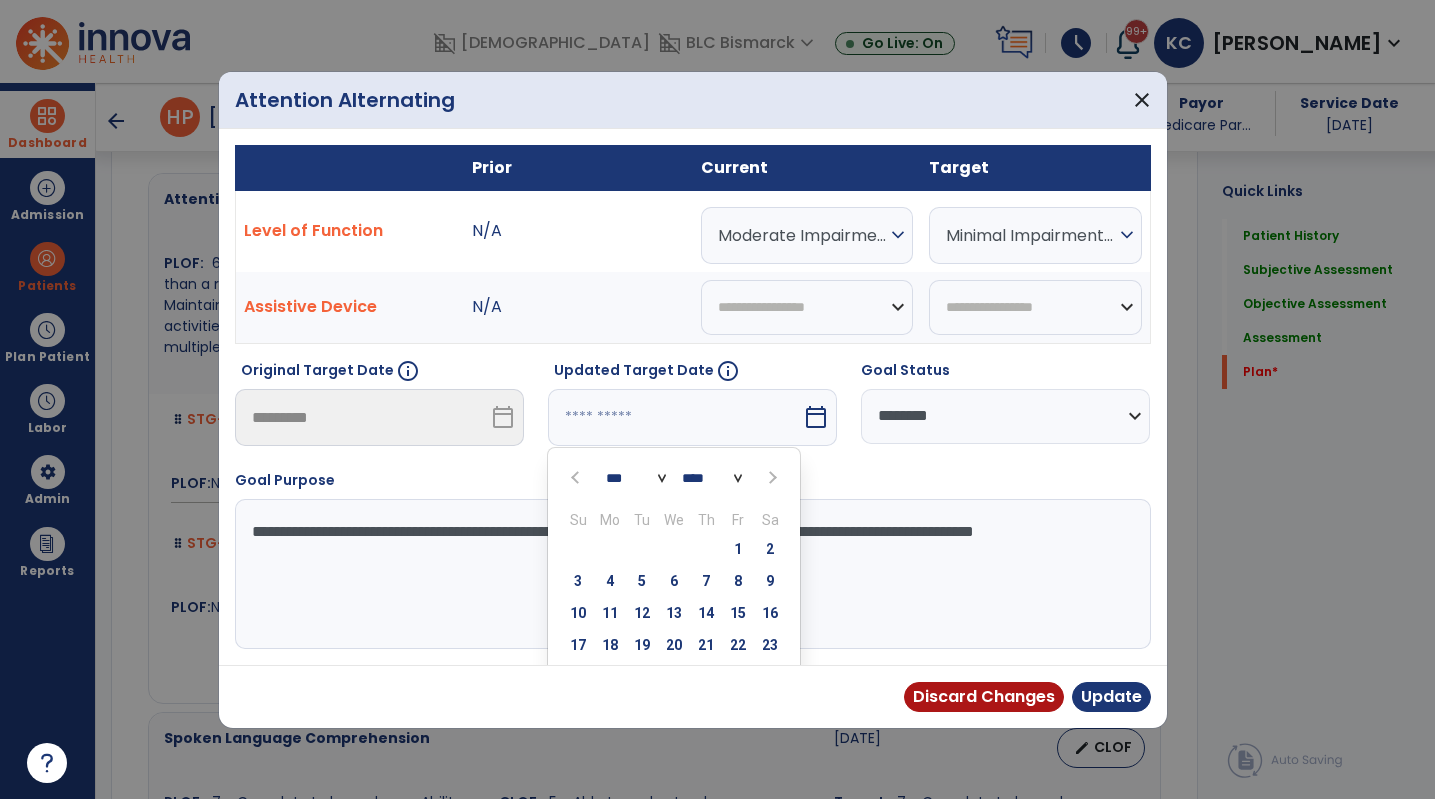 click at bounding box center [770, 477] 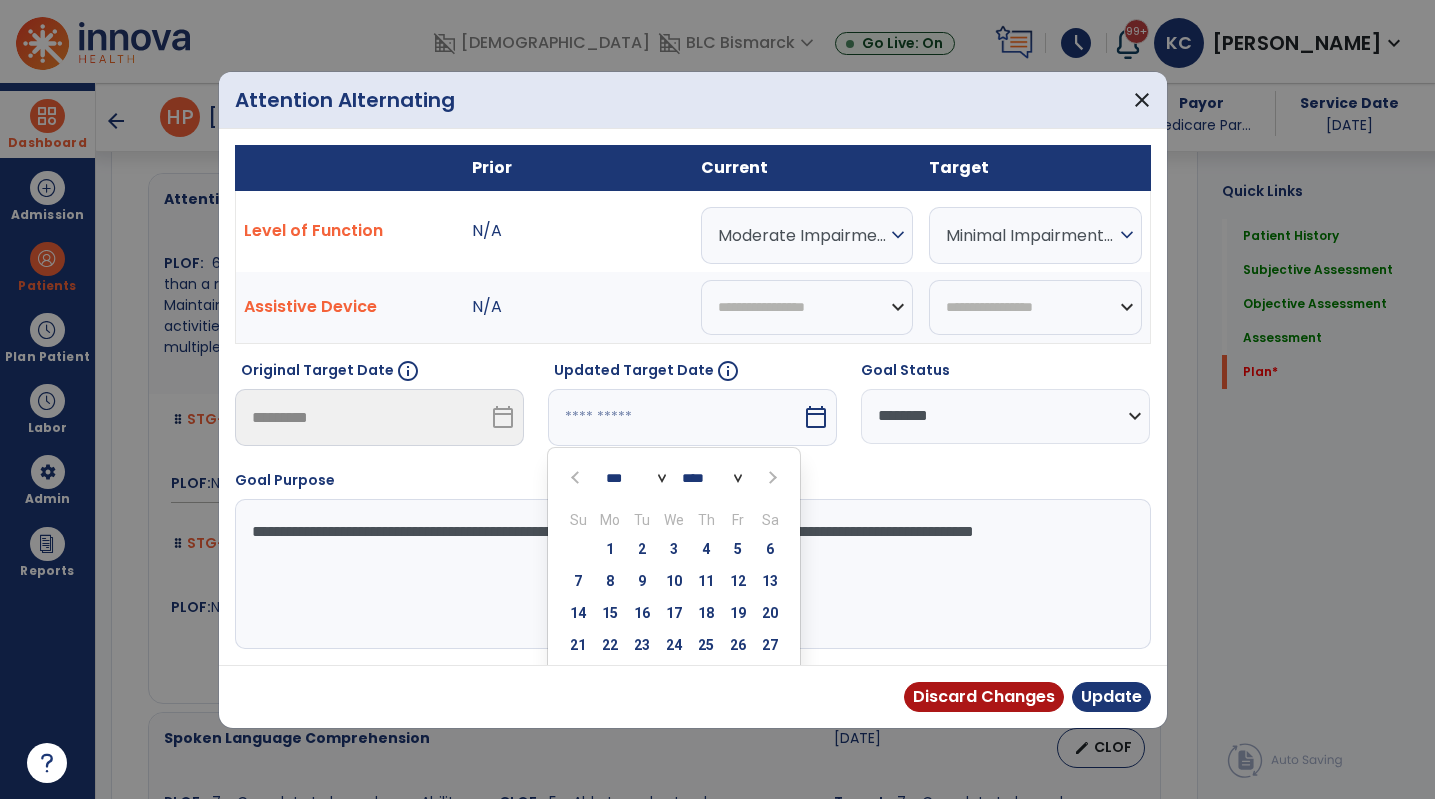 click at bounding box center [770, 477] 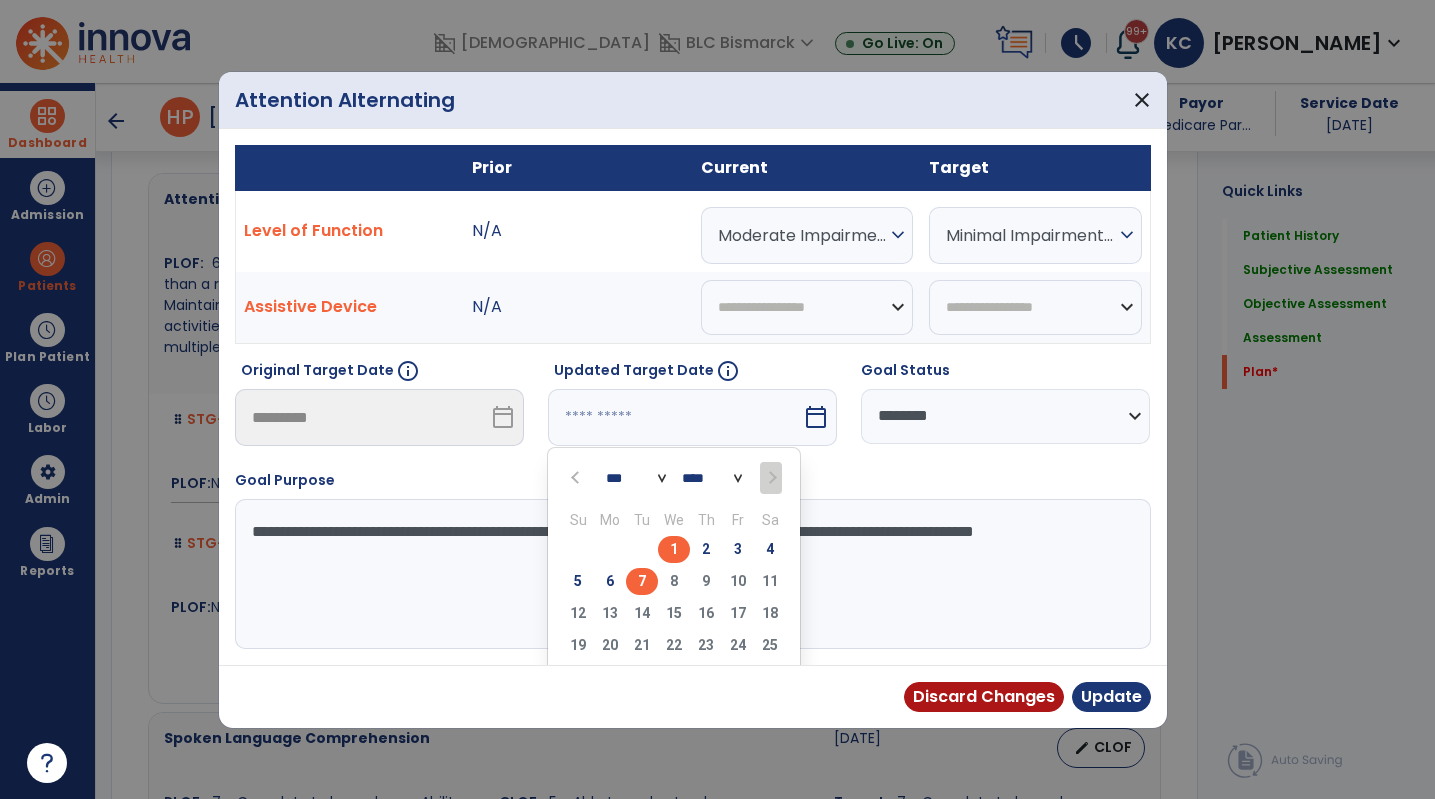 click on "7" at bounding box center [642, 581] 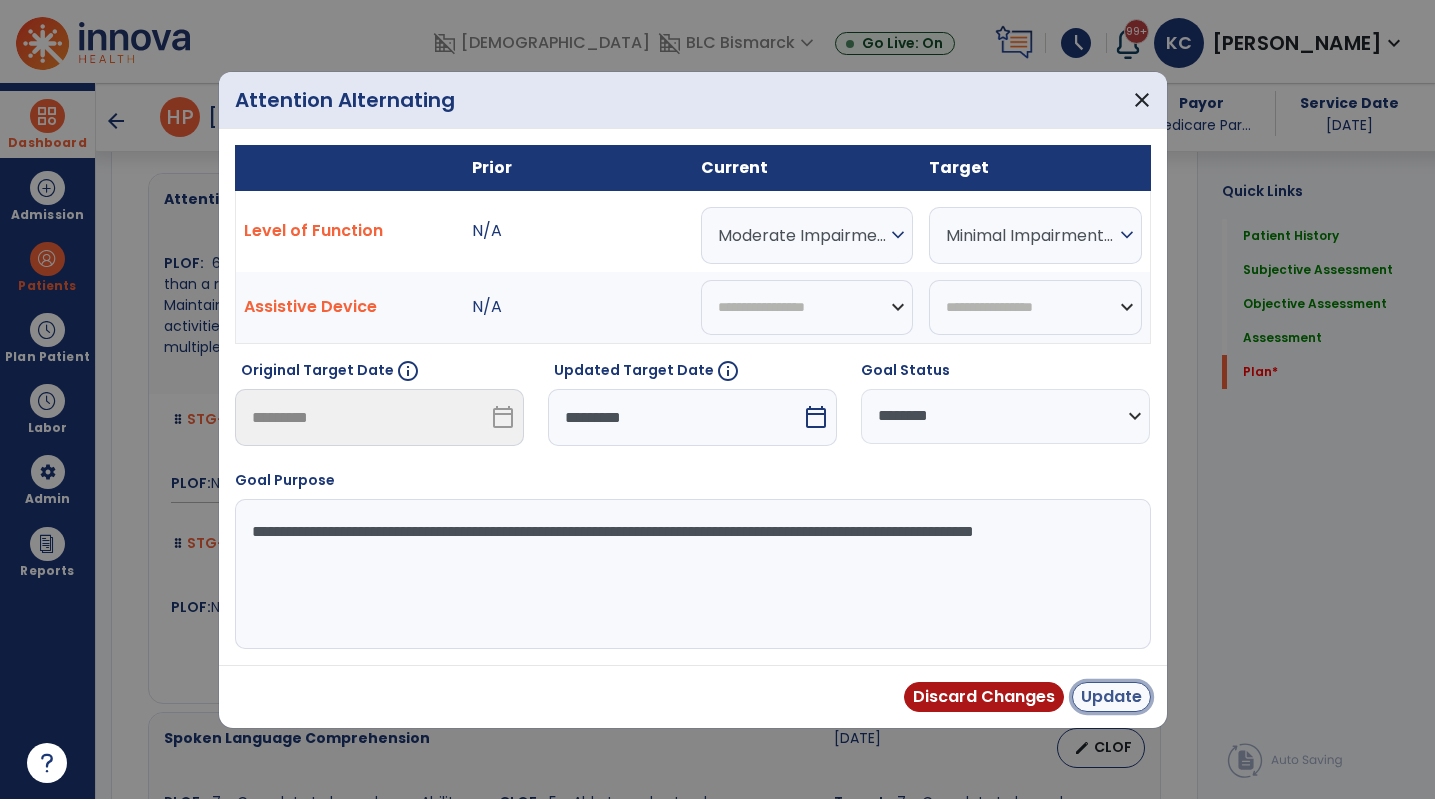 click on "Update" at bounding box center [1111, 697] 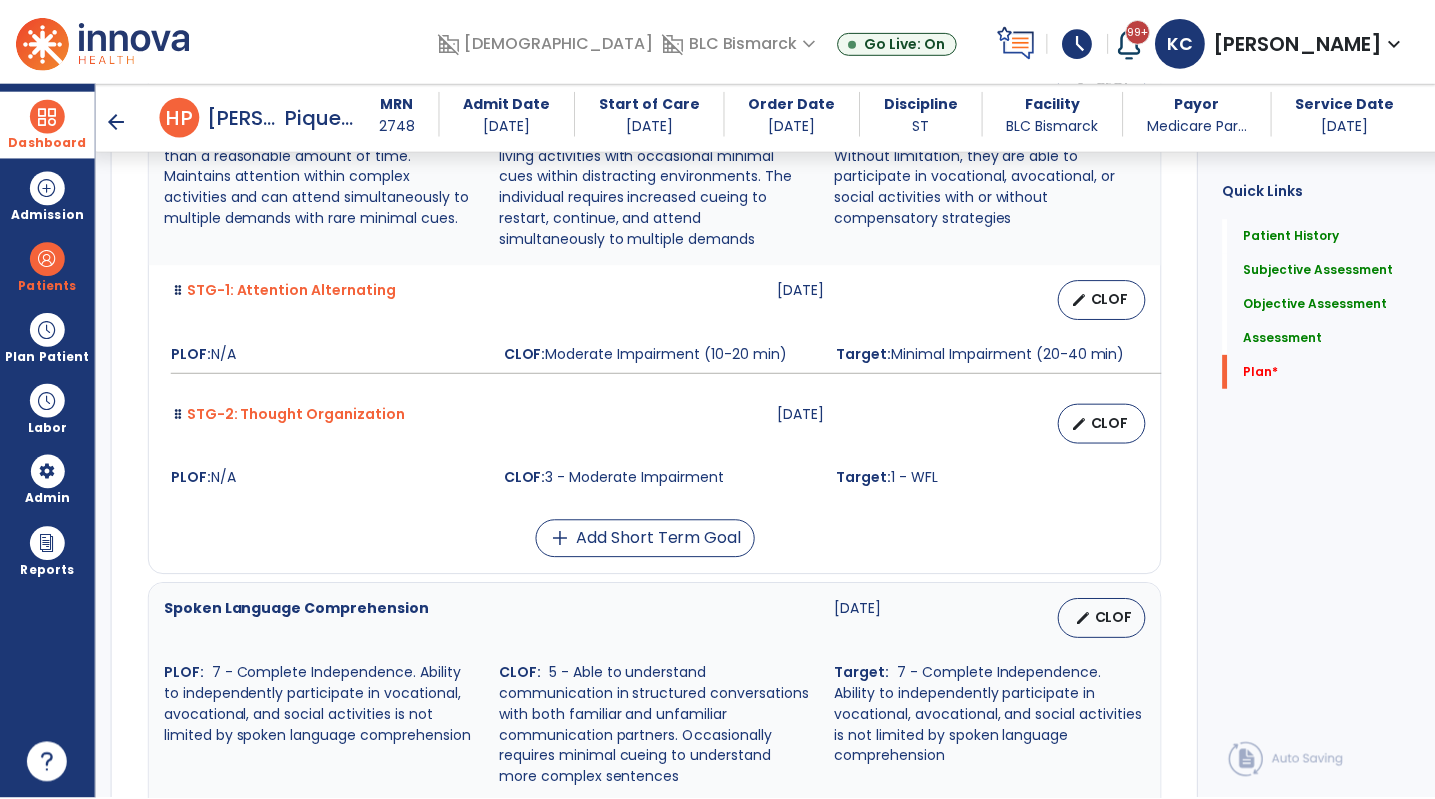 scroll, scrollTop: 6992, scrollLeft: 0, axis: vertical 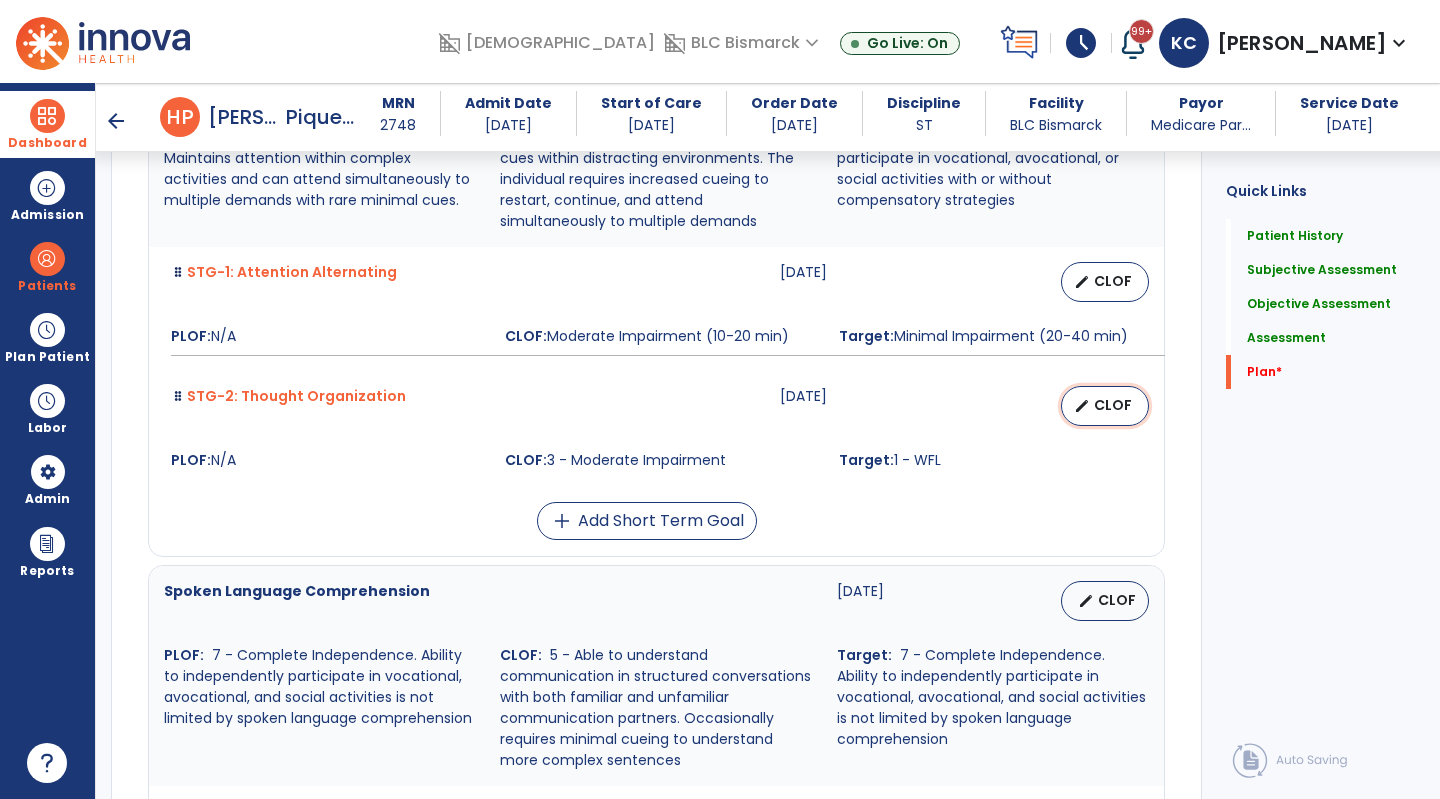 click on "CLOF" at bounding box center [1113, 405] 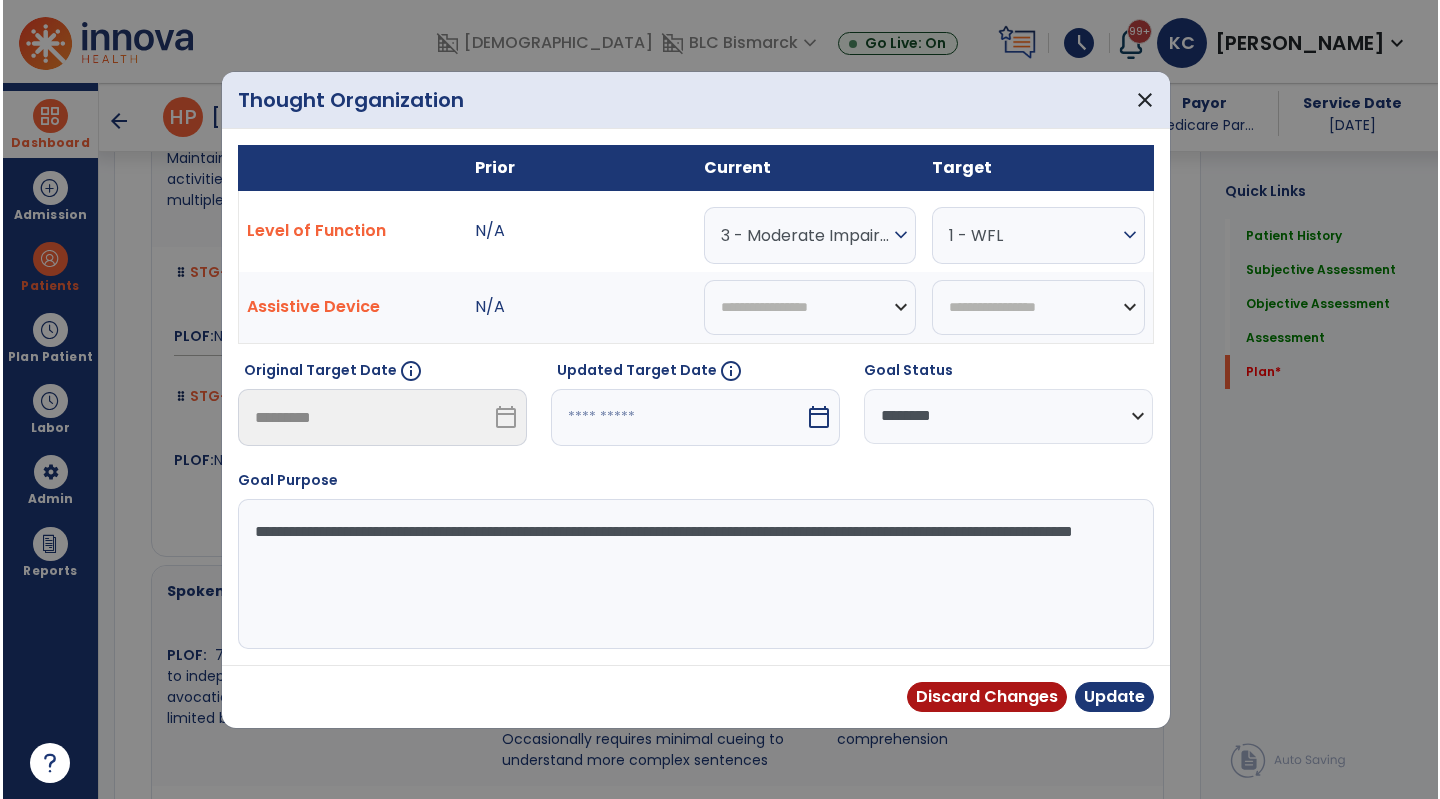 scroll, scrollTop: 6992, scrollLeft: 0, axis: vertical 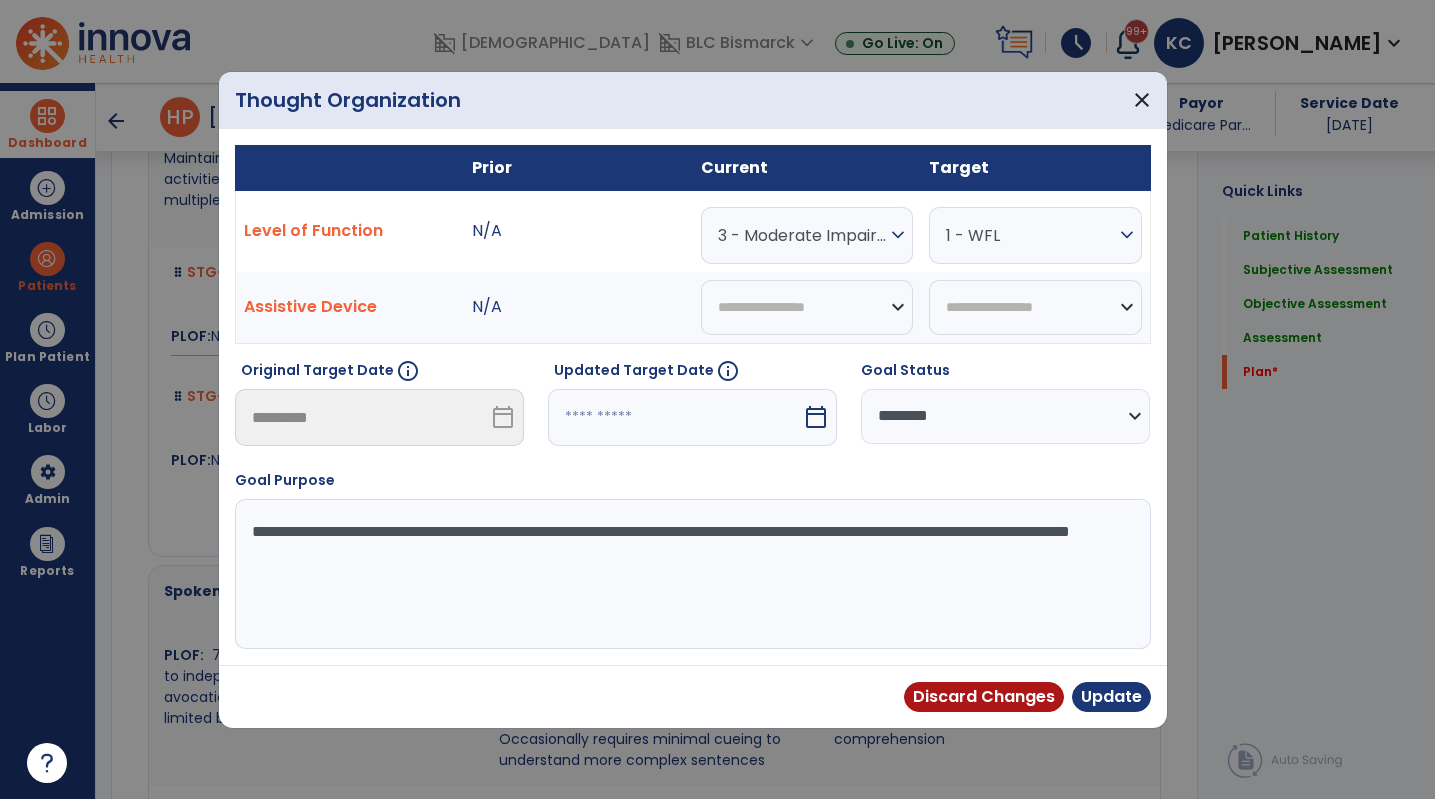 click on "calendar_today" at bounding box center (816, 417) 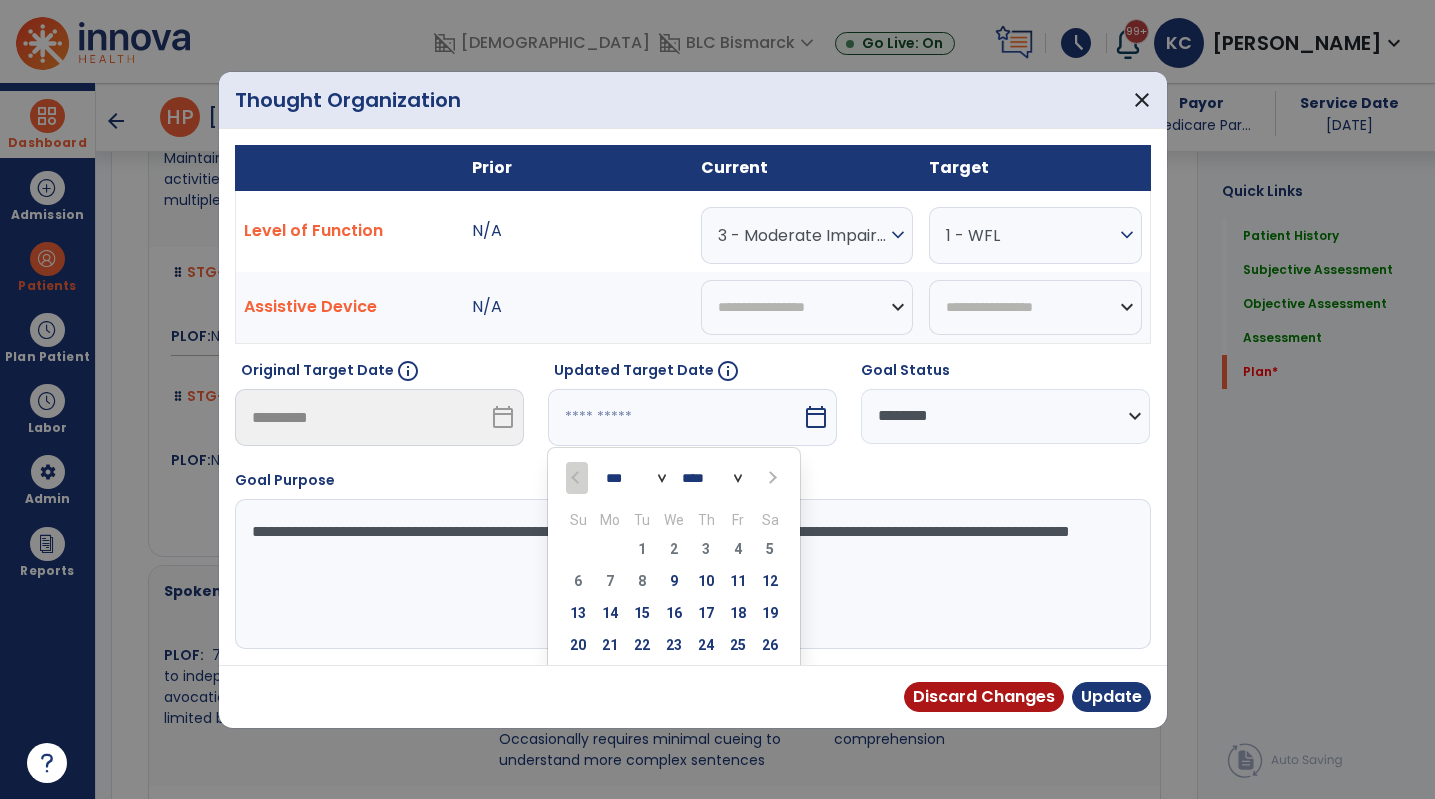 click at bounding box center [770, 477] 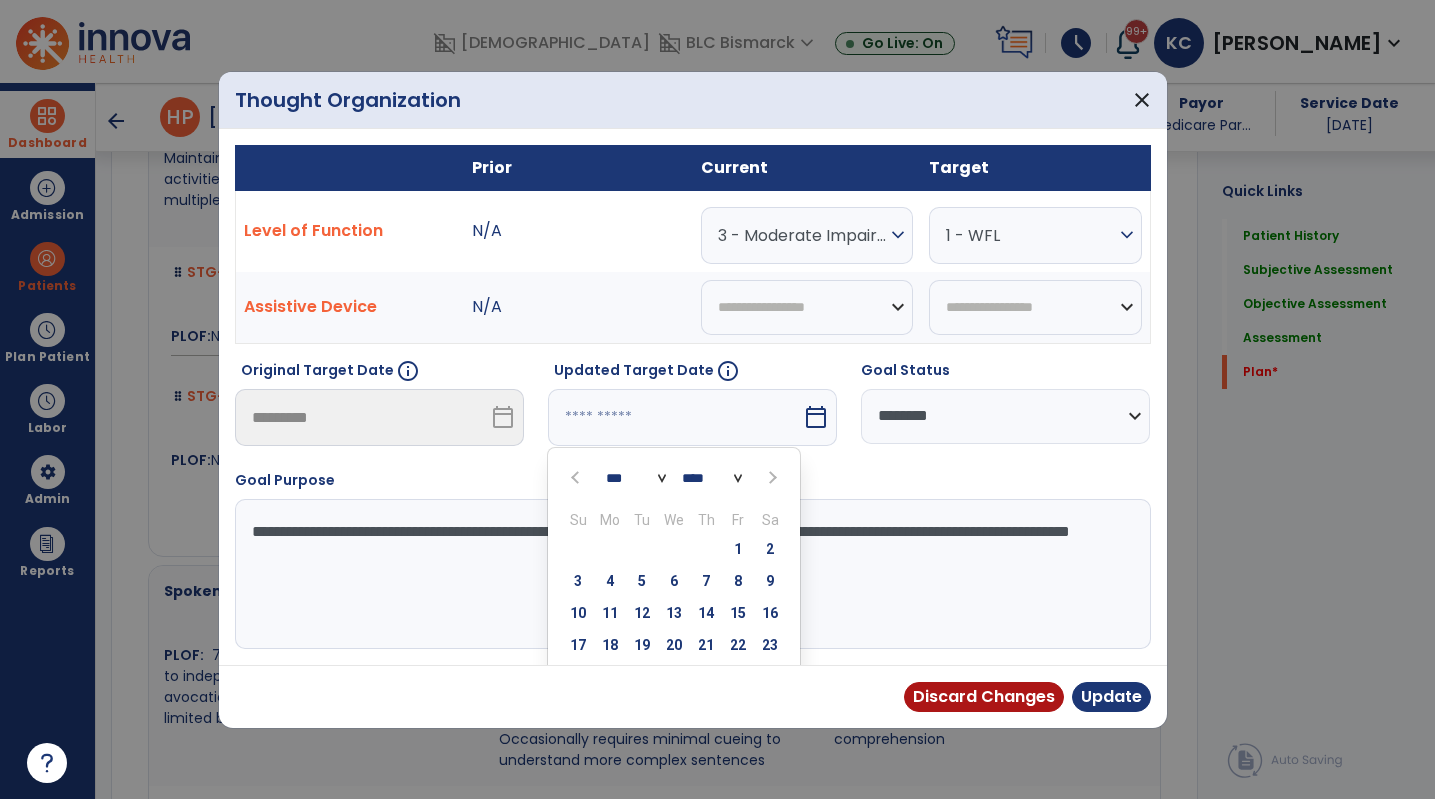 click at bounding box center (770, 477) 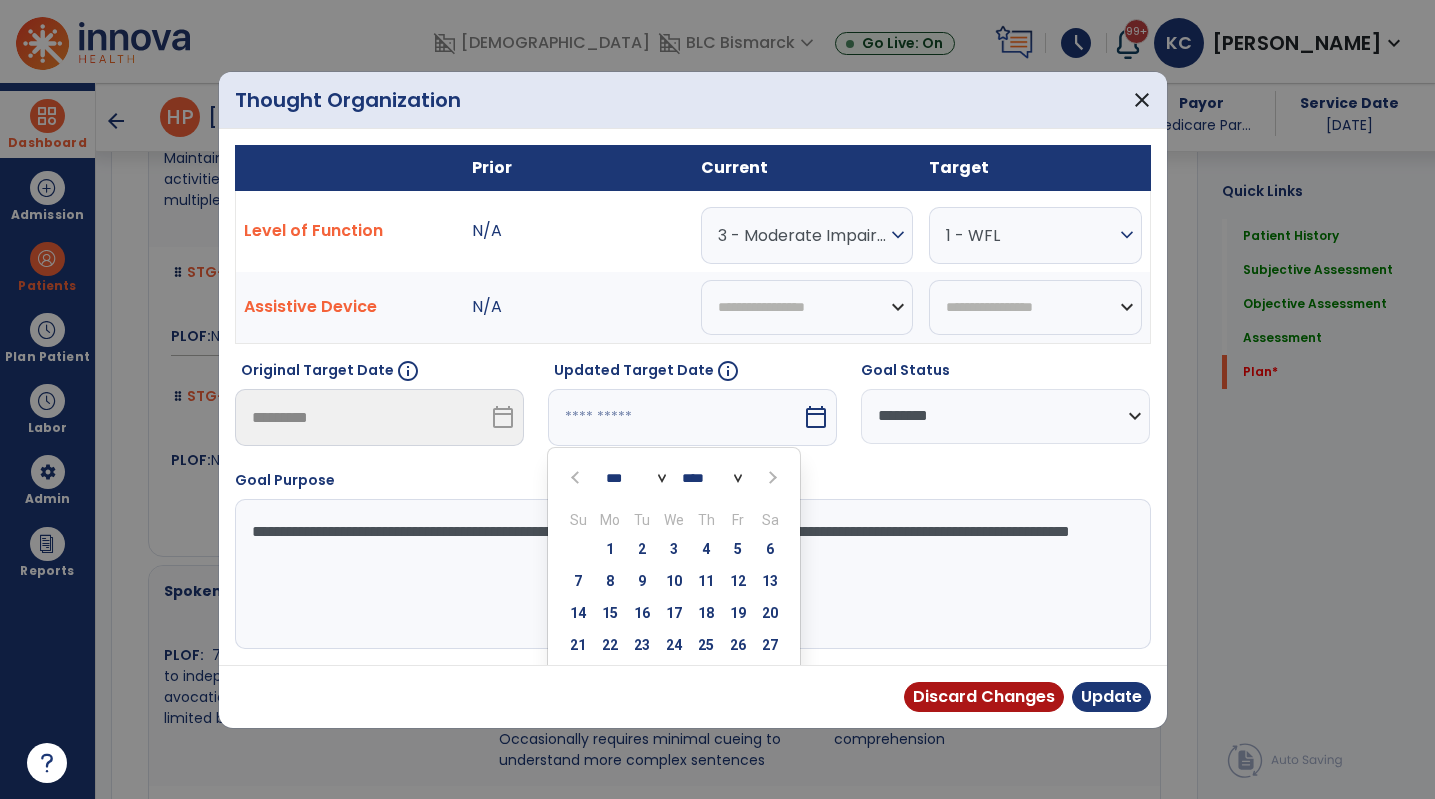 click at bounding box center (770, 477) 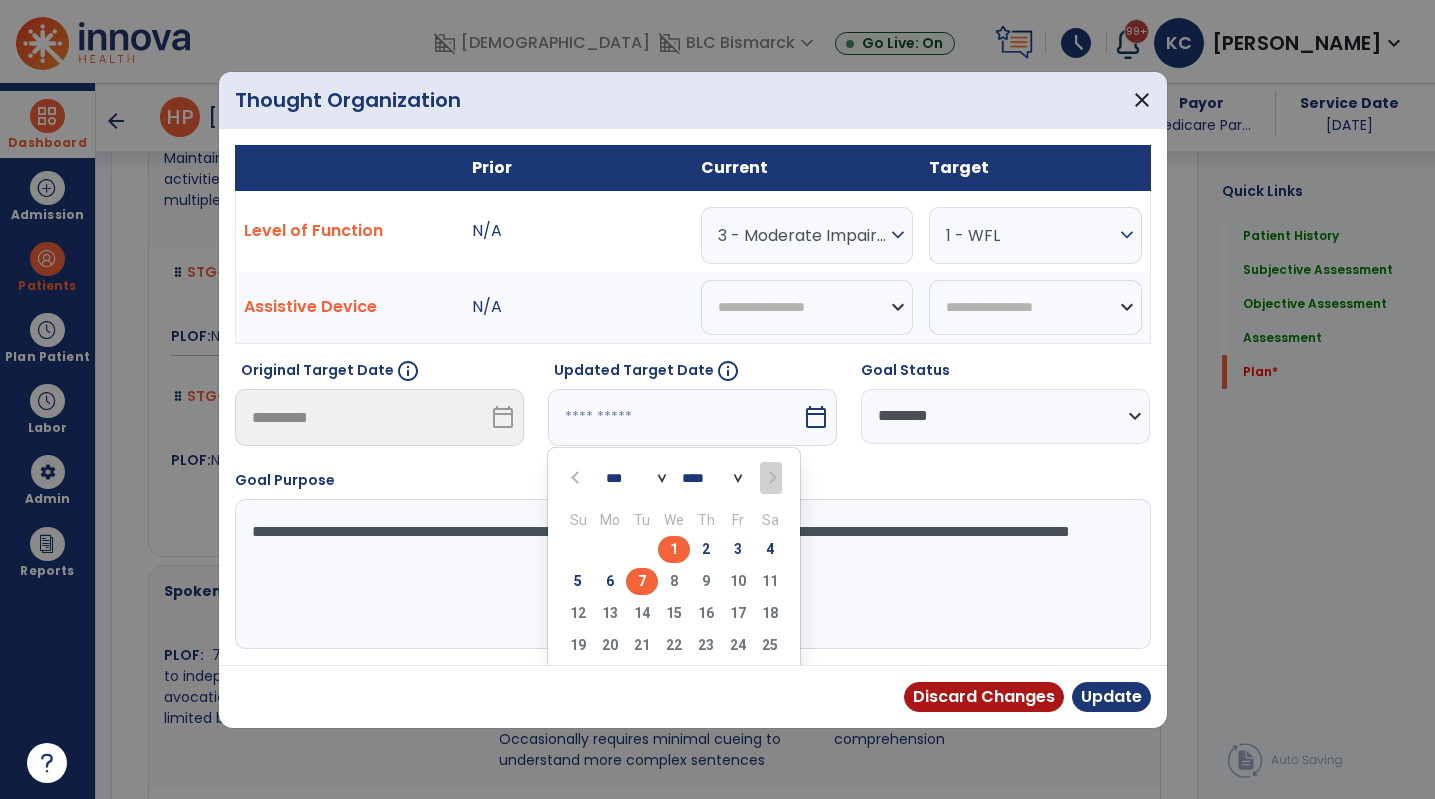 click on "7" at bounding box center (642, 581) 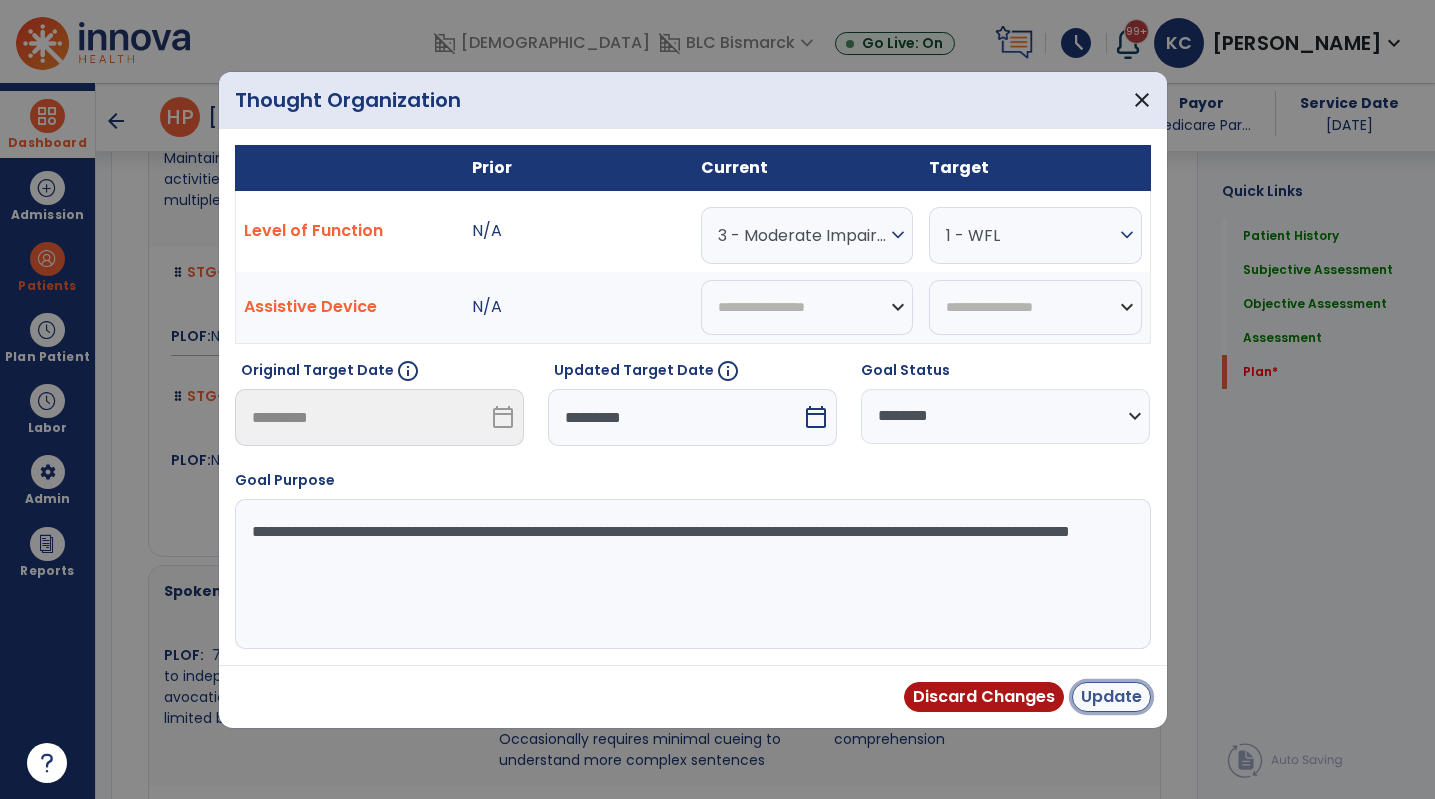 click on "Update" at bounding box center (1111, 697) 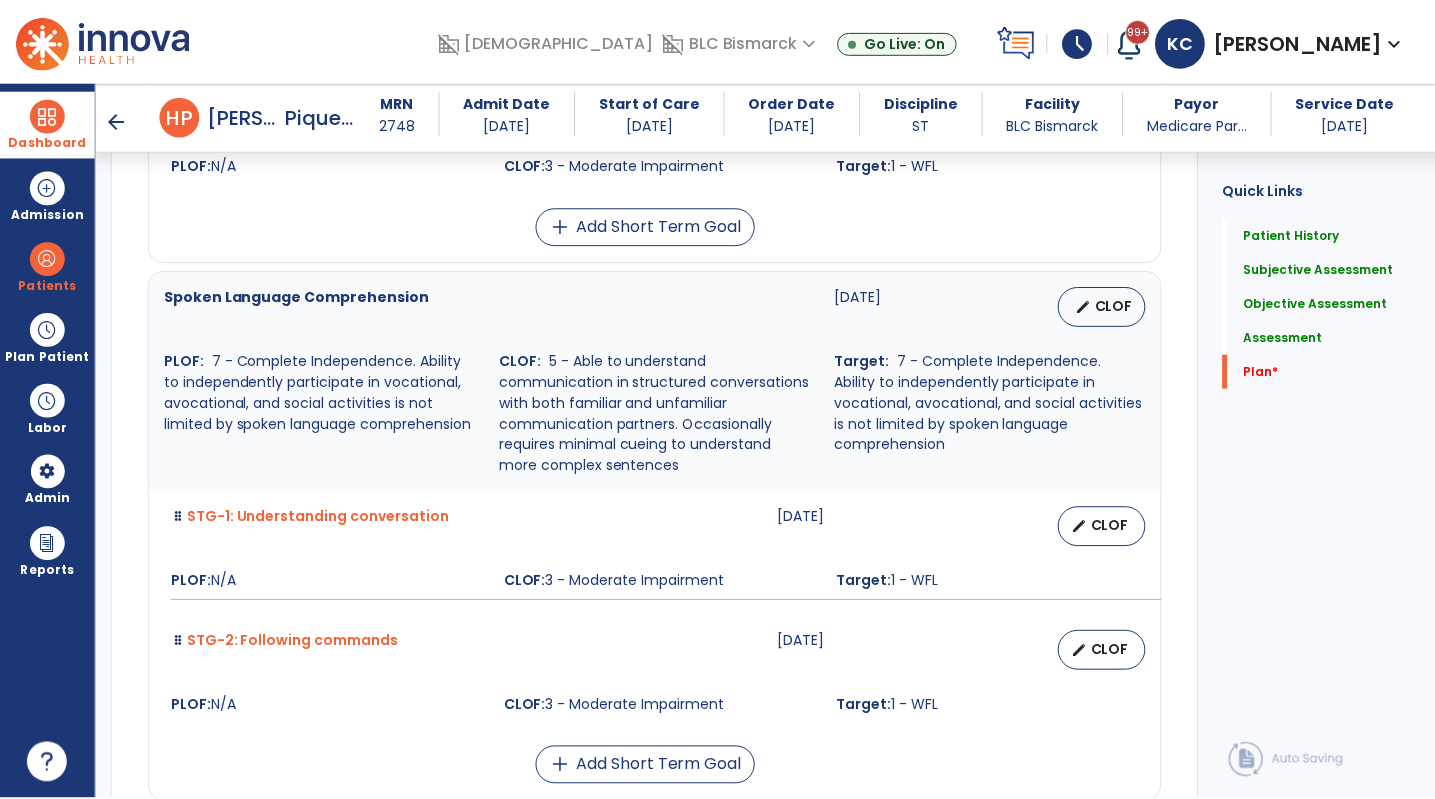 scroll, scrollTop: 7287, scrollLeft: 0, axis: vertical 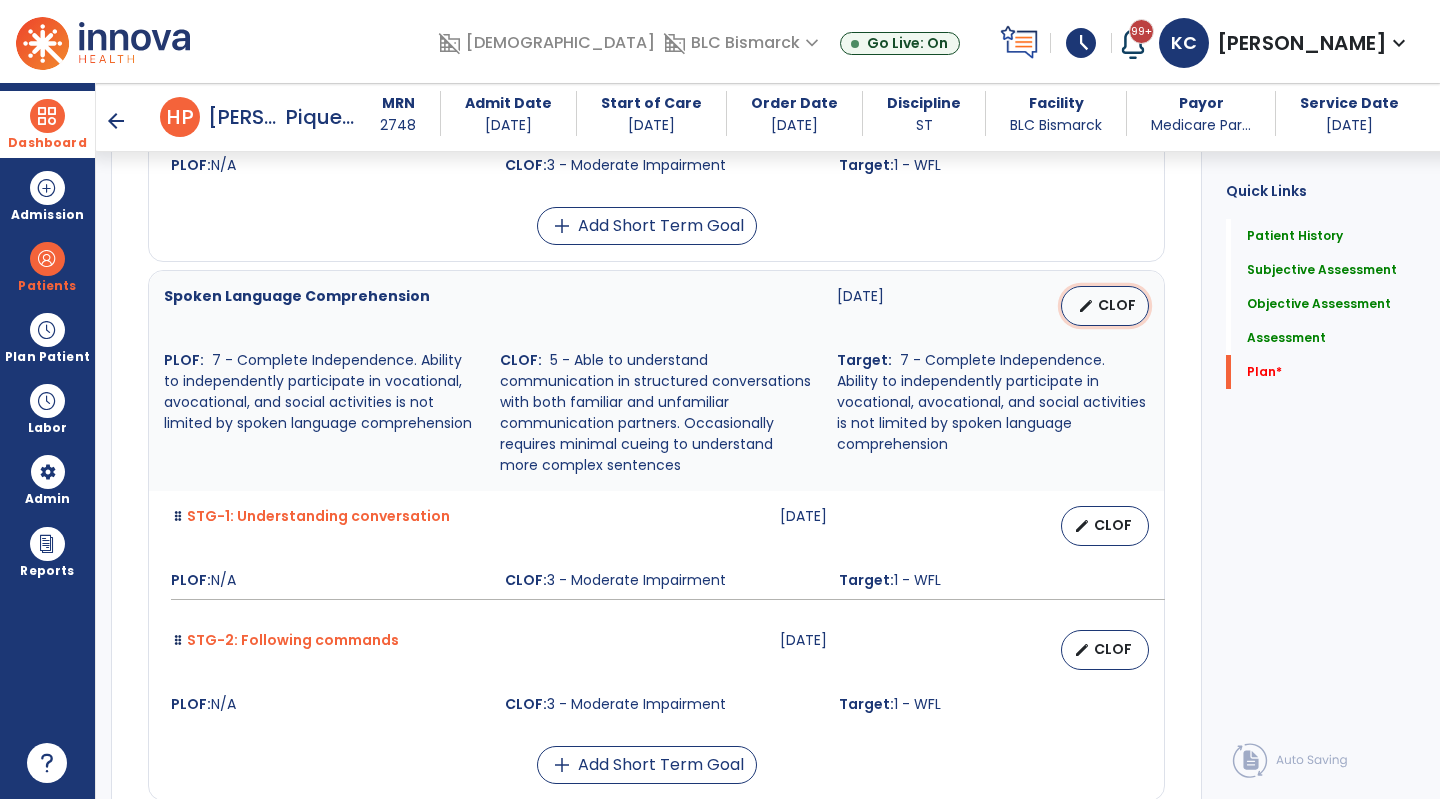 click on "CLOF" at bounding box center [1117, 305] 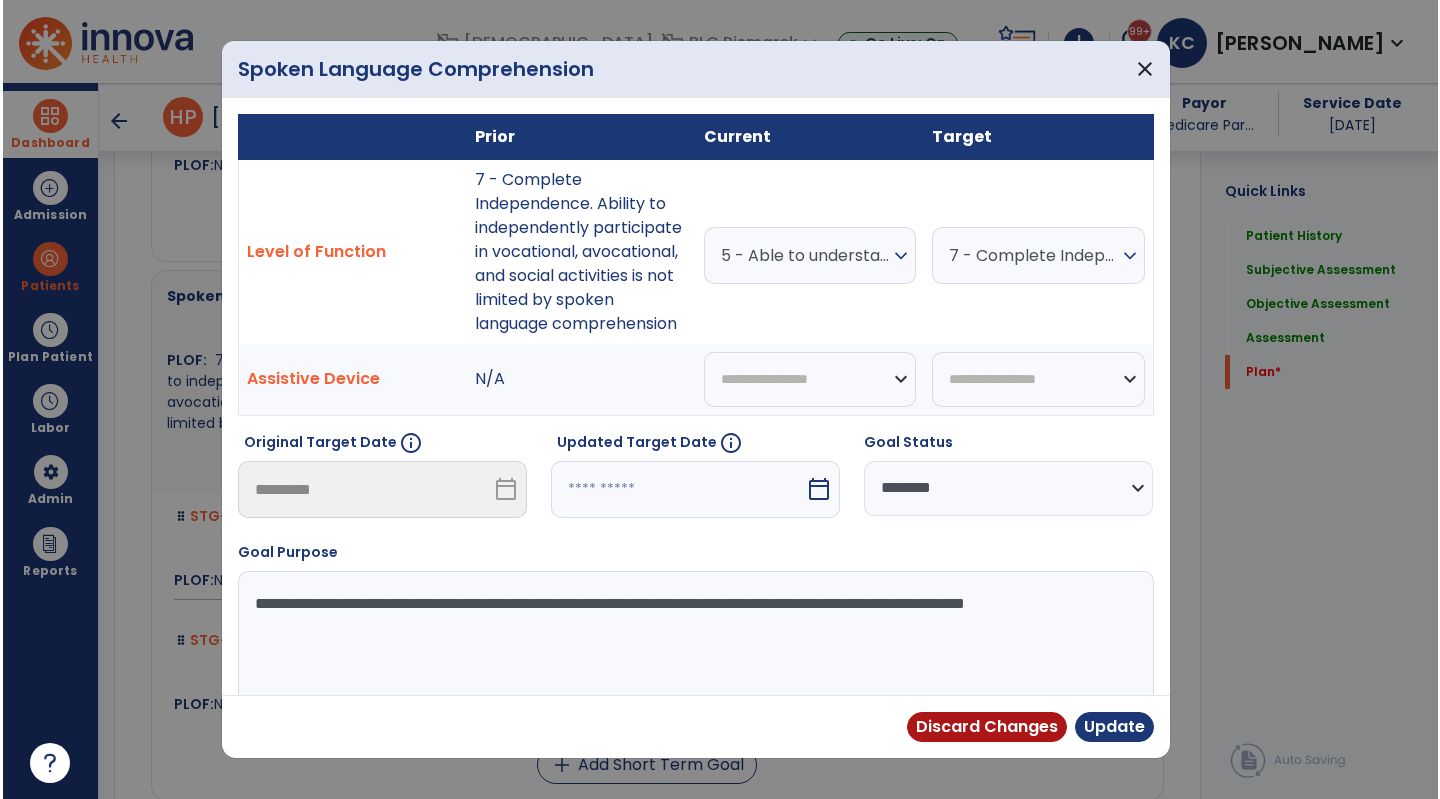 scroll, scrollTop: 7287, scrollLeft: 0, axis: vertical 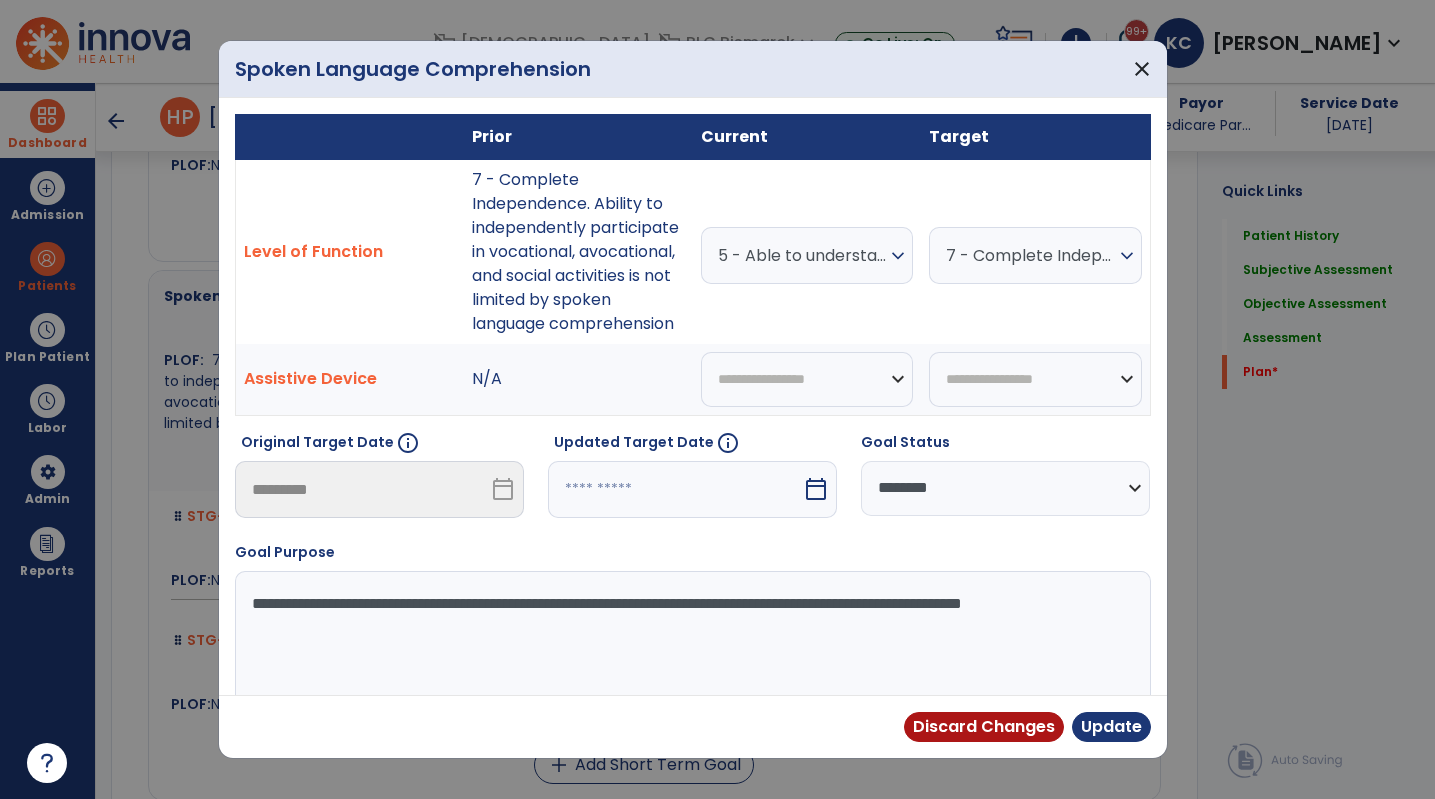 click on "calendar_today" at bounding box center (816, 489) 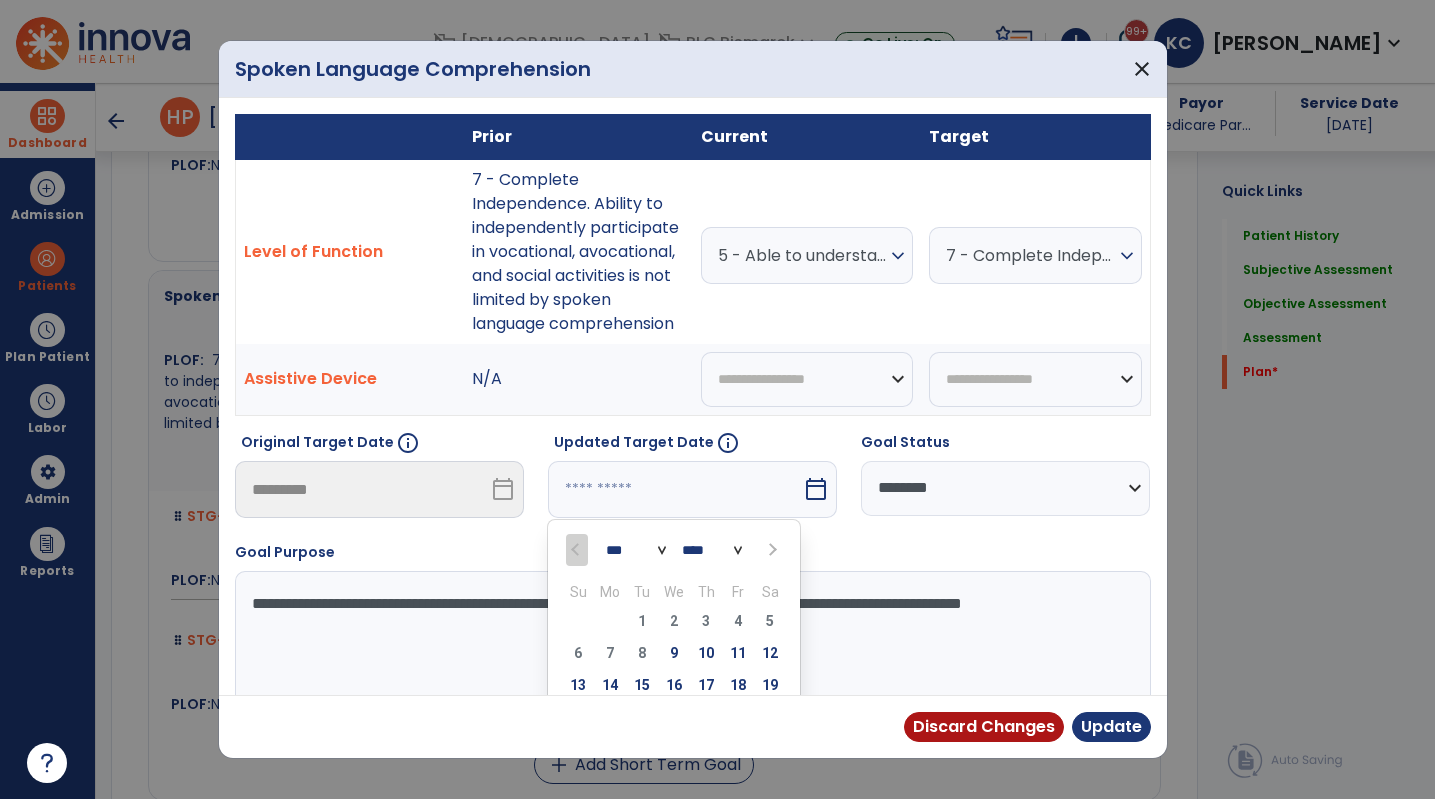 click at bounding box center [771, 550] 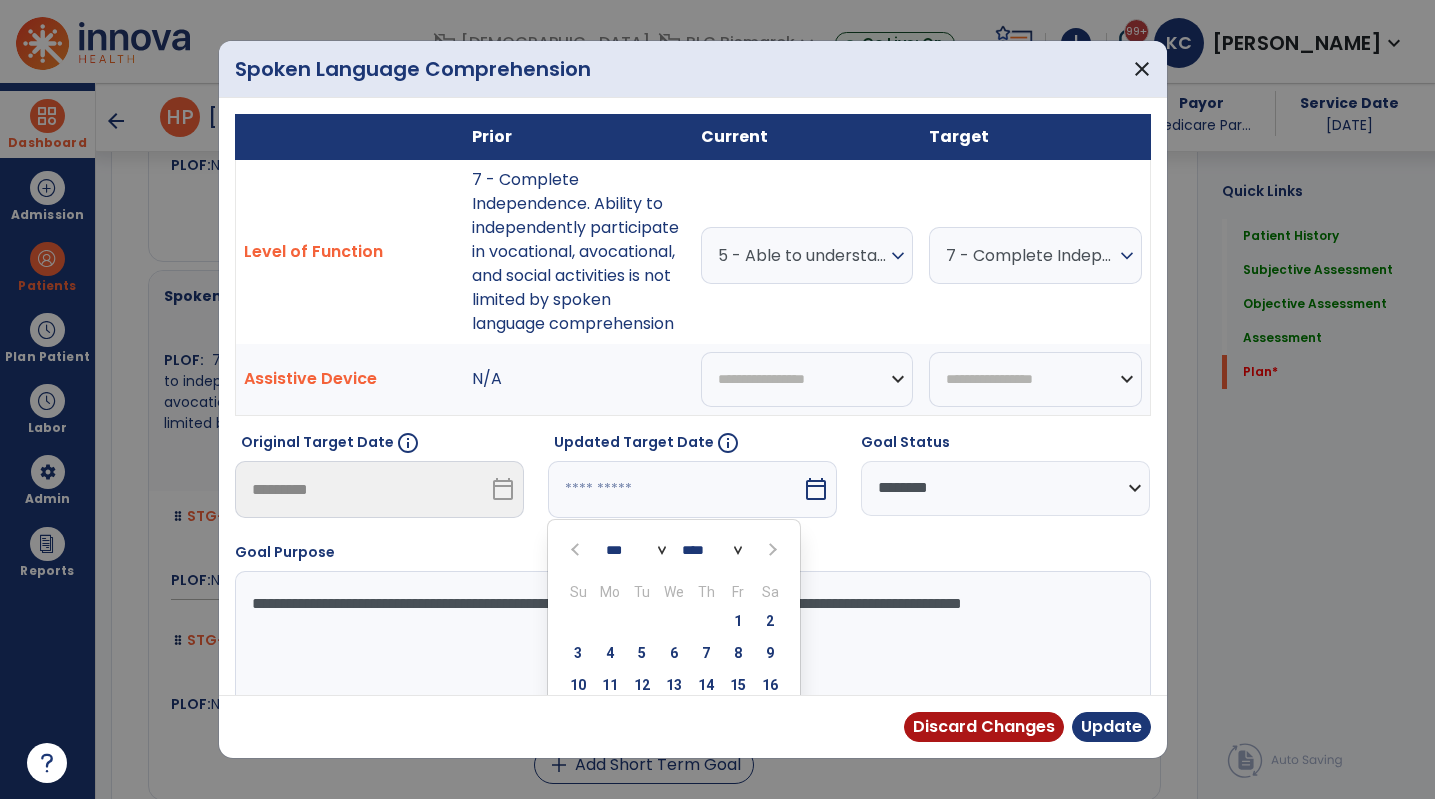 click at bounding box center (771, 550) 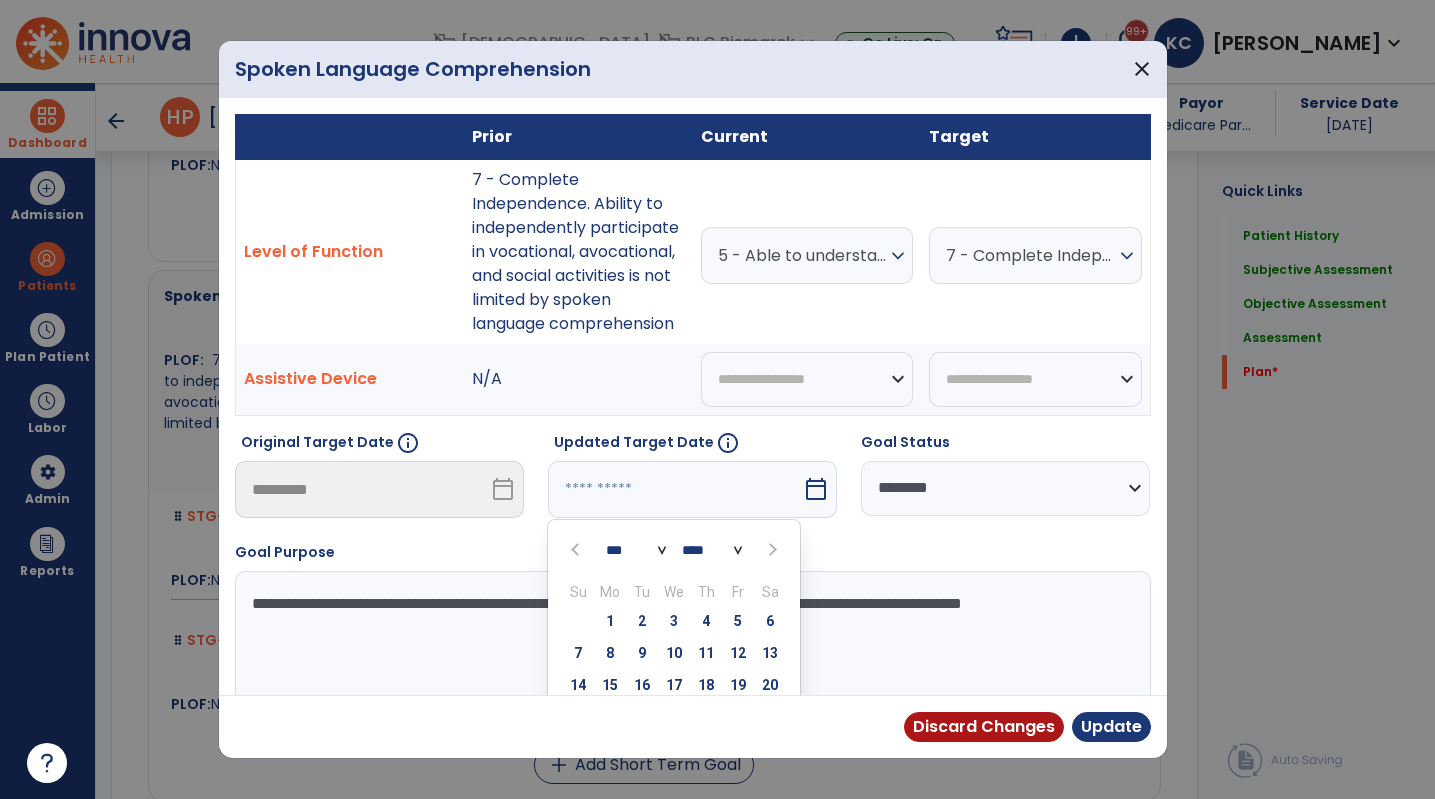 click at bounding box center [771, 550] 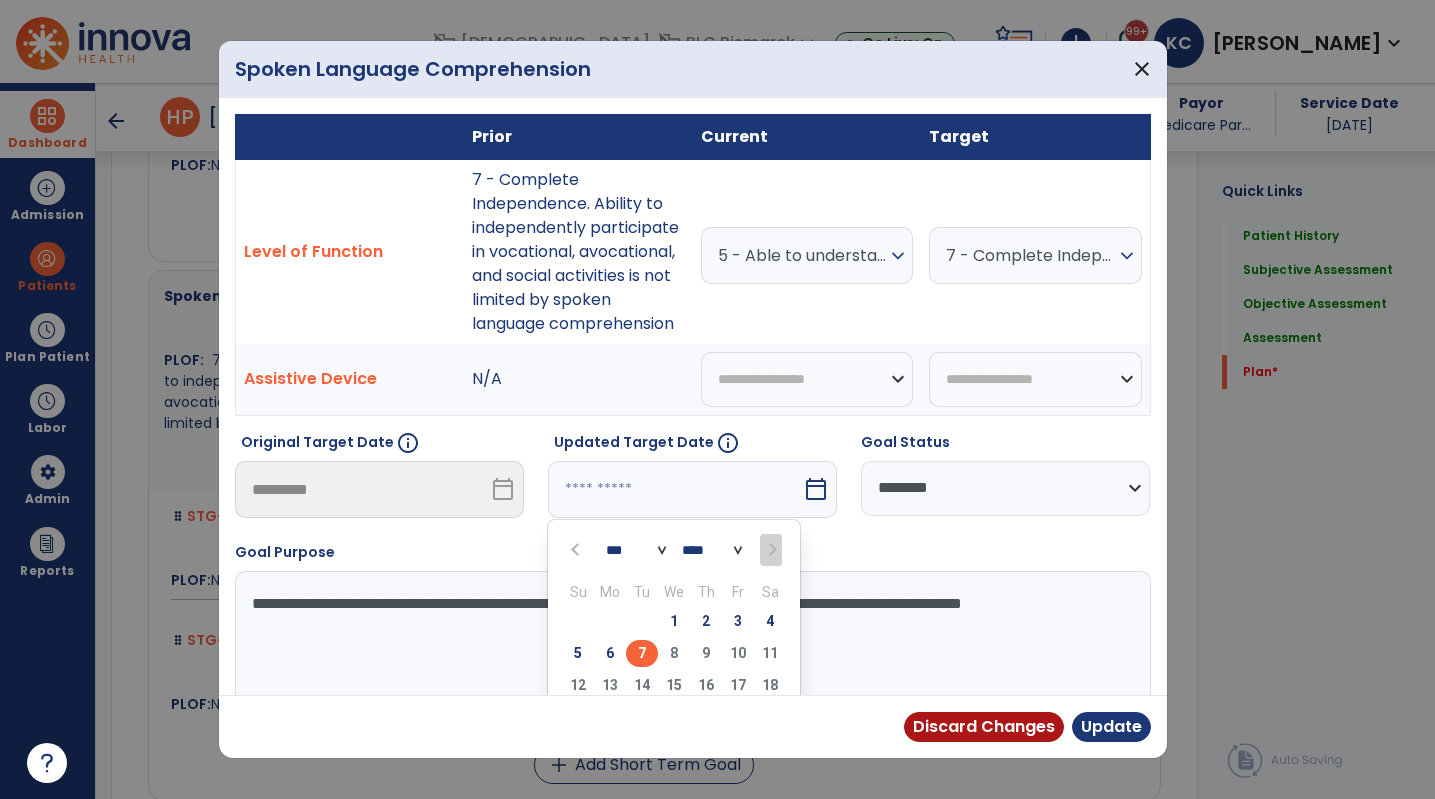 click on "7" at bounding box center [642, 653] 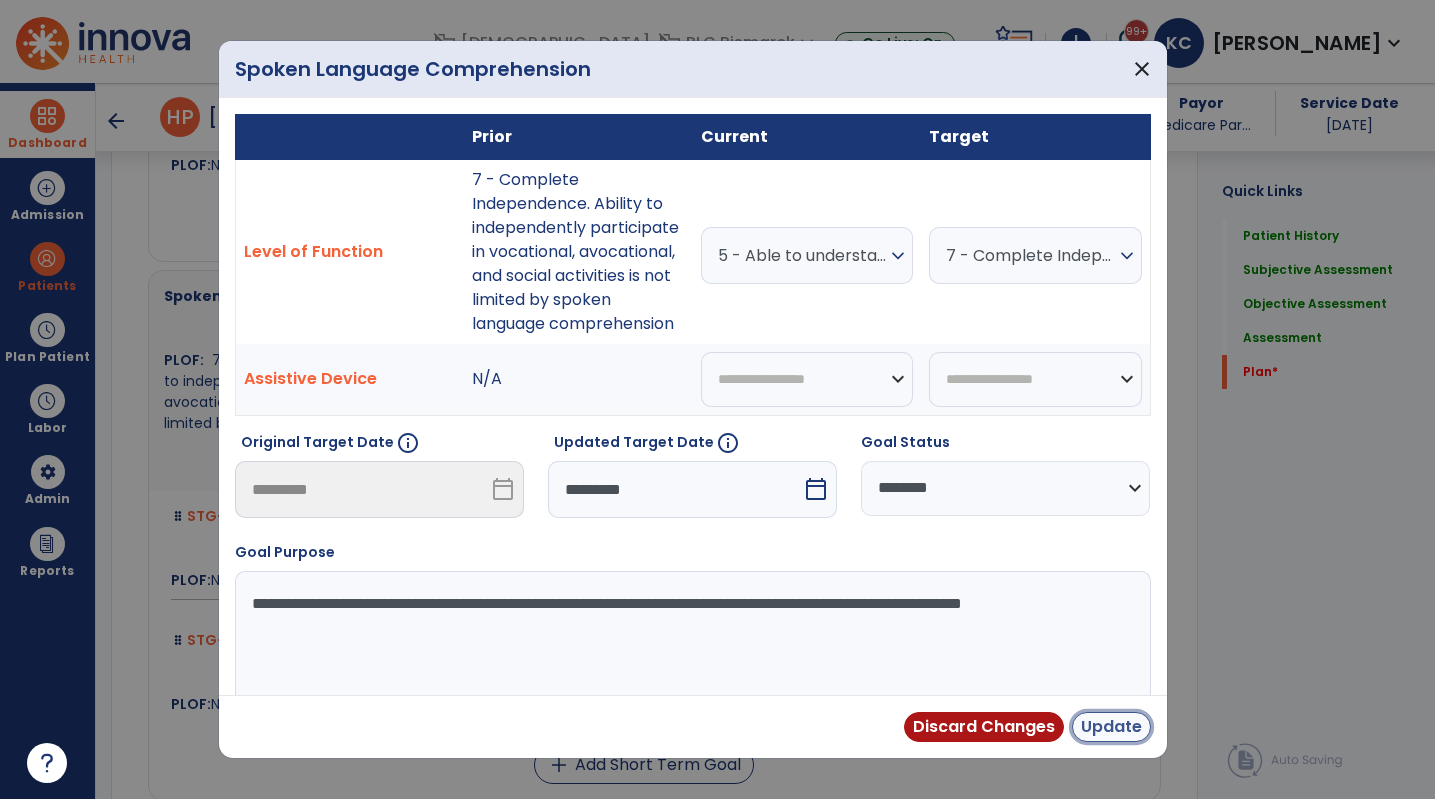click on "Update" at bounding box center [1111, 727] 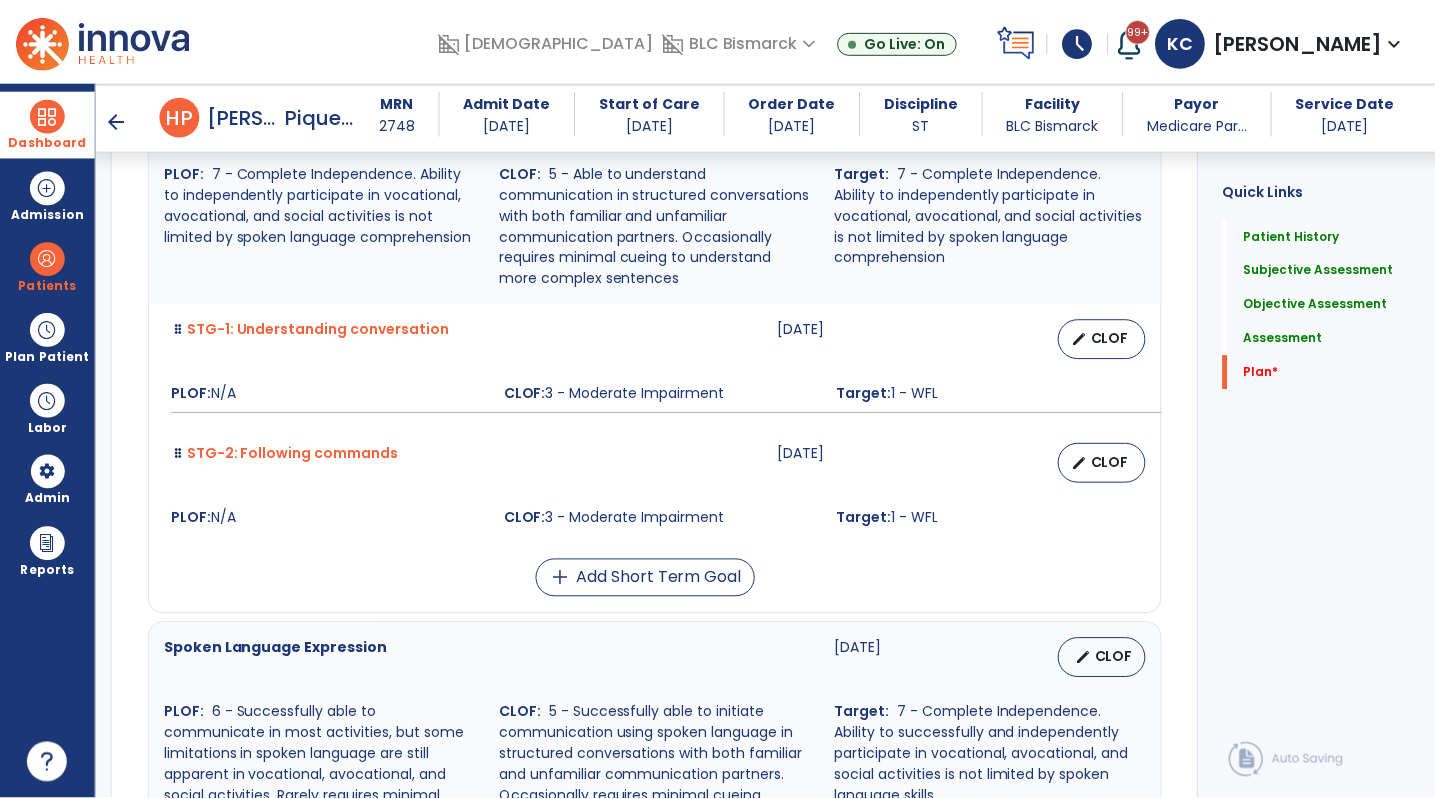 scroll, scrollTop: 7475, scrollLeft: 0, axis: vertical 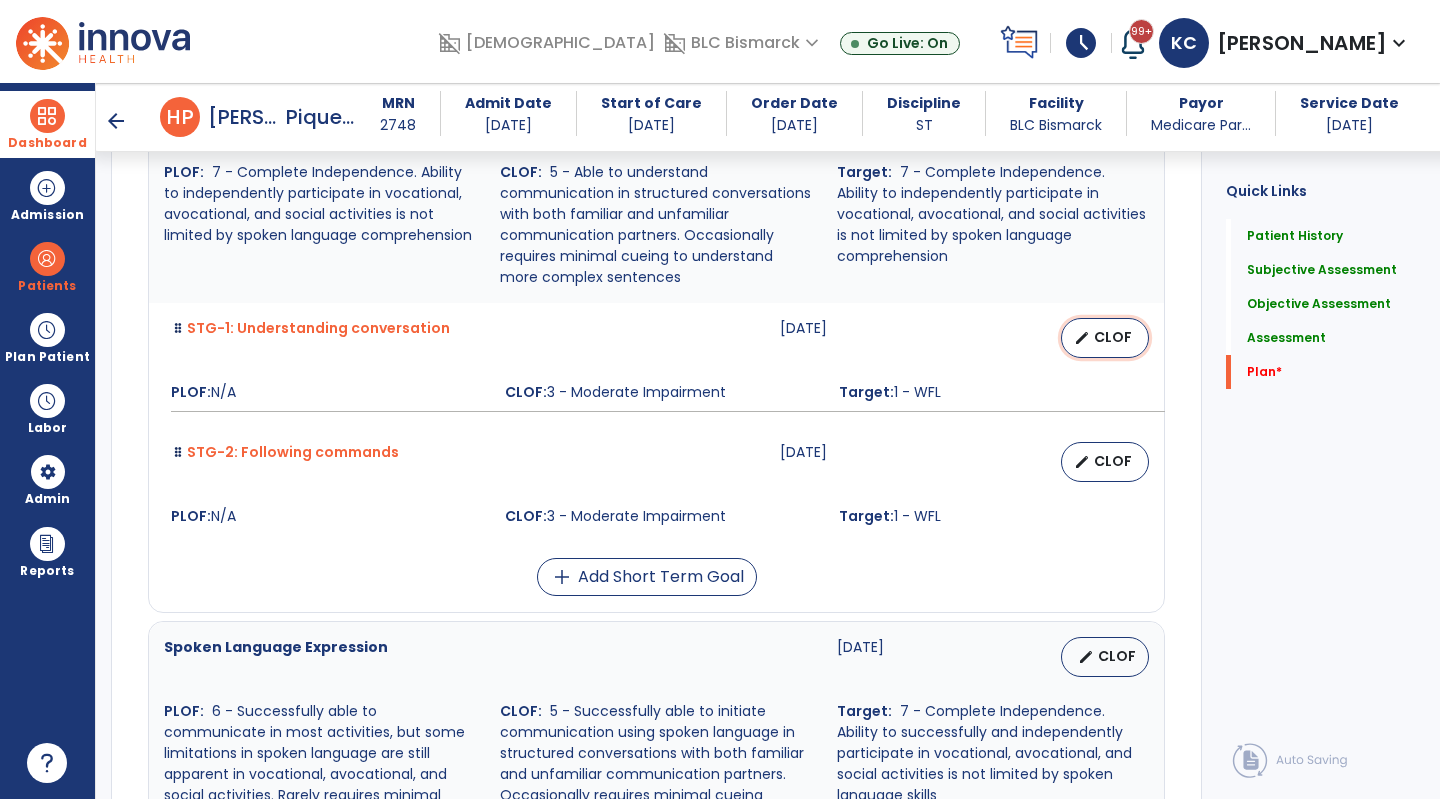 click on "CLOF" at bounding box center (1113, 337) 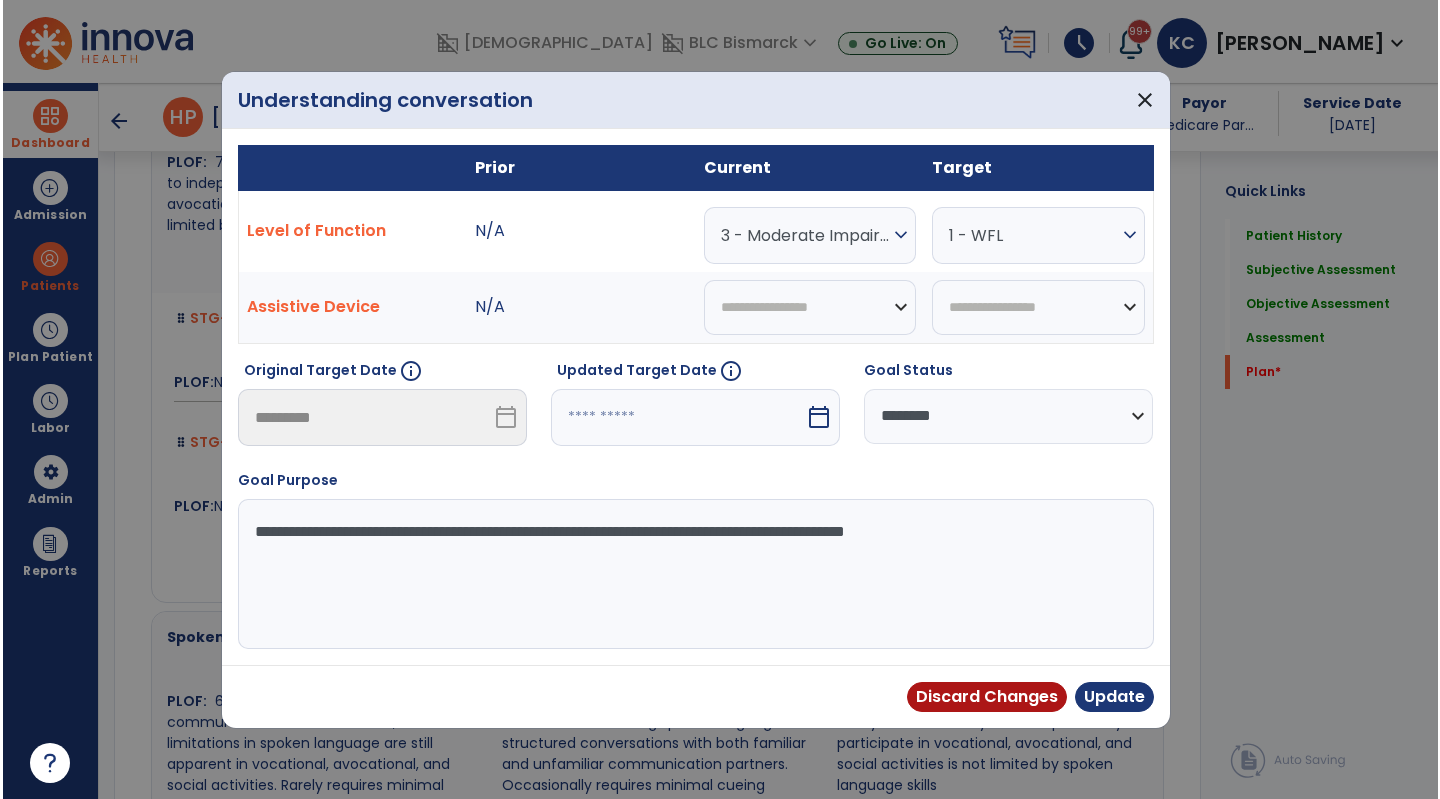 scroll, scrollTop: 7475, scrollLeft: 0, axis: vertical 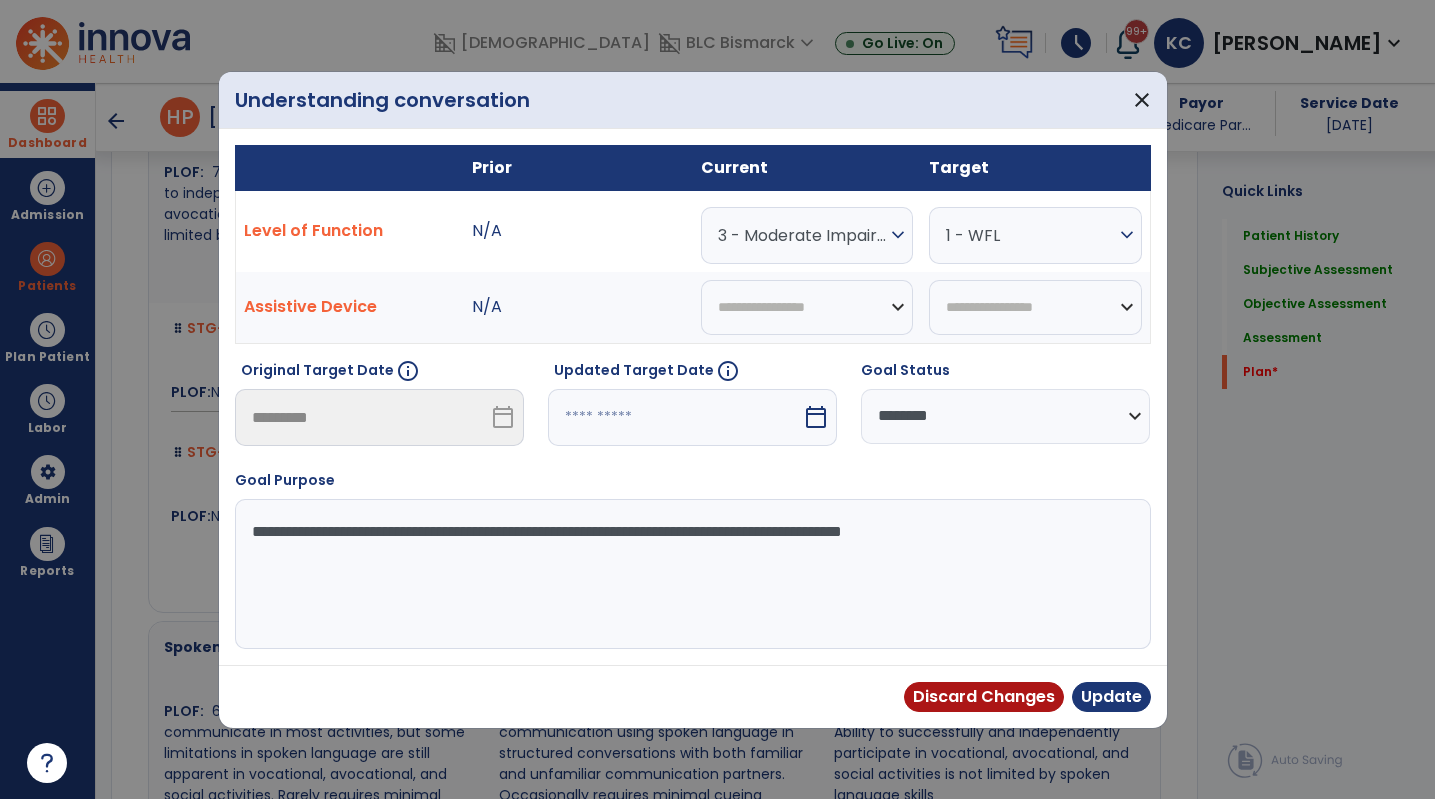 click on "expand_more" at bounding box center [898, 235] 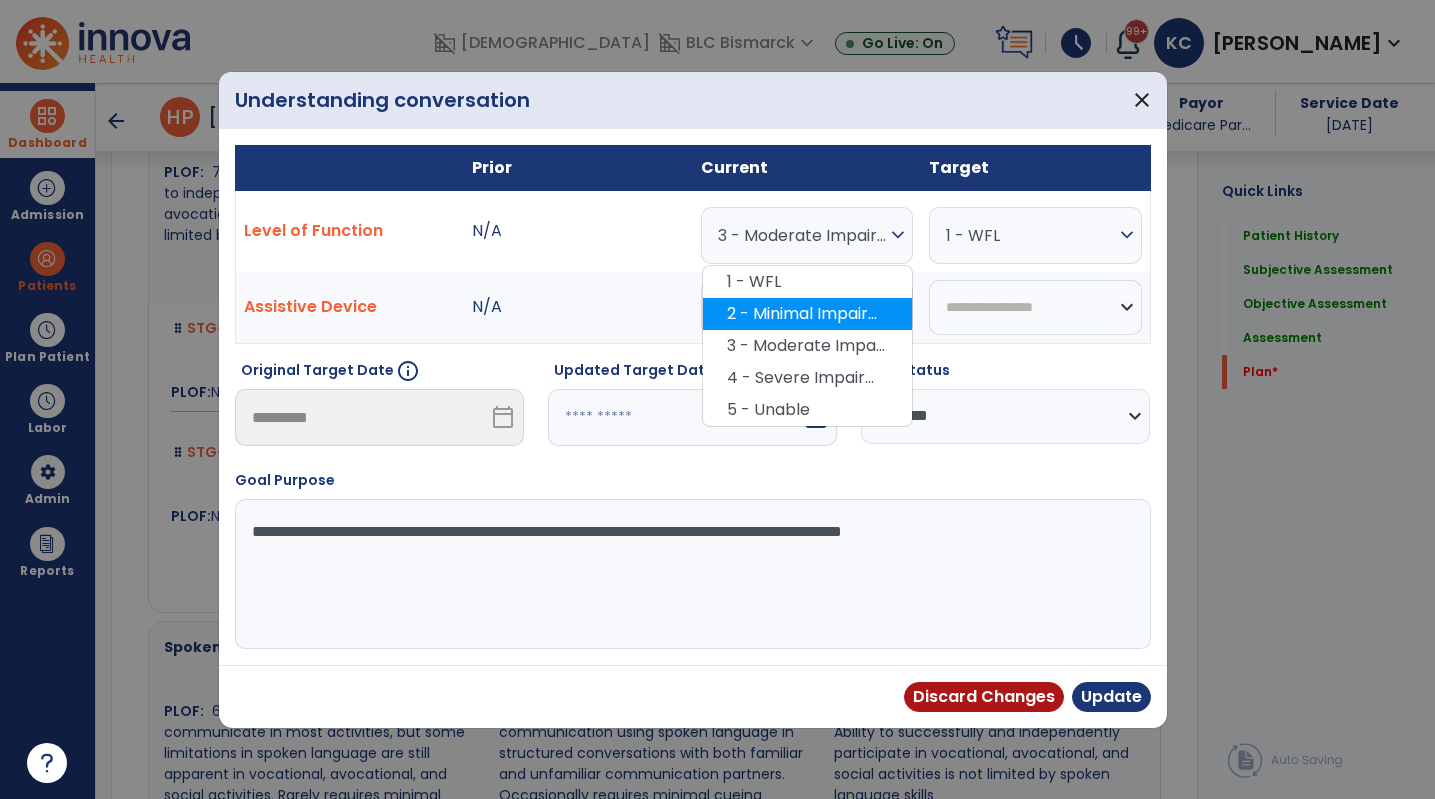 click on "2 - Minimal Impairment" at bounding box center (807, 314) 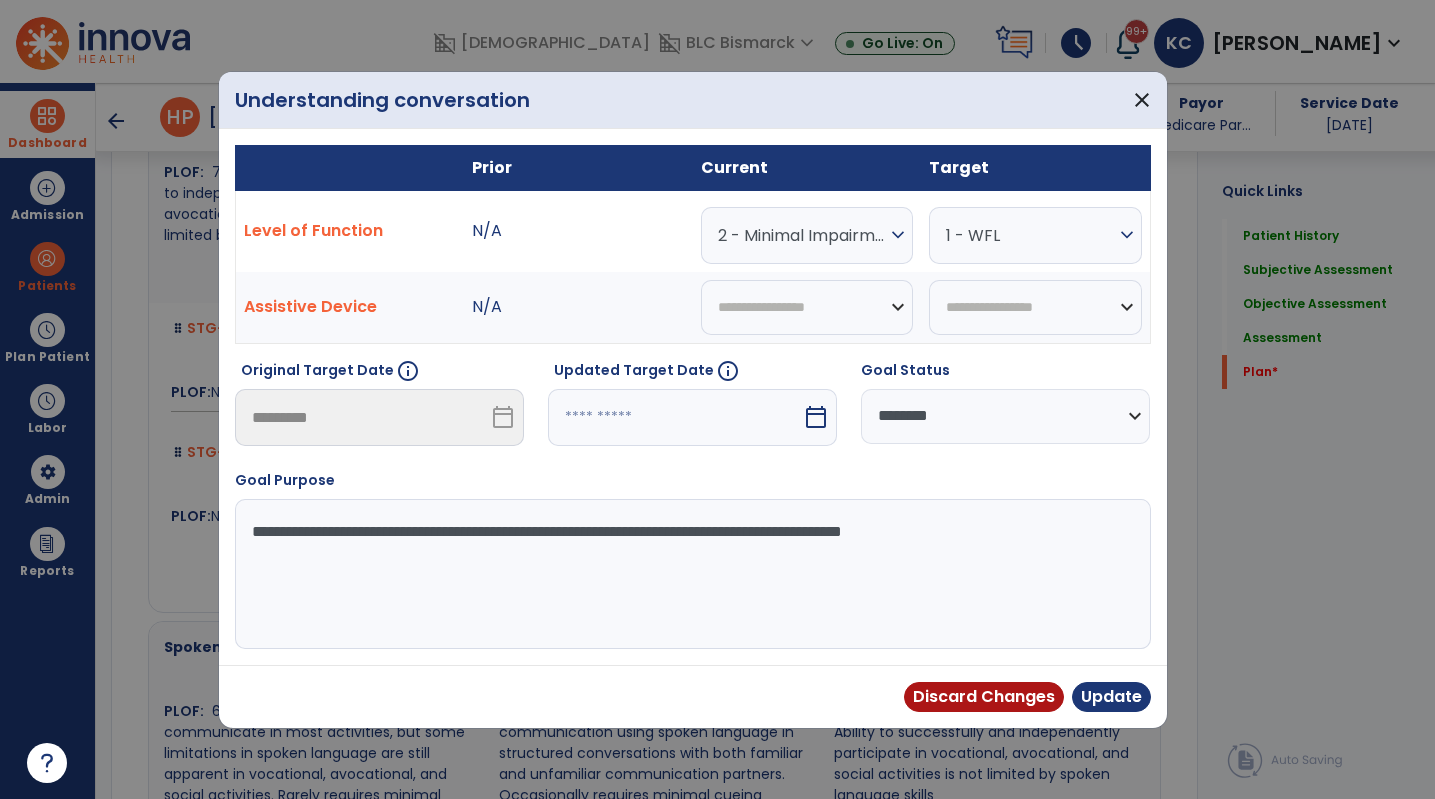 click on "calendar_today" at bounding box center [816, 417] 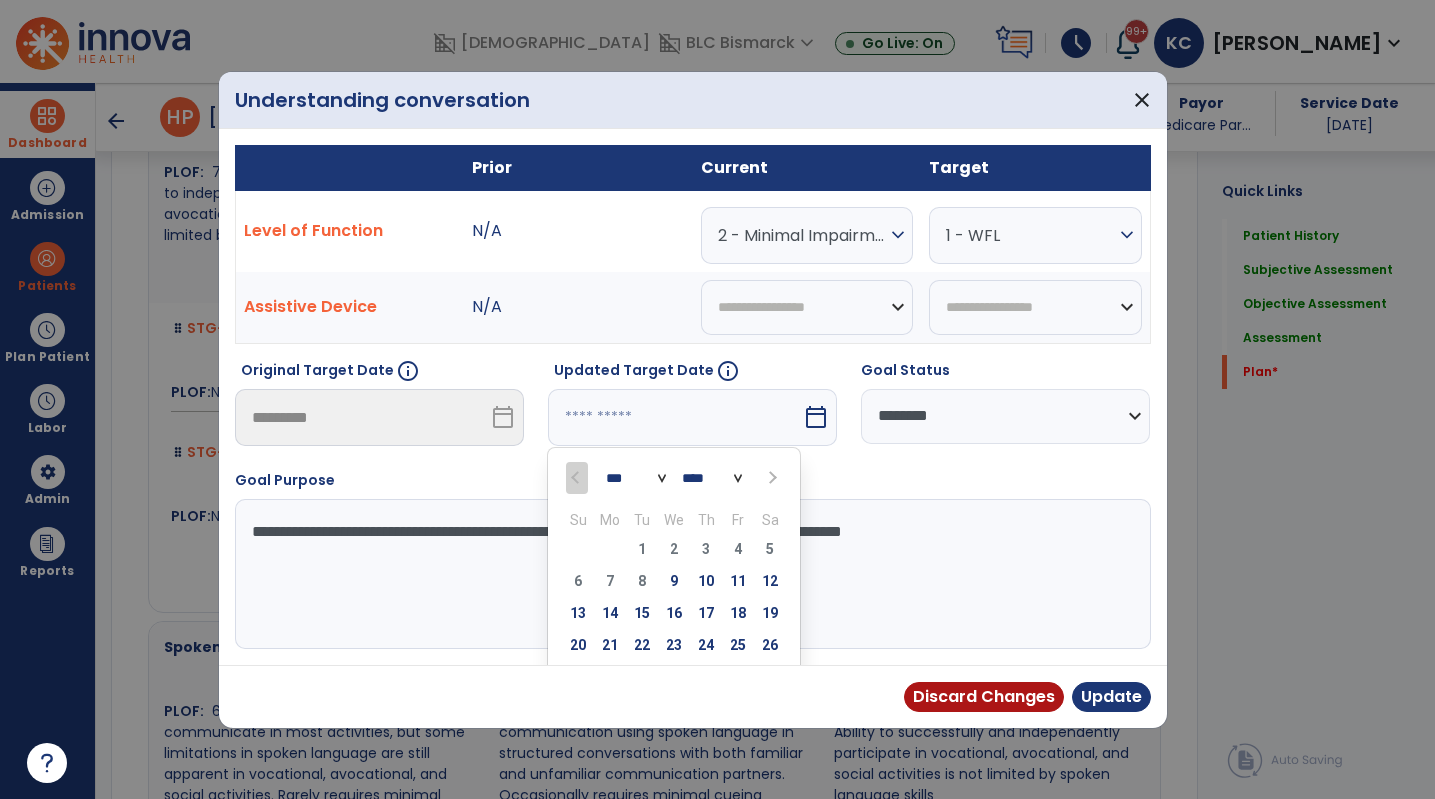 click at bounding box center (771, 478) 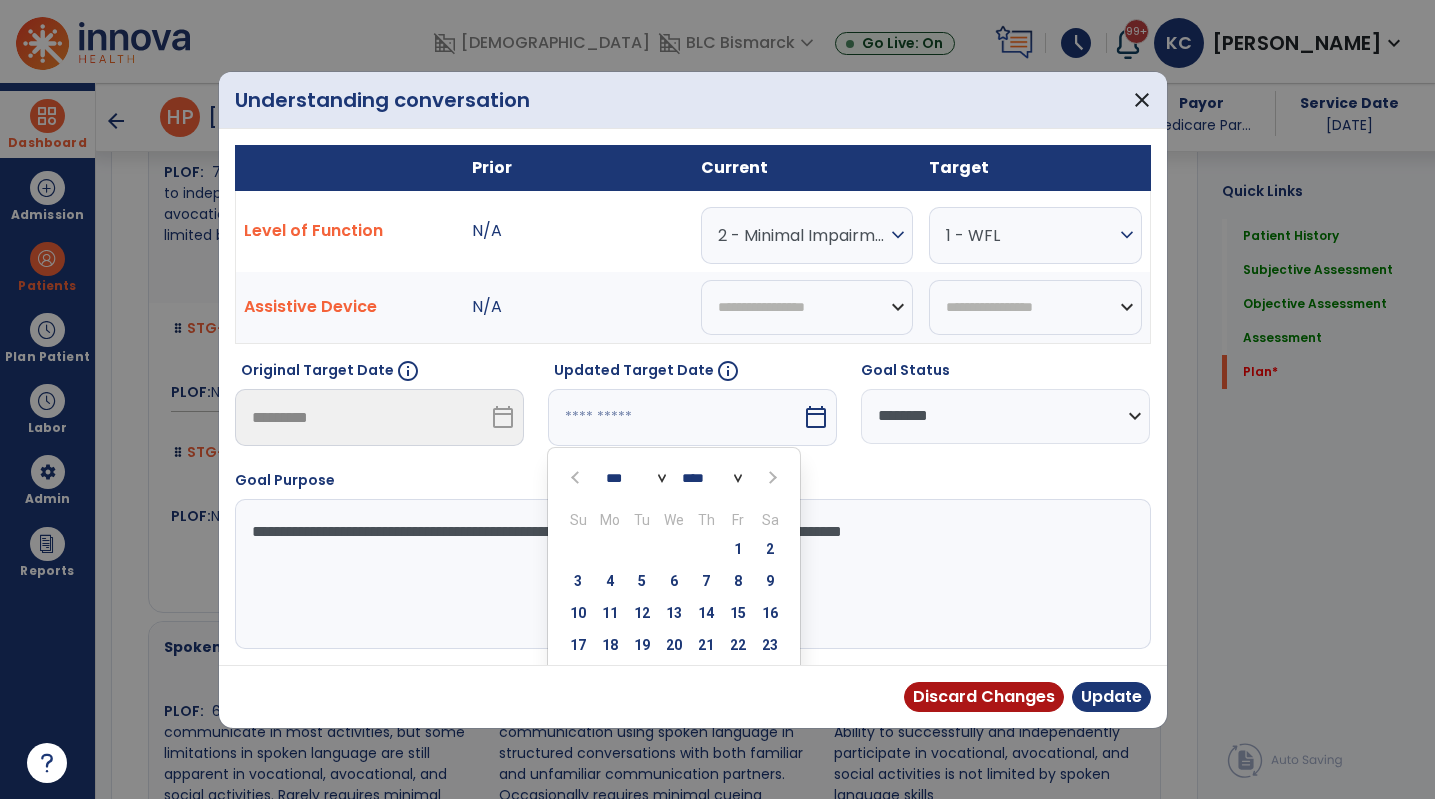 click at bounding box center (771, 478) 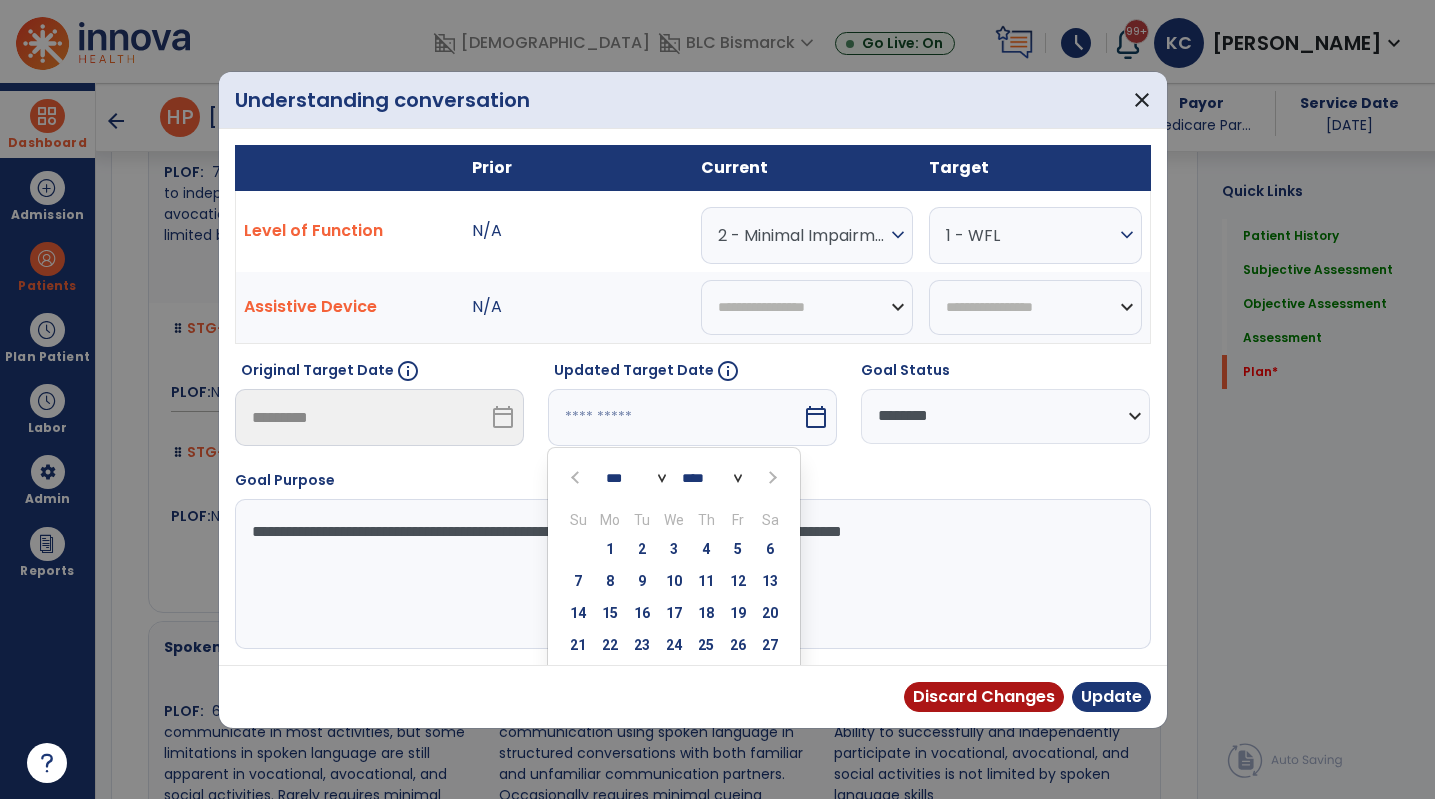 click at bounding box center (771, 478) 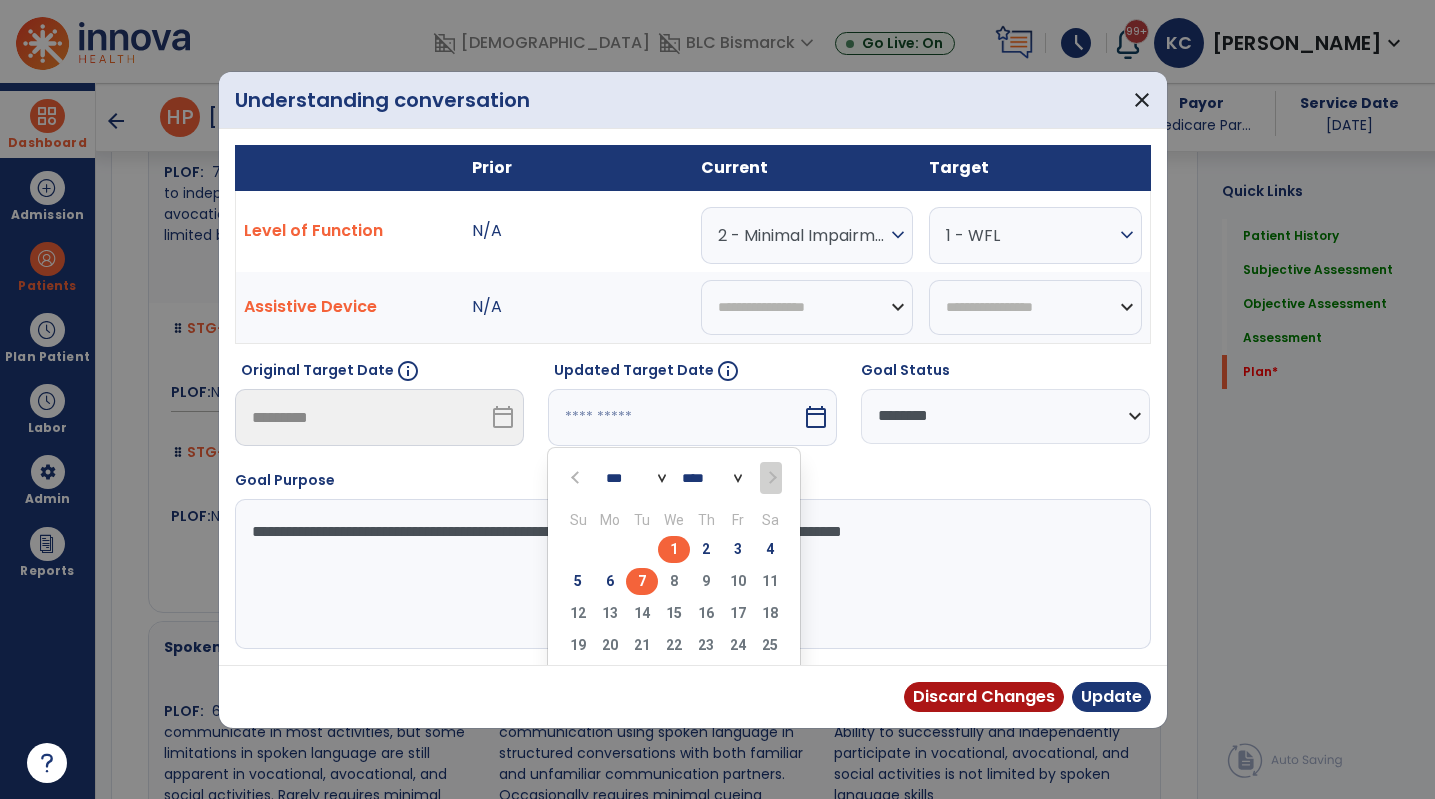 click on "7" at bounding box center [642, 581] 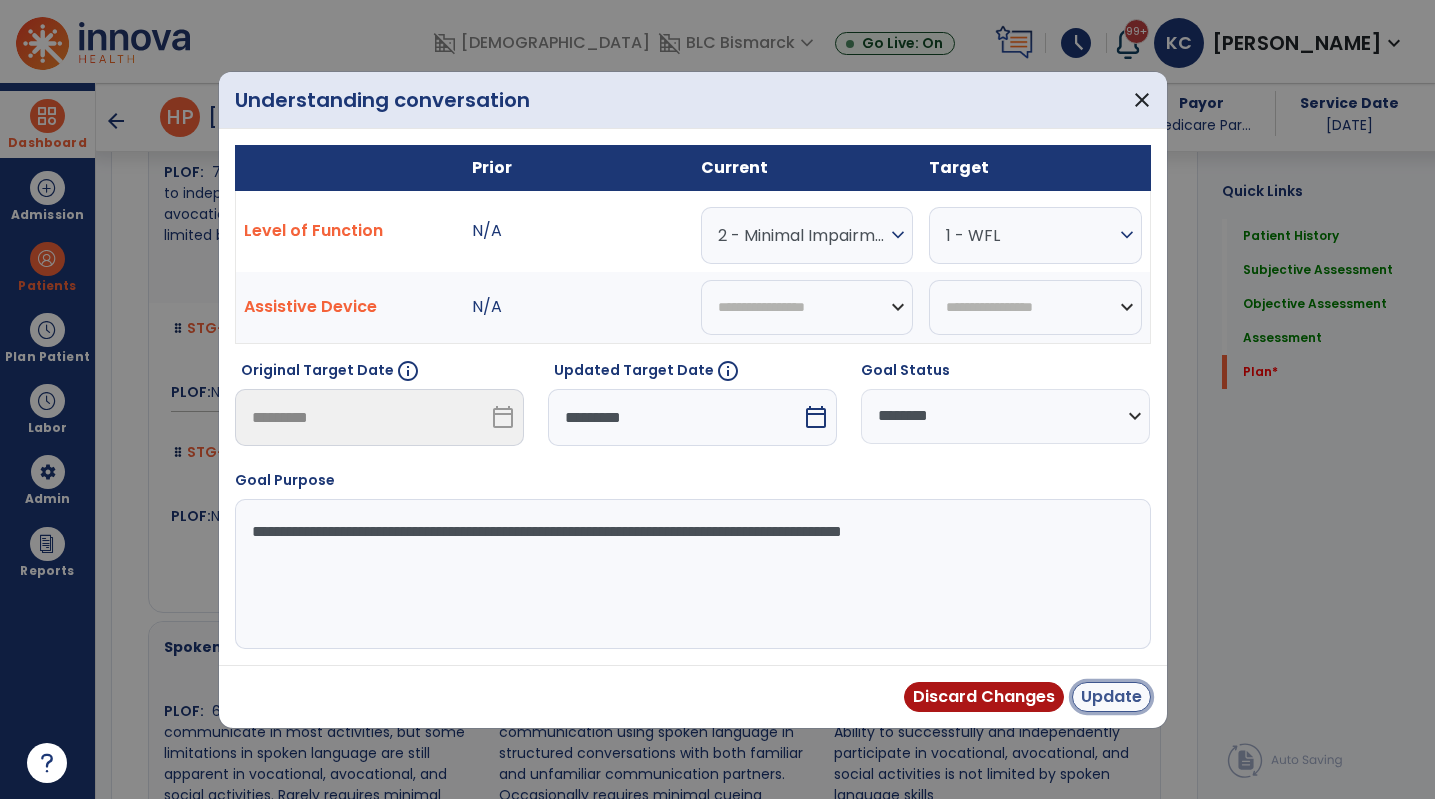 click on "Update" at bounding box center [1111, 697] 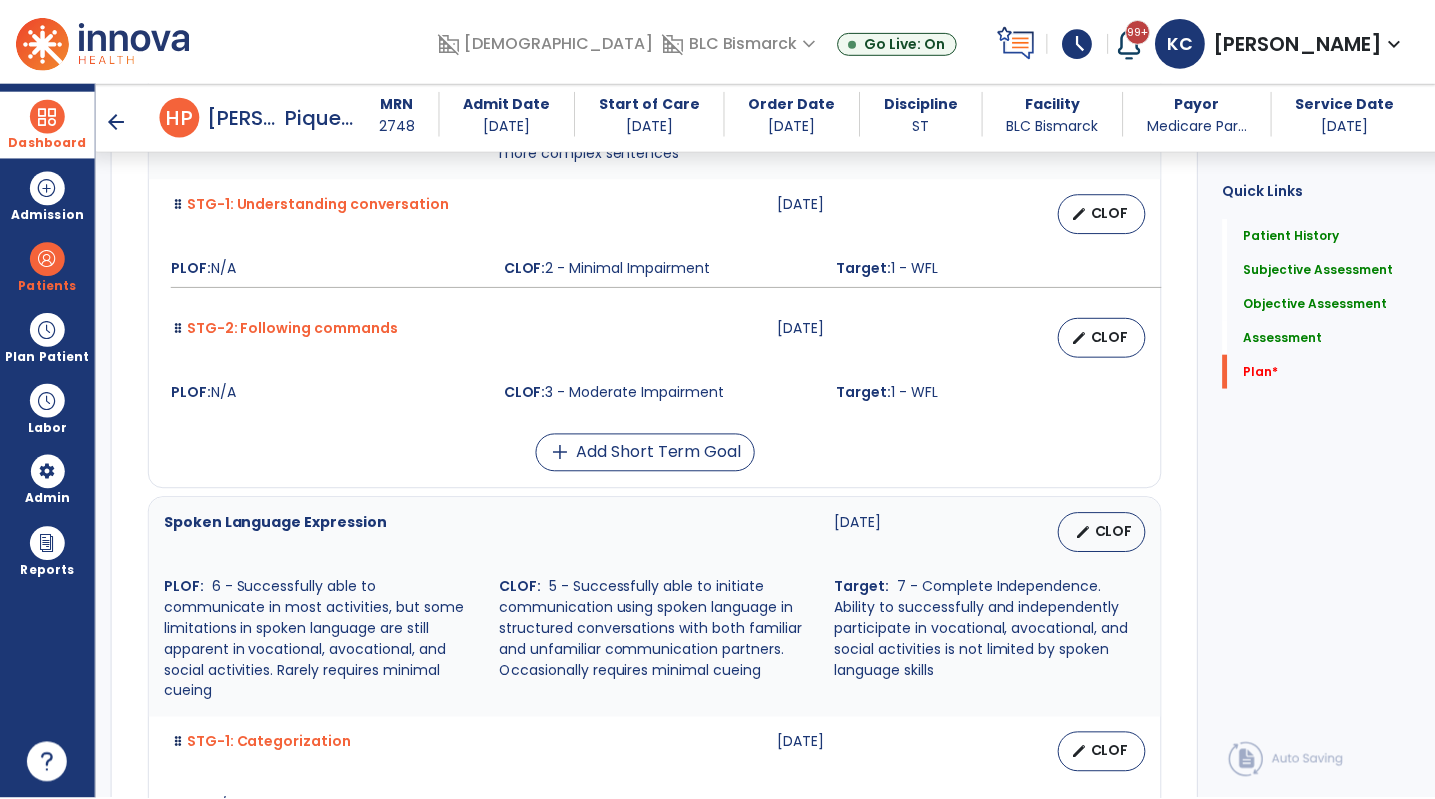 scroll, scrollTop: 7617, scrollLeft: 0, axis: vertical 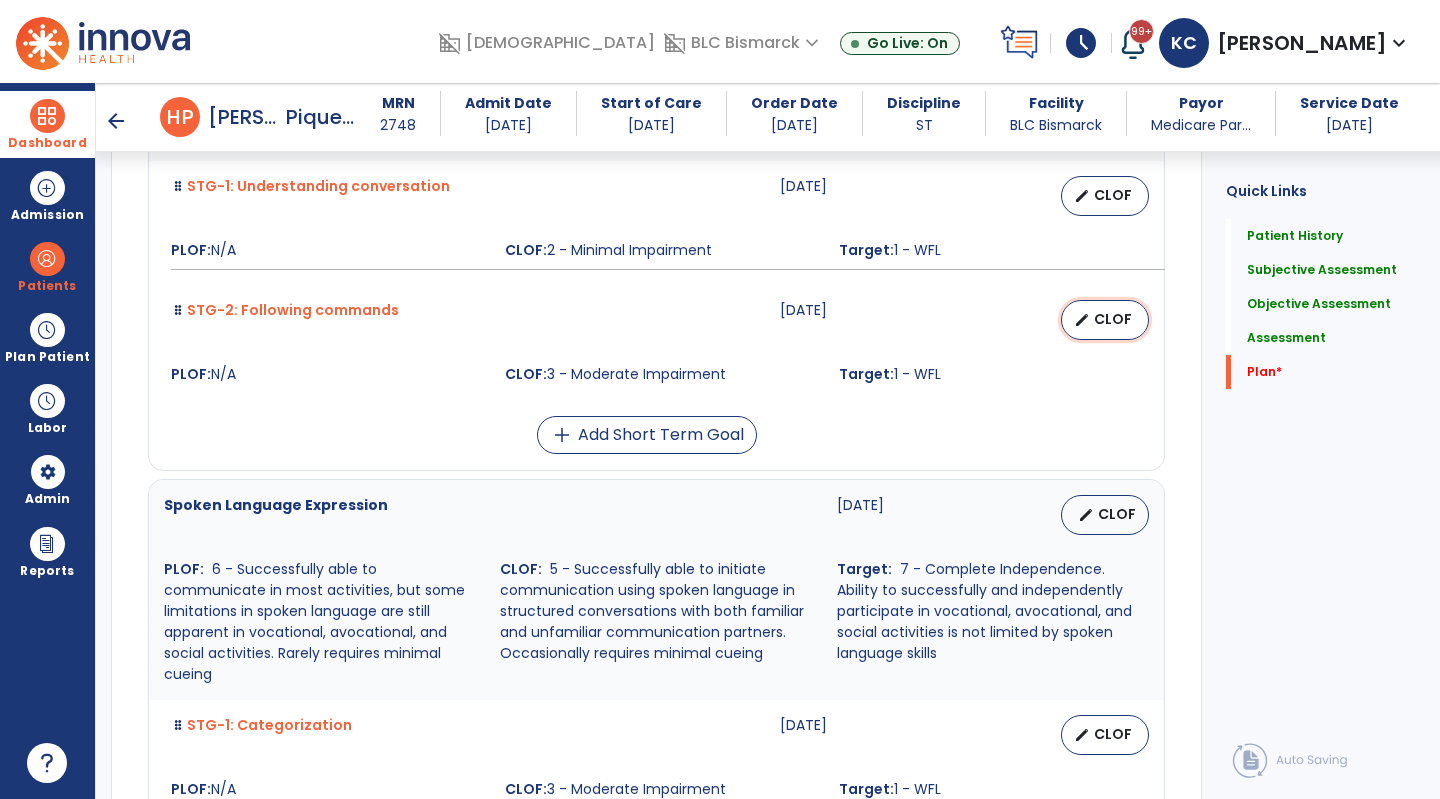 click on "edit   CLOF" at bounding box center [1105, 320] 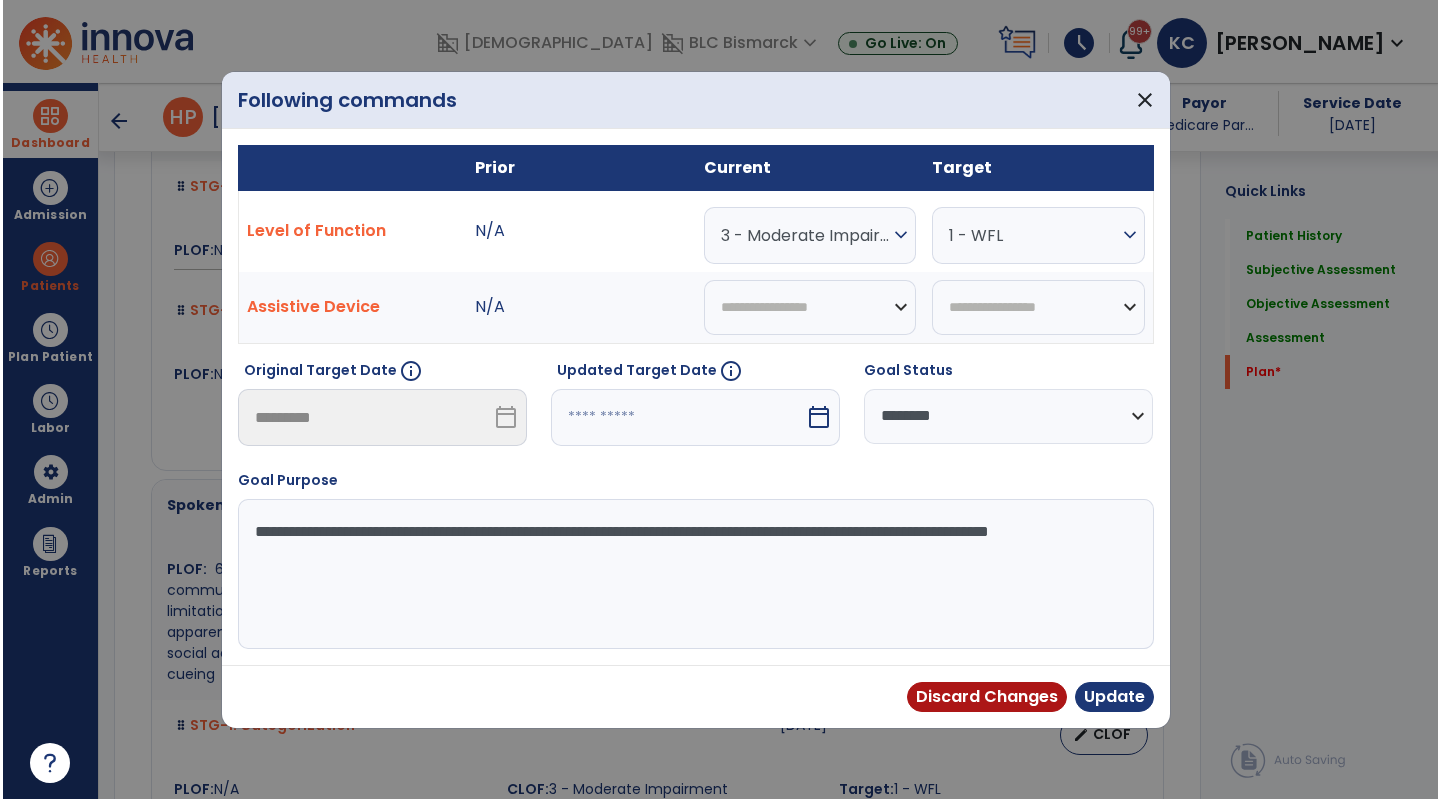 scroll, scrollTop: 7617, scrollLeft: 0, axis: vertical 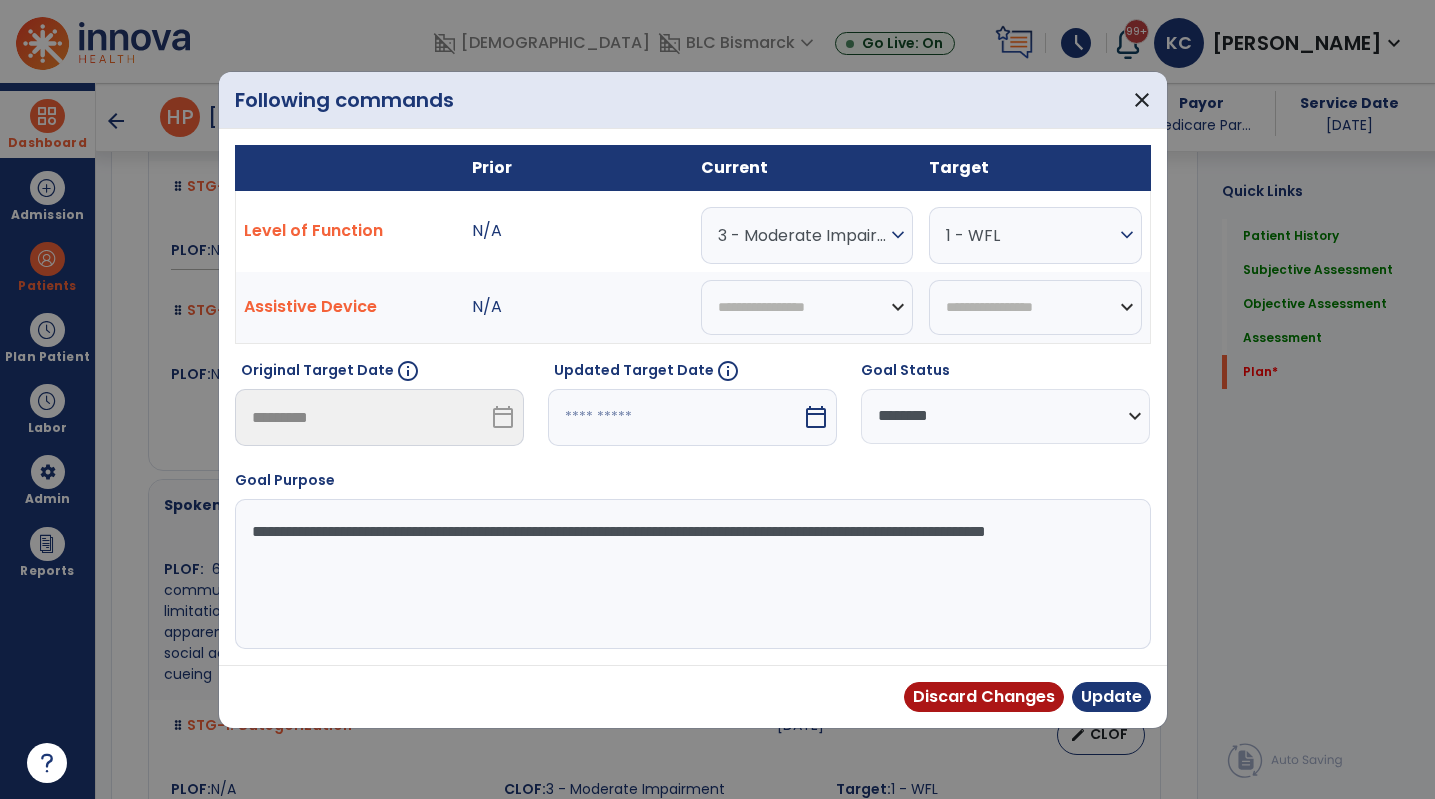 click on "calendar_today" at bounding box center [816, 417] 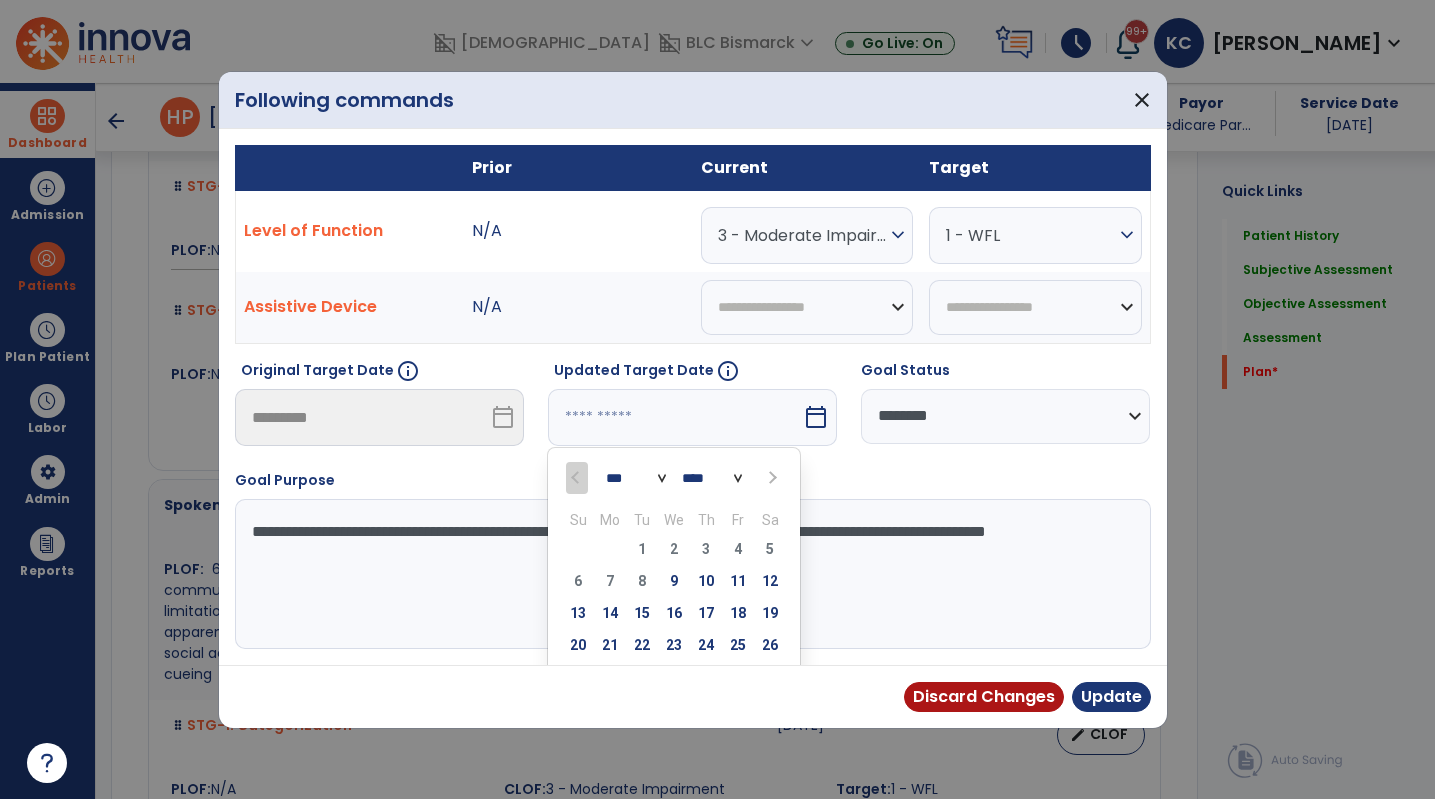 click at bounding box center [770, 477] 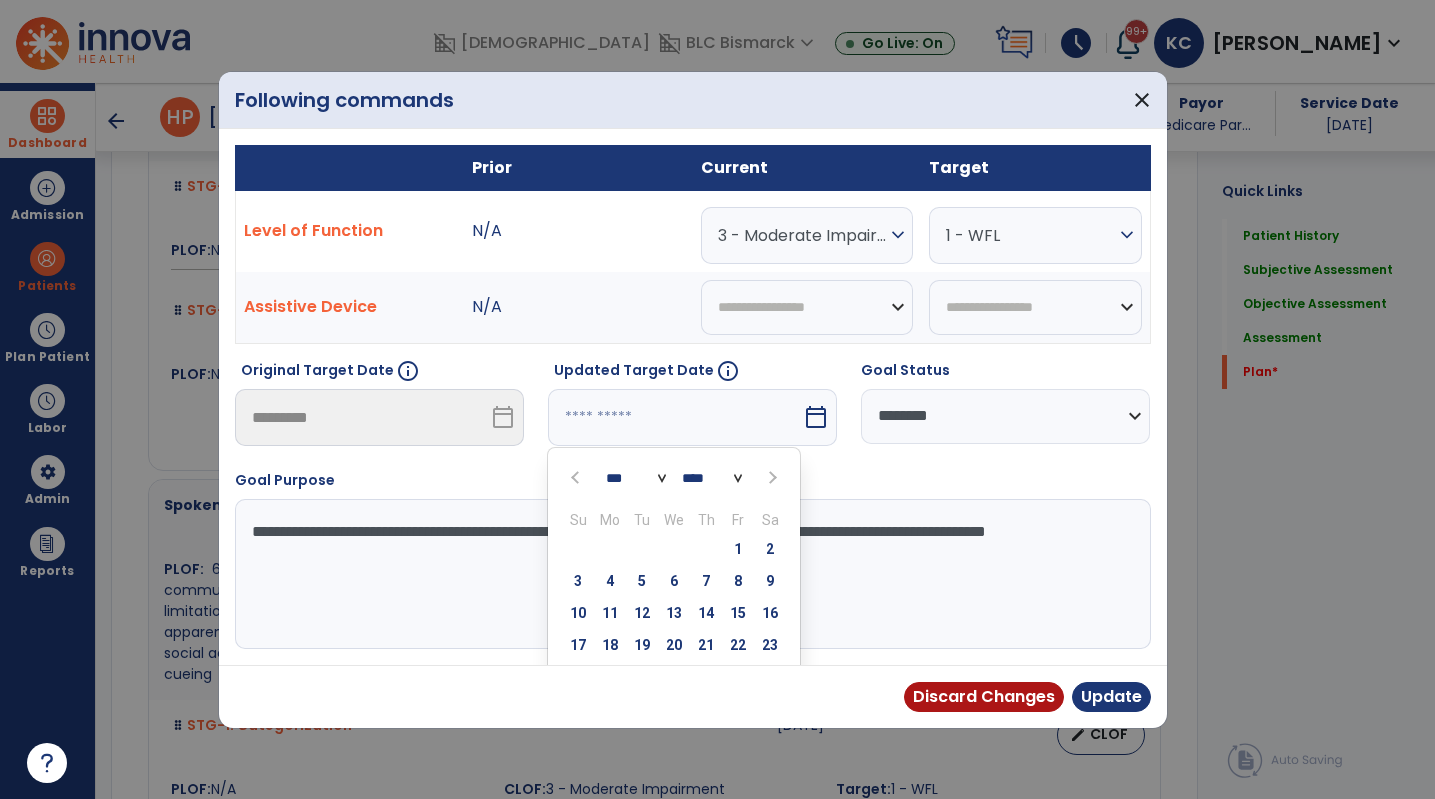 click at bounding box center (770, 477) 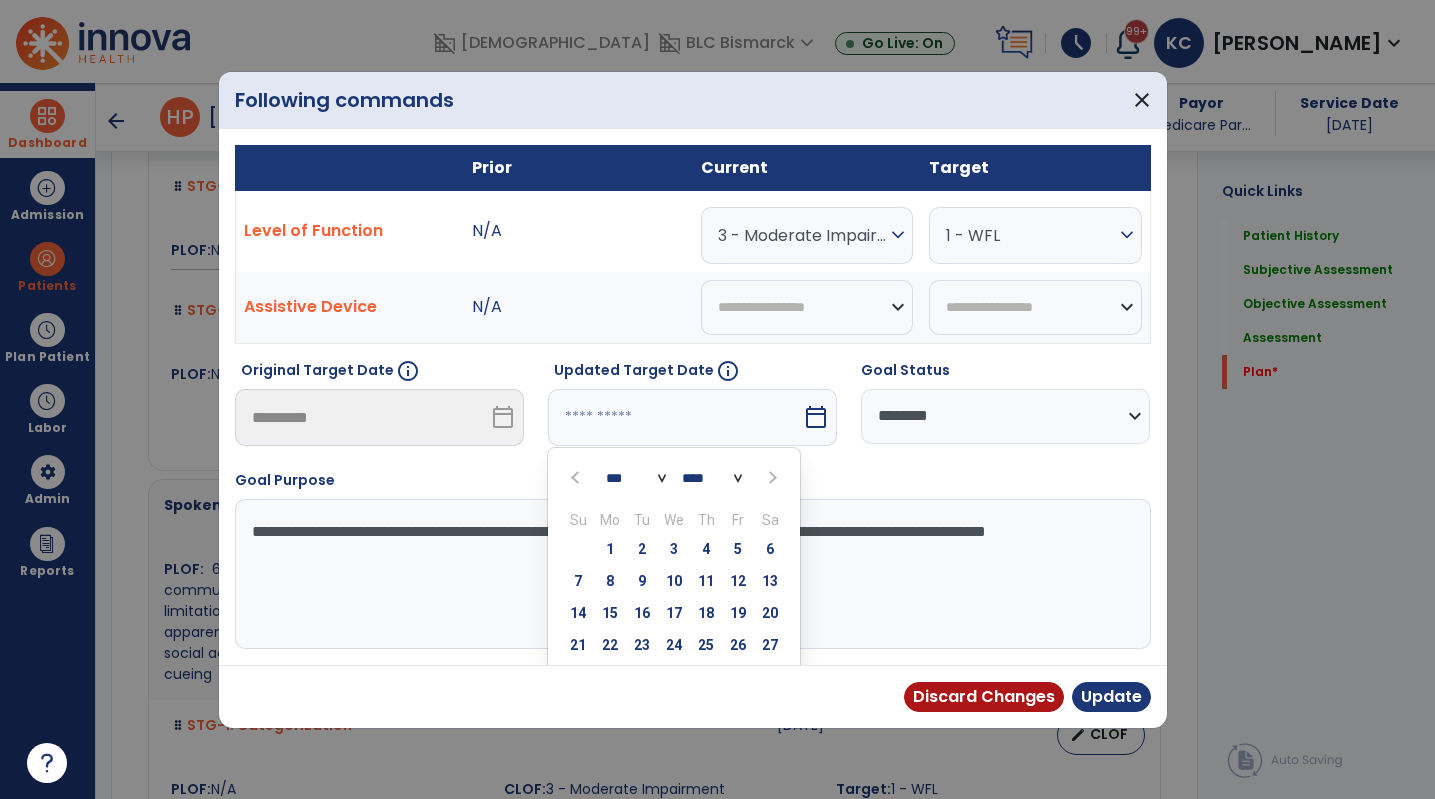 click at bounding box center (770, 477) 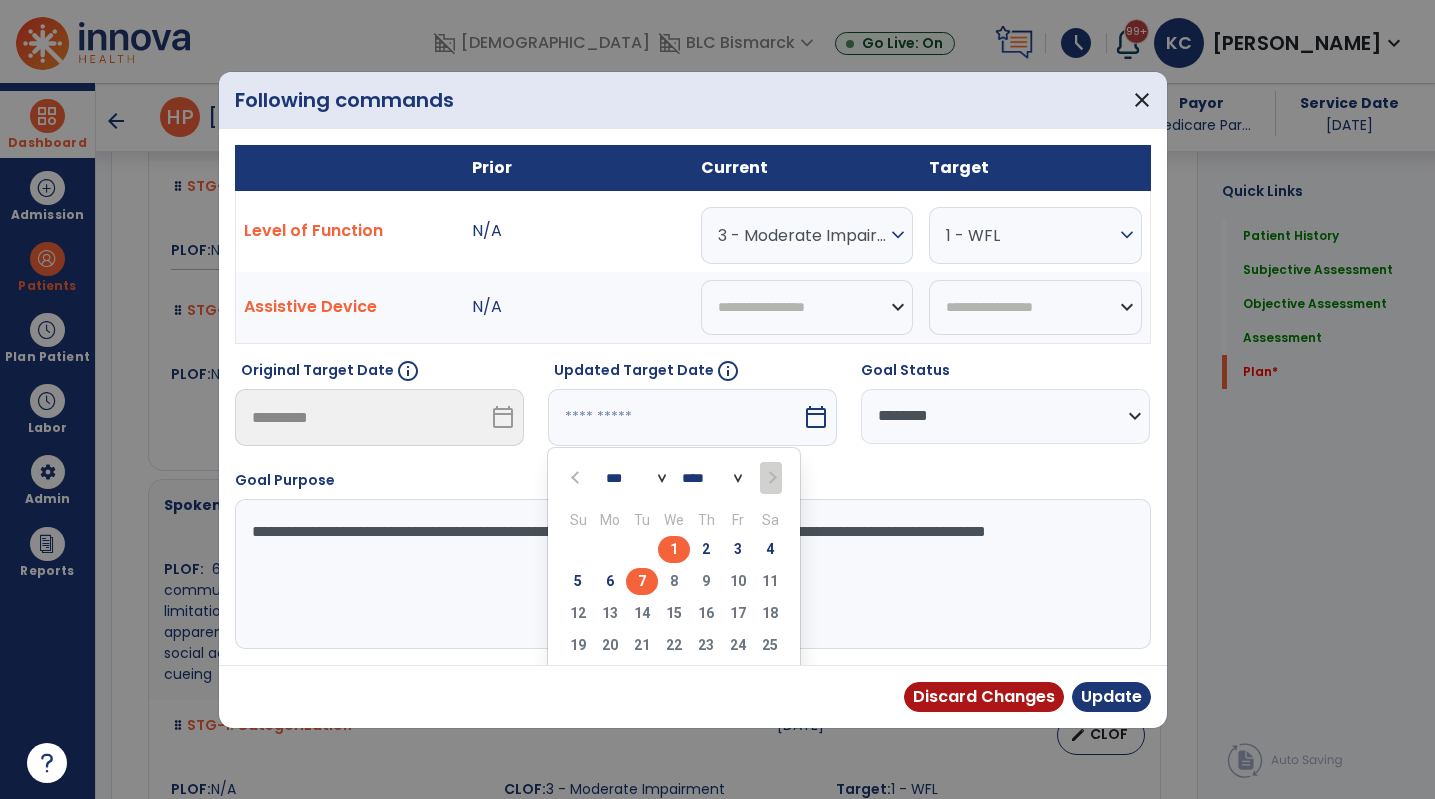 click on "7" at bounding box center [642, 581] 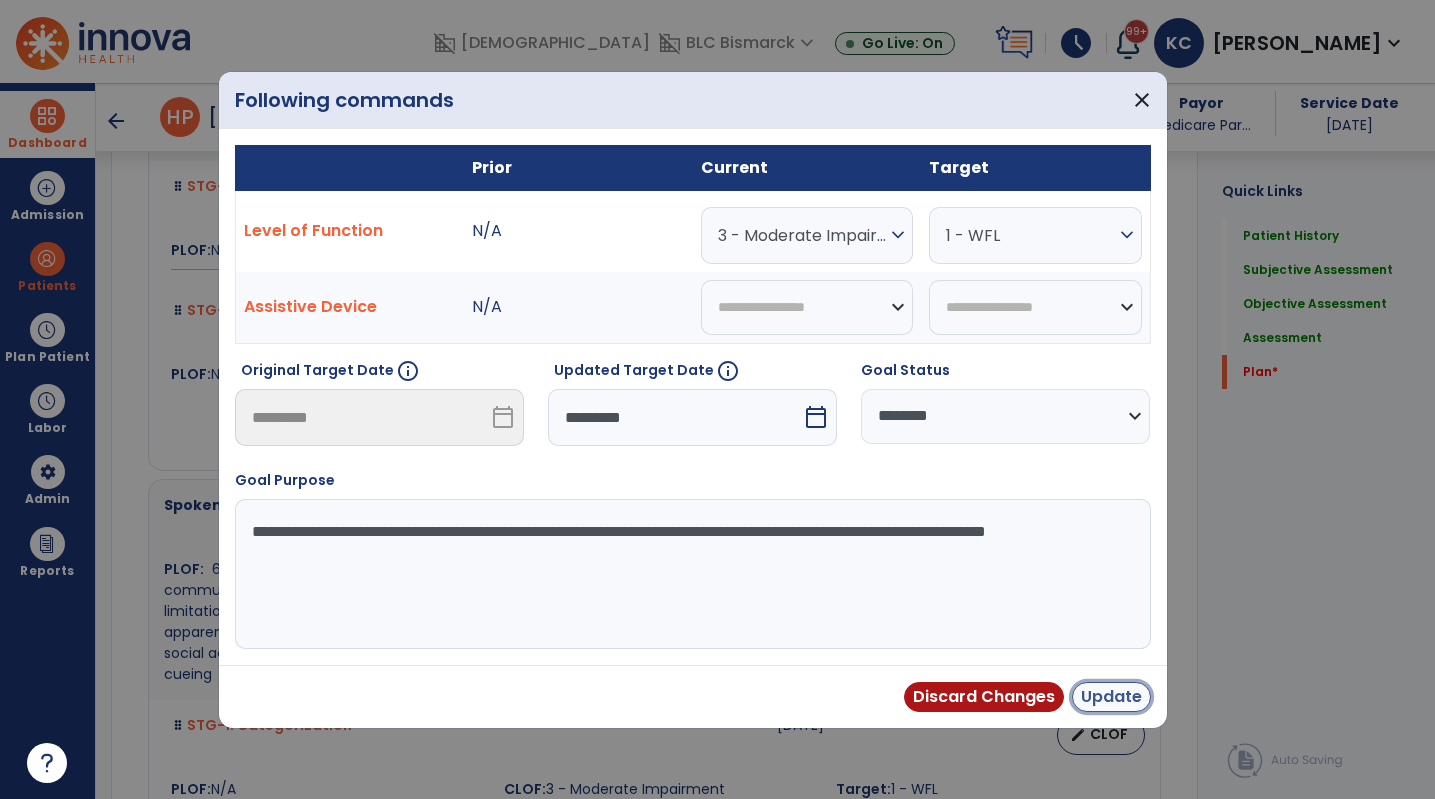 click on "Update" at bounding box center (1111, 697) 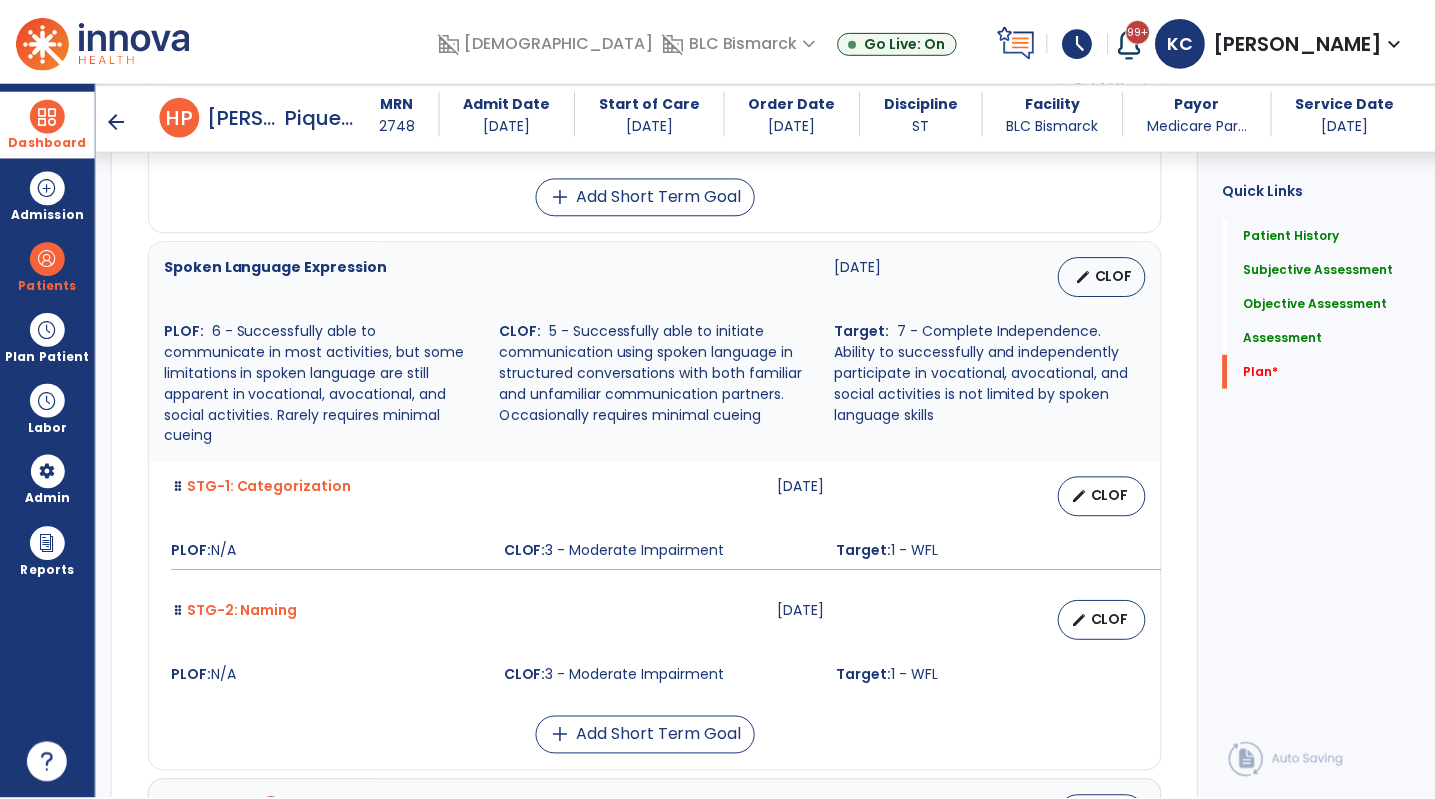 scroll, scrollTop: 7856, scrollLeft: 0, axis: vertical 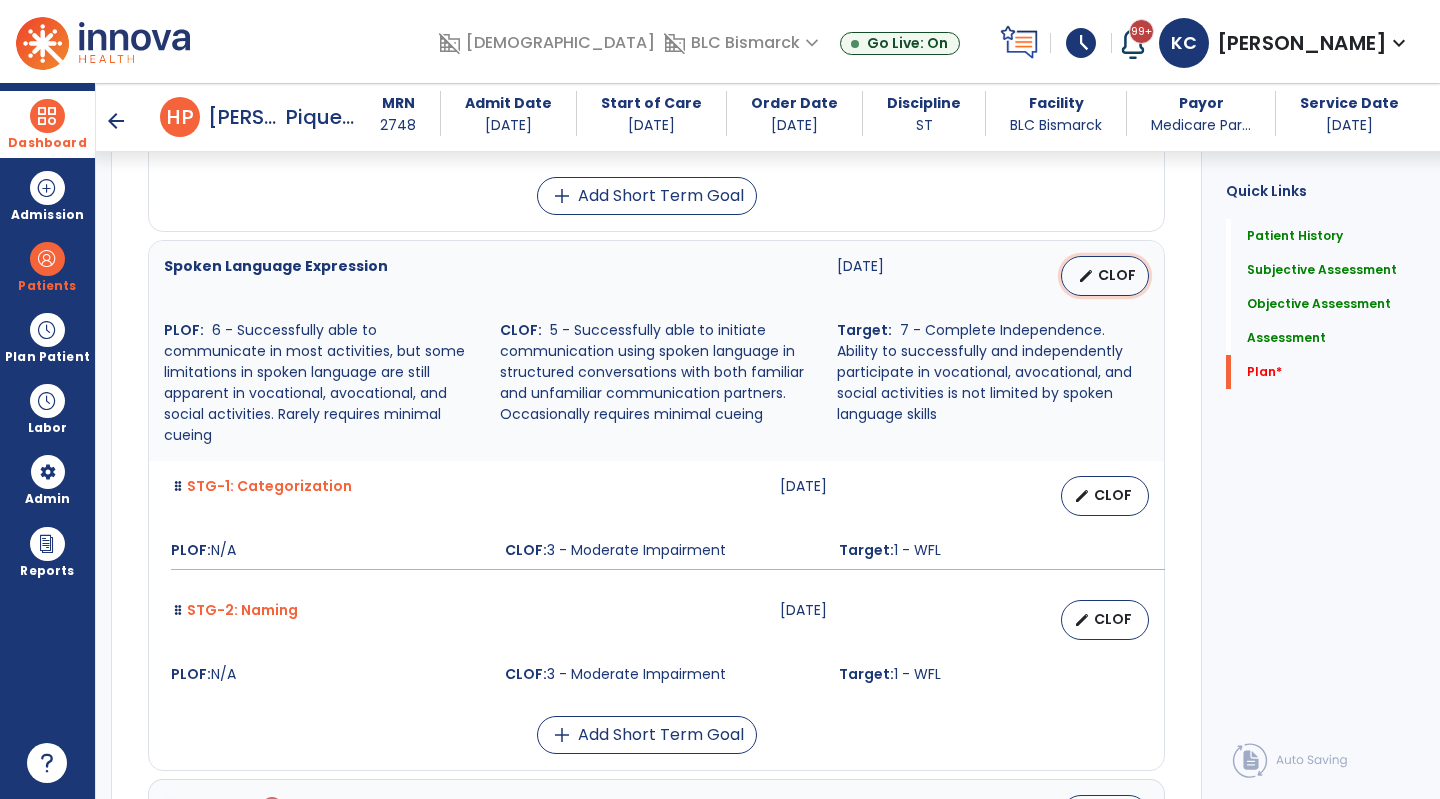 click on "edit" at bounding box center [1086, 276] 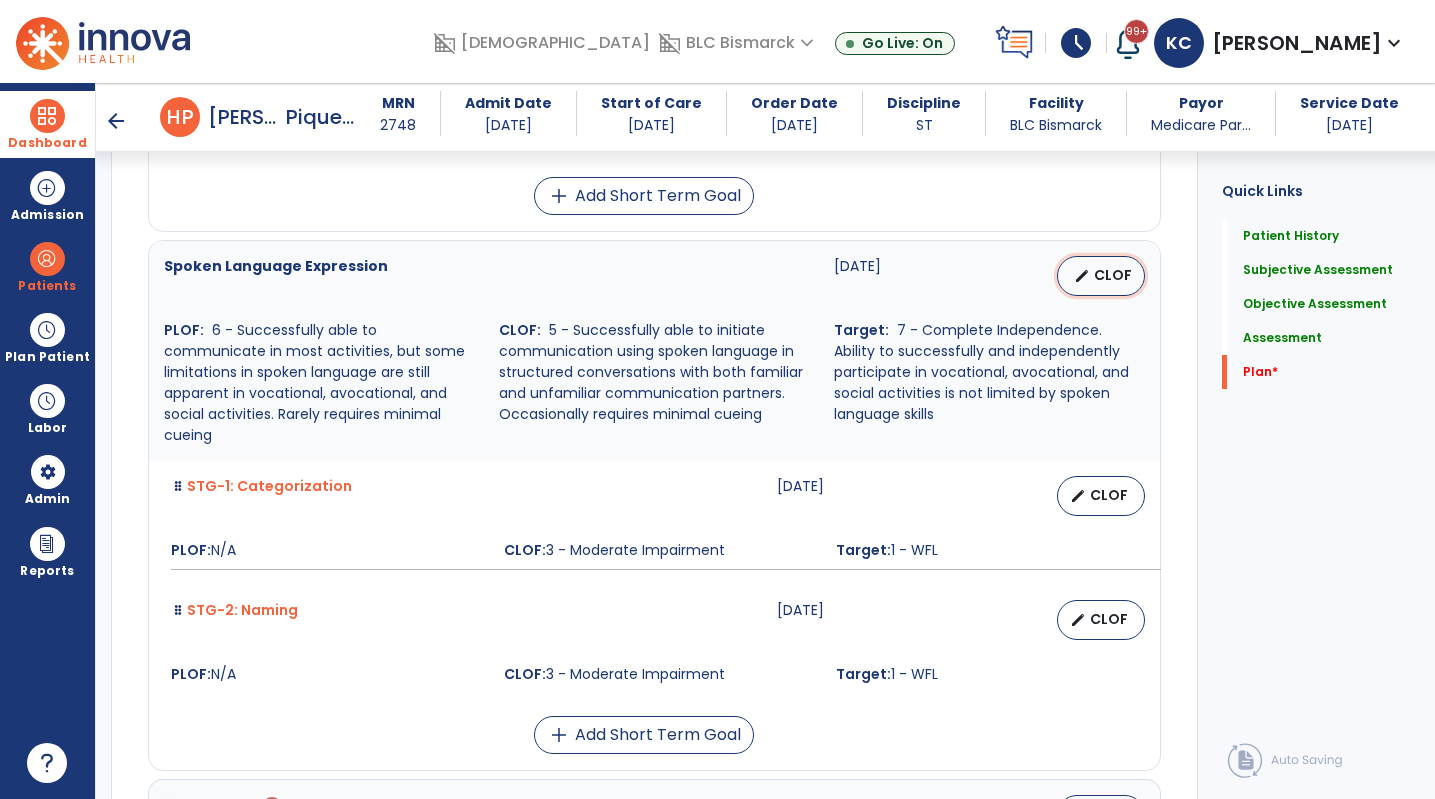 select on "********" 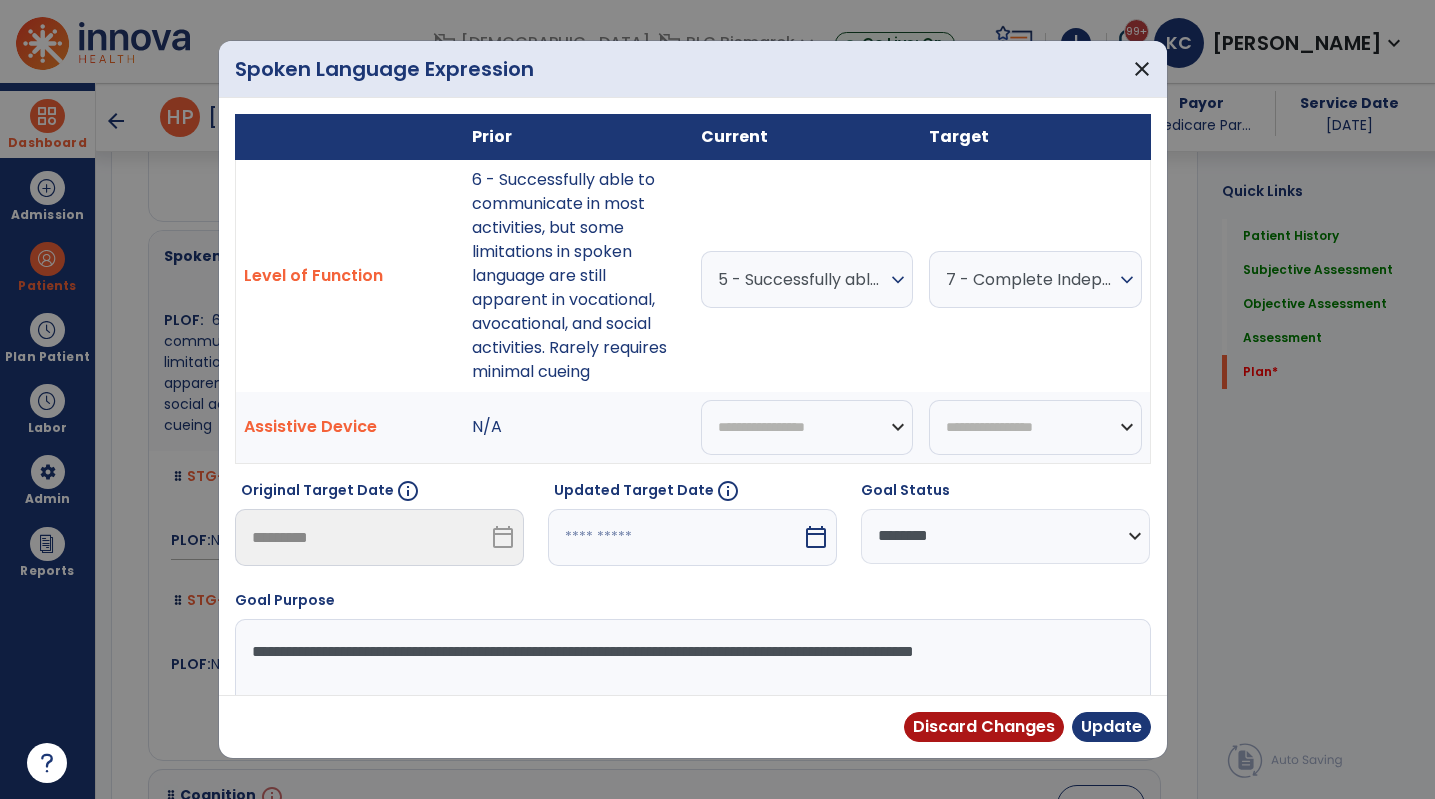 scroll, scrollTop: 7856, scrollLeft: 0, axis: vertical 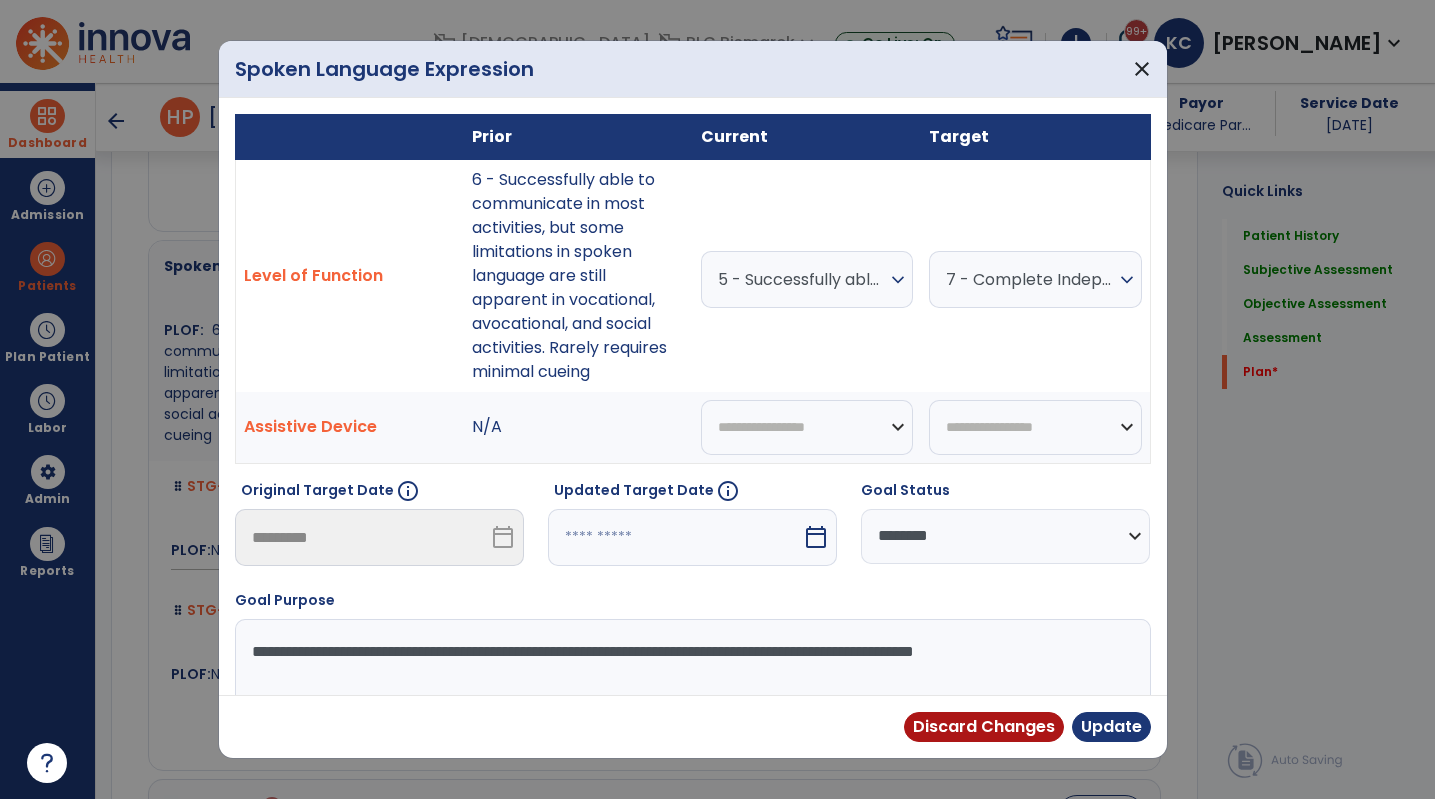click on "expand_more" at bounding box center [898, 280] 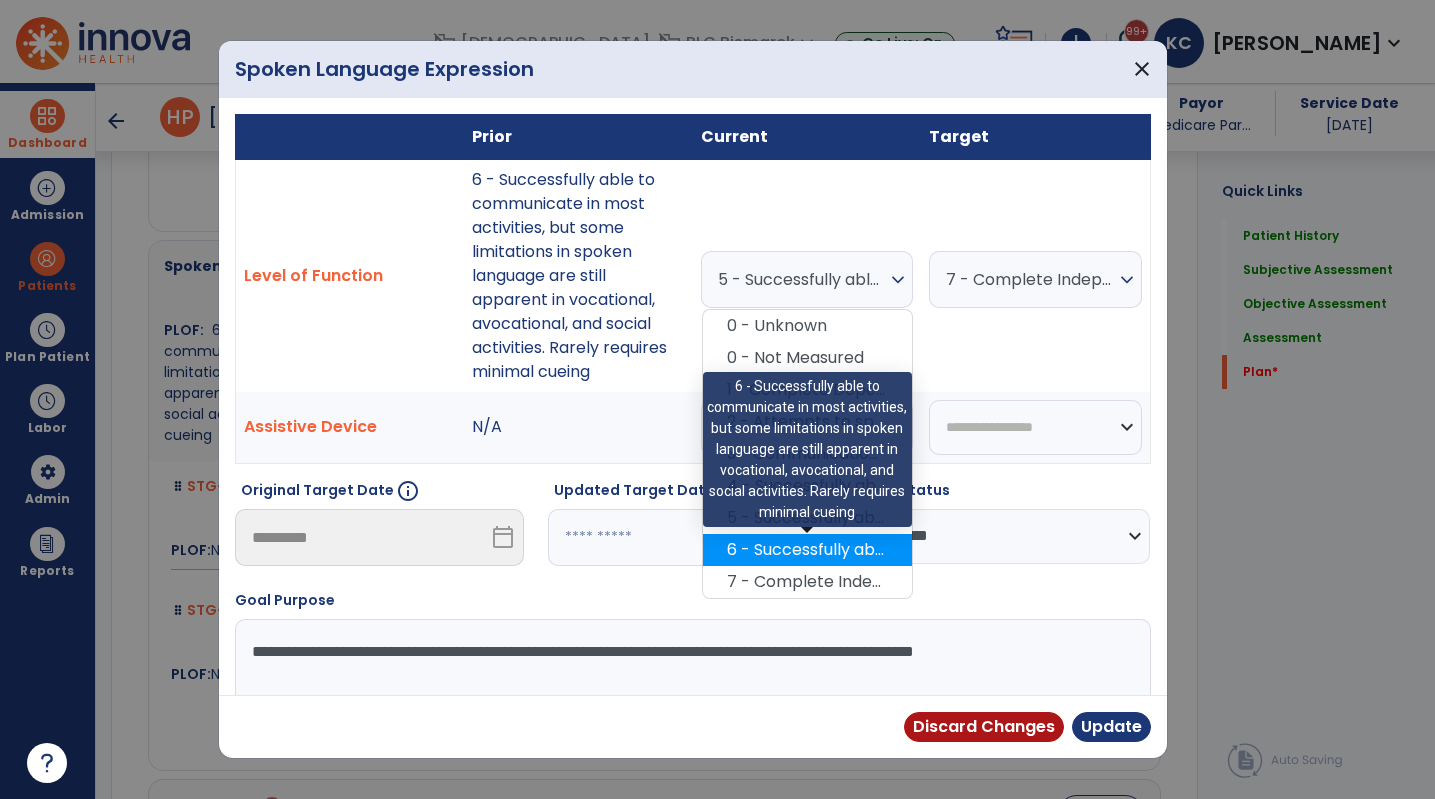 click on "6 - Successfully able to communicate in most activities, but some limitations in spoken language are still apparent in vocational, avocational, and social activities. Rarely requires minimal cueing" at bounding box center [807, 550] 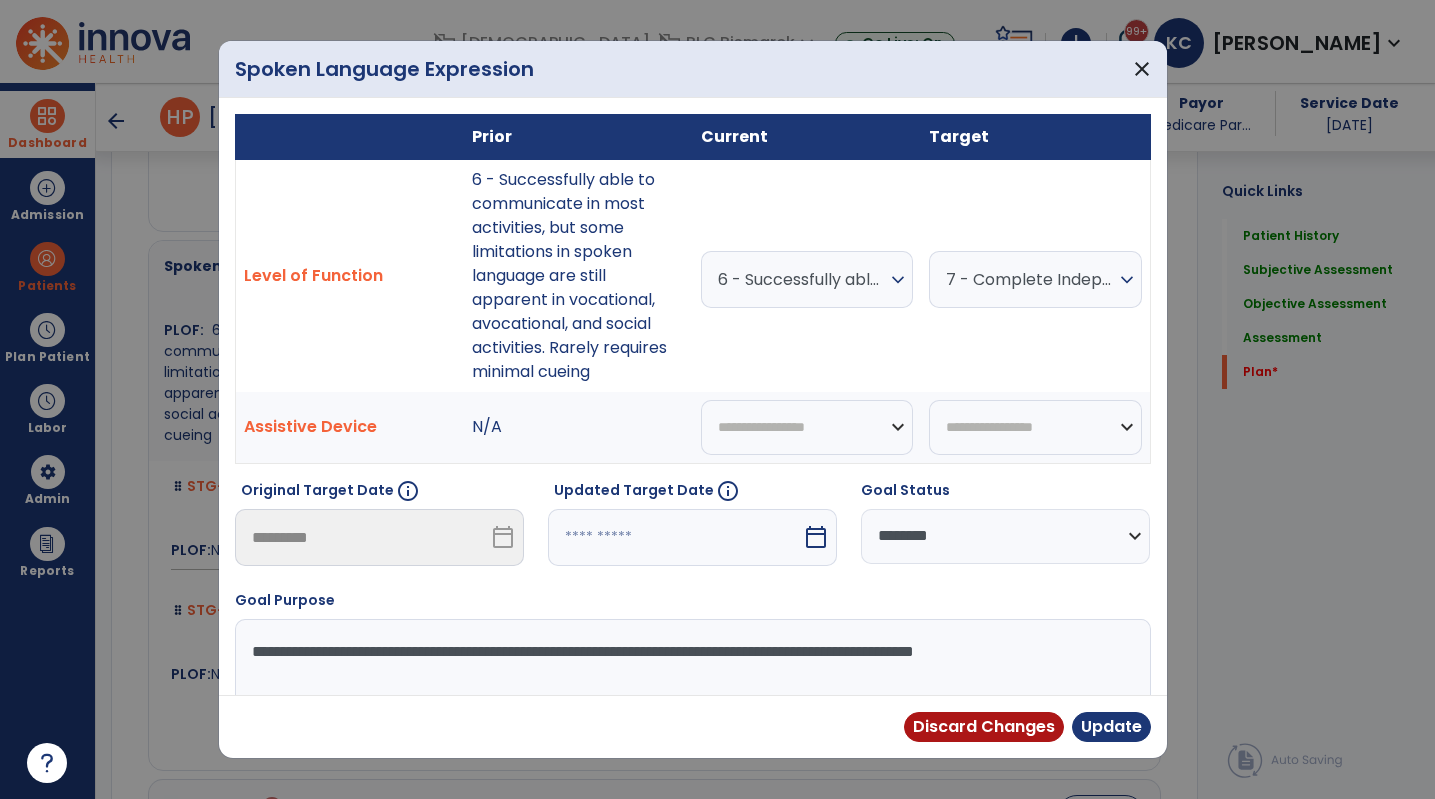 click on "calendar_today" at bounding box center [816, 537] 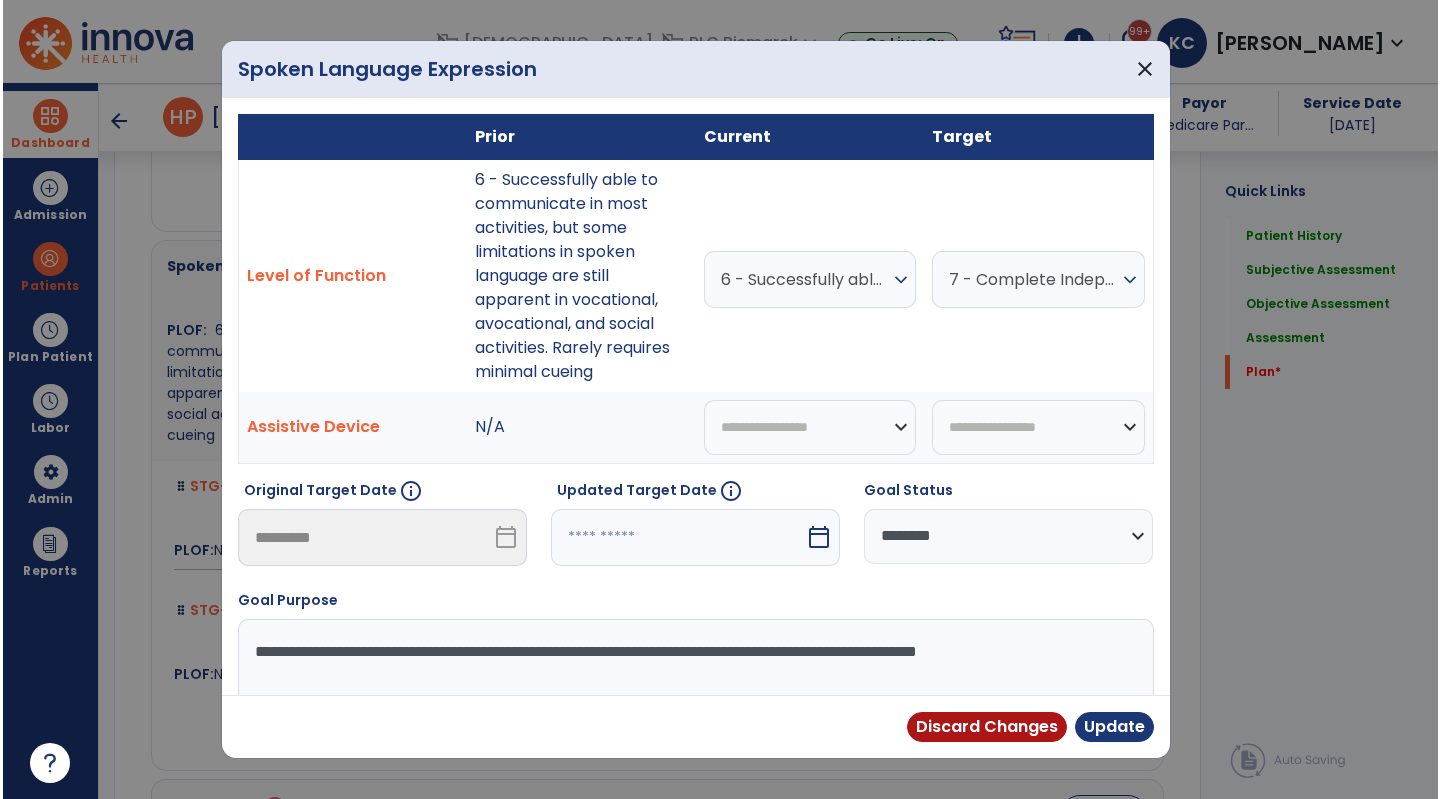 scroll, scrollTop: 25, scrollLeft: 0, axis: vertical 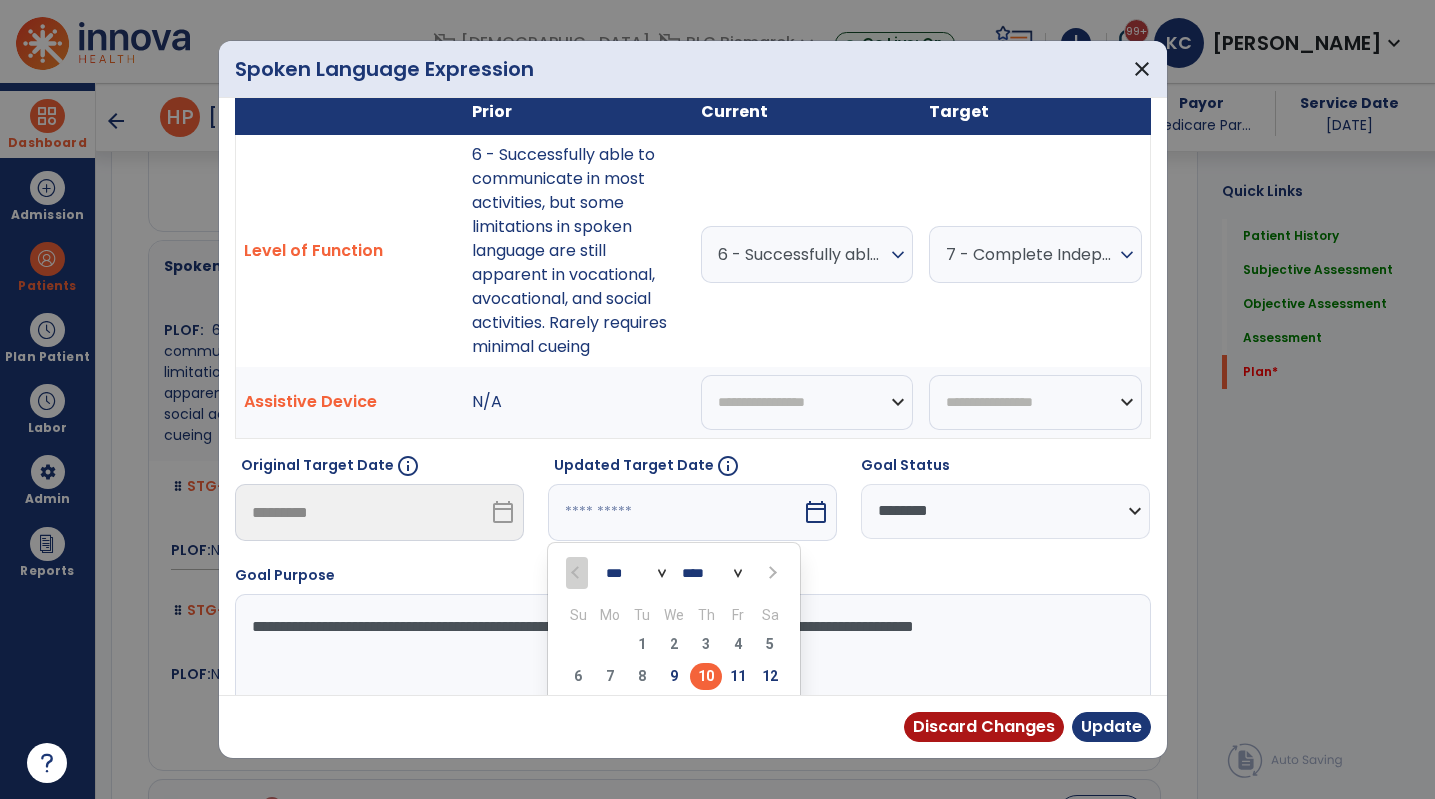 click at bounding box center [770, 572] 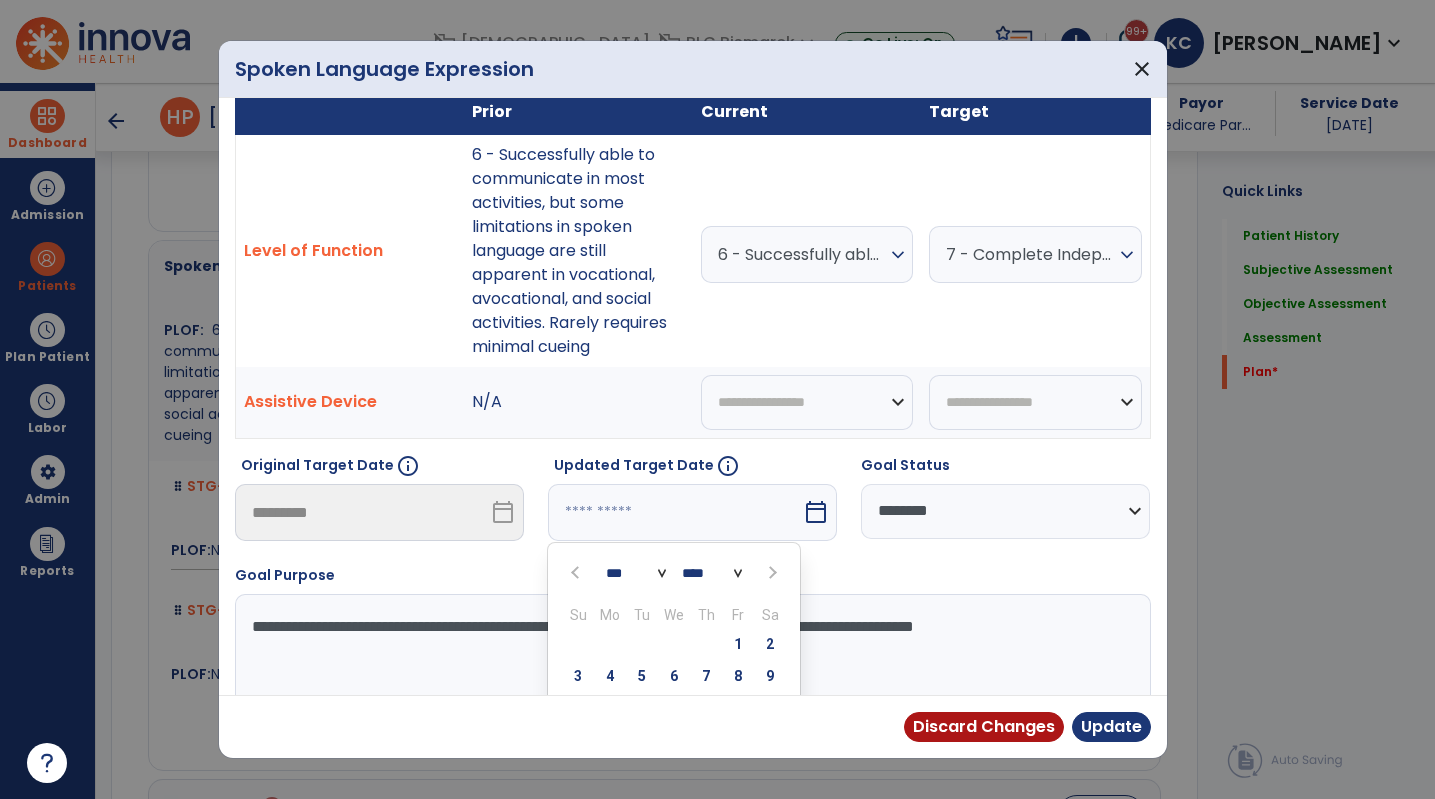 click at bounding box center [770, 572] 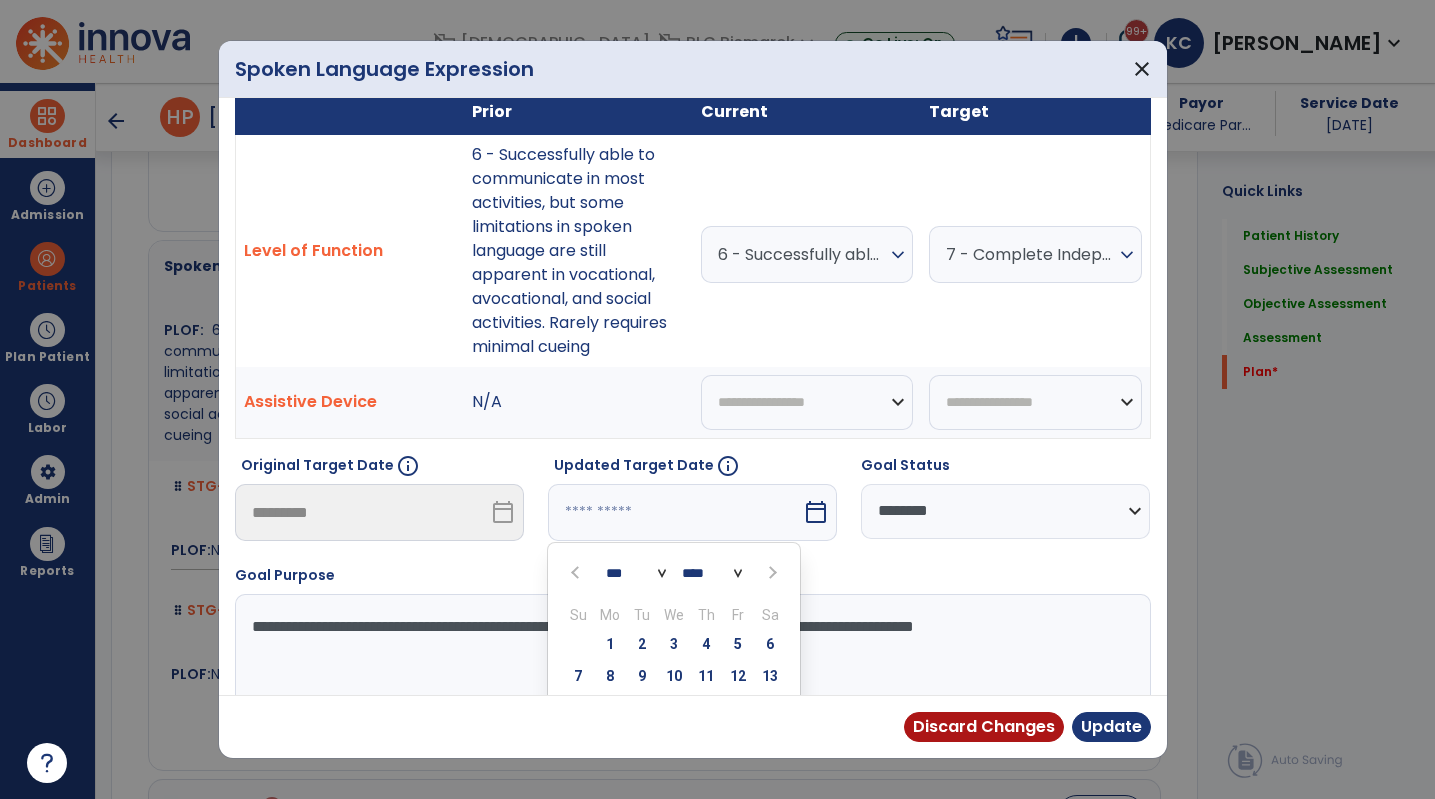 click at bounding box center (770, 572) 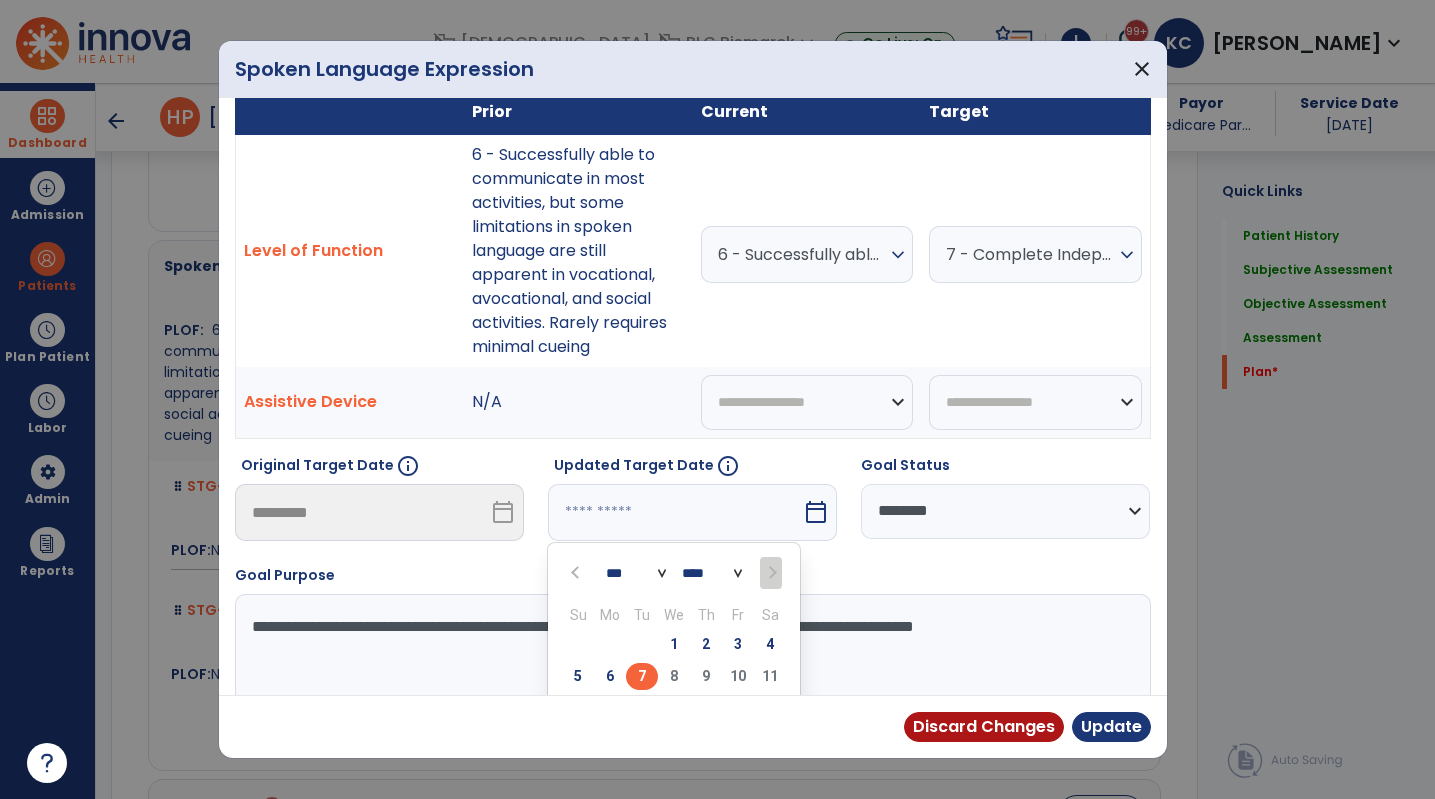 click on "7" at bounding box center (642, 676) 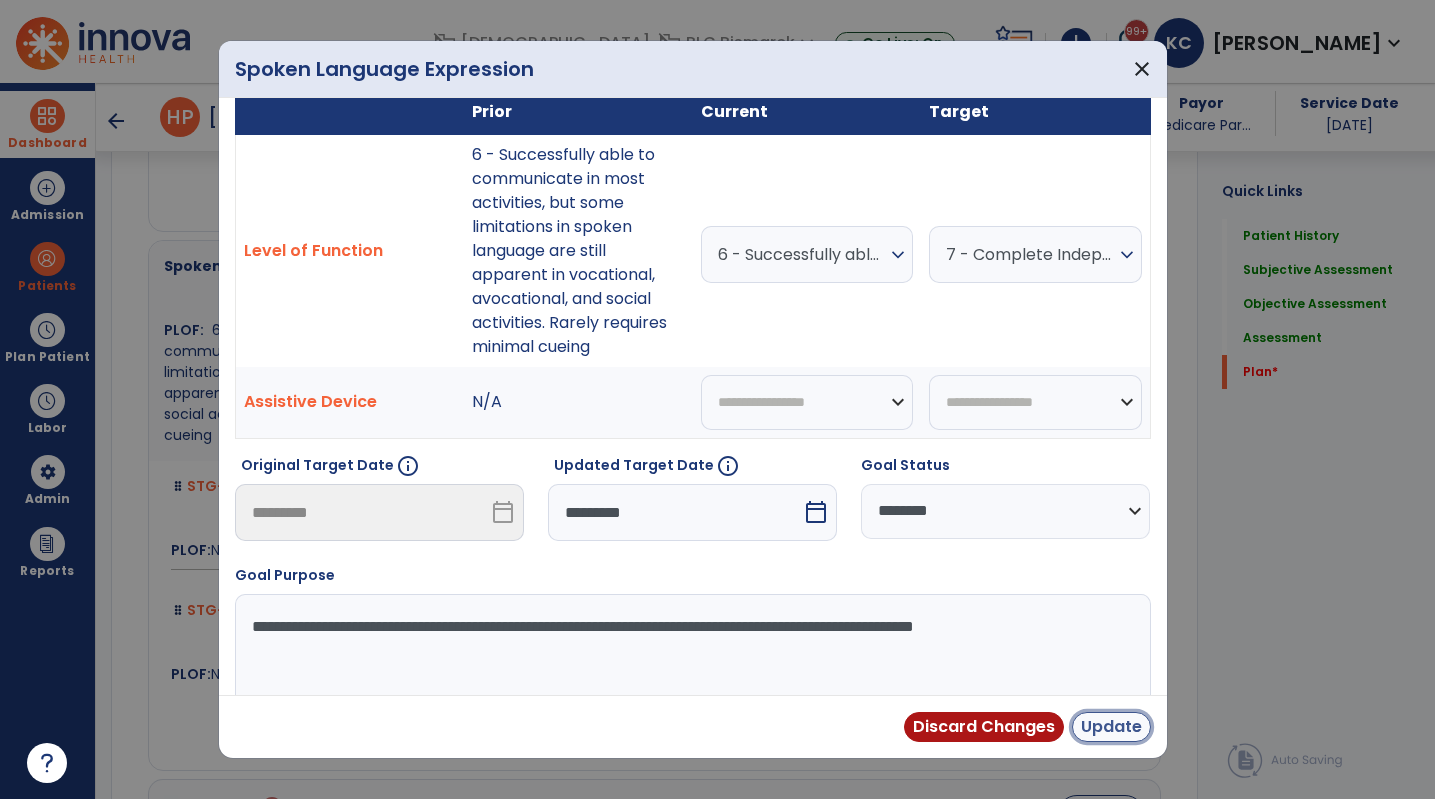 click on "Update" at bounding box center [1111, 727] 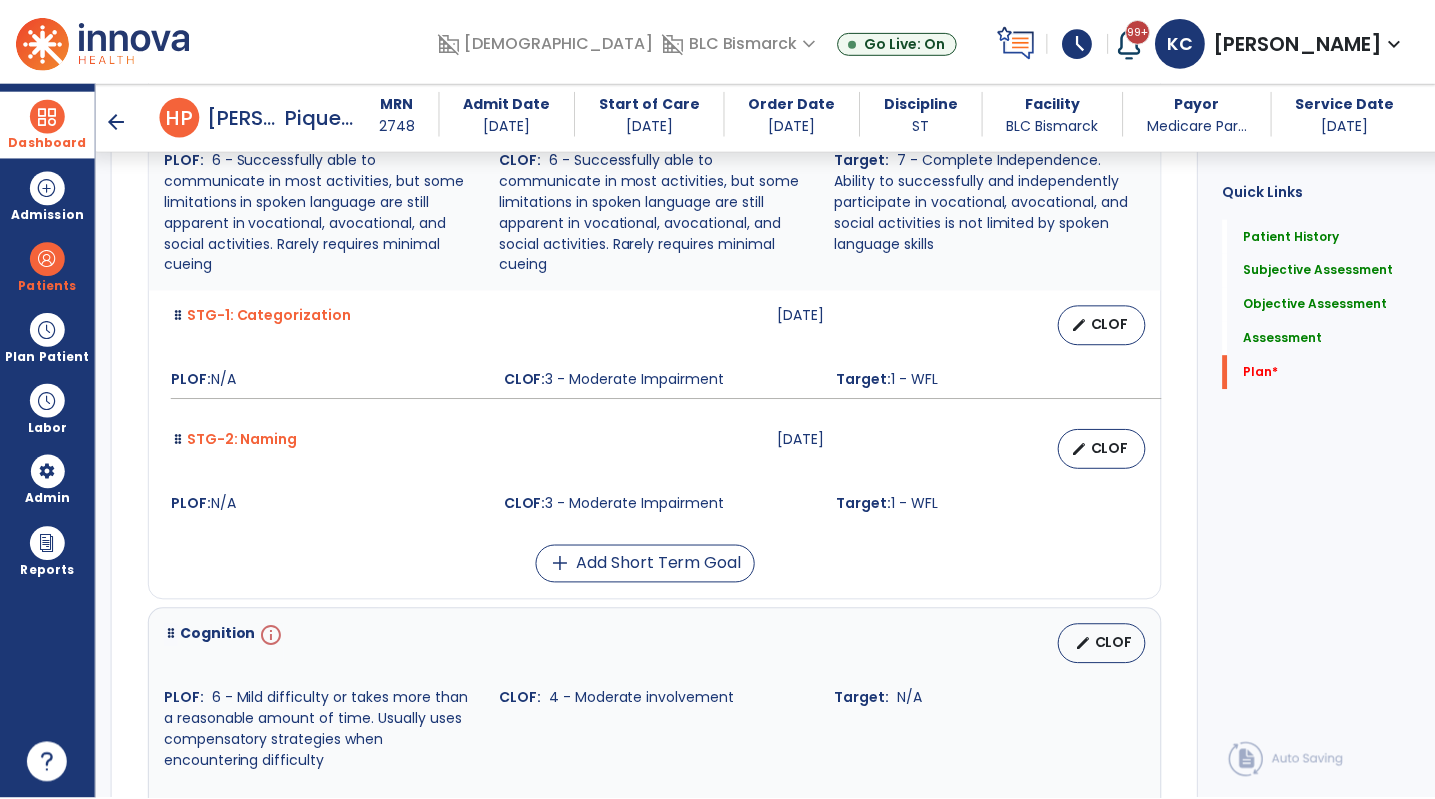 scroll, scrollTop: 8038, scrollLeft: 0, axis: vertical 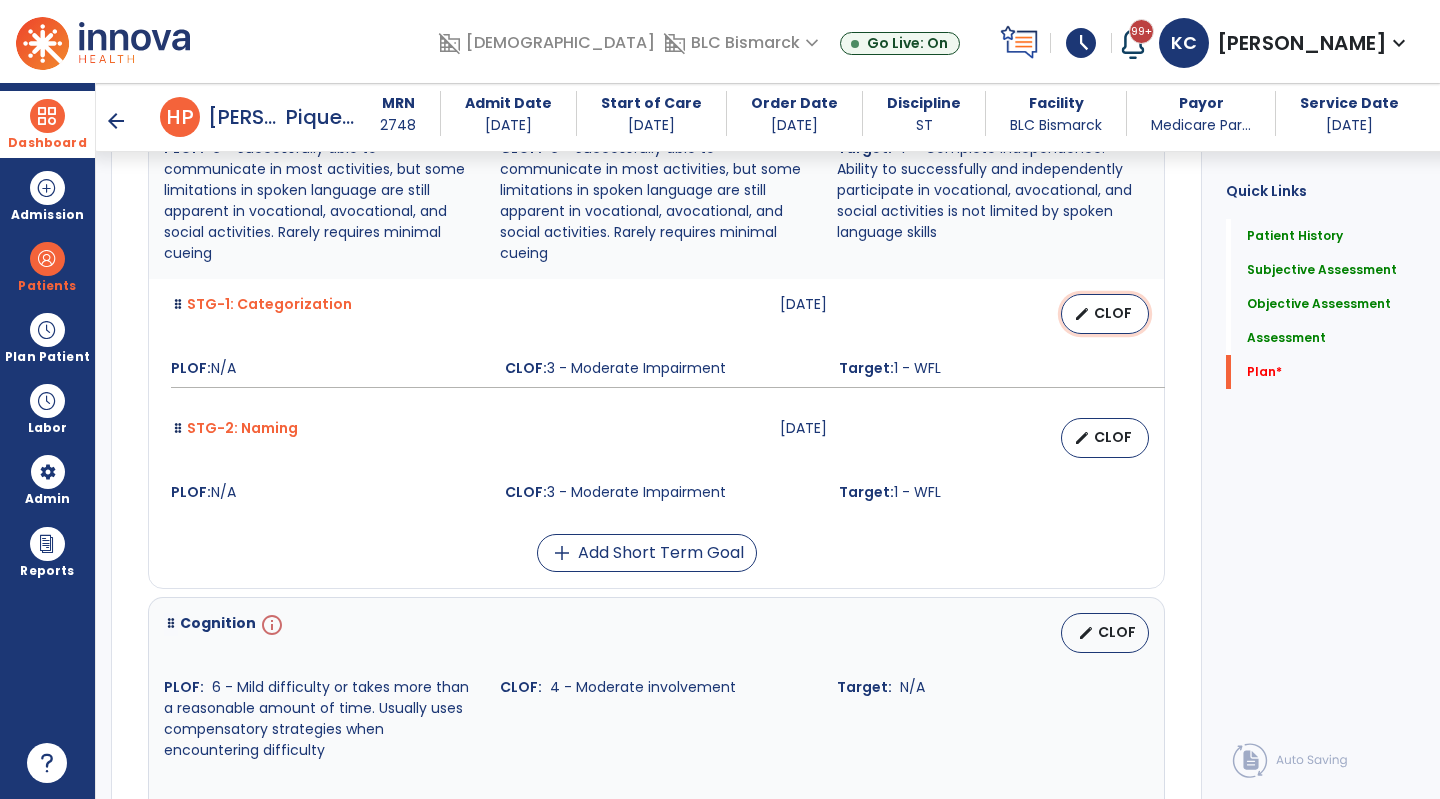click on "CLOF" at bounding box center [1113, 313] 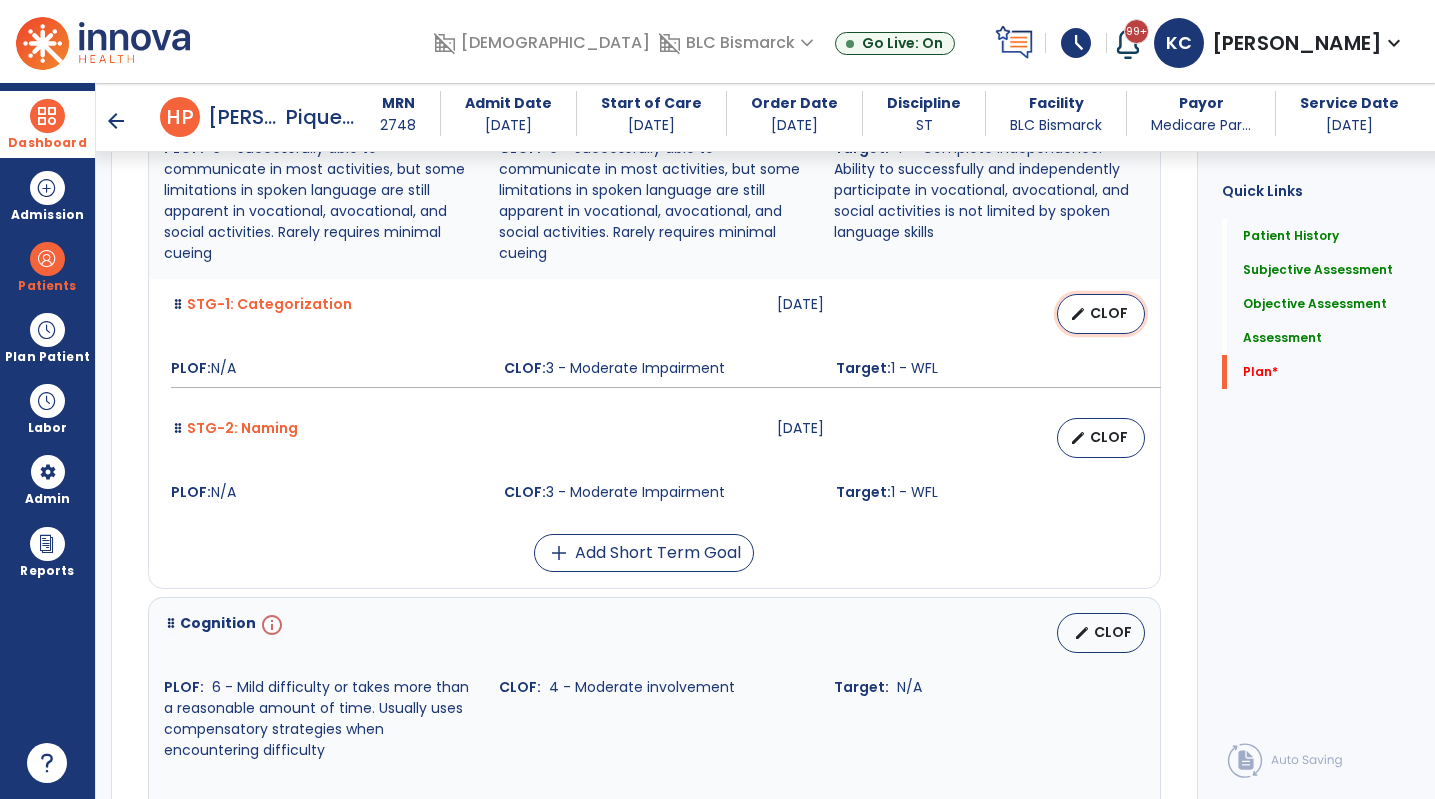 select on "********" 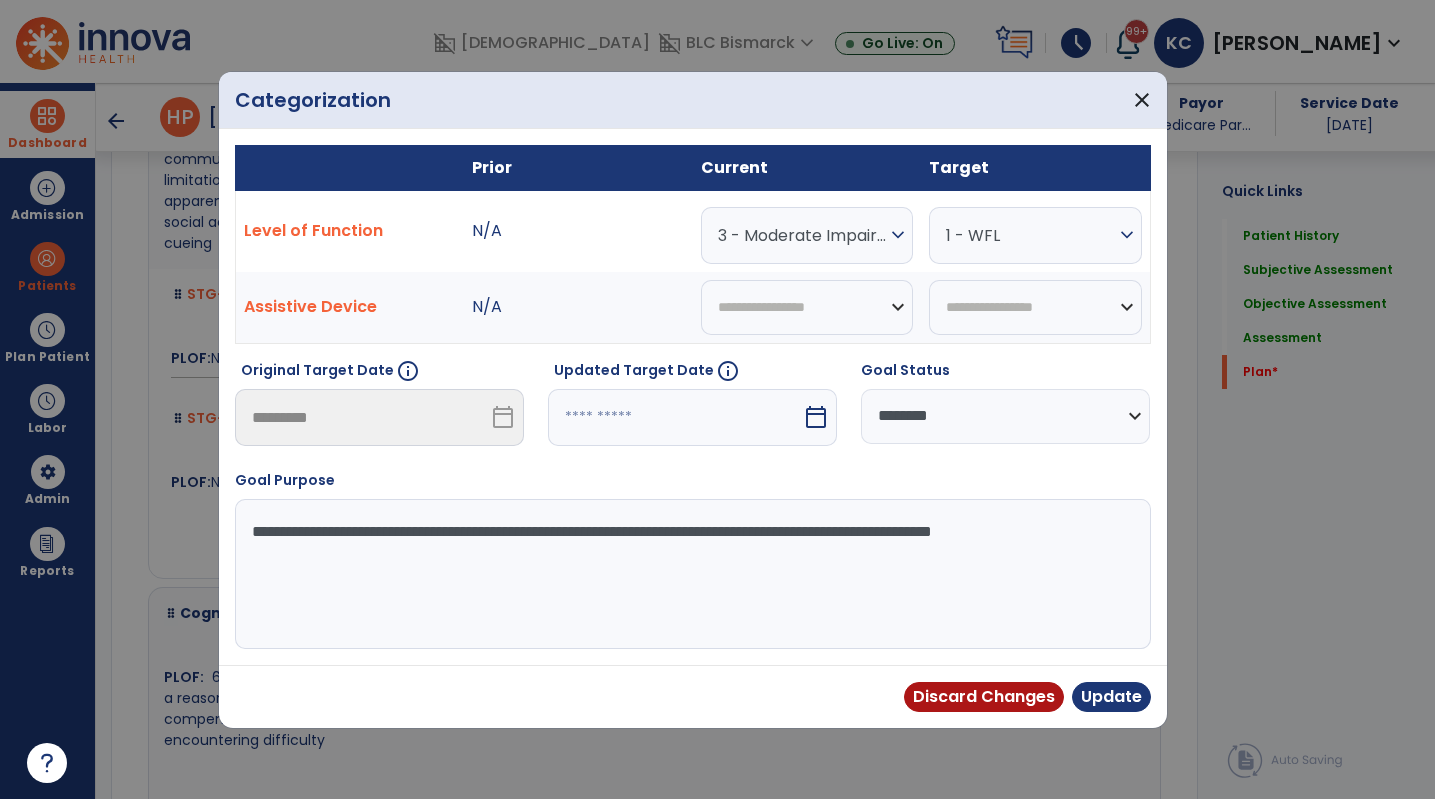 scroll, scrollTop: 8038, scrollLeft: 0, axis: vertical 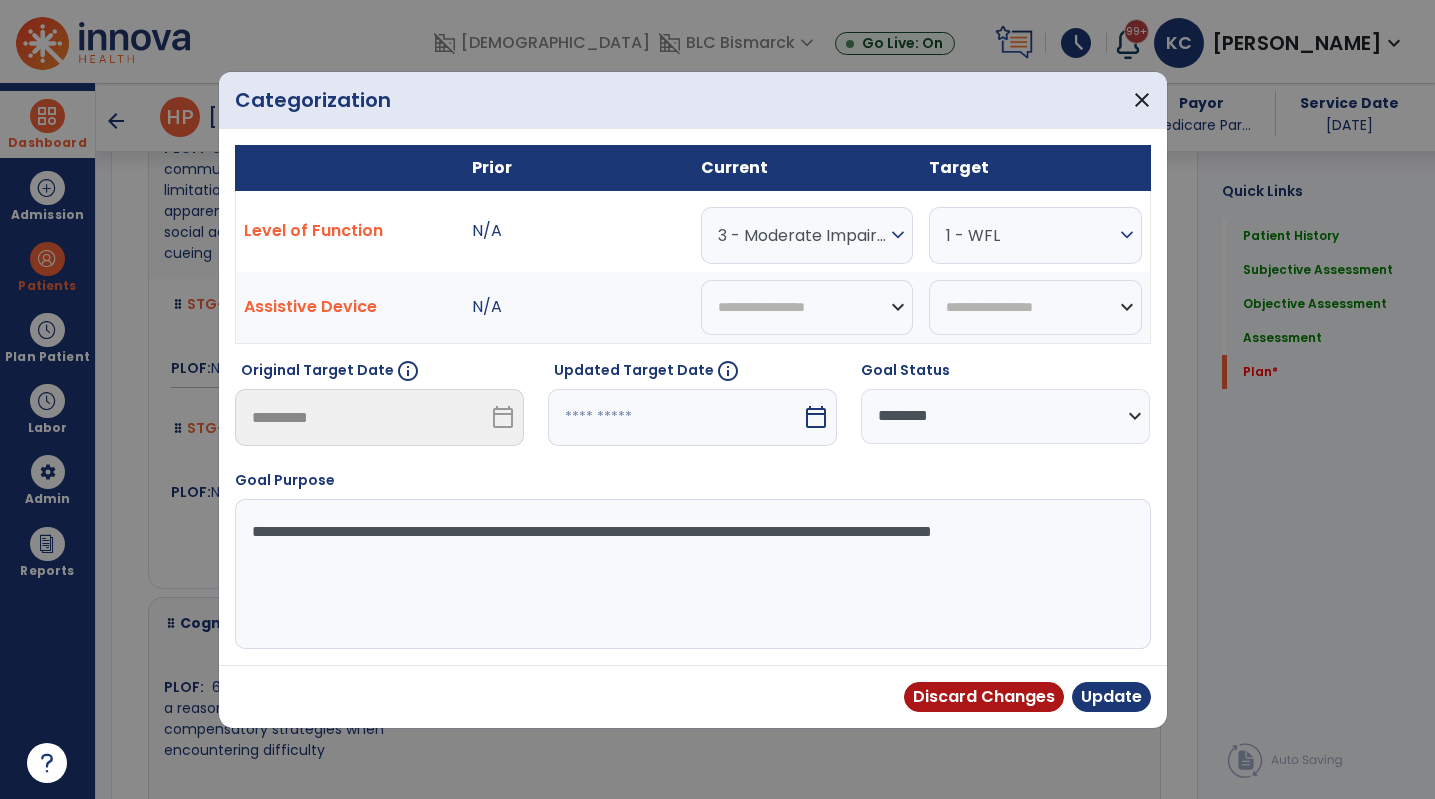 click on "calendar_today" at bounding box center (816, 417) 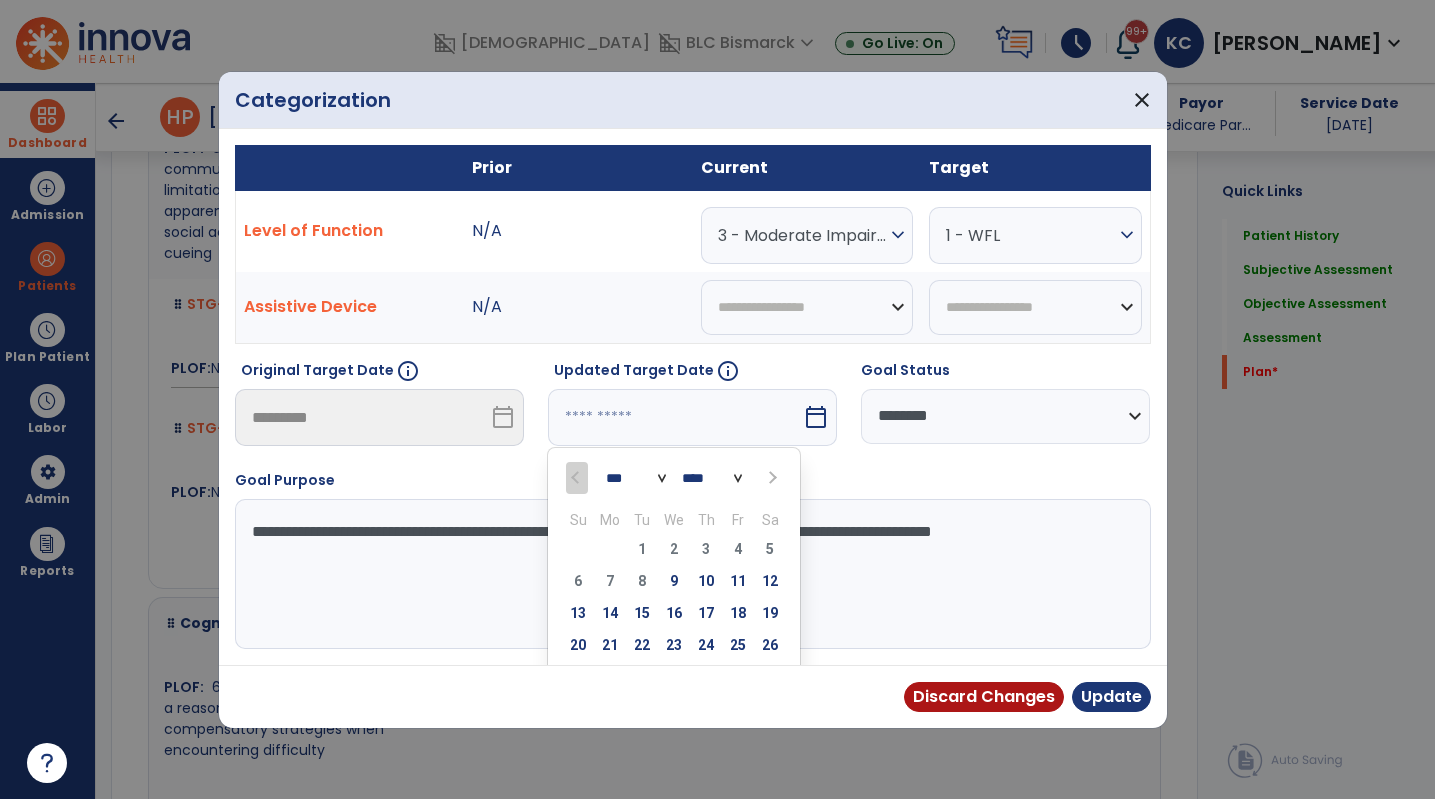 click at bounding box center [771, 478] 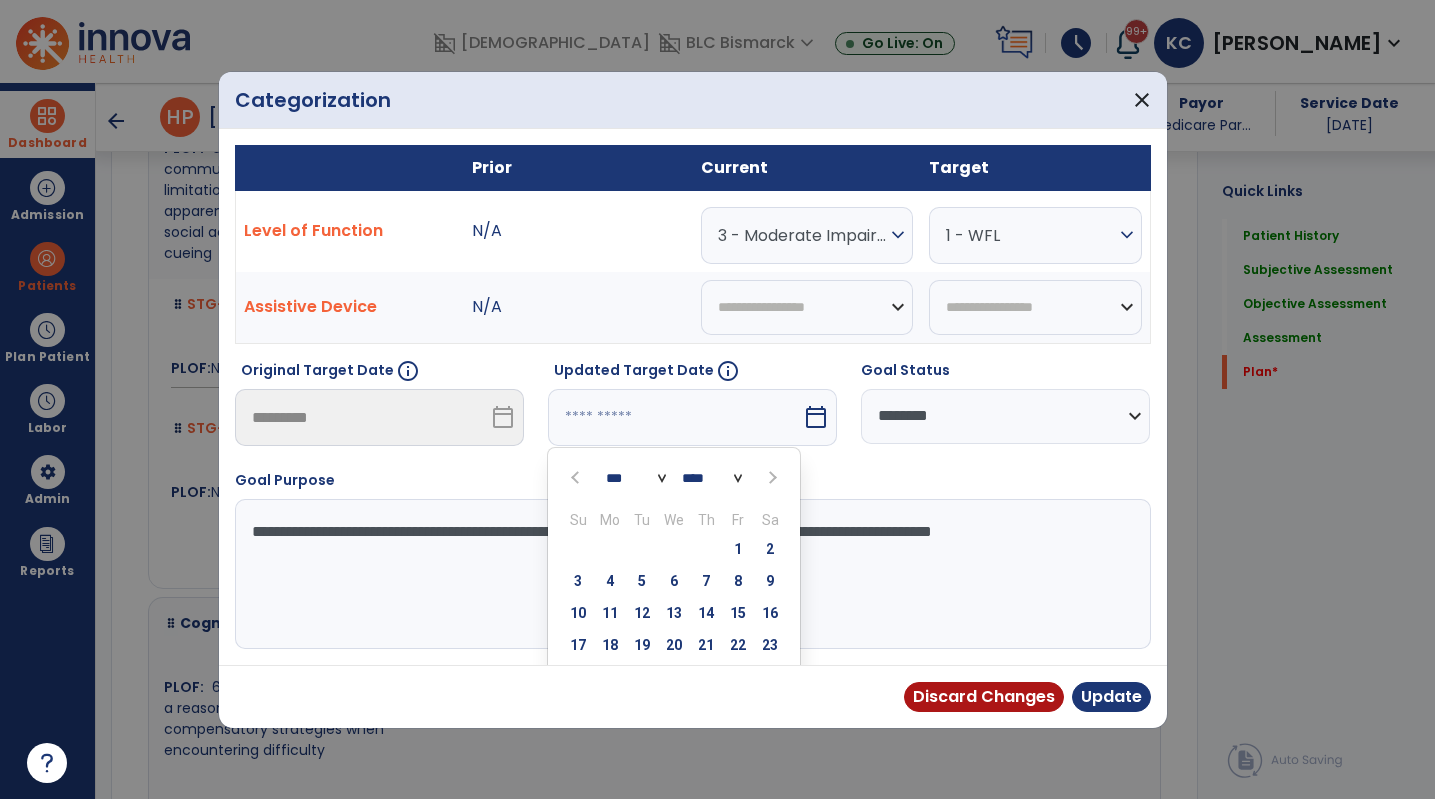 click at bounding box center [771, 478] 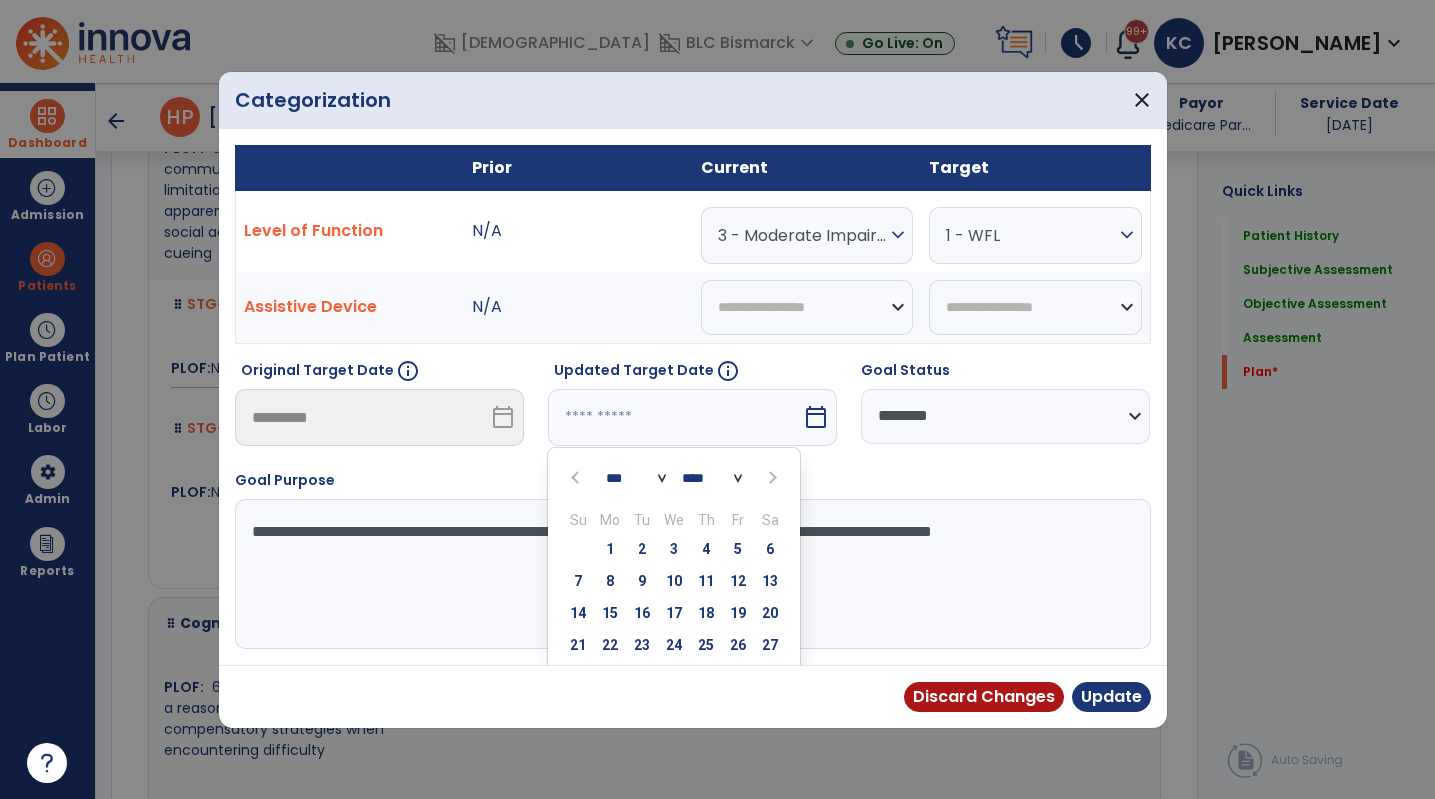 click at bounding box center [771, 478] 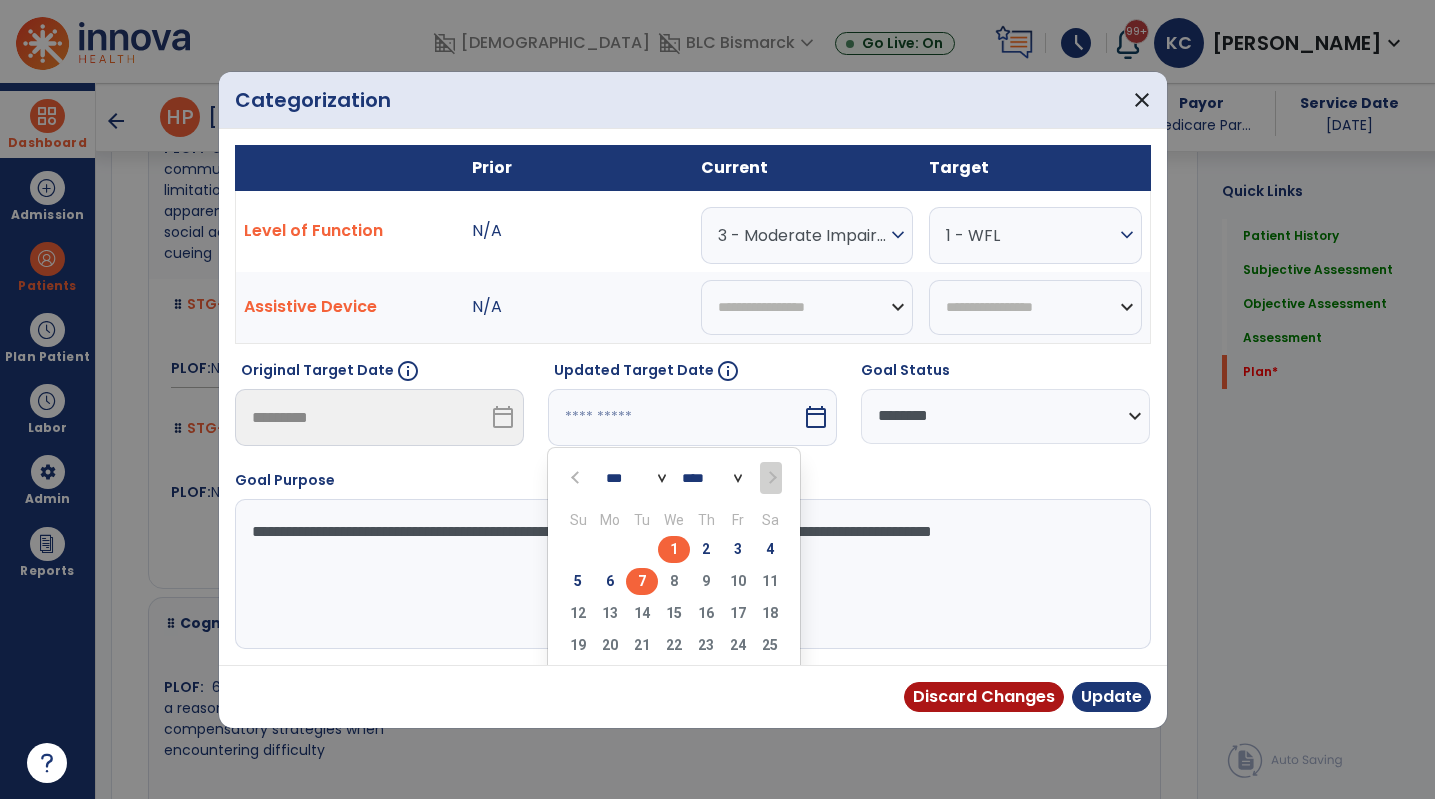 click on "7" at bounding box center [642, 581] 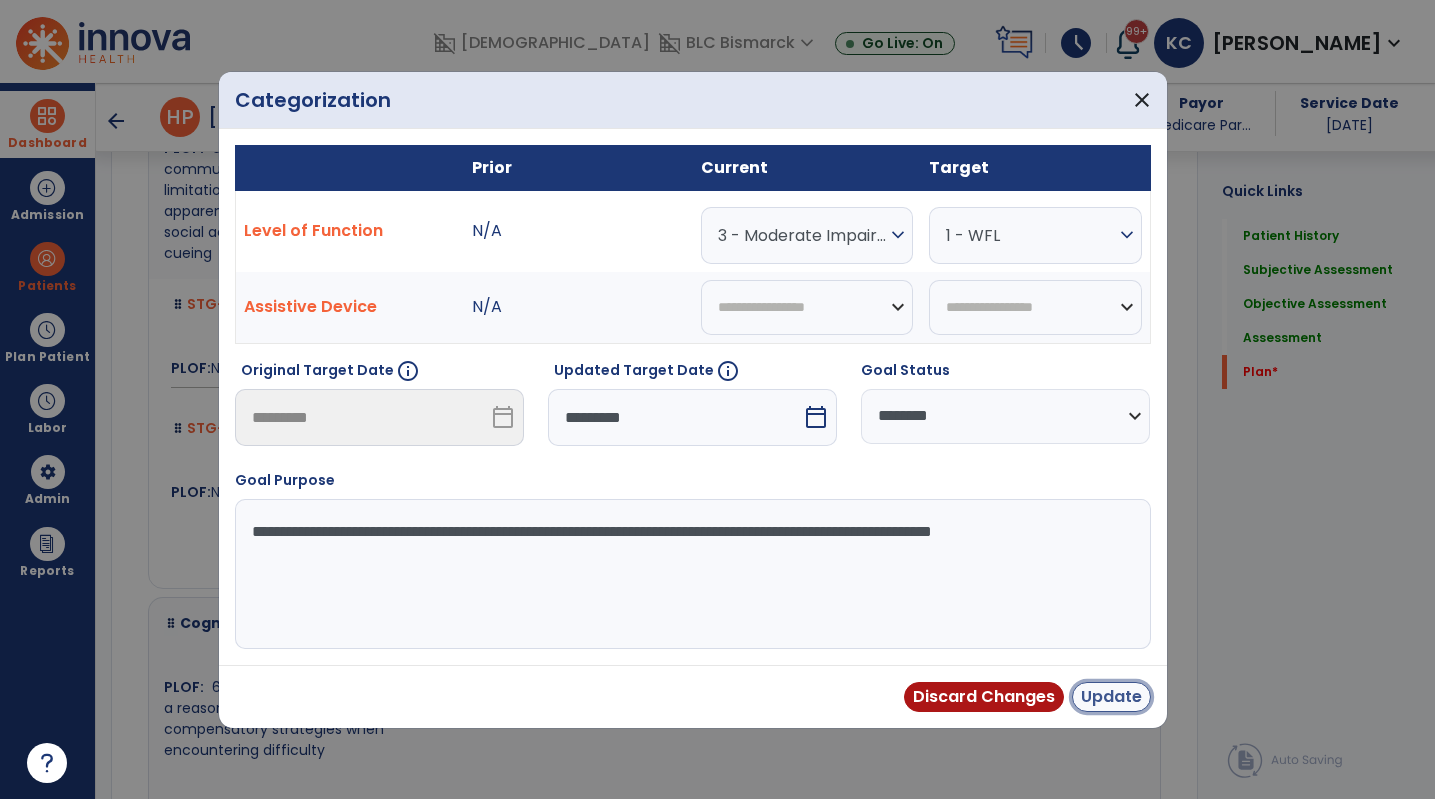 click on "Update" at bounding box center [1111, 697] 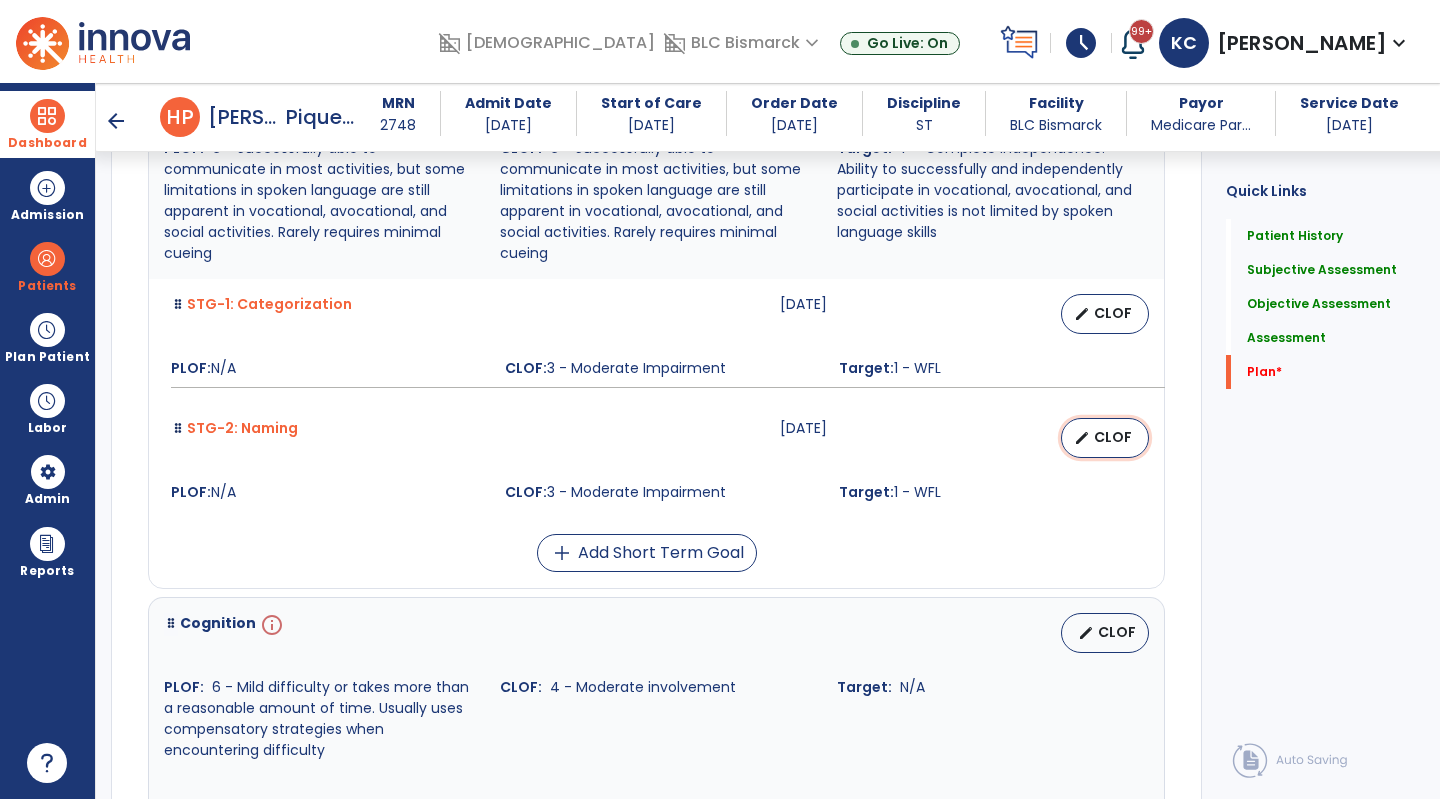 click on "edit   CLOF" at bounding box center [1105, 438] 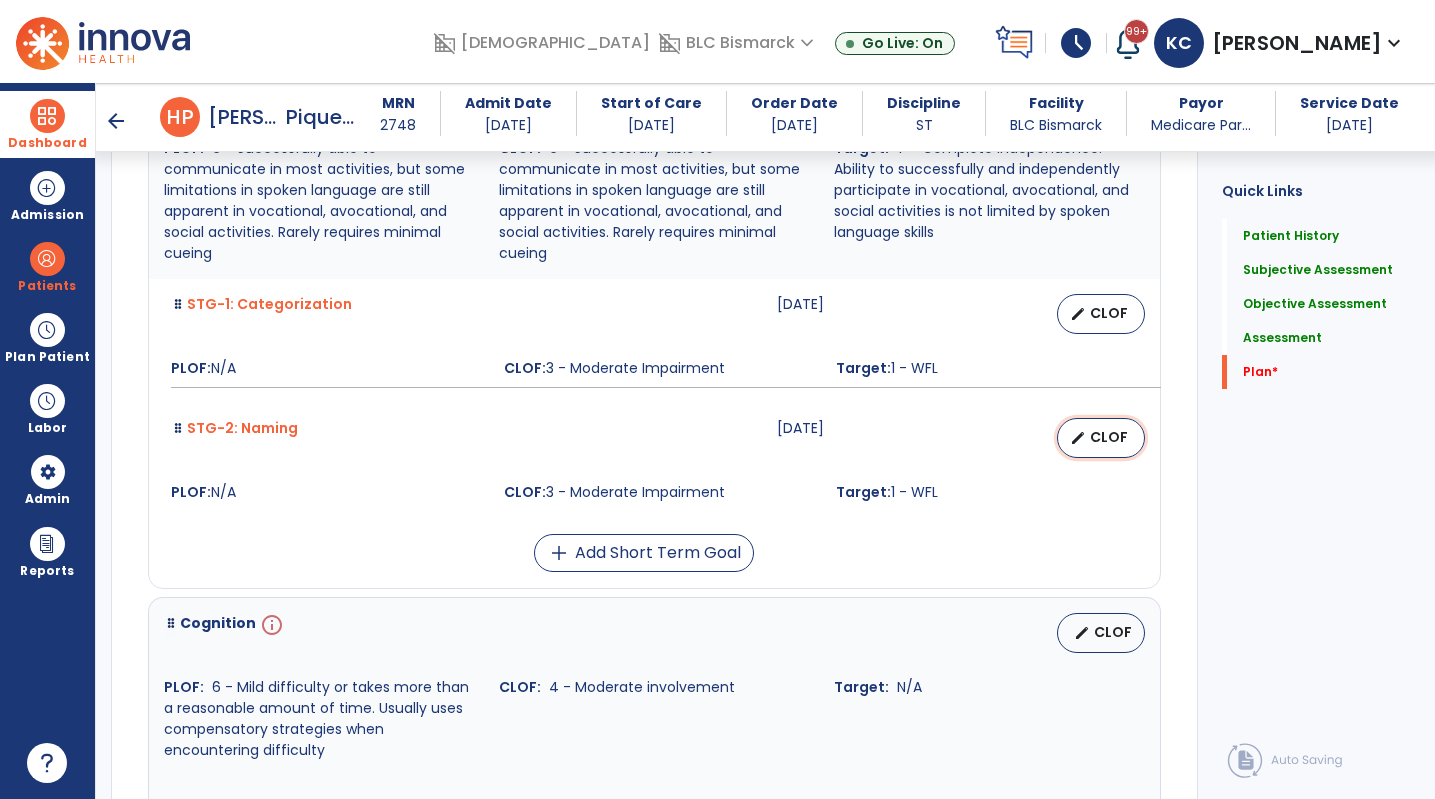 select on "********" 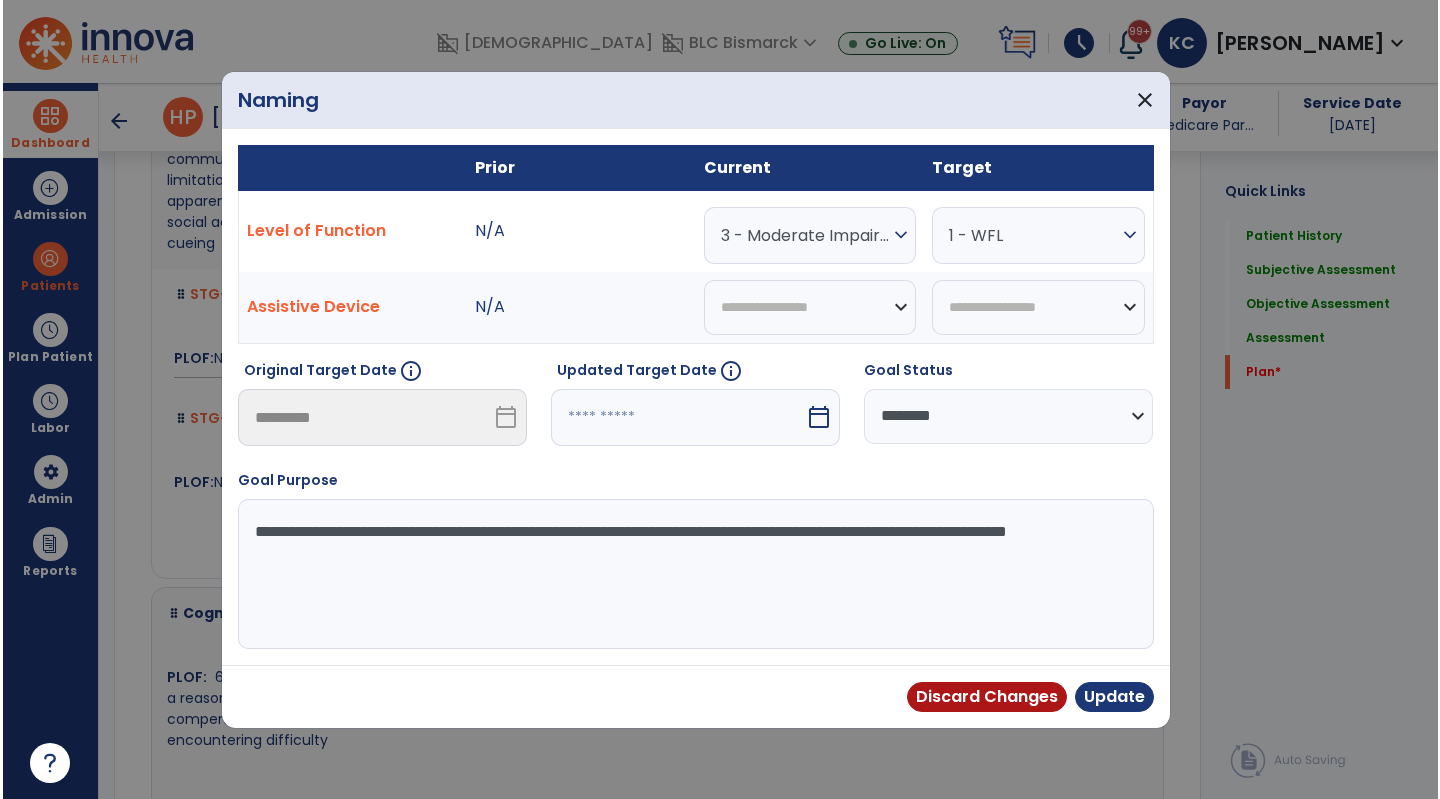 scroll, scrollTop: 8038, scrollLeft: 0, axis: vertical 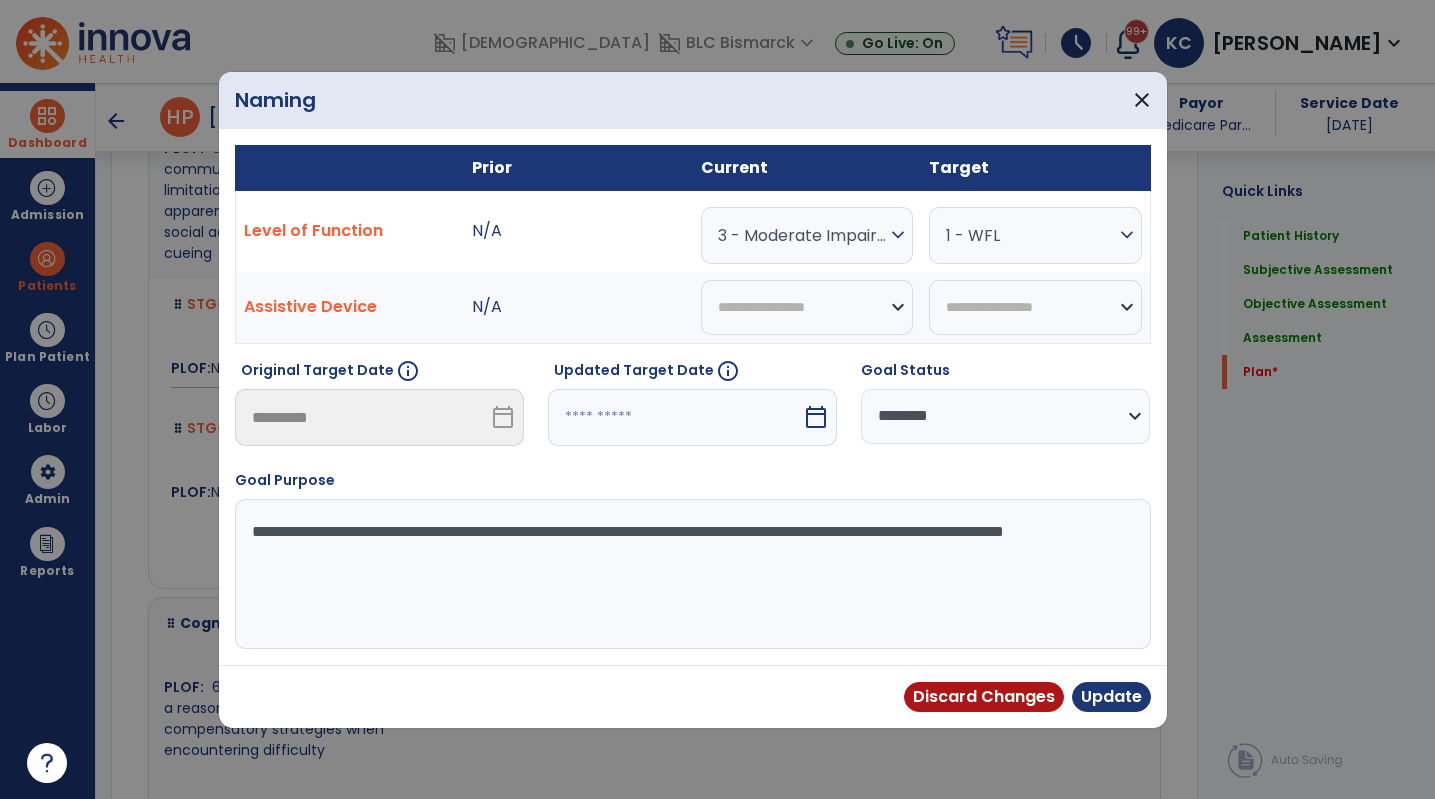 click on "calendar_today" at bounding box center [816, 417] 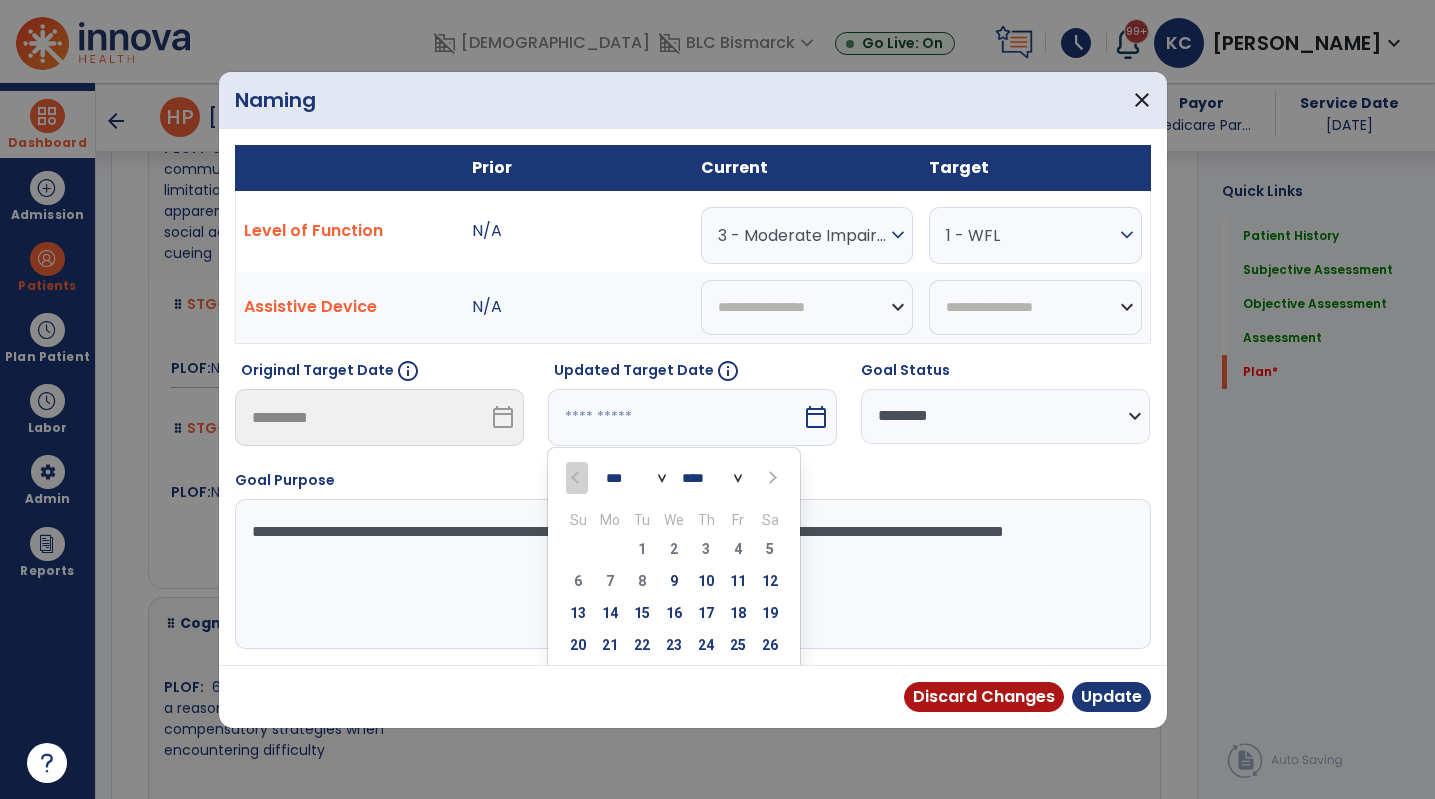 click at bounding box center (770, 477) 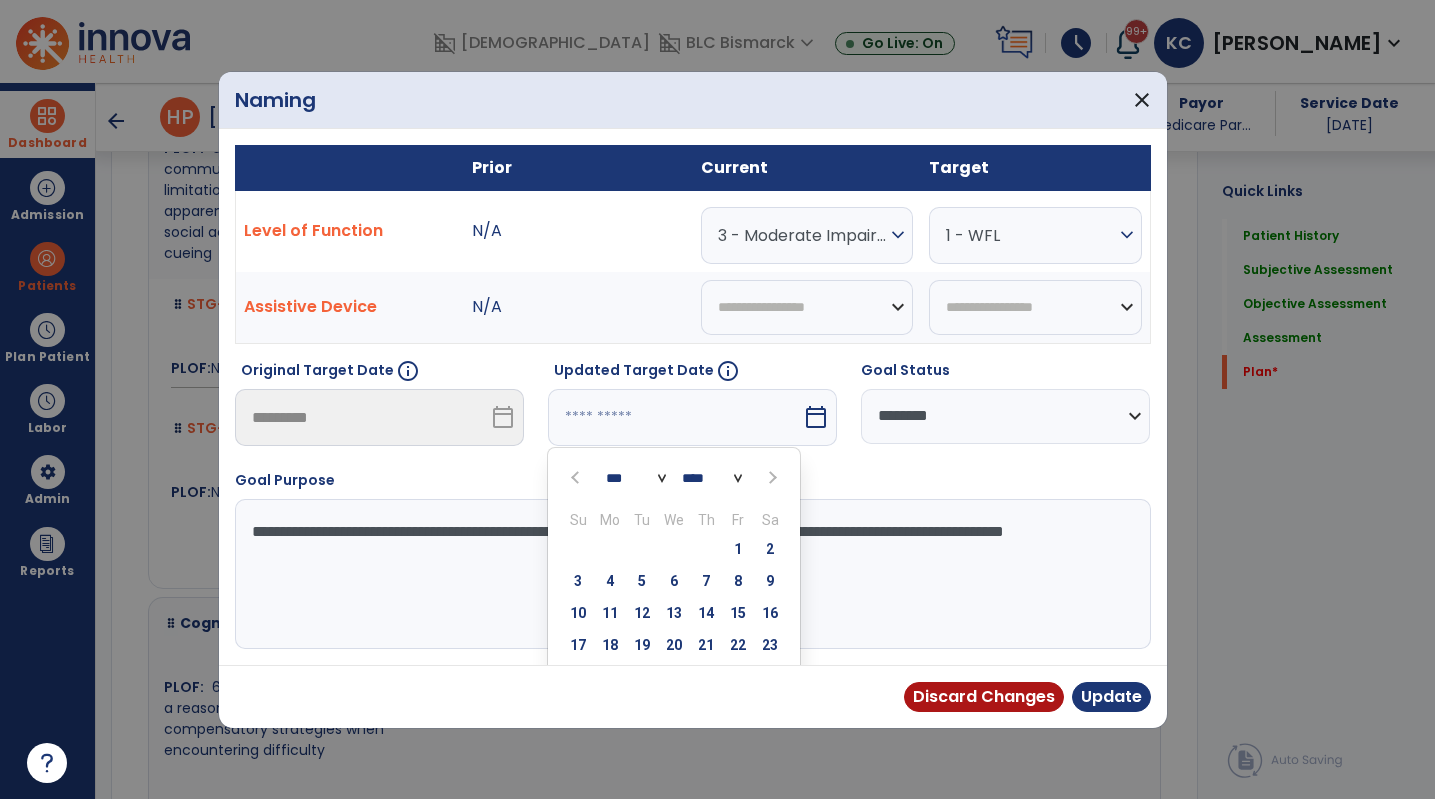 click at bounding box center (770, 477) 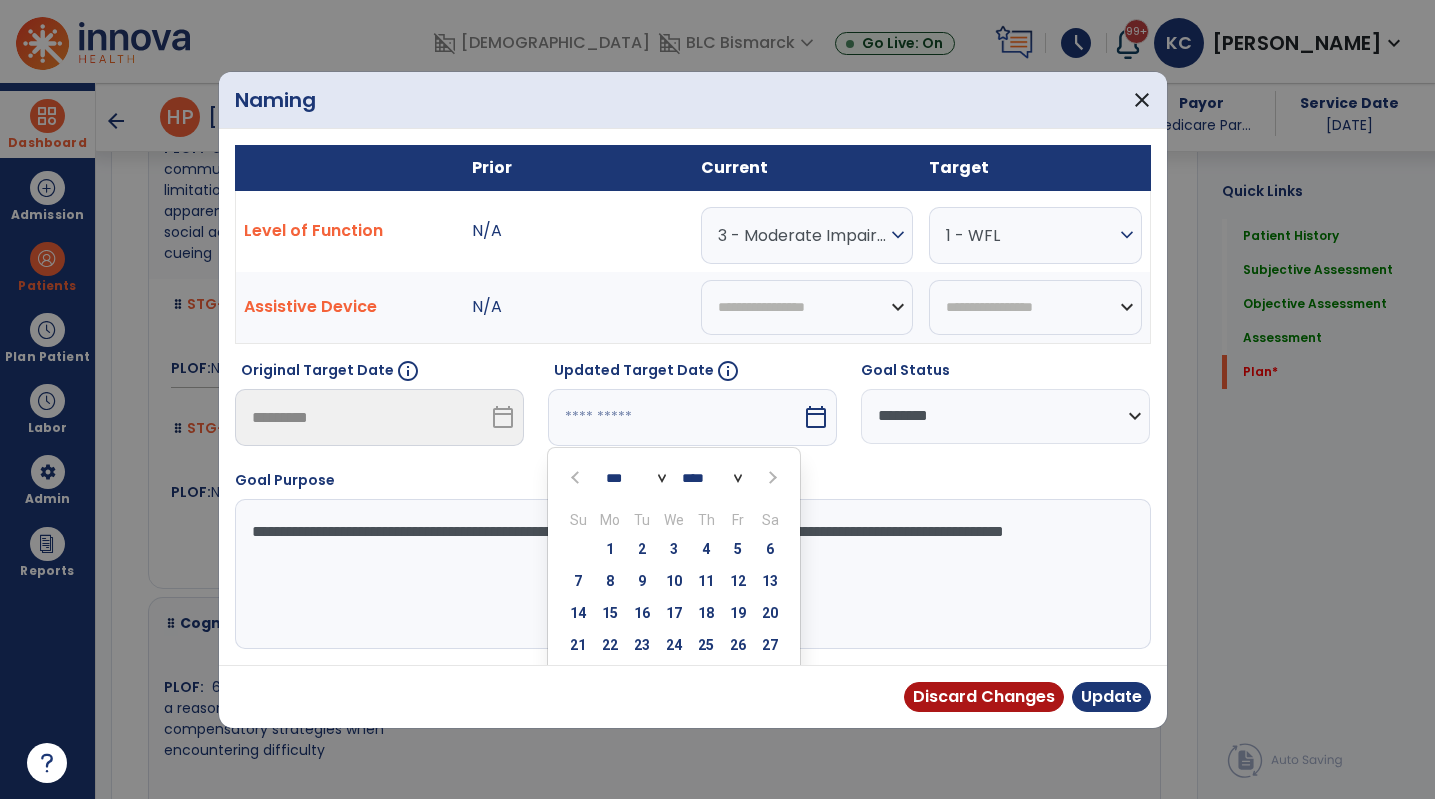 click at bounding box center [770, 477] 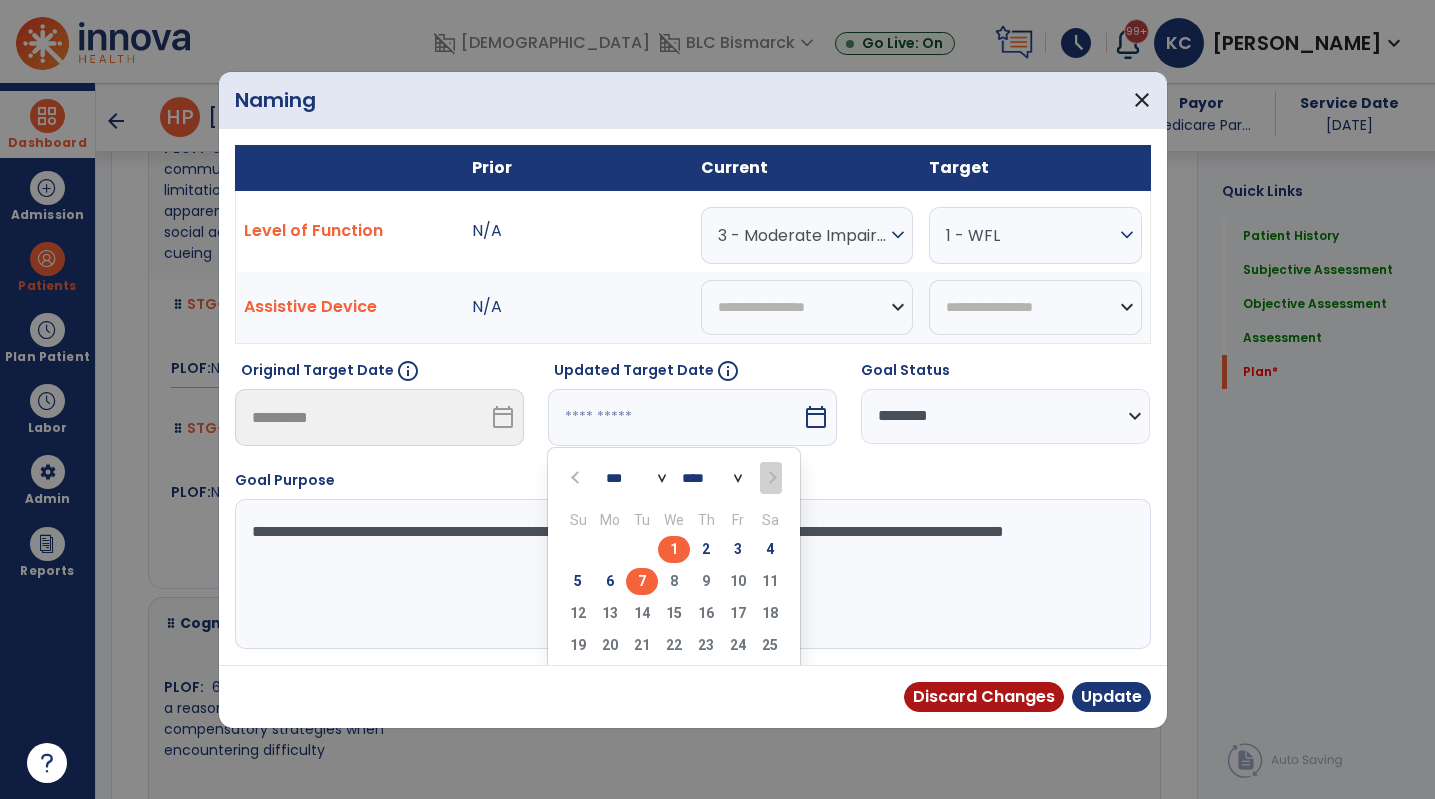 click on "7" at bounding box center [642, 581] 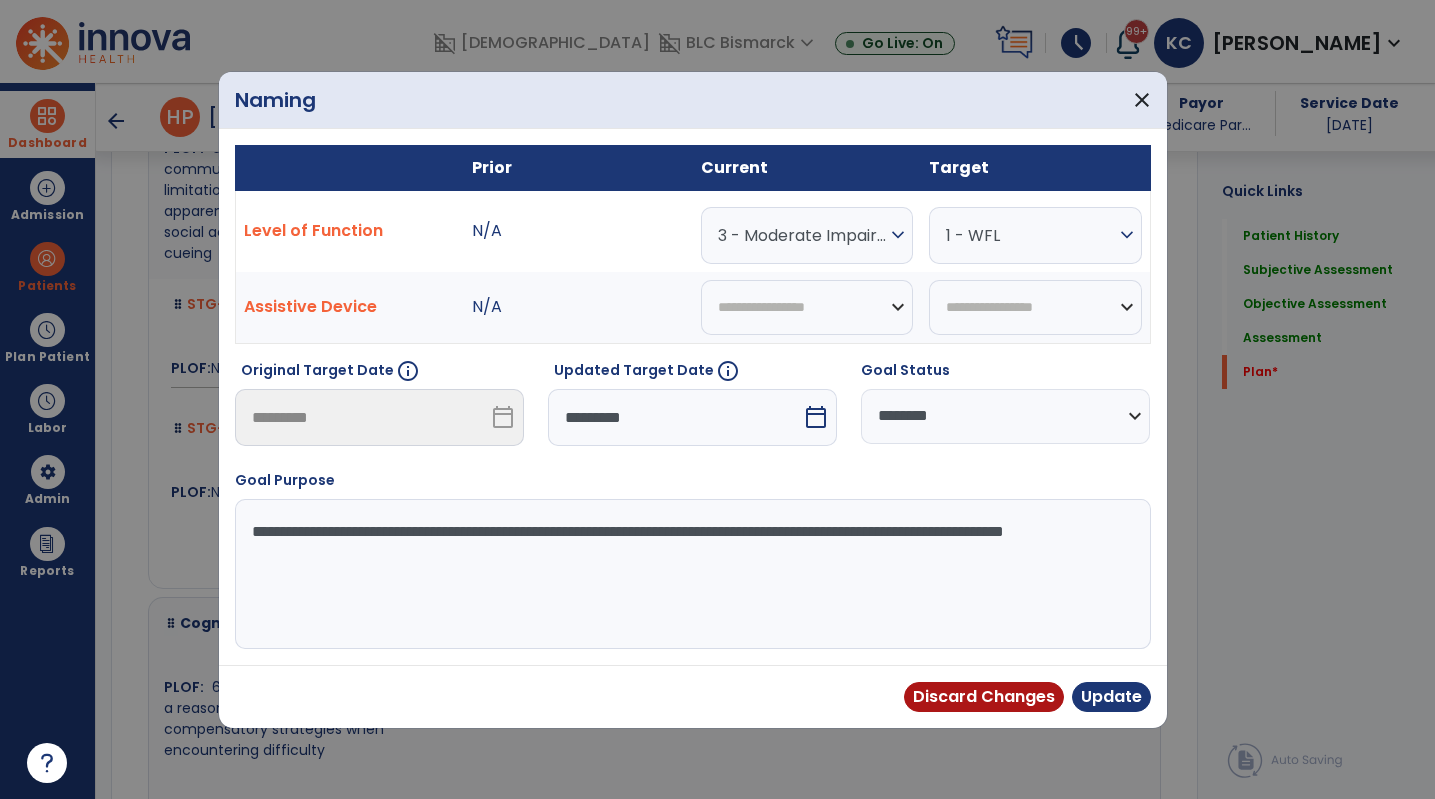 click on "**********" at bounding box center [693, 574] 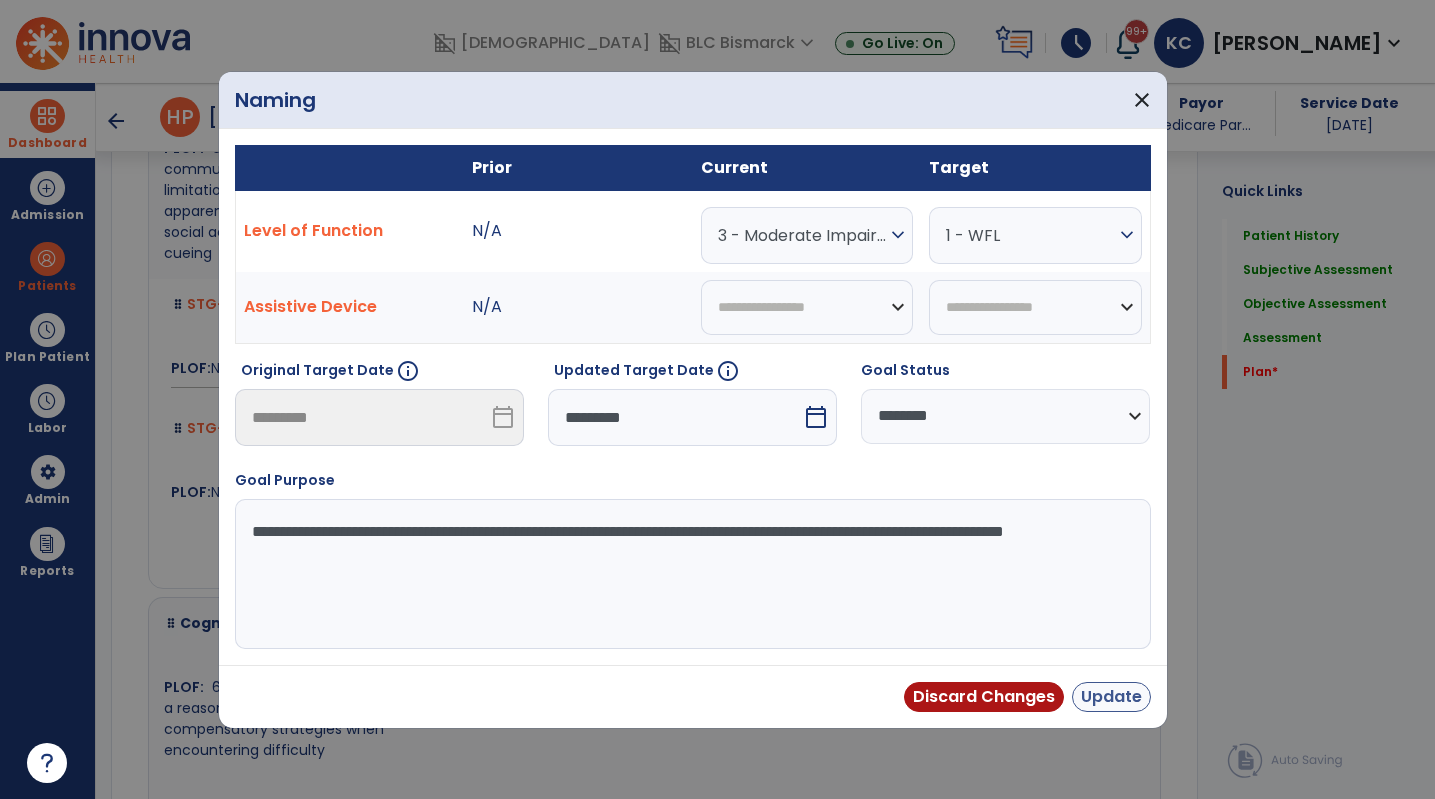 type on "**********" 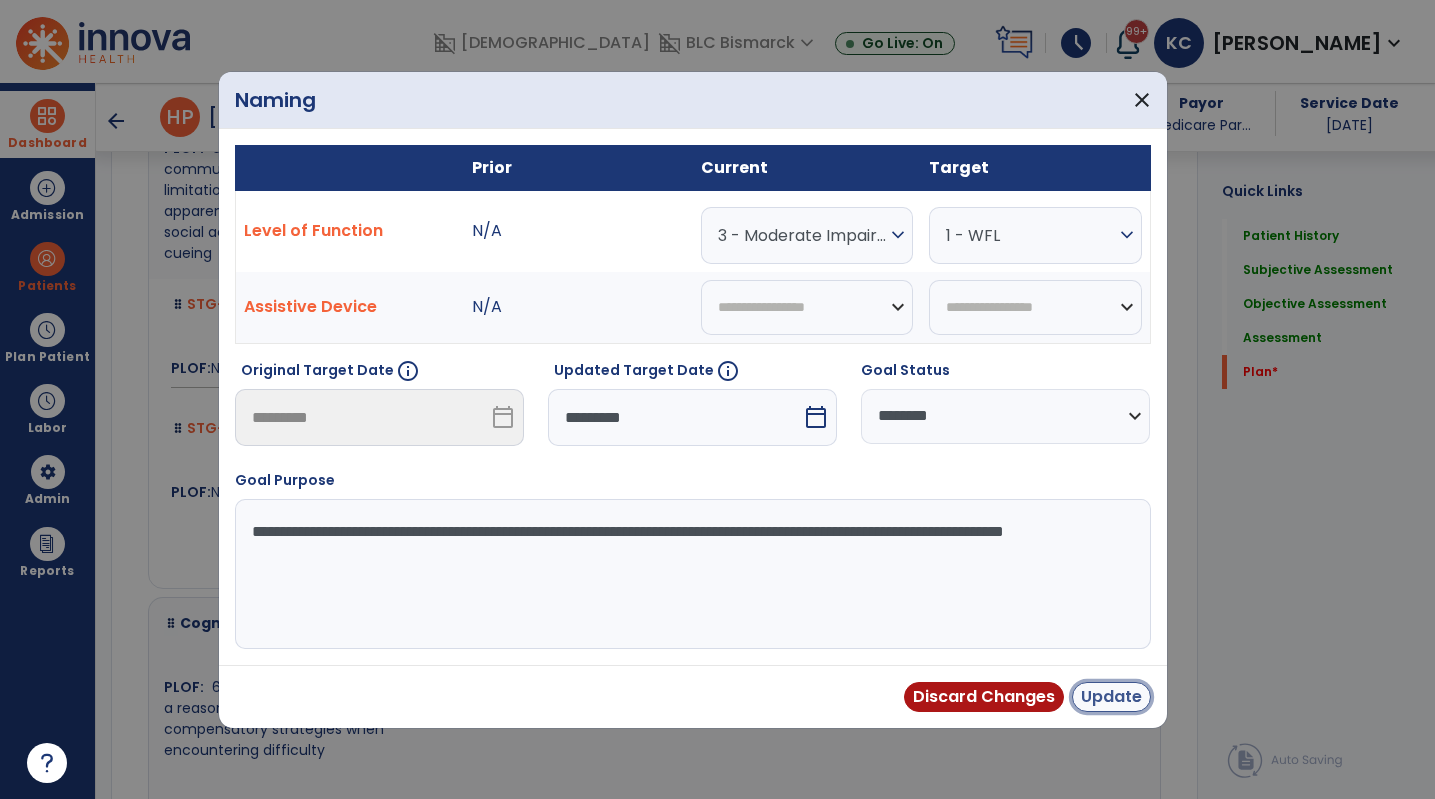 click on "Update" at bounding box center [1111, 697] 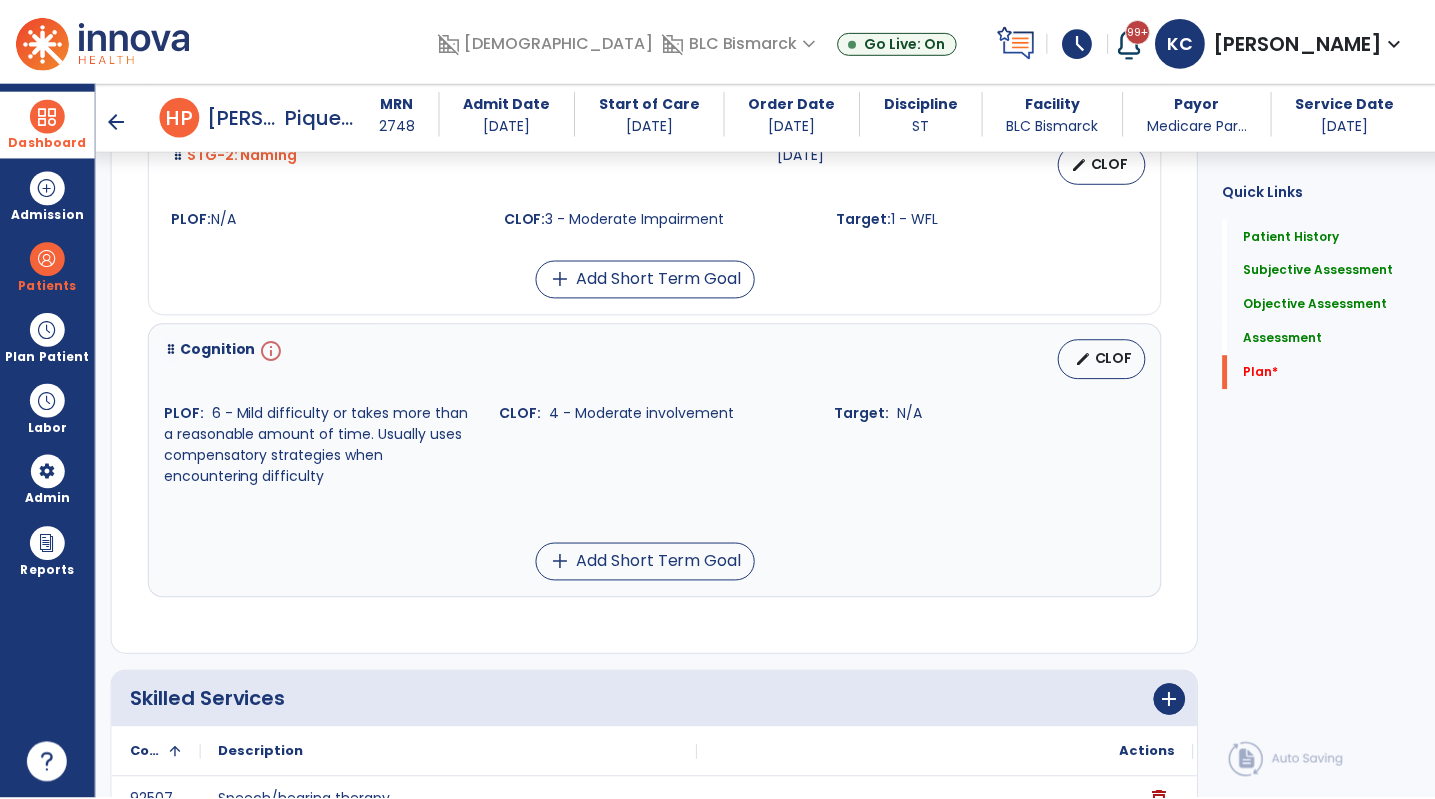 scroll, scrollTop: 8314, scrollLeft: 0, axis: vertical 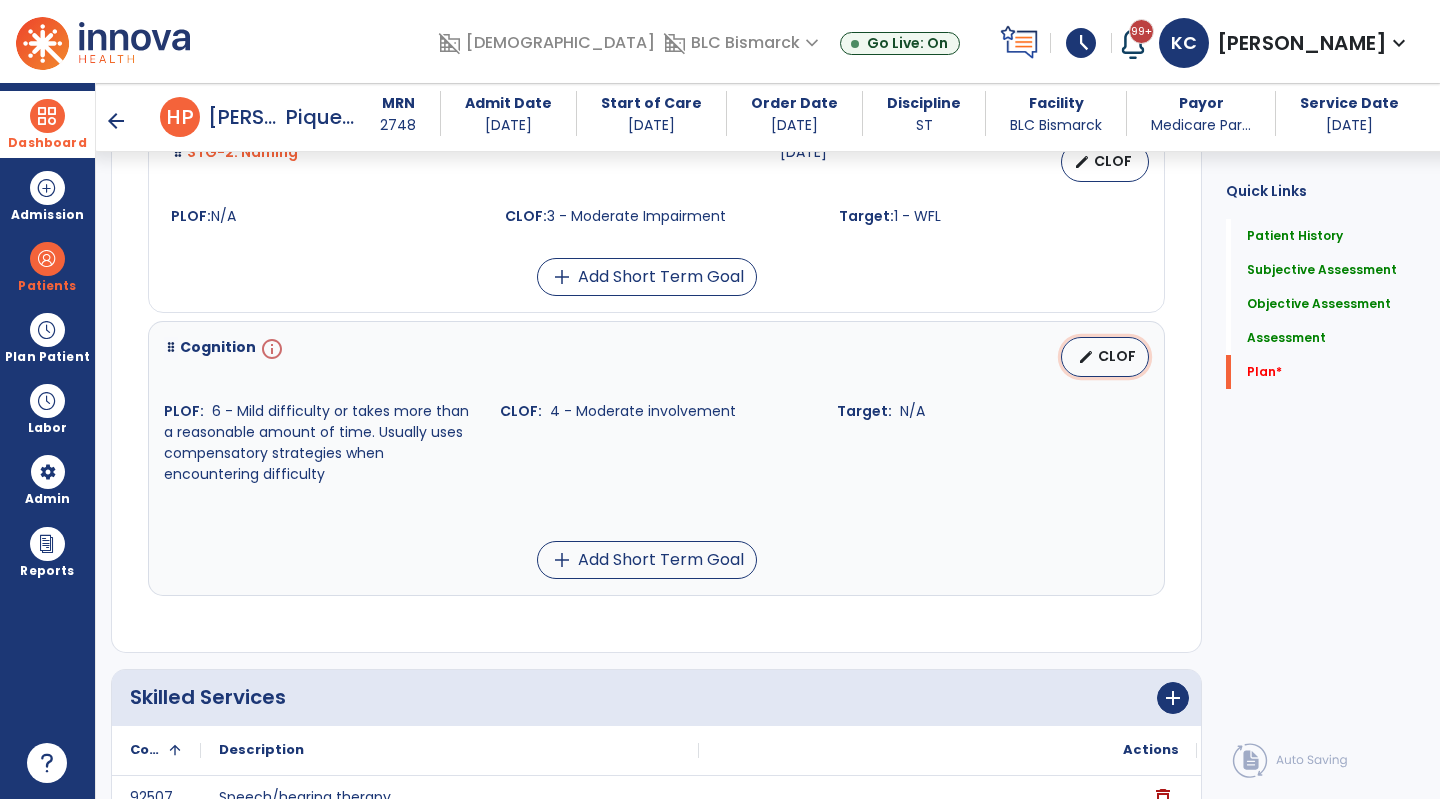 click on "CLOF" at bounding box center [1117, 356] 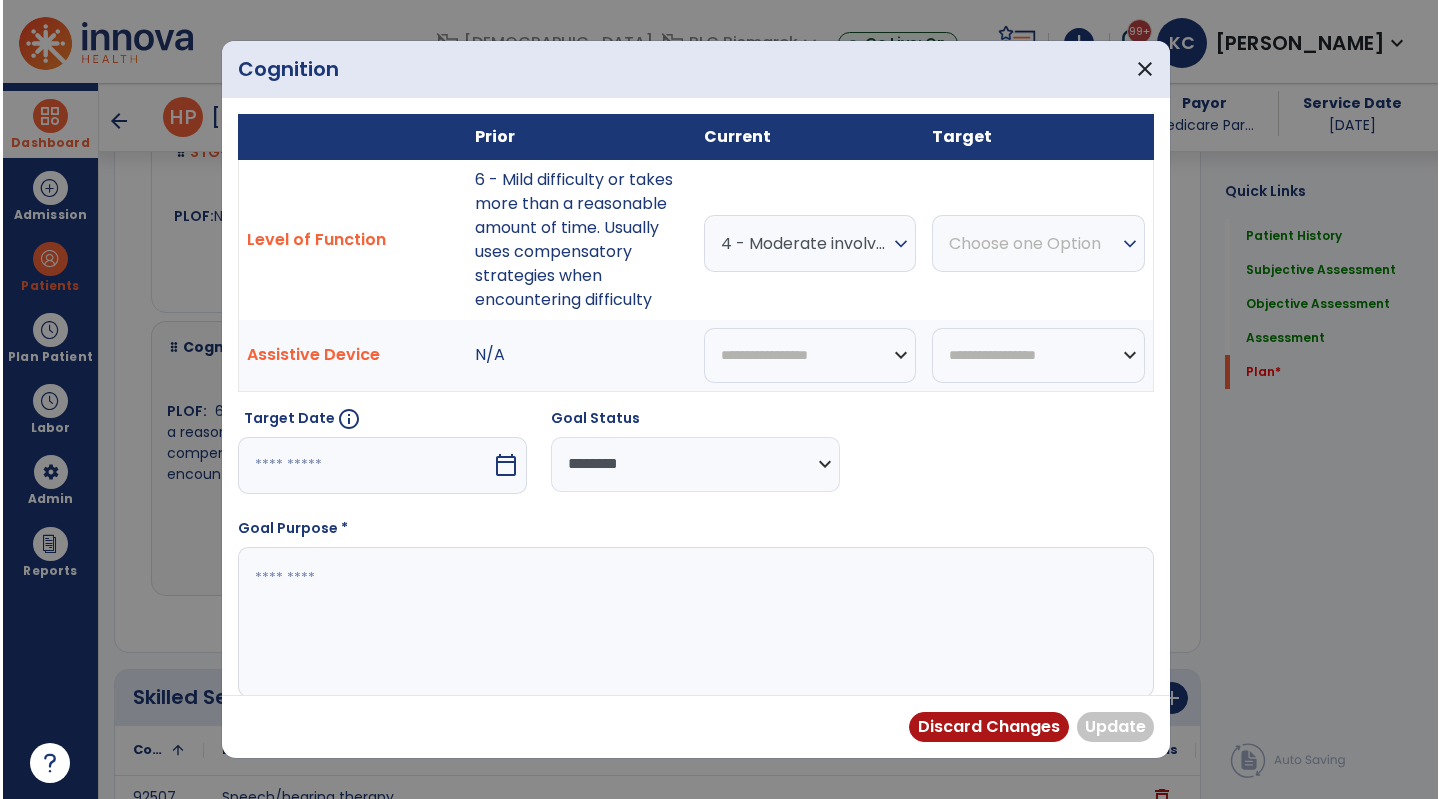 scroll, scrollTop: 8314, scrollLeft: 0, axis: vertical 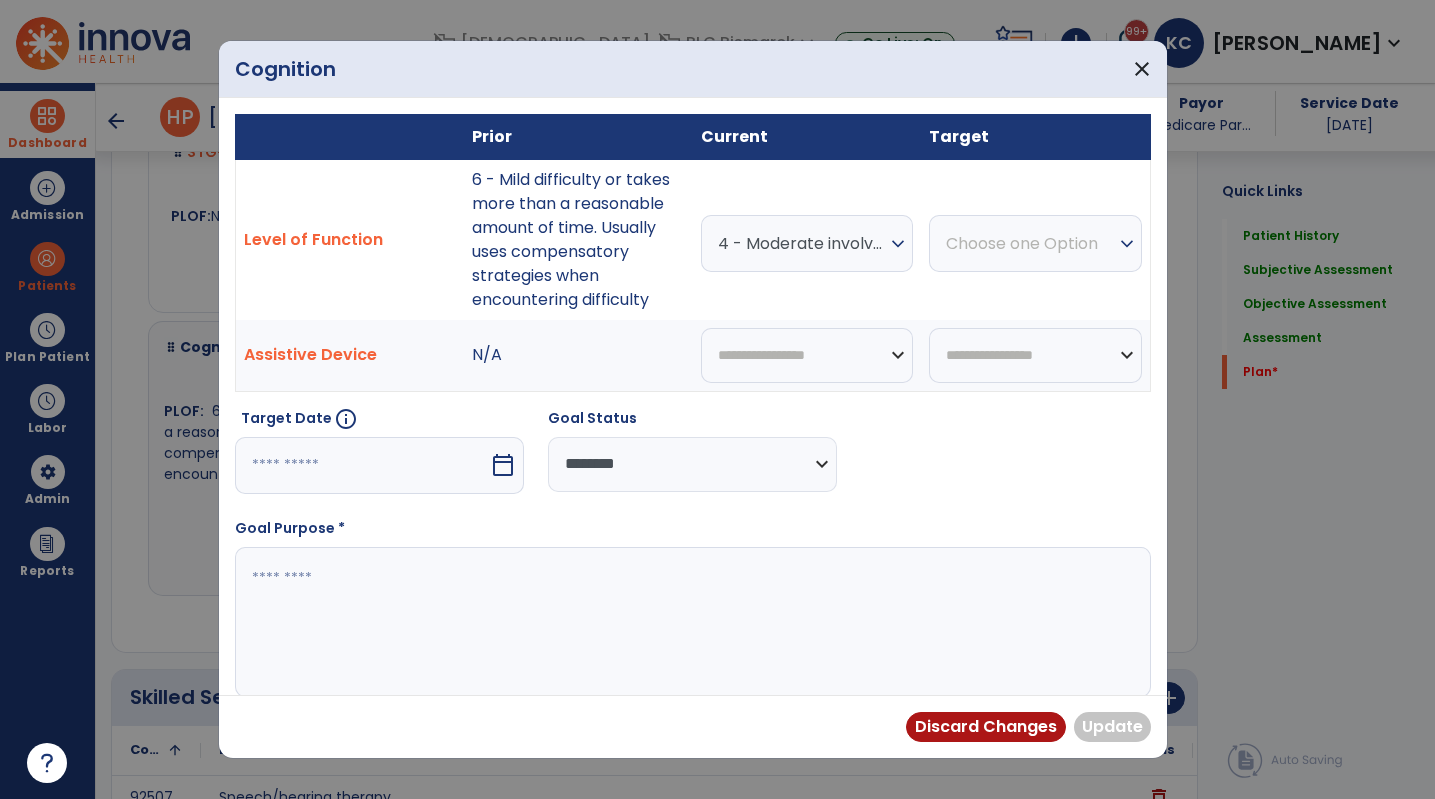 click on "Choose one Option" at bounding box center (802, 243) 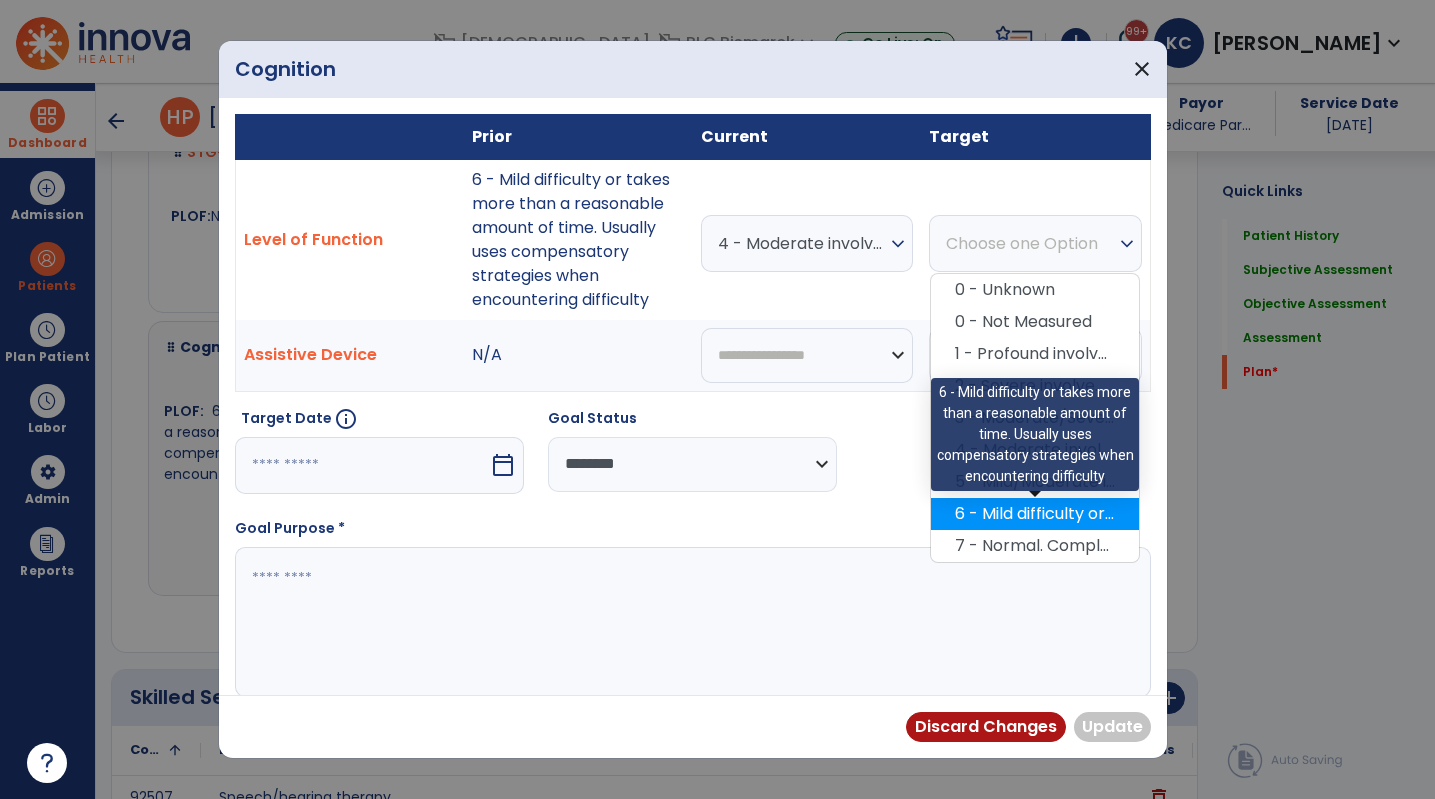 click on "6 - Mild difficulty or takes more than a reasonable amount of time. Usually uses compensatory strategies when encountering difficulty" at bounding box center (1035, 514) 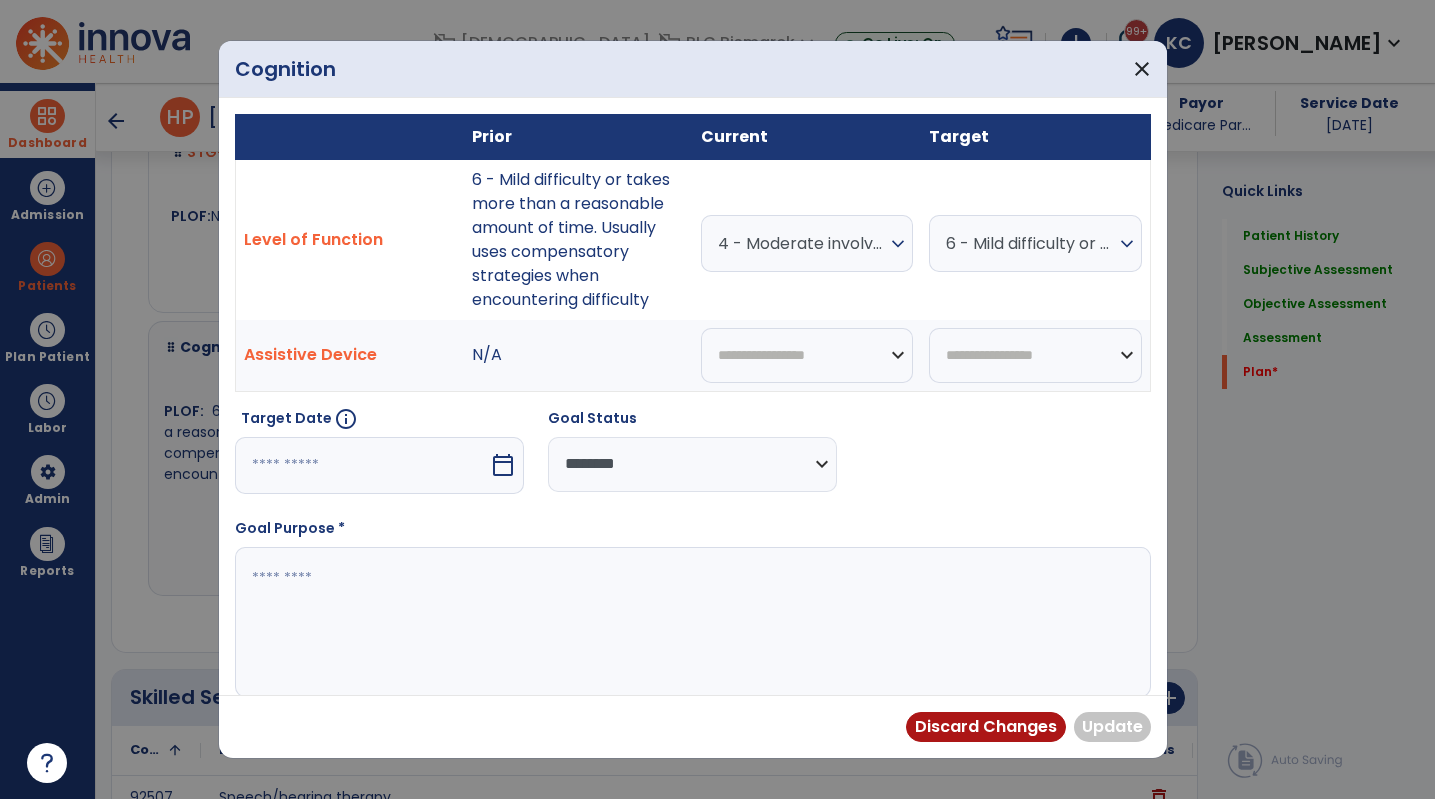 click at bounding box center [362, 465] 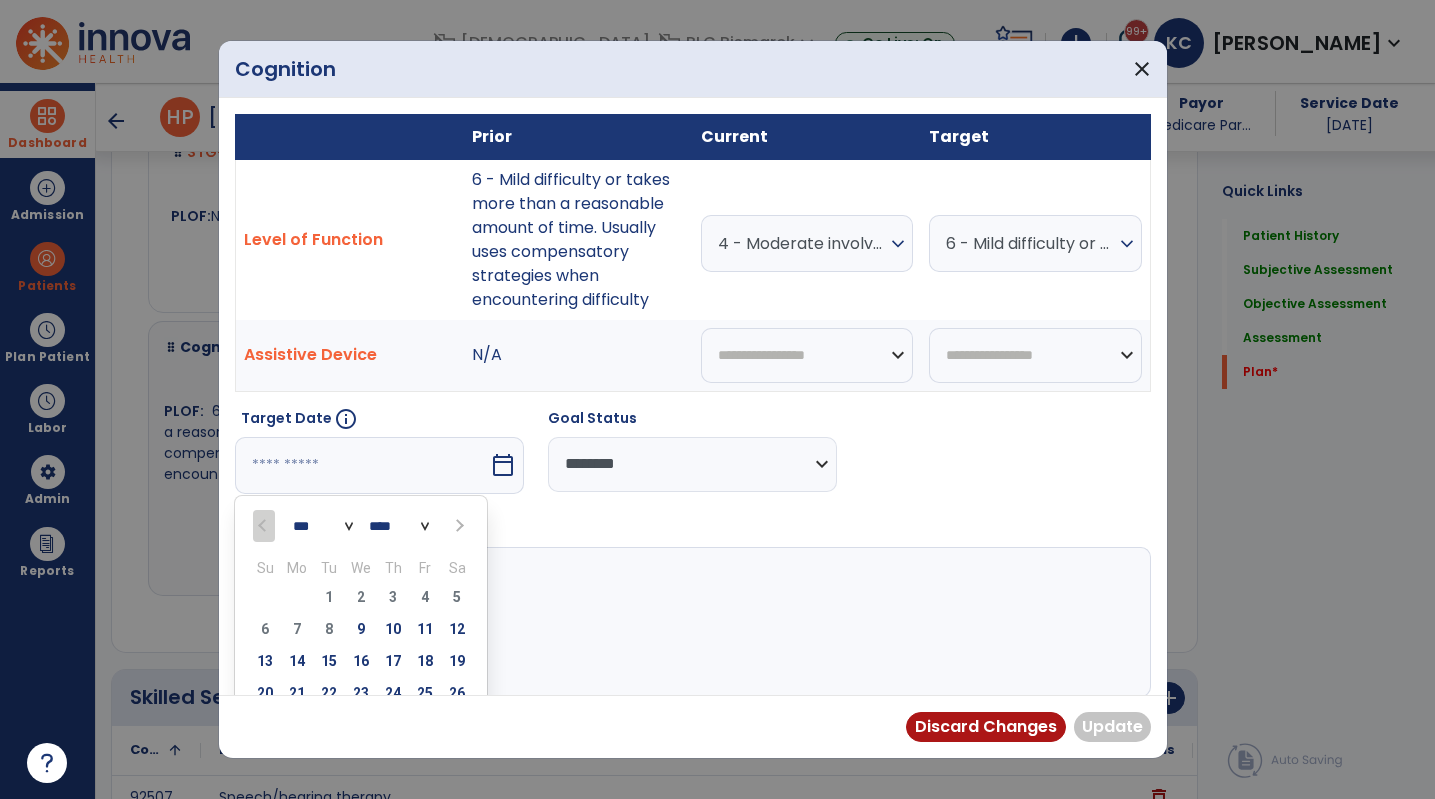 click at bounding box center [457, 525] 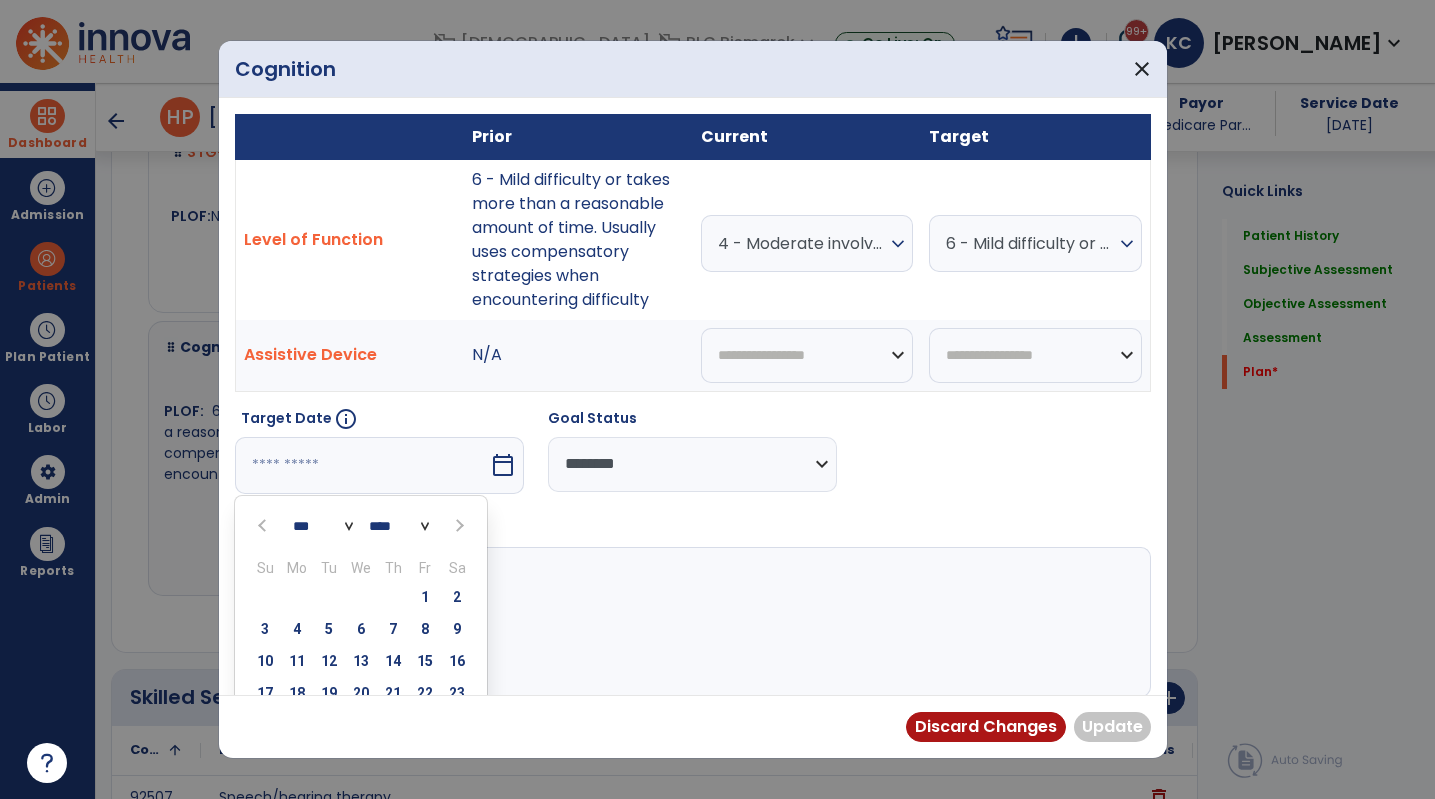 click at bounding box center (457, 525) 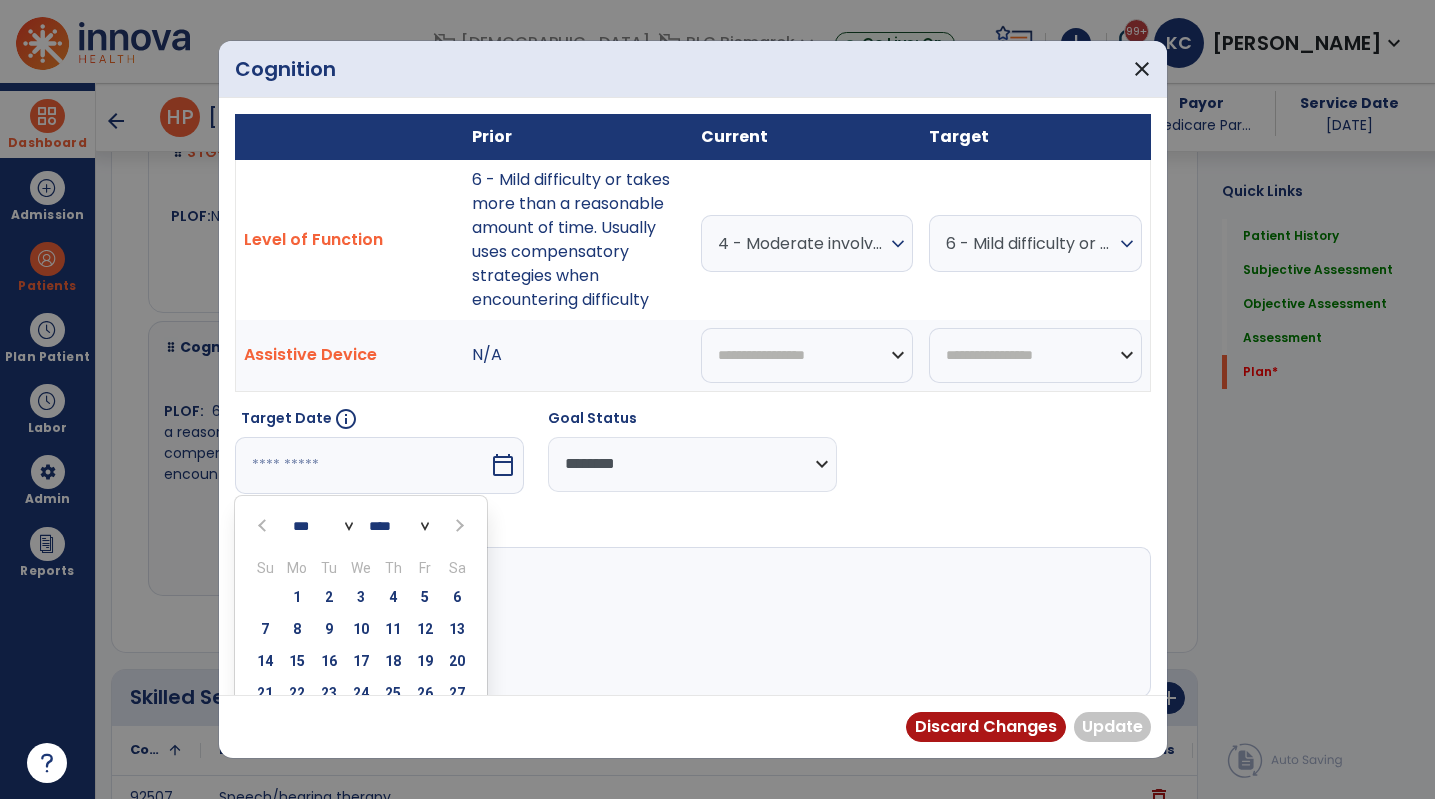click at bounding box center [457, 525] 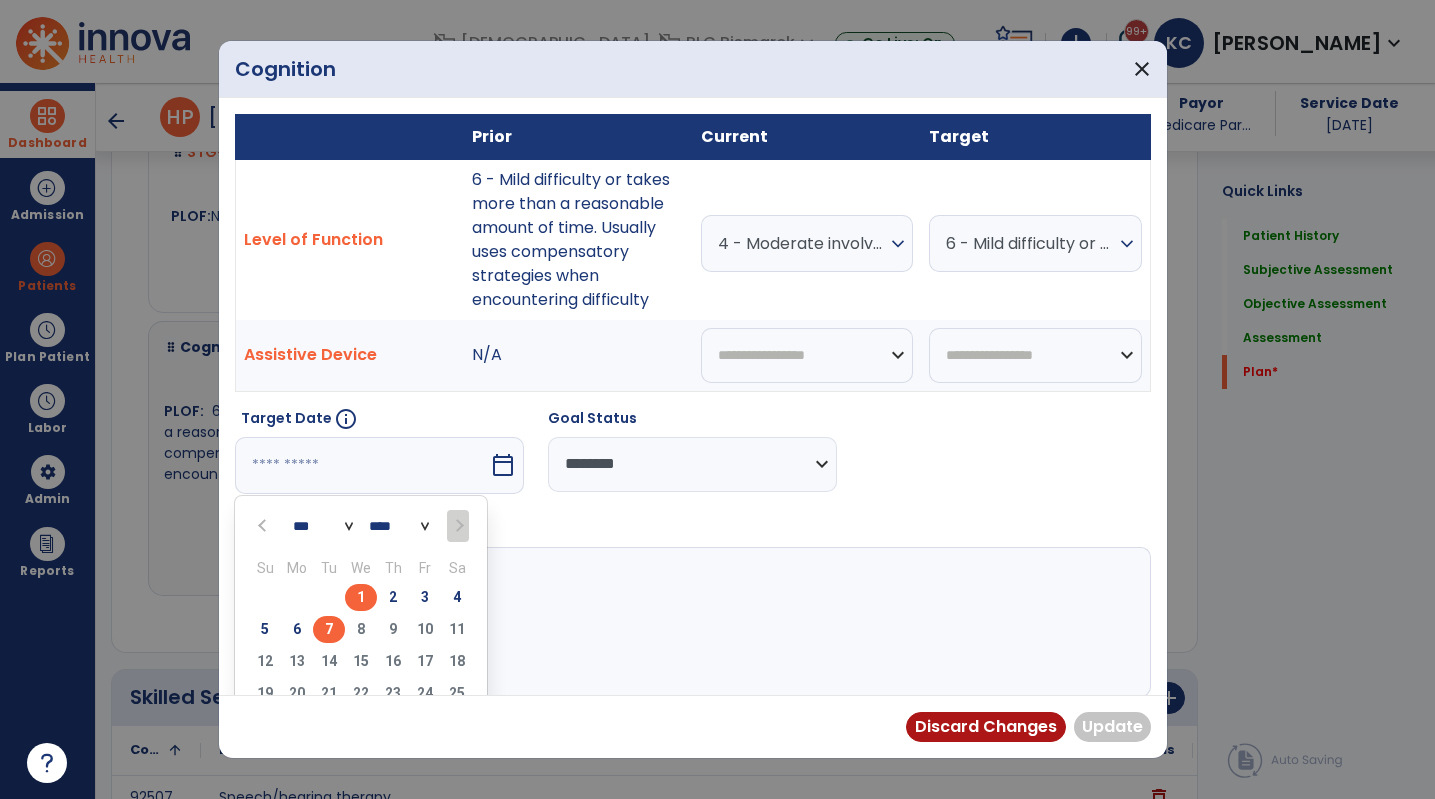 click on "7" at bounding box center (329, 629) 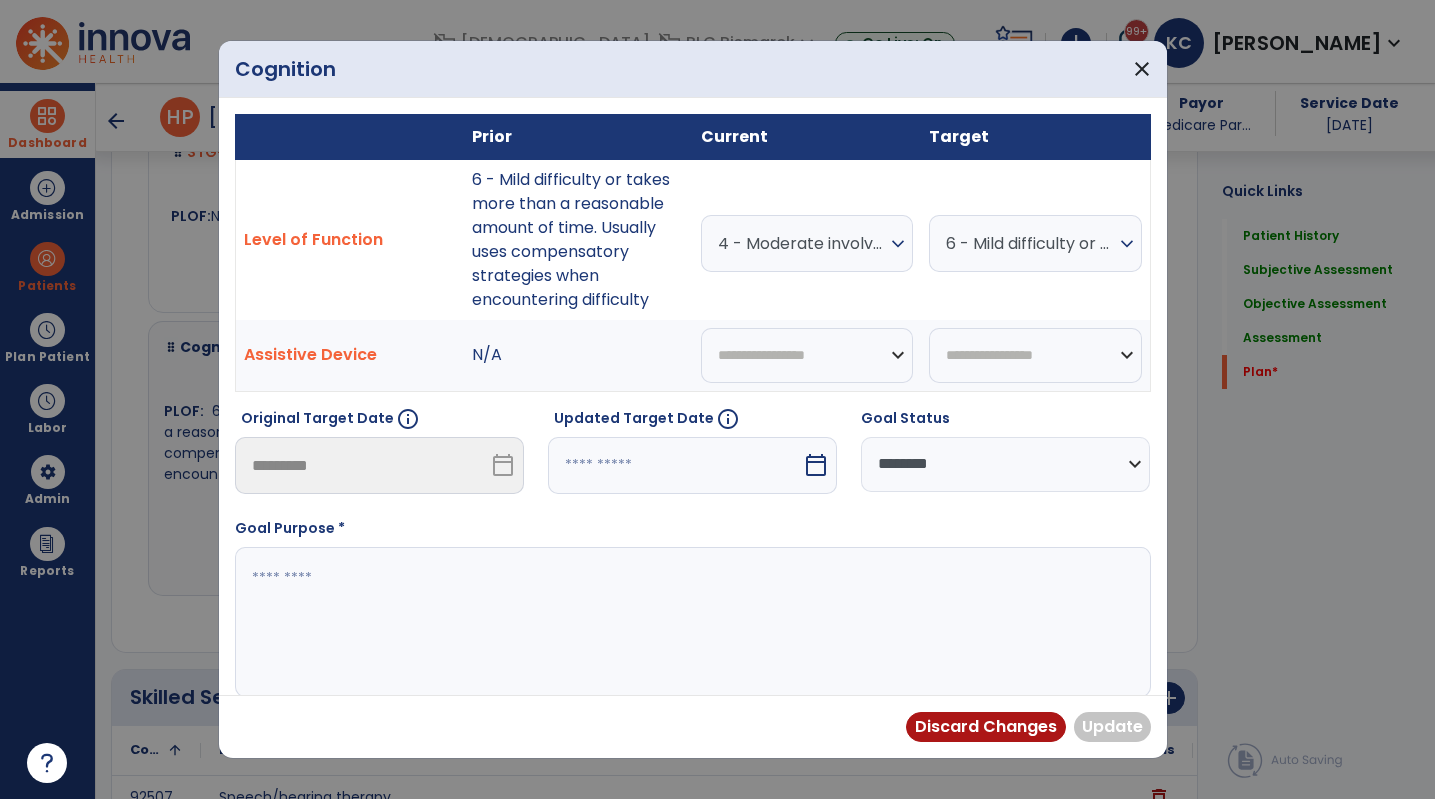 click at bounding box center [690, 622] 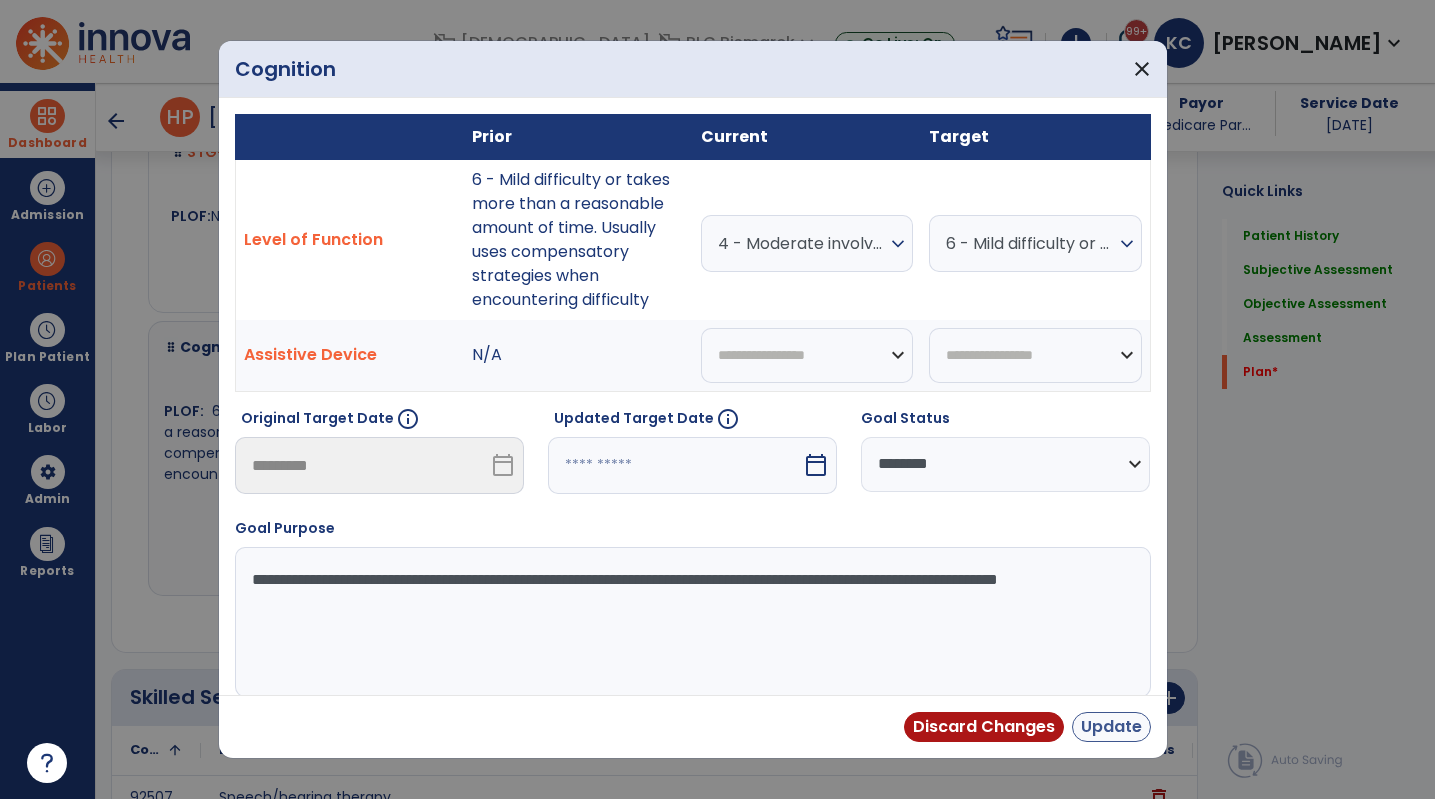 type on "**********" 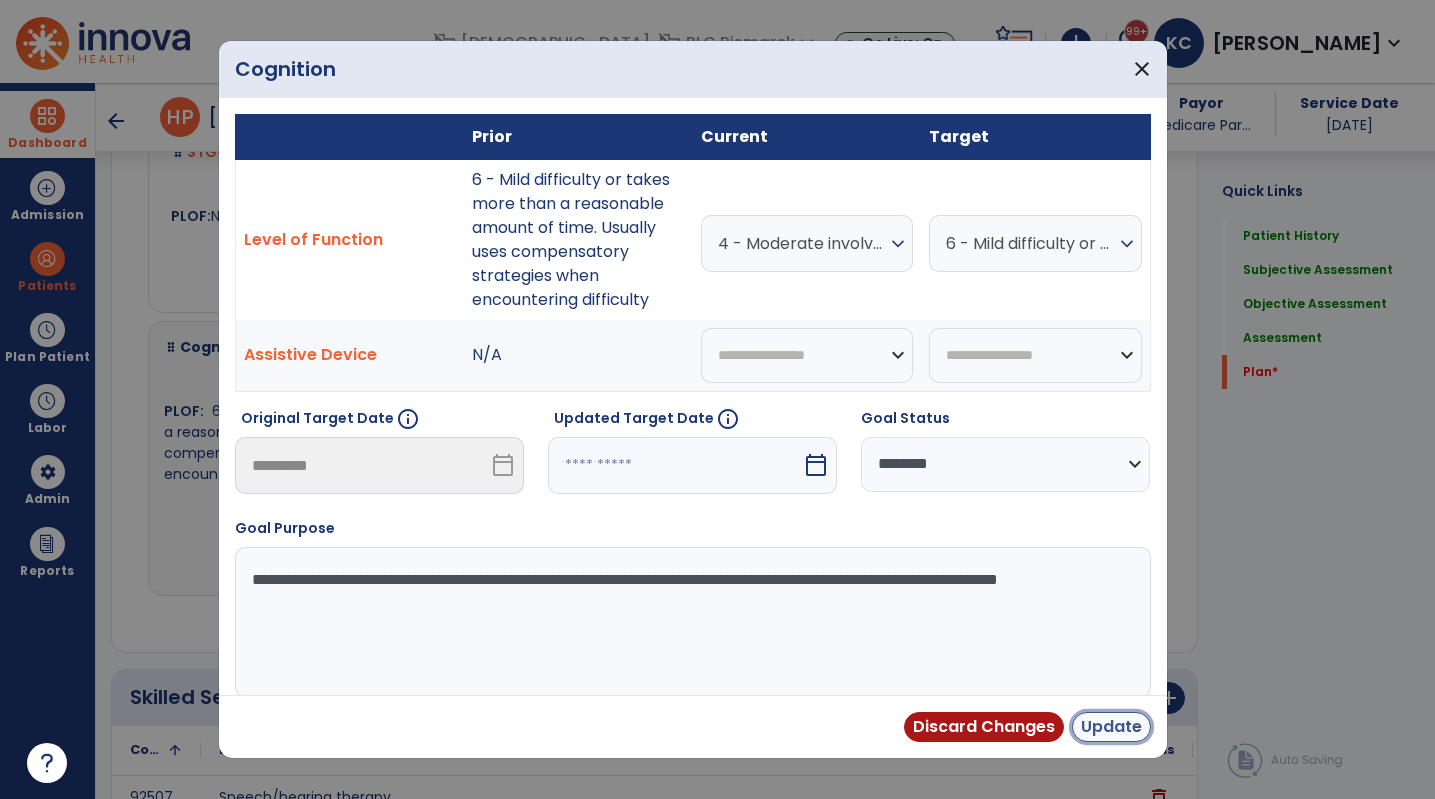 click on "Update" at bounding box center [1111, 727] 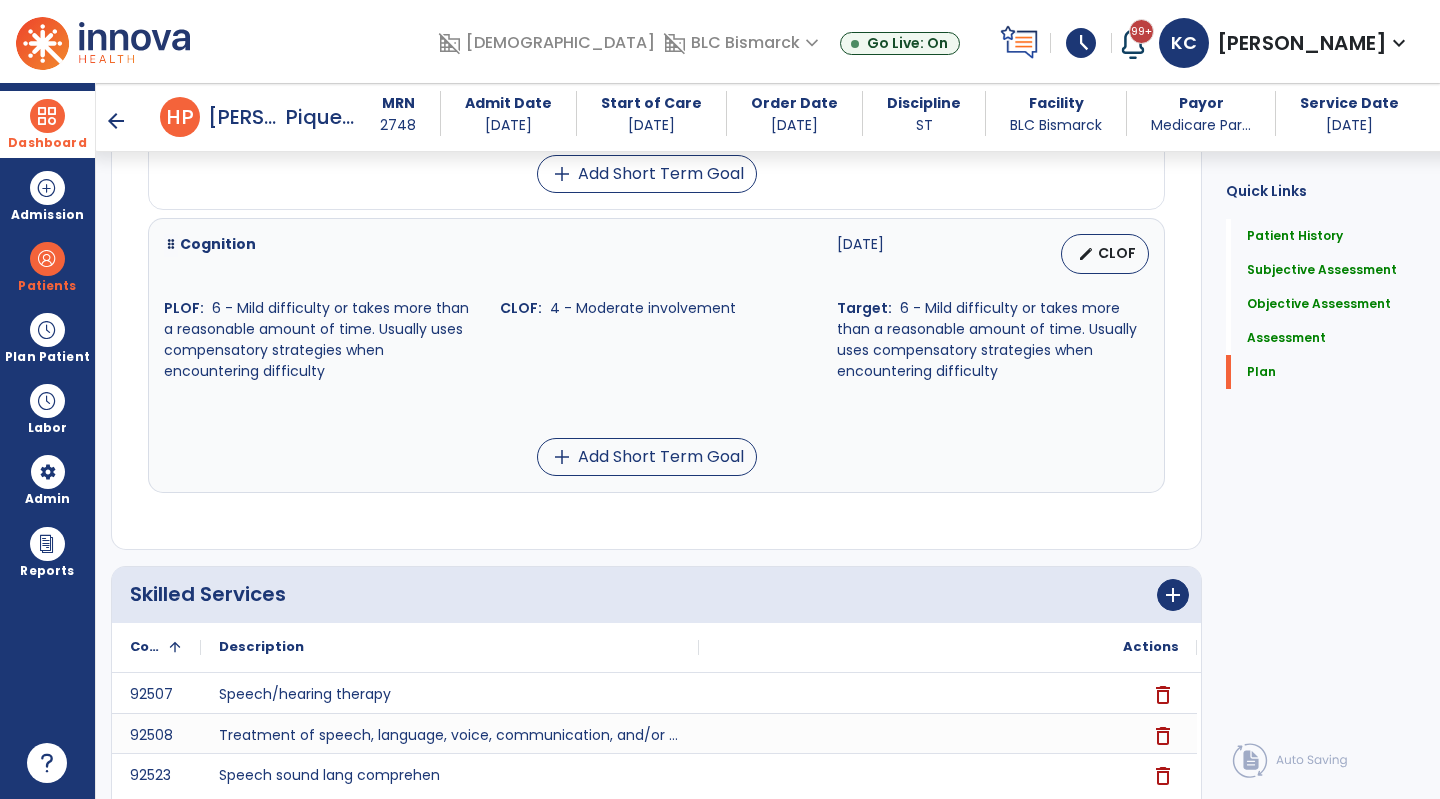 scroll, scrollTop: 8496, scrollLeft: 0, axis: vertical 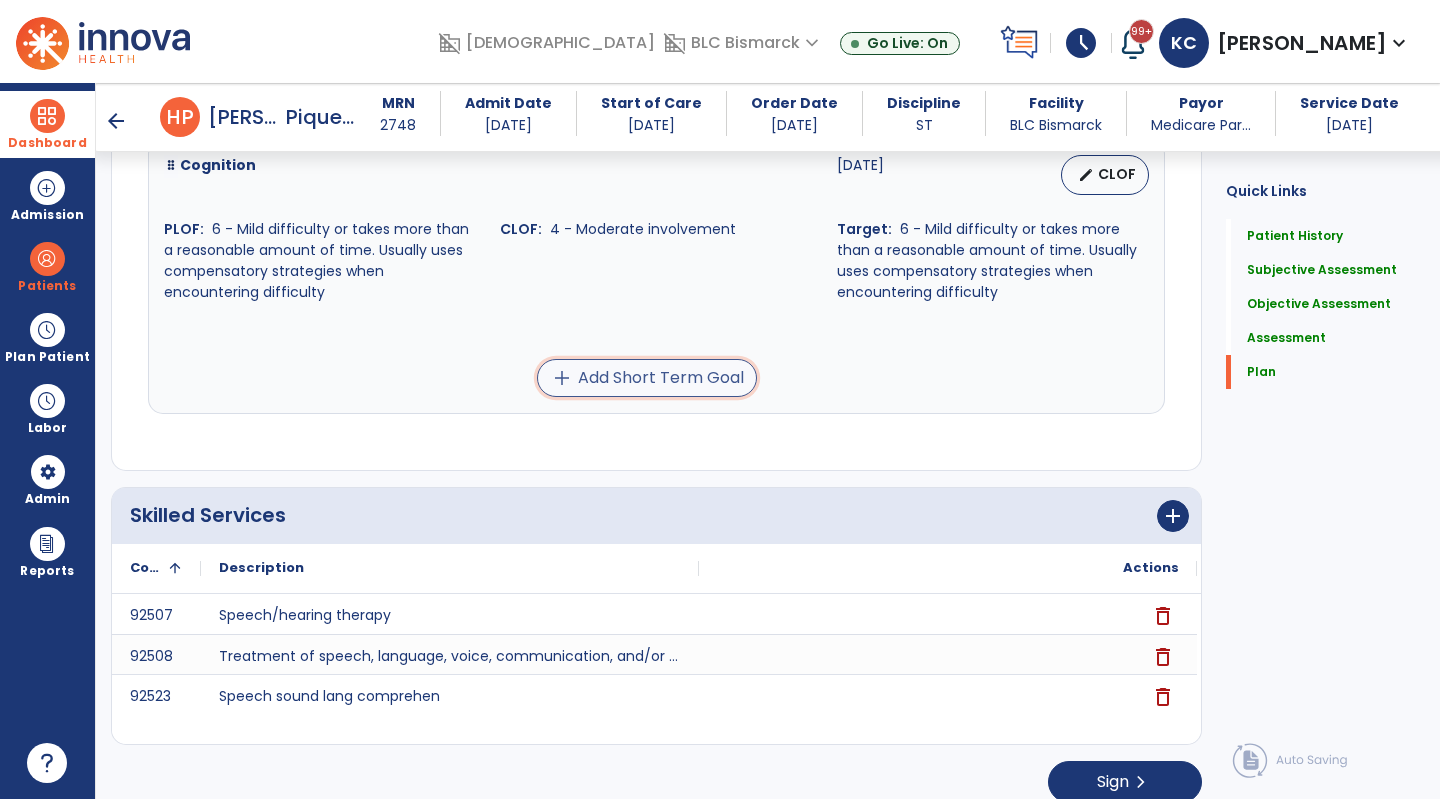 click on "add  Add Short Term Goal" at bounding box center [647, 378] 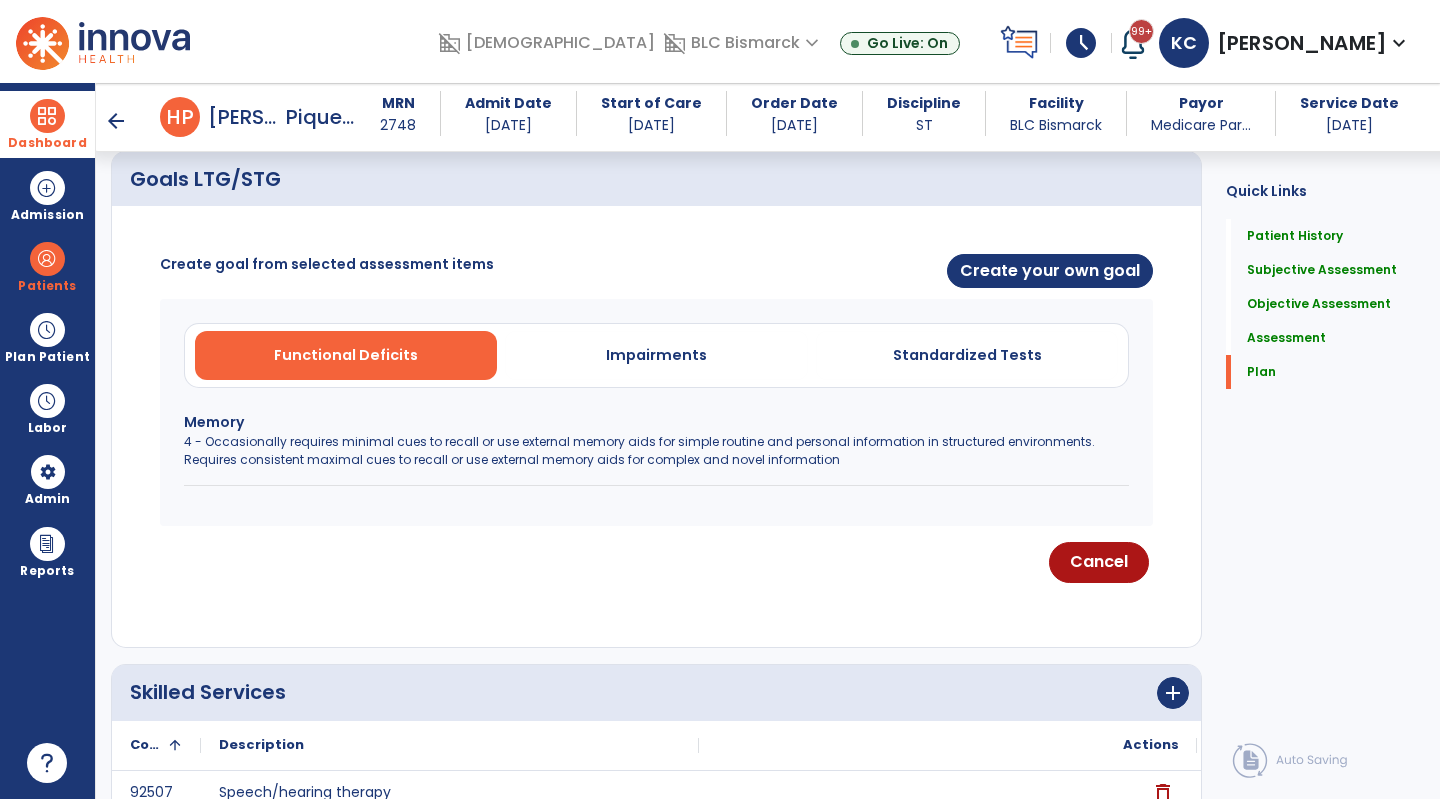 scroll, scrollTop: 6796, scrollLeft: 0, axis: vertical 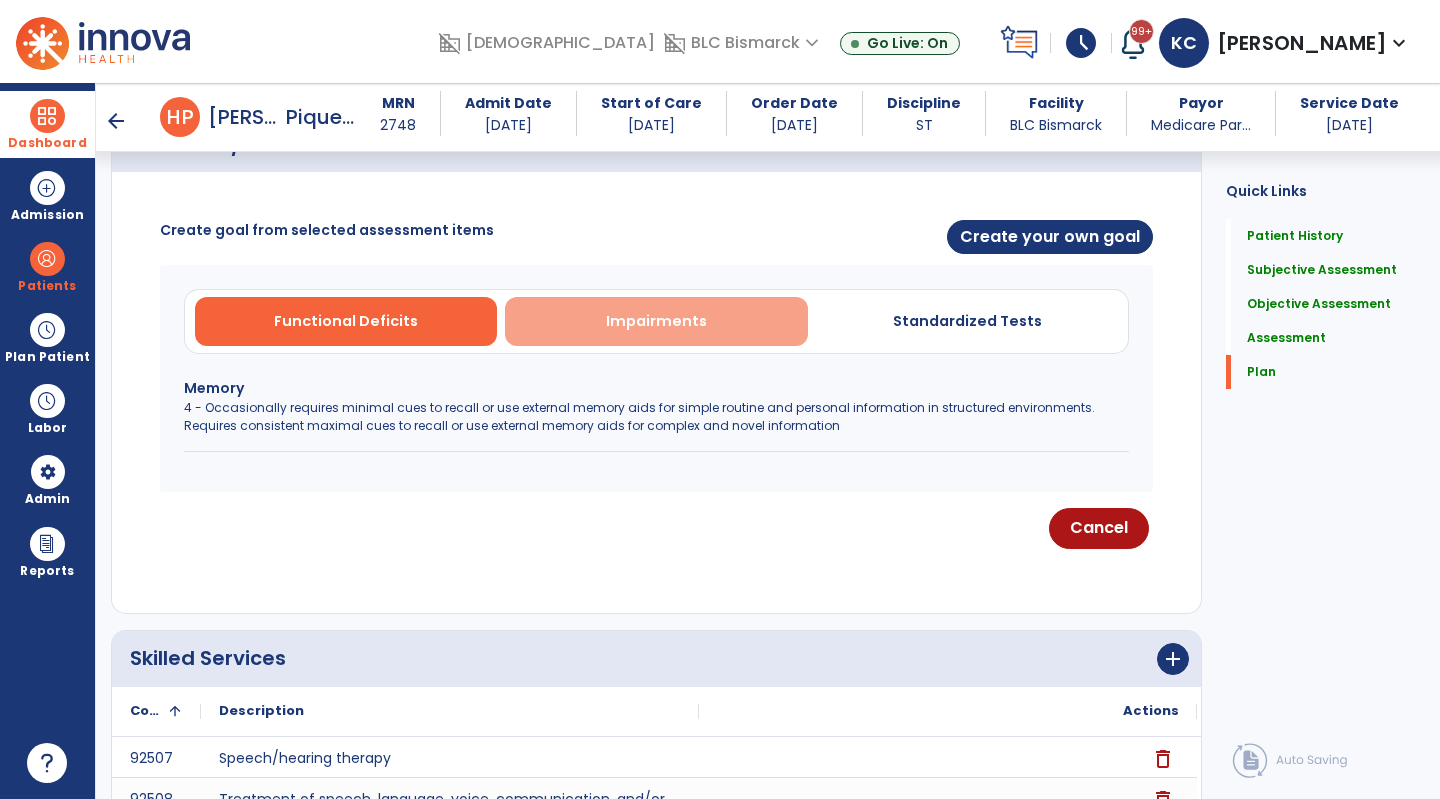 click on "Impairments" at bounding box center (656, 321) 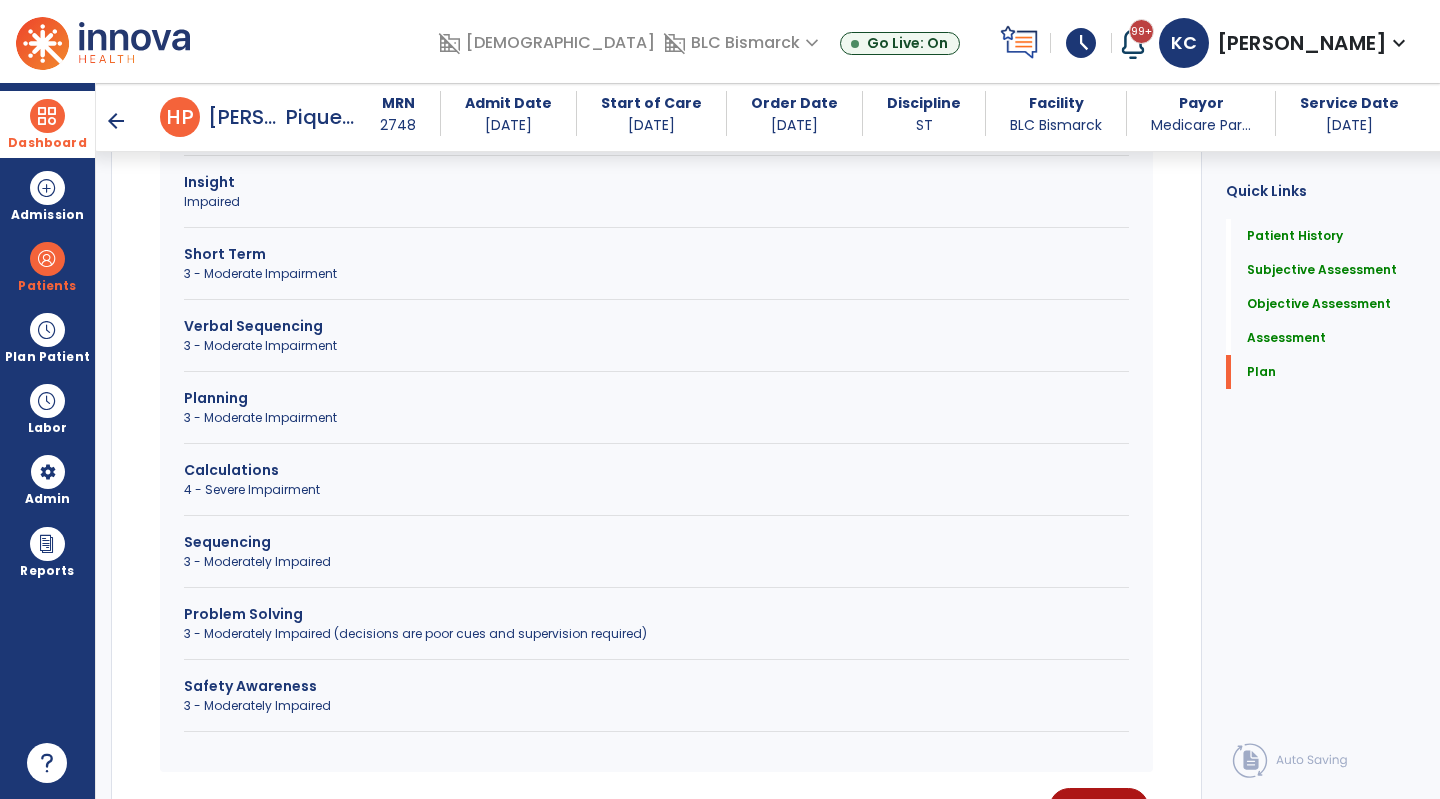 scroll, scrollTop: 7579, scrollLeft: 0, axis: vertical 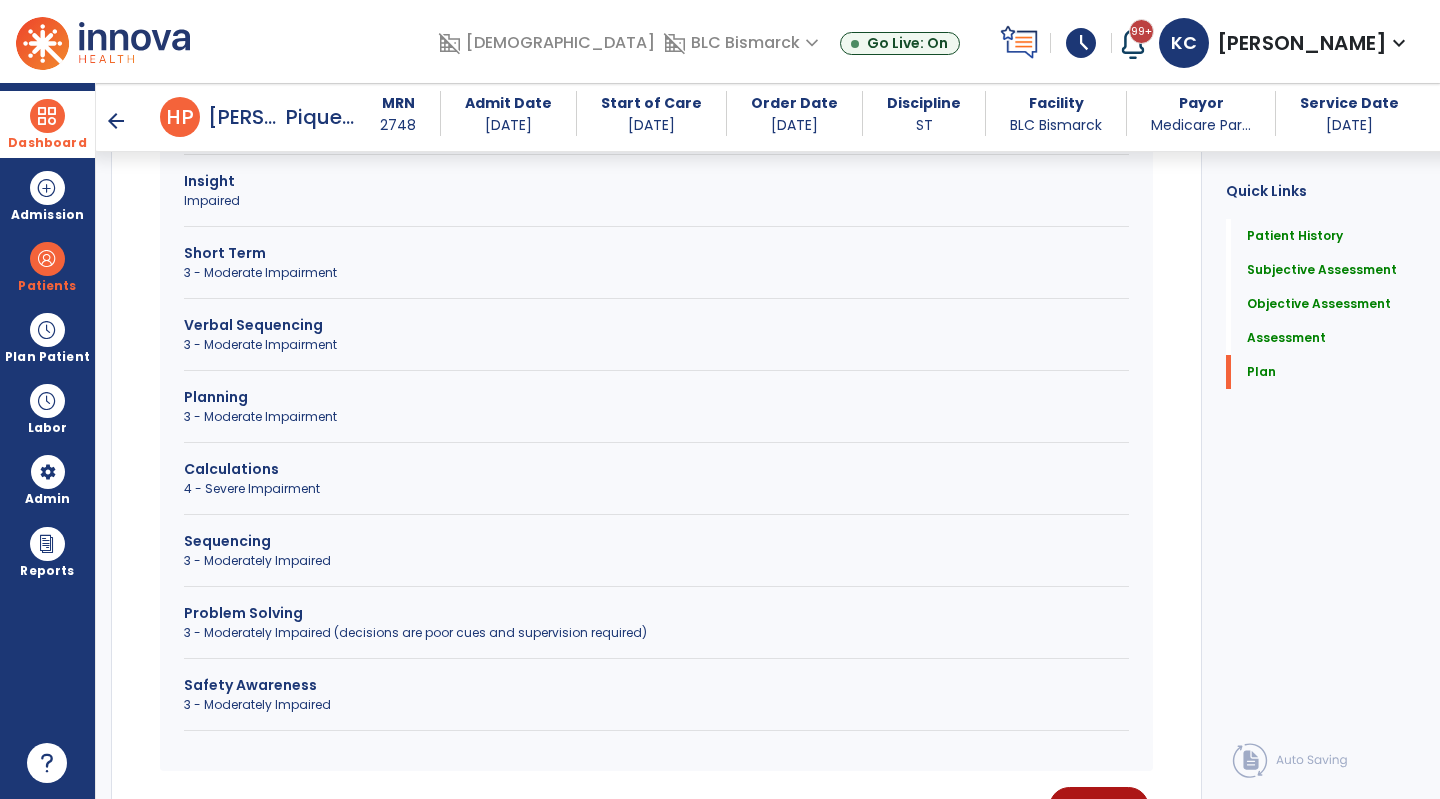 click on "Sequencing" 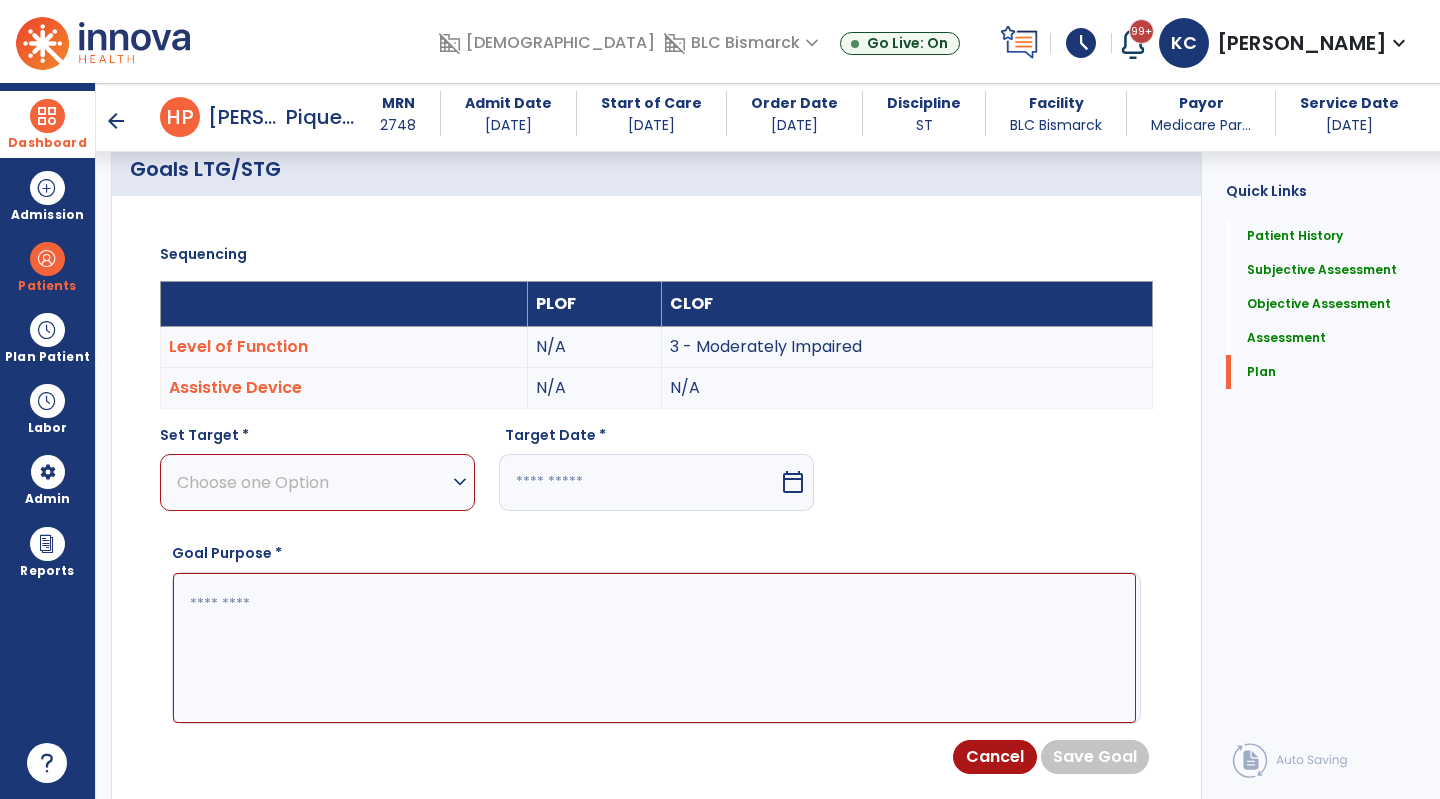 scroll, scrollTop: 6771, scrollLeft: 0, axis: vertical 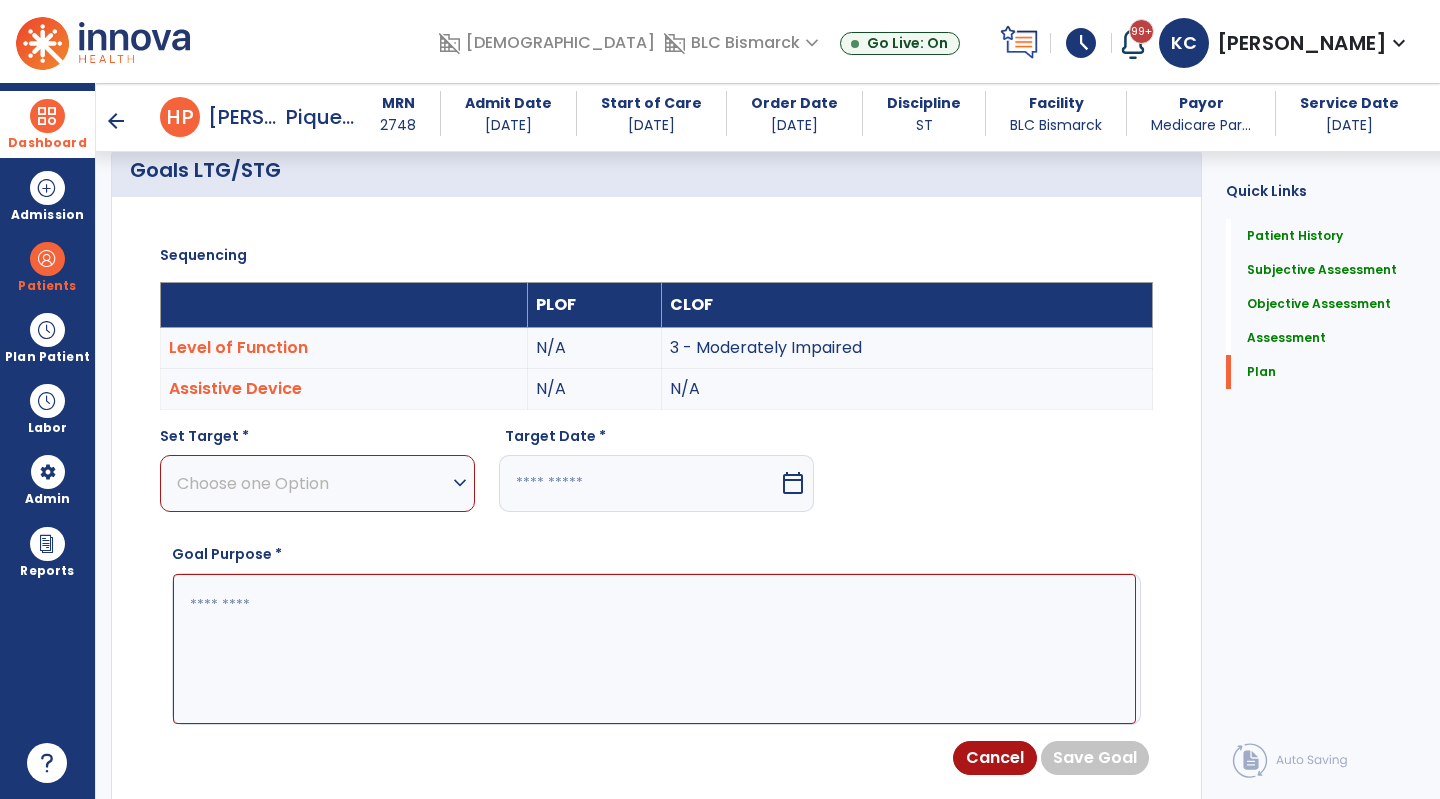 click on "Choose one Option" at bounding box center [312, 483] 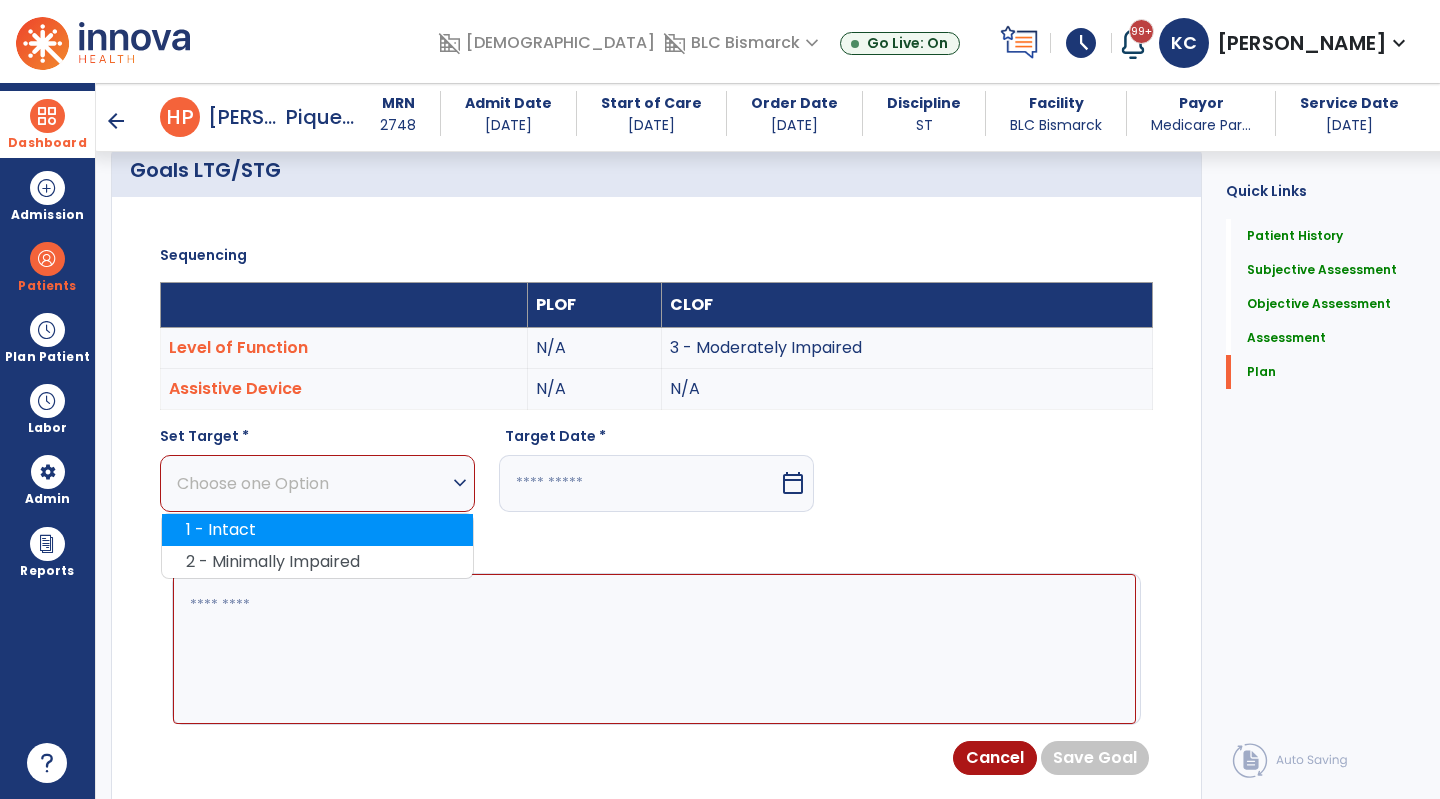 click on "1 - Intact" 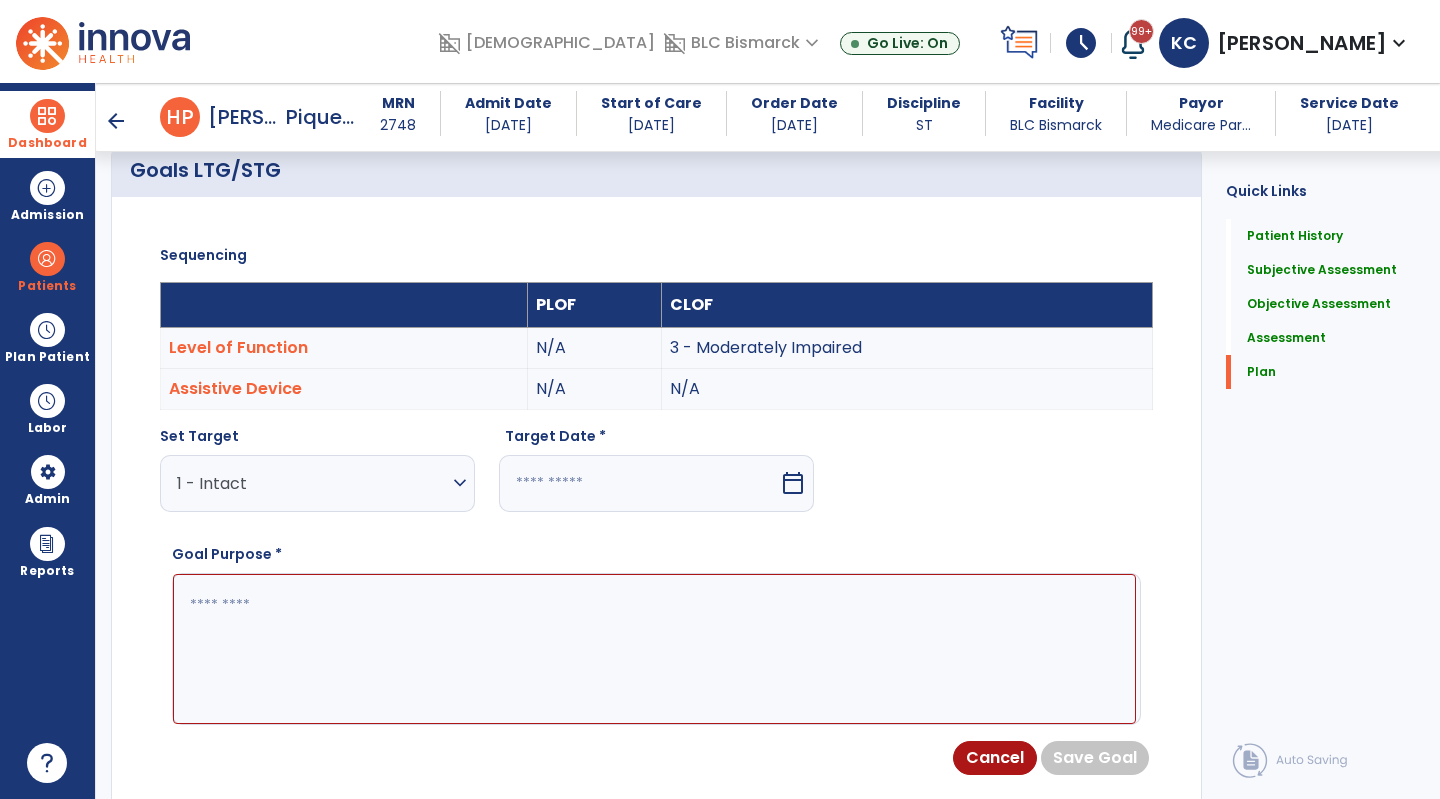 click at bounding box center [639, 483] 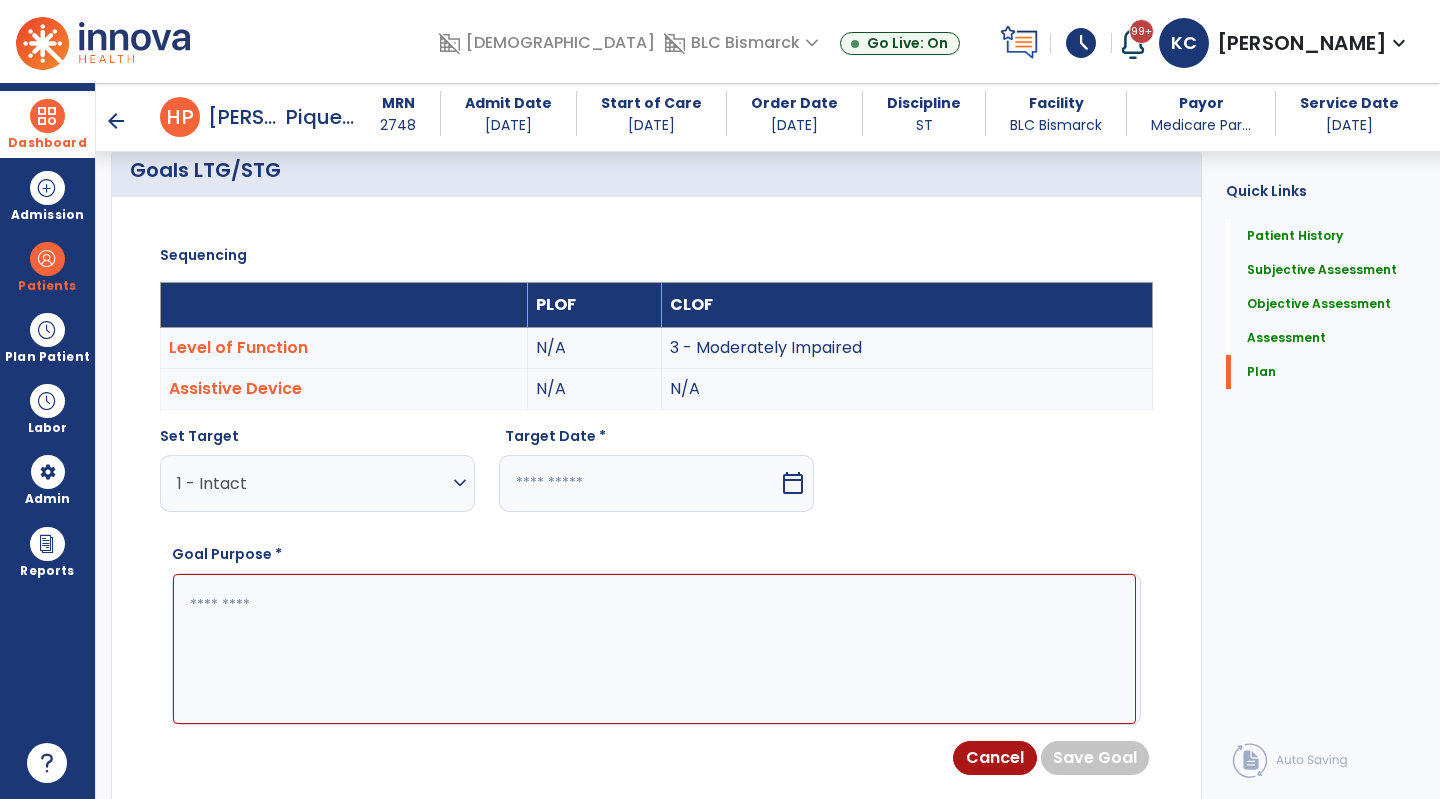 select on "*" 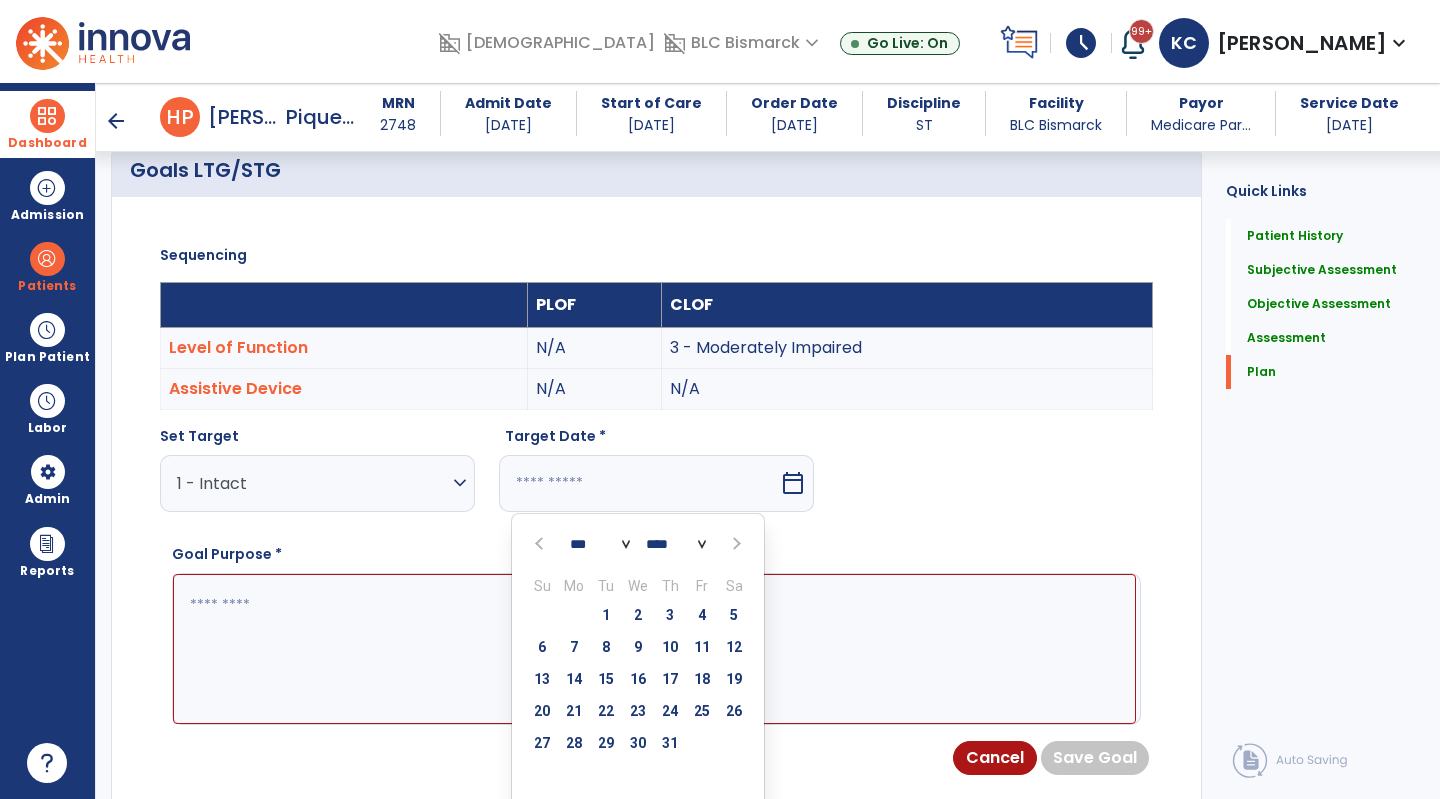 click at bounding box center (734, 543) 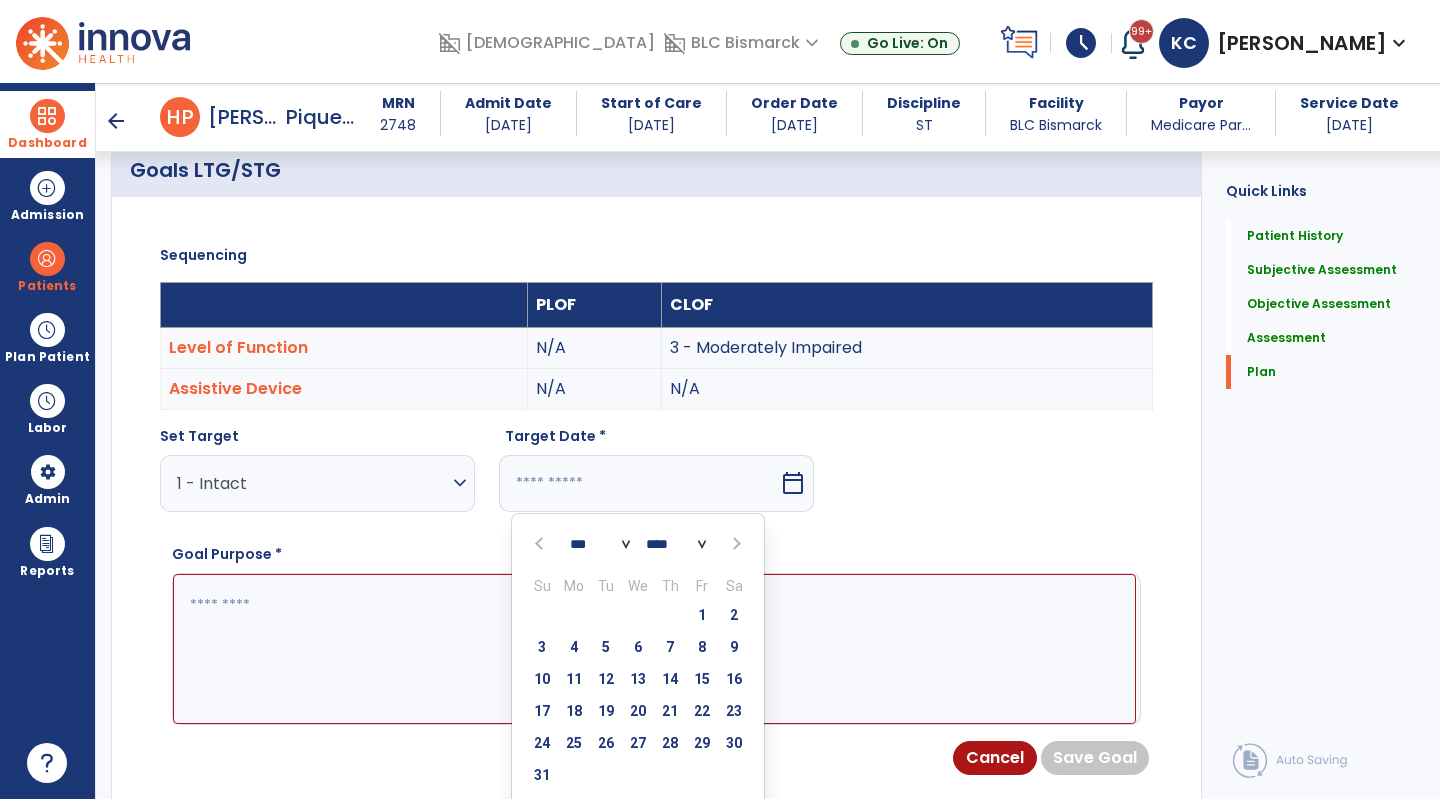 click at bounding box center [734, 543] 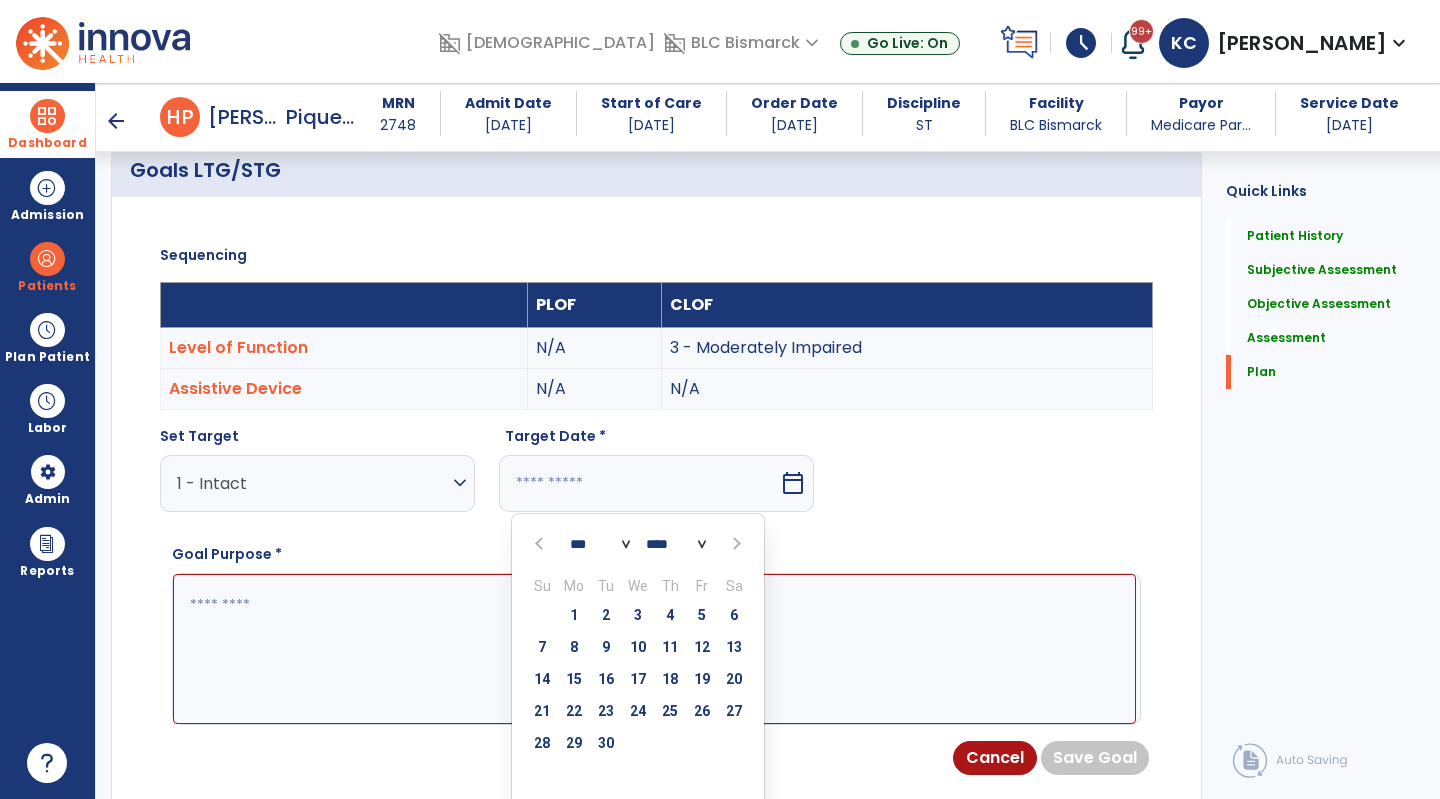 click at bounding box center (734, 543) 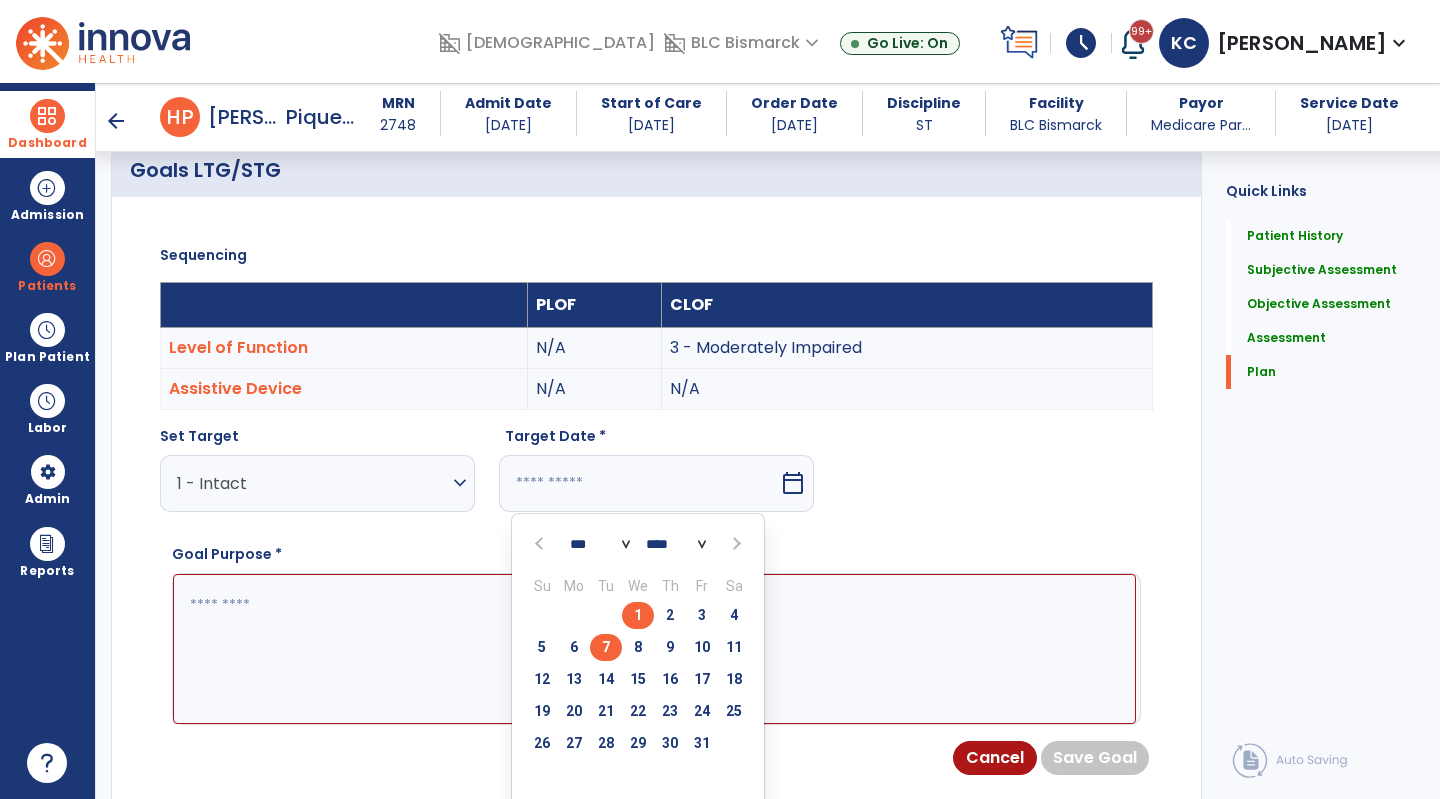 click on "7" at bounding box center [606, 647] 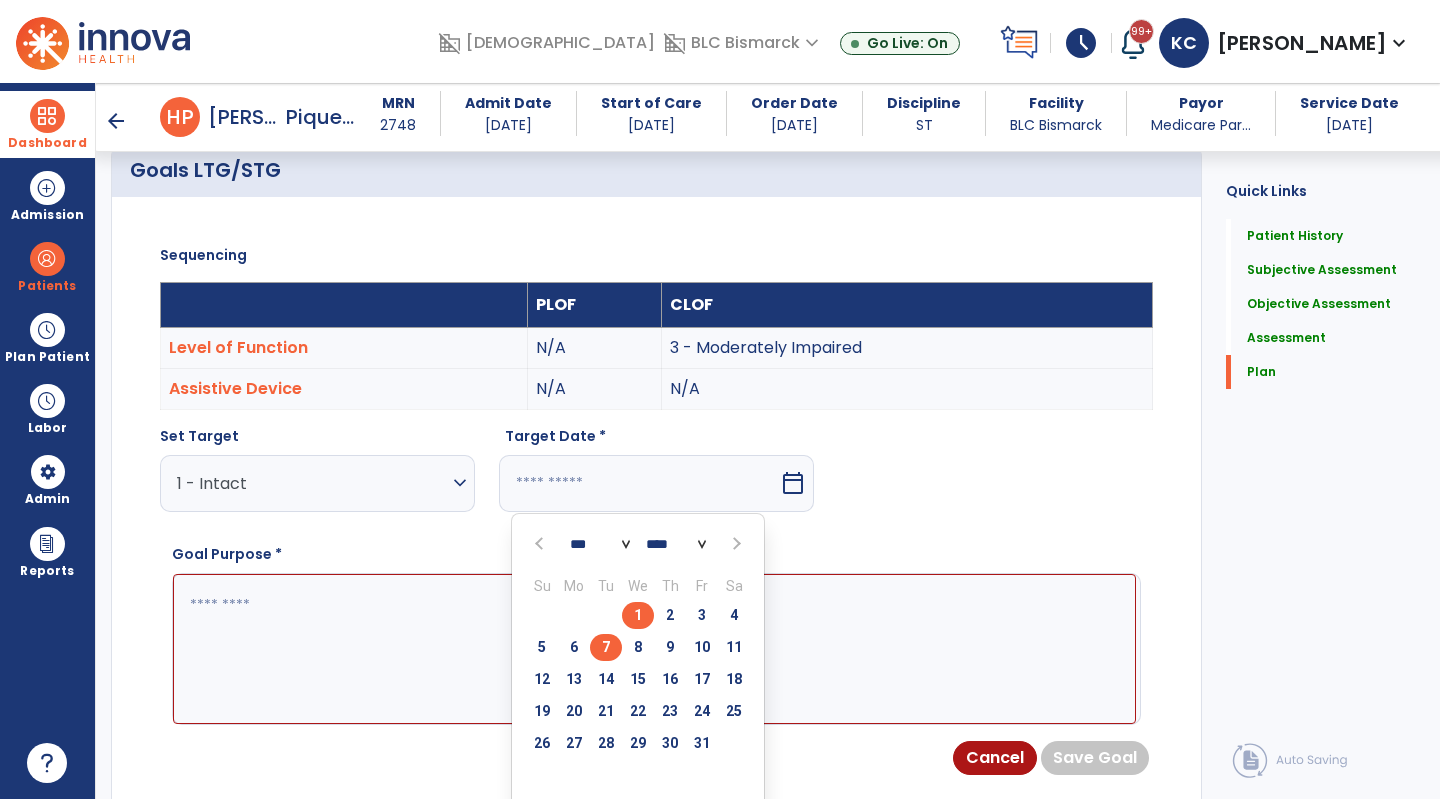 type on "*********" 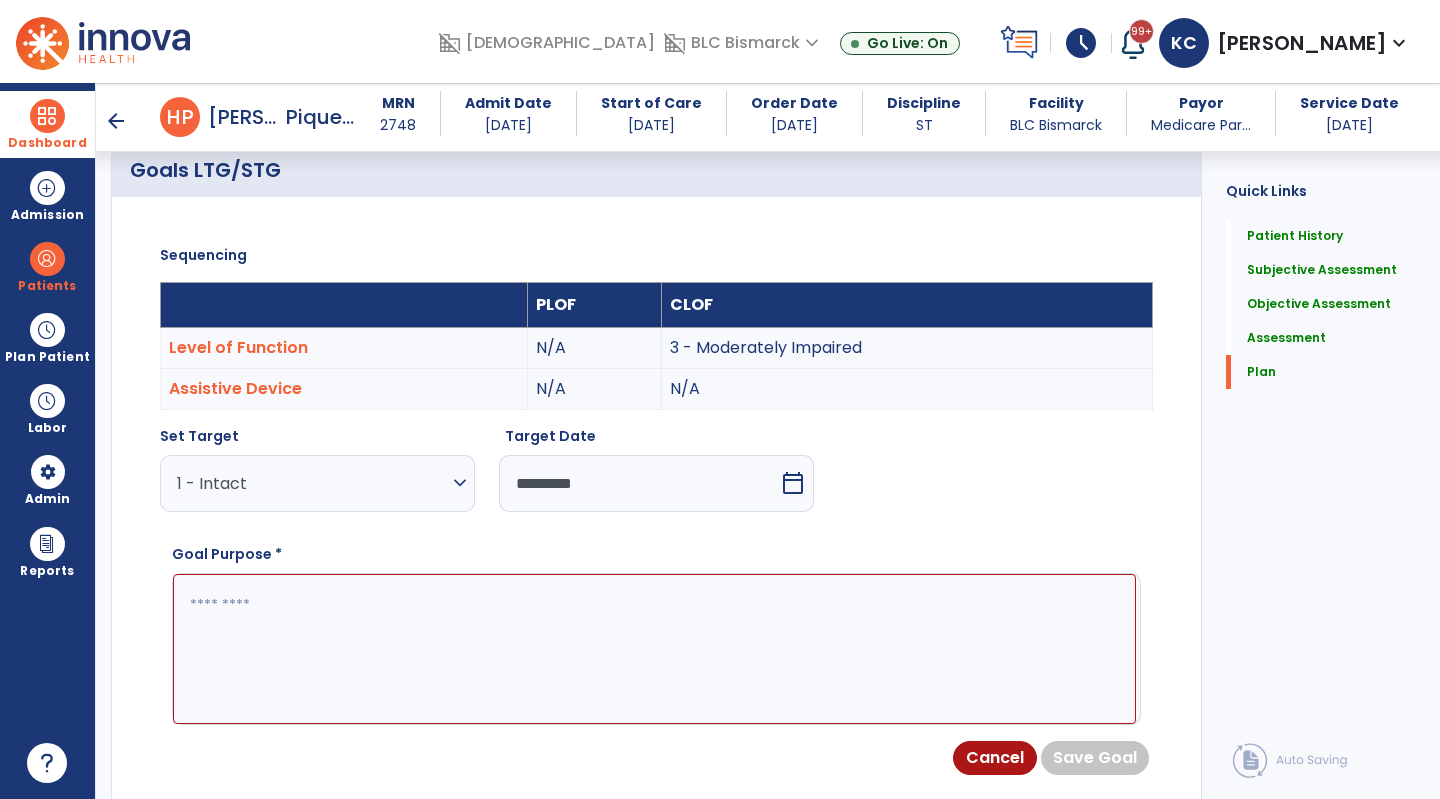 click 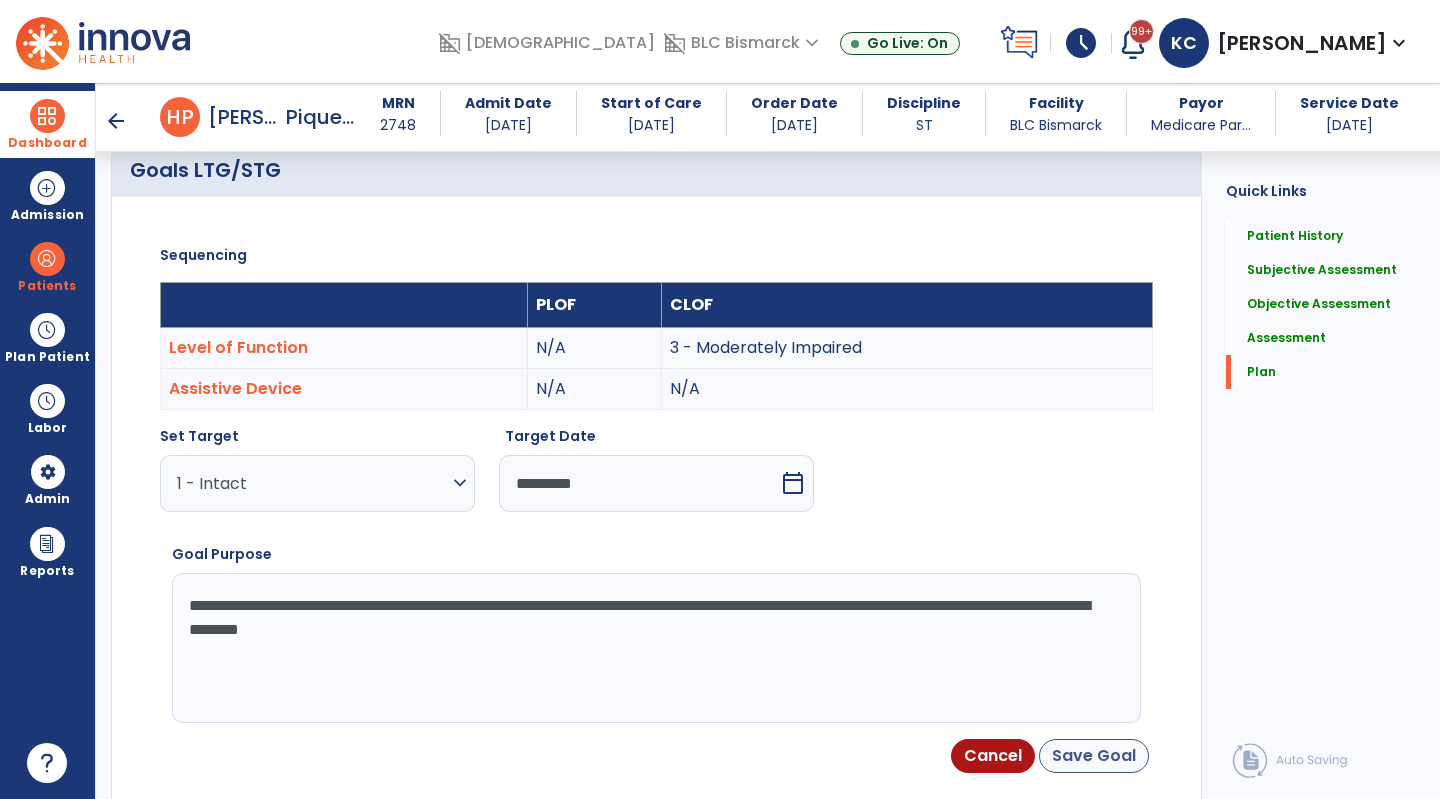 type on "**********" 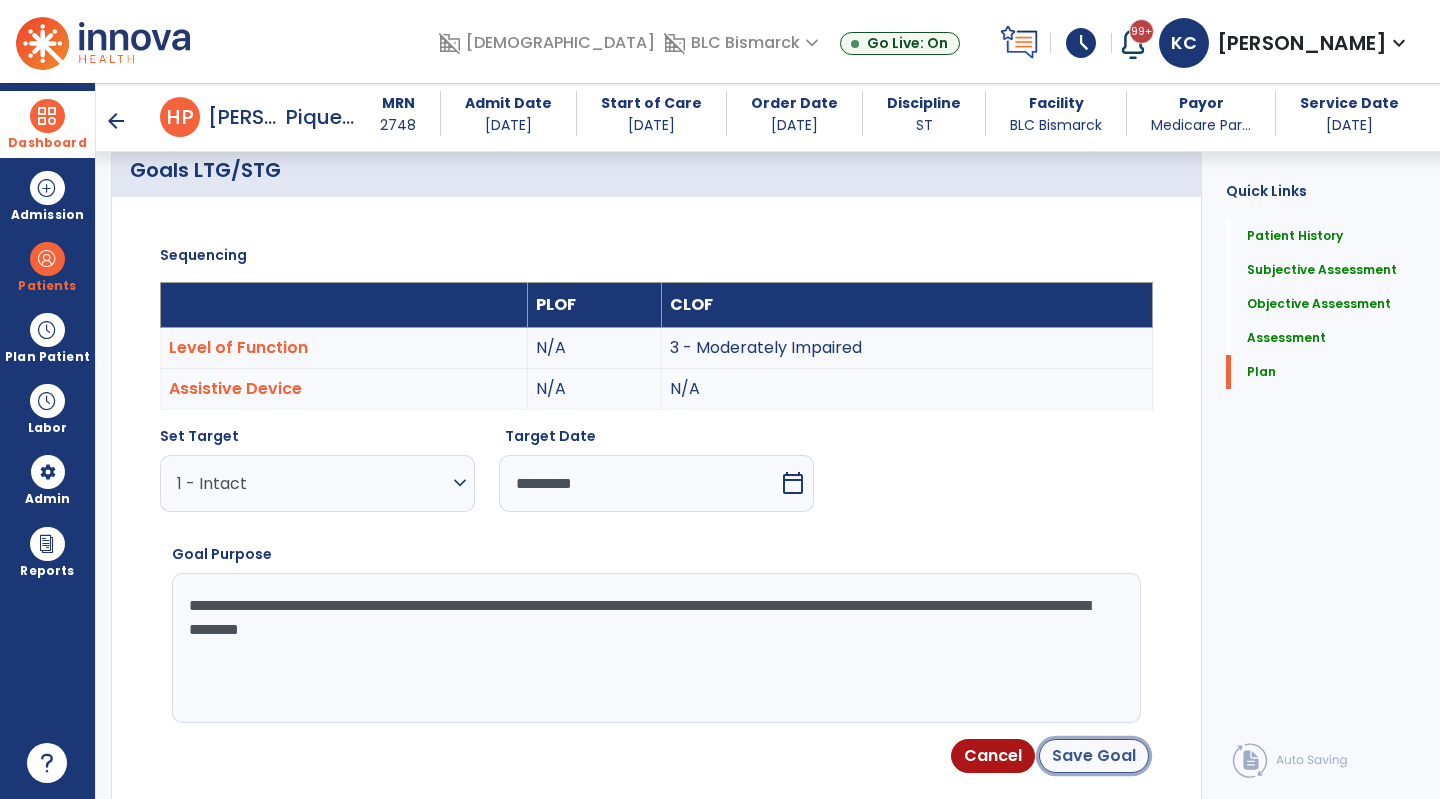 click on "Save Goal" 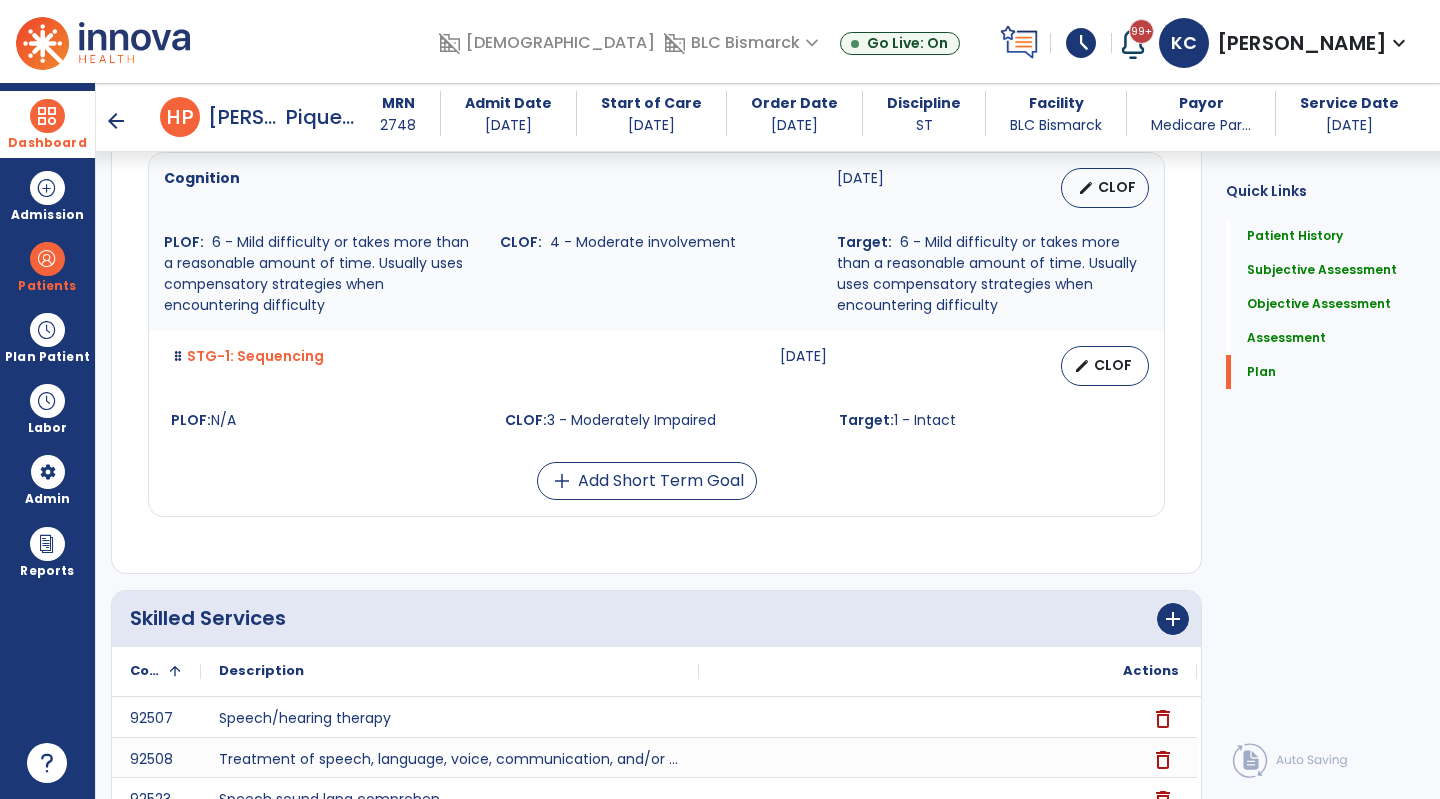 scroll, scrollTop: 8450, scrollLeft: 0, axis: vertical 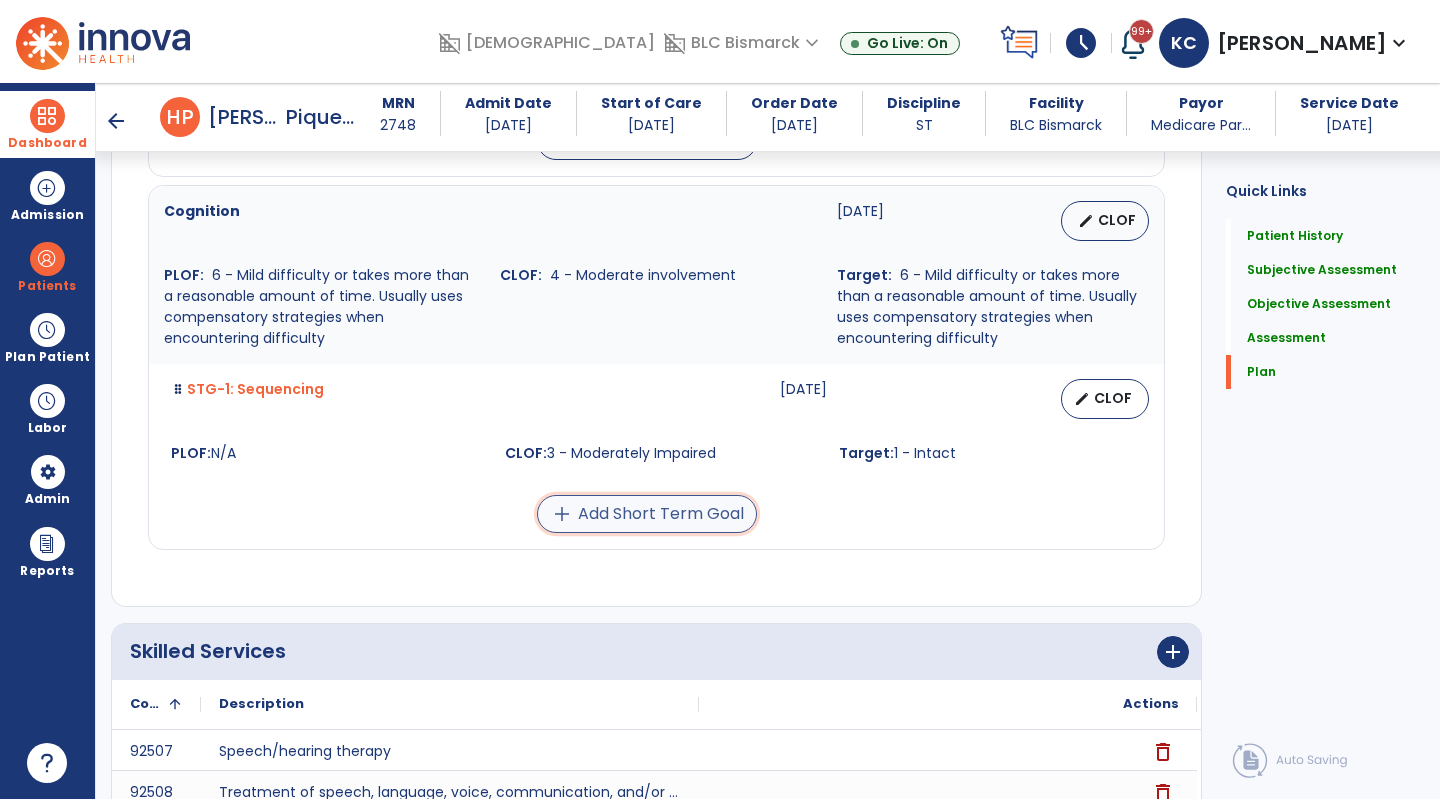 click on "add  Add Short Term Goal" at bounding box center (647, 514) 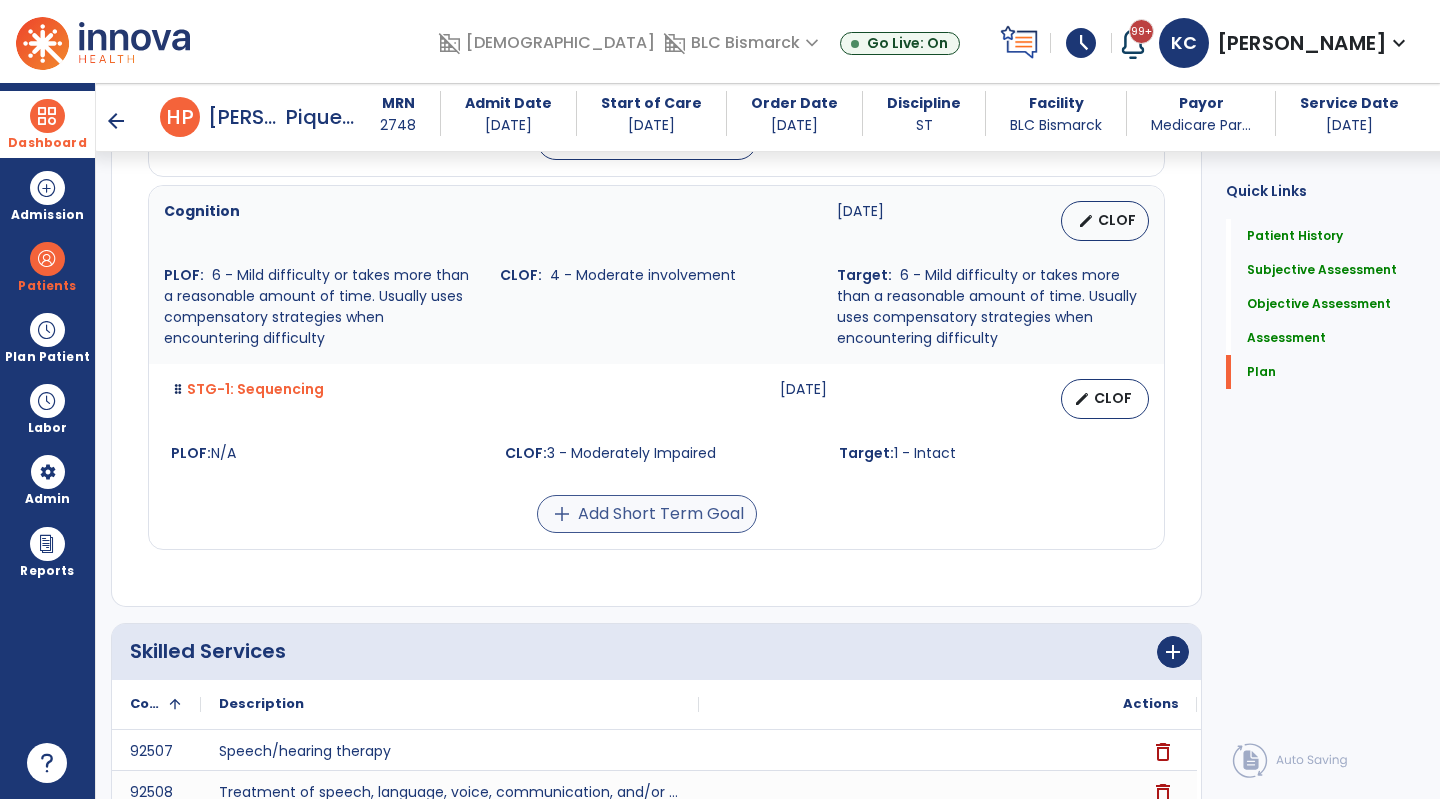 scroll, scrollTop: 6960, scrollLeft: 0, axis: vertical 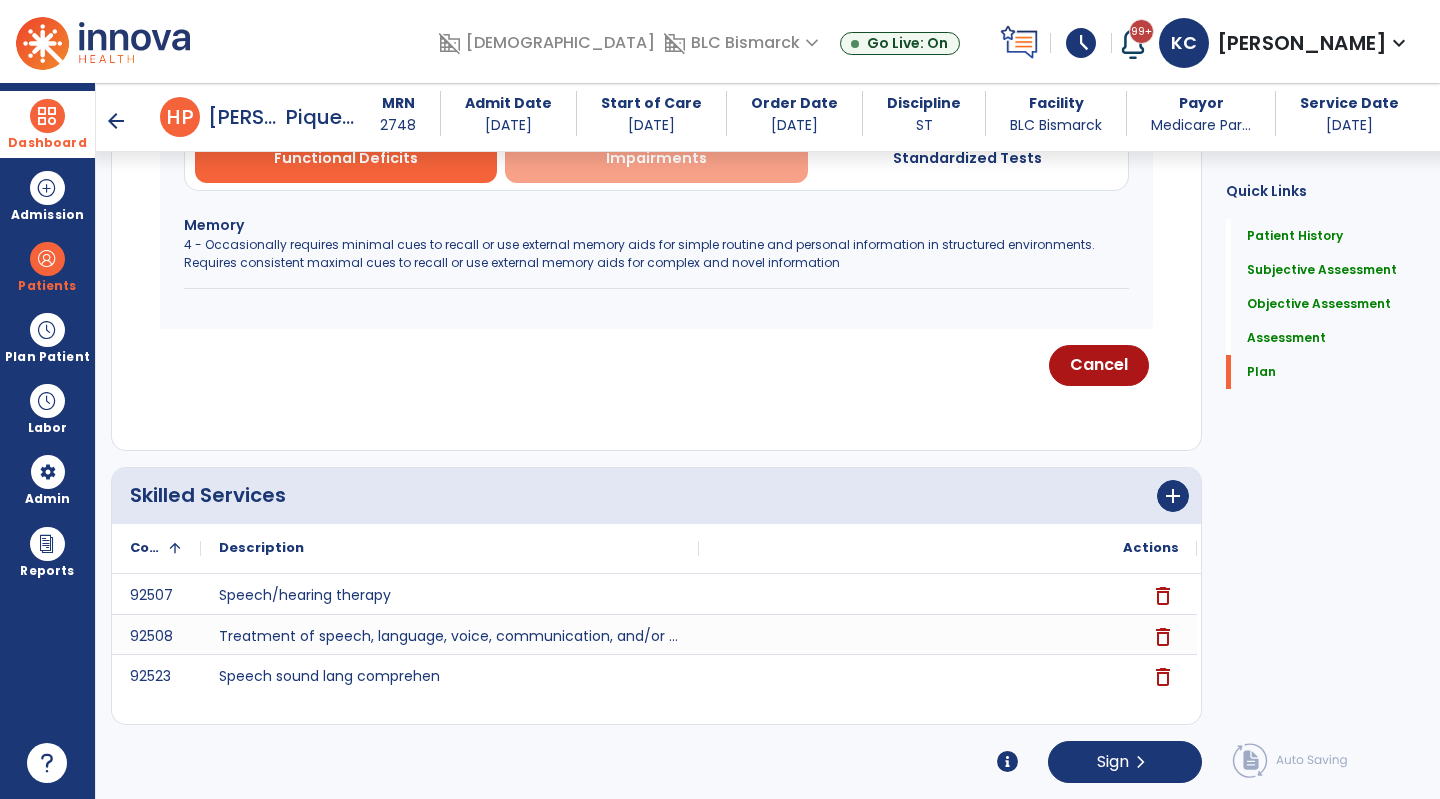click on "Impairments" at bounding box center [656, 158] 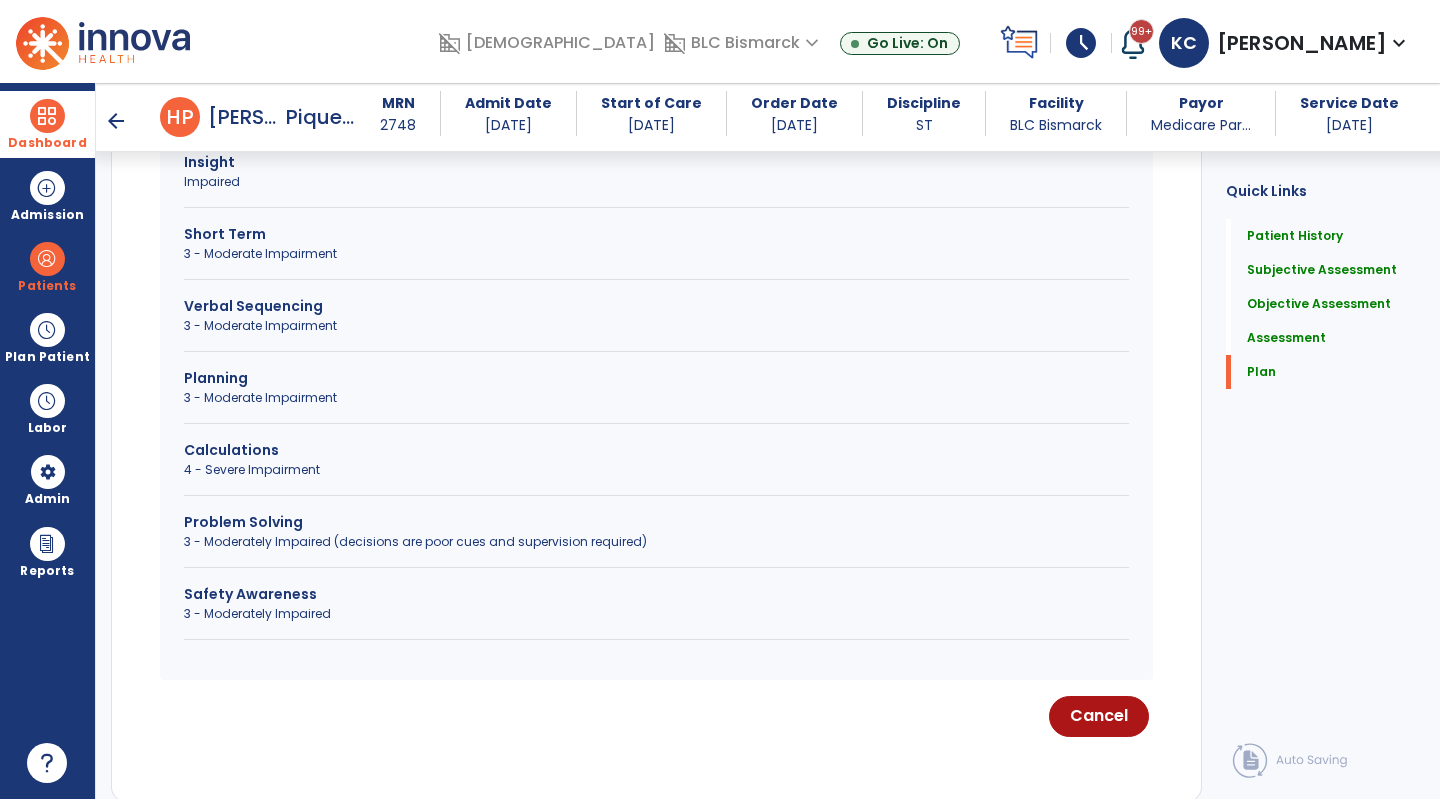 scroll, scrollTop: 7605, scrollLeft: 0, axis: vertical 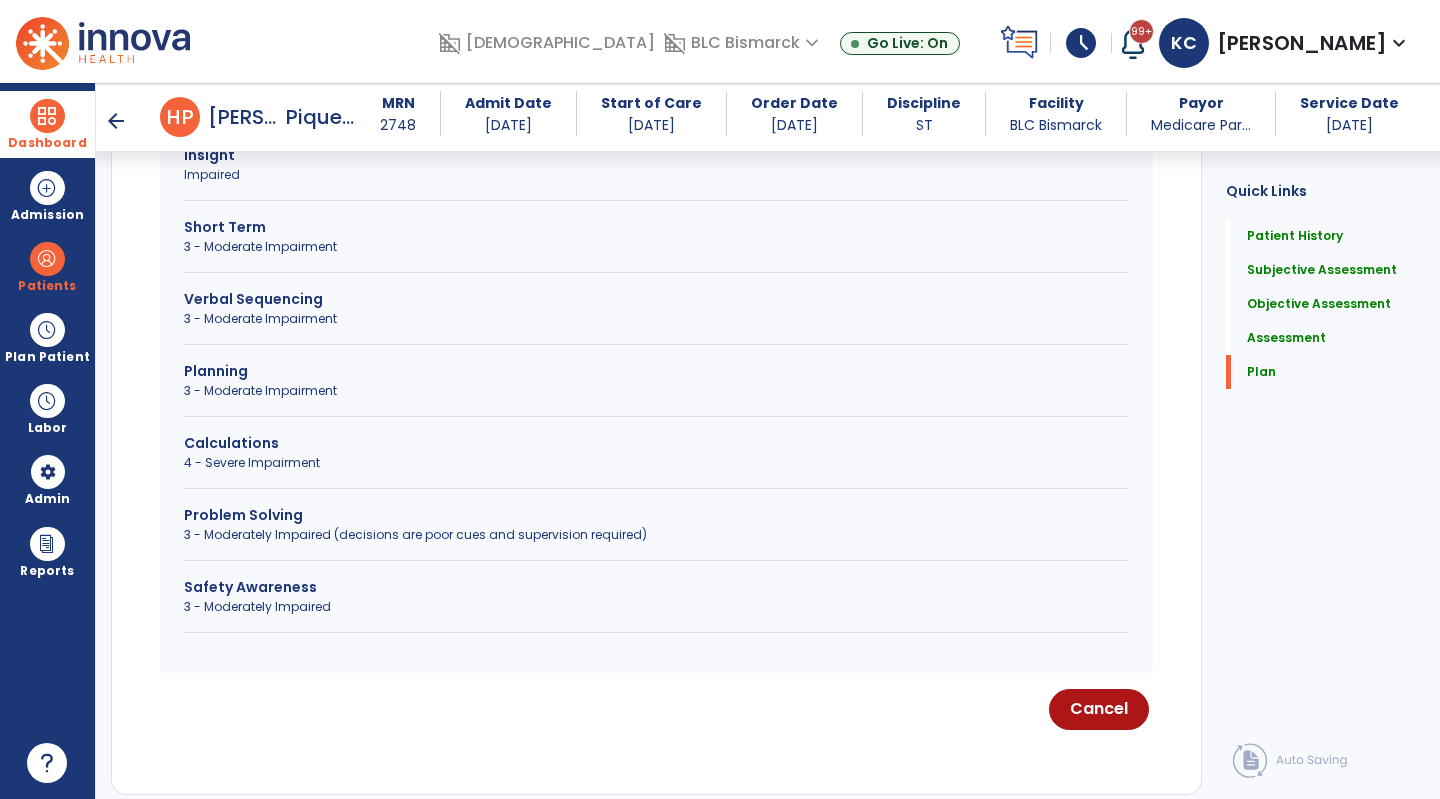 click on "Problem Solving" 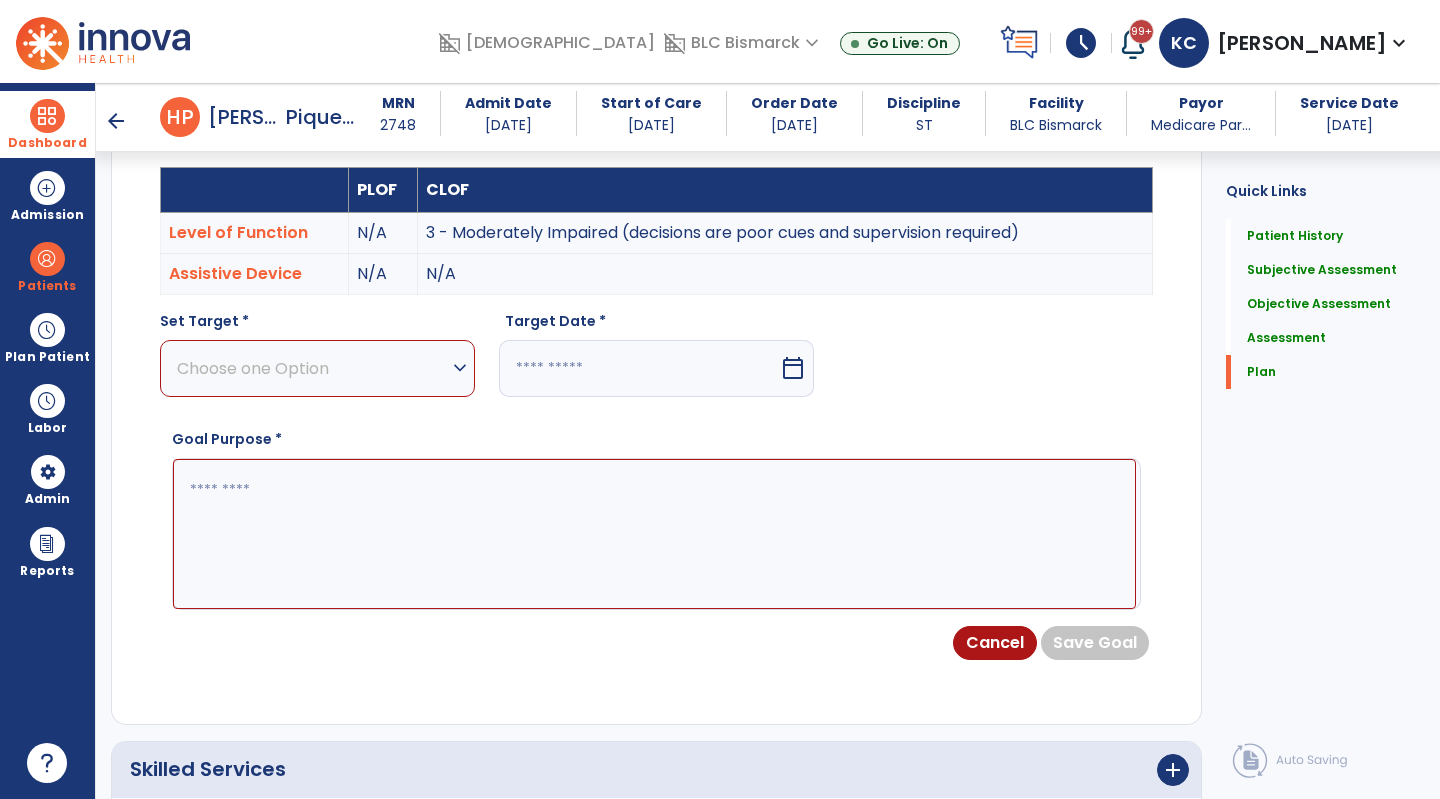 scroll, scrollTop: 6885, scrollLeft: 0, axis: vertical 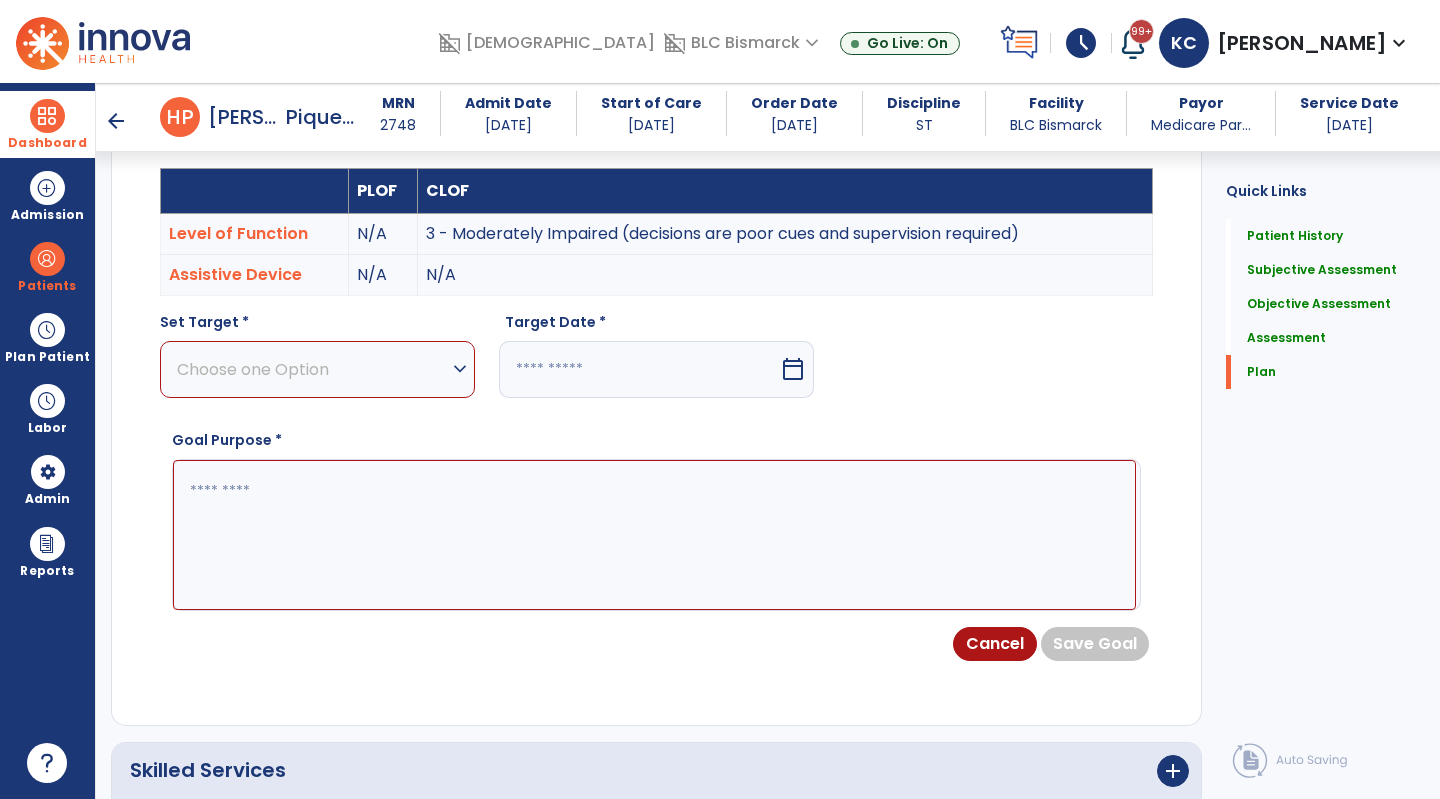 click on "Choose one Option" at bounding box center [312, 369] 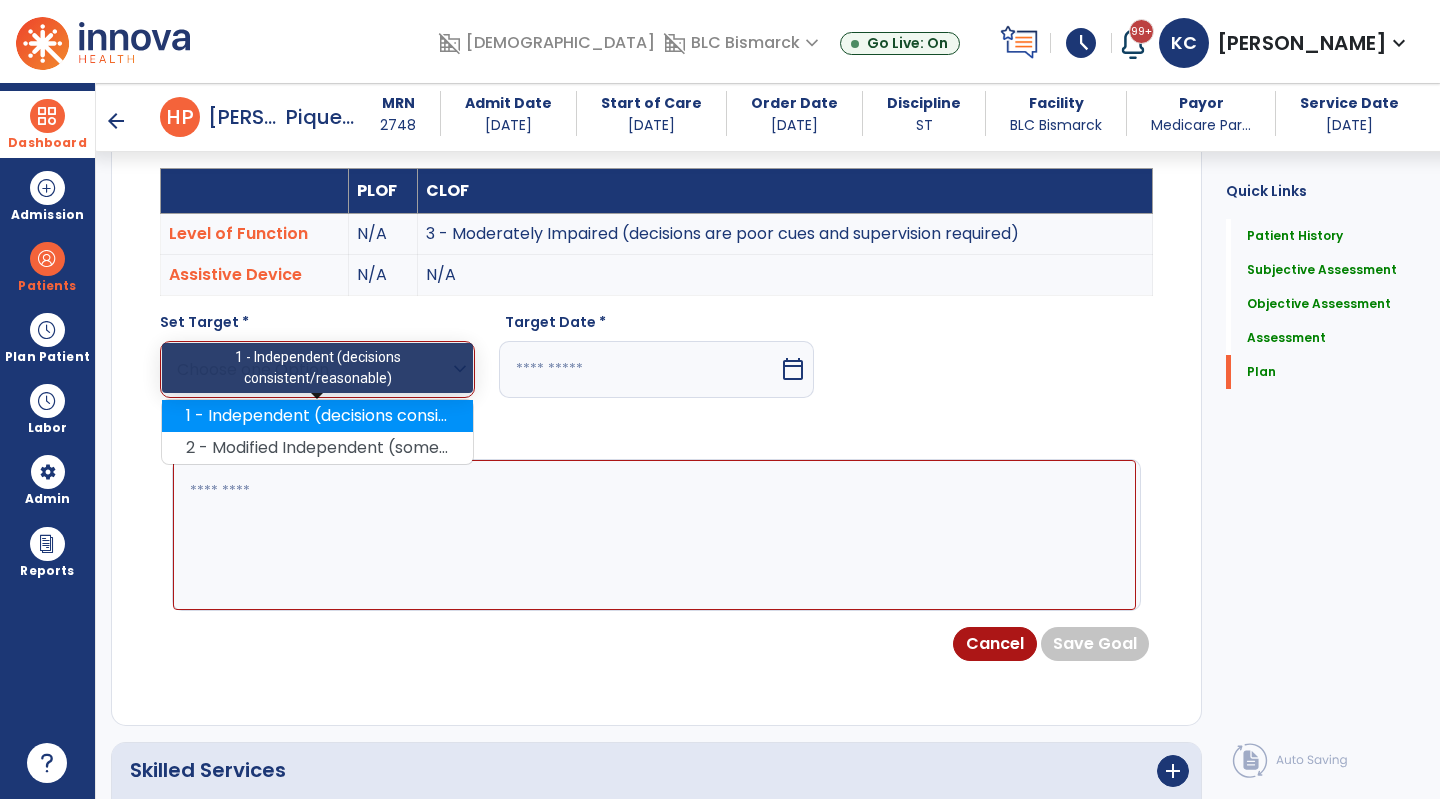 click on "1 - Independent (decisions consistent/reasonable)" 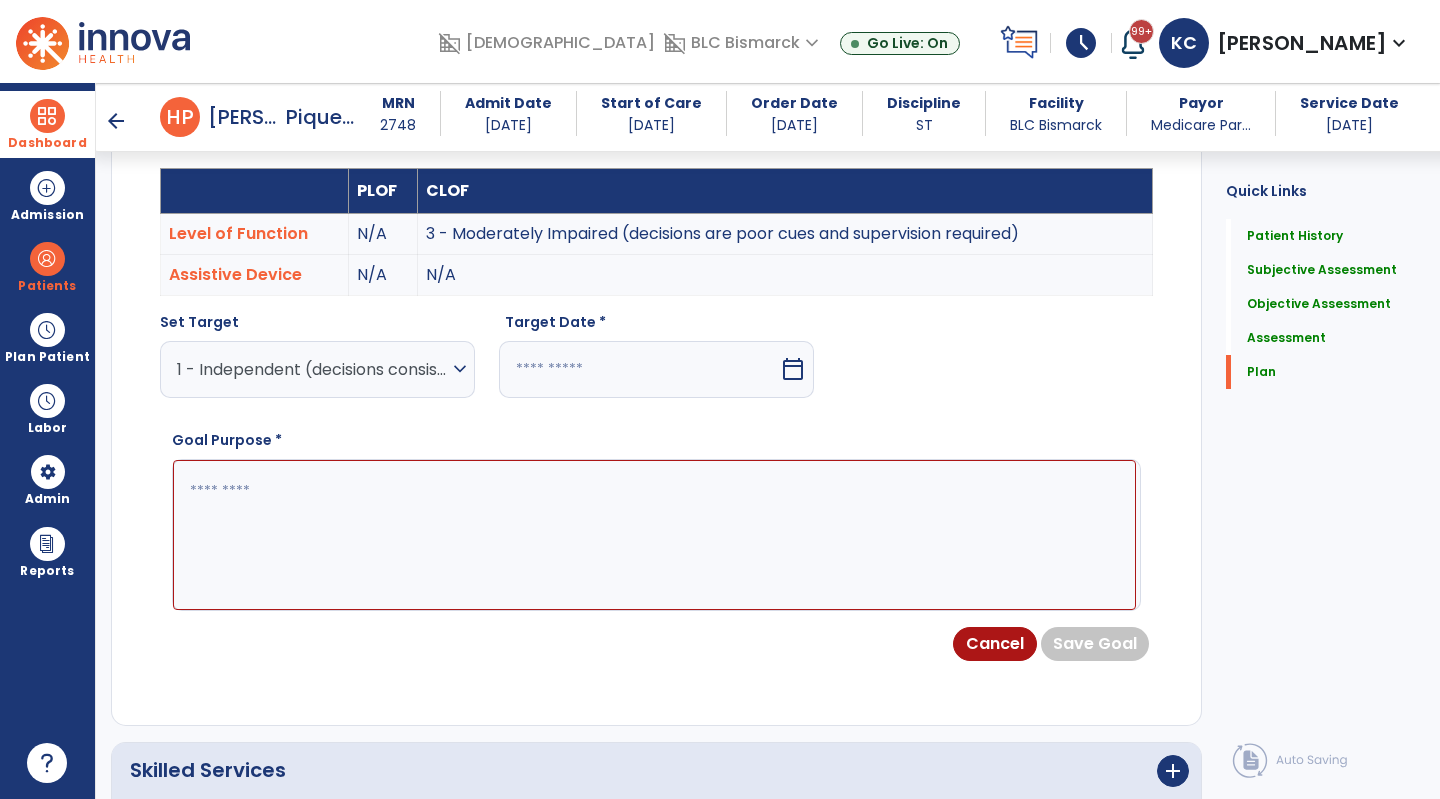 click at bounding box center [639, 369] 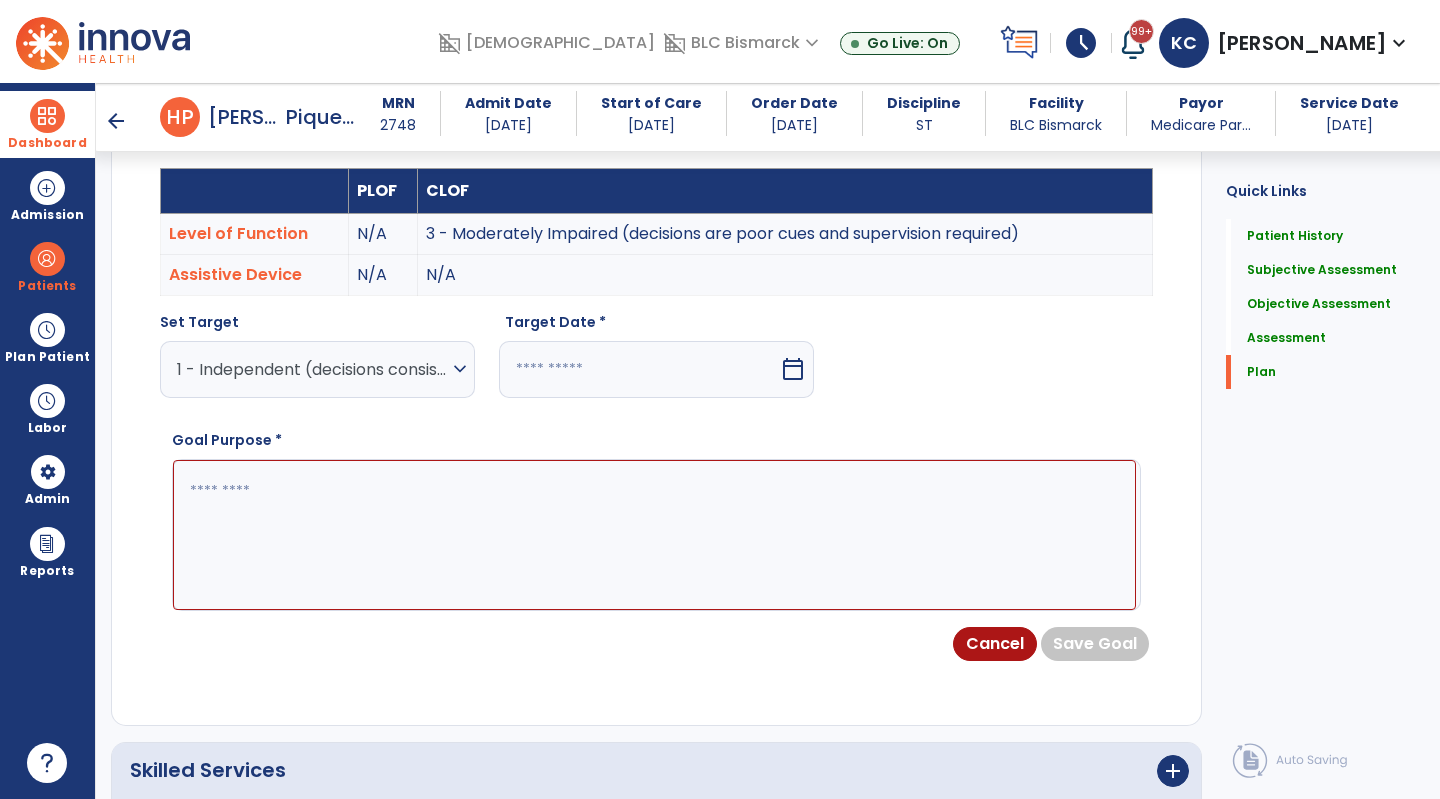 select on "*" 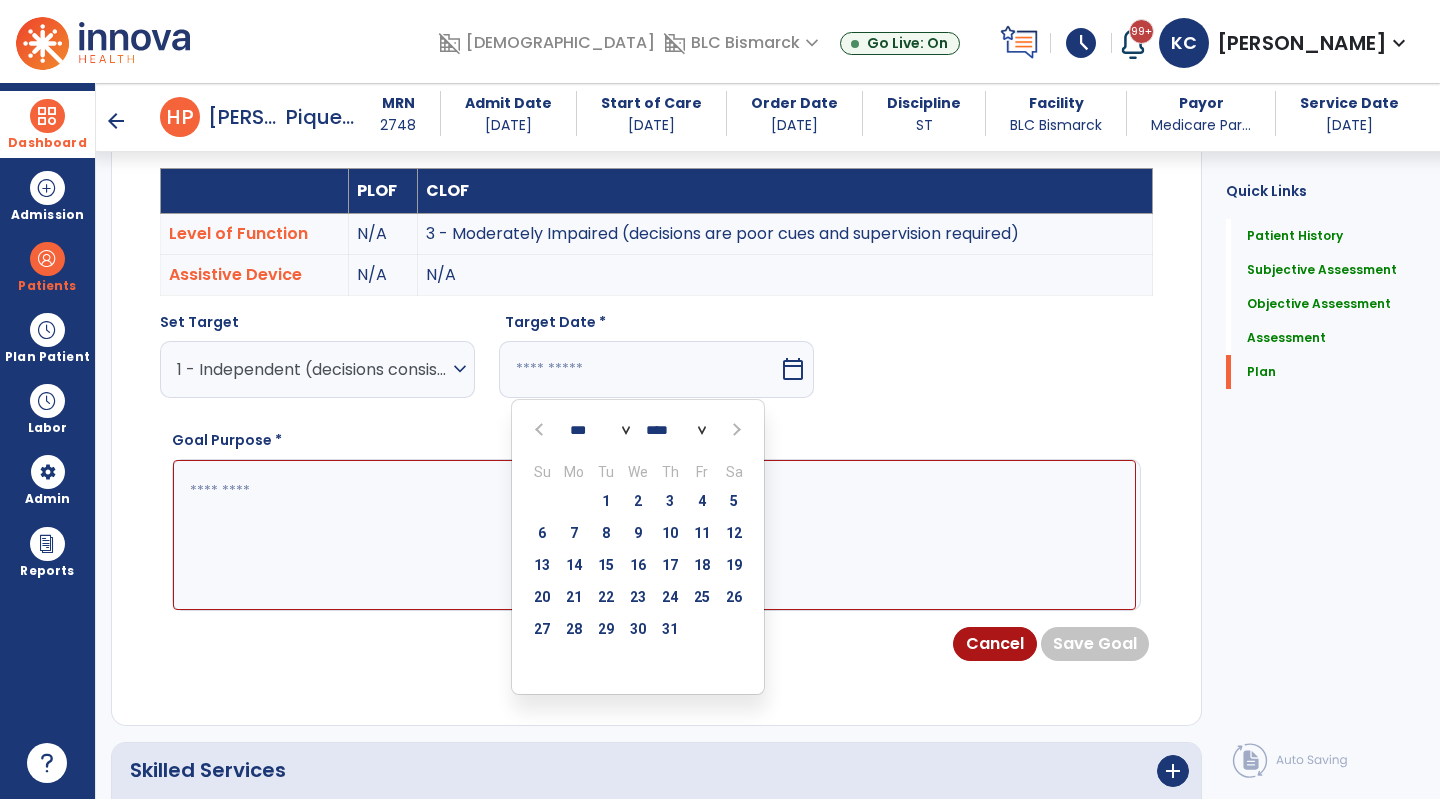 click at bounding box center (734, 429) 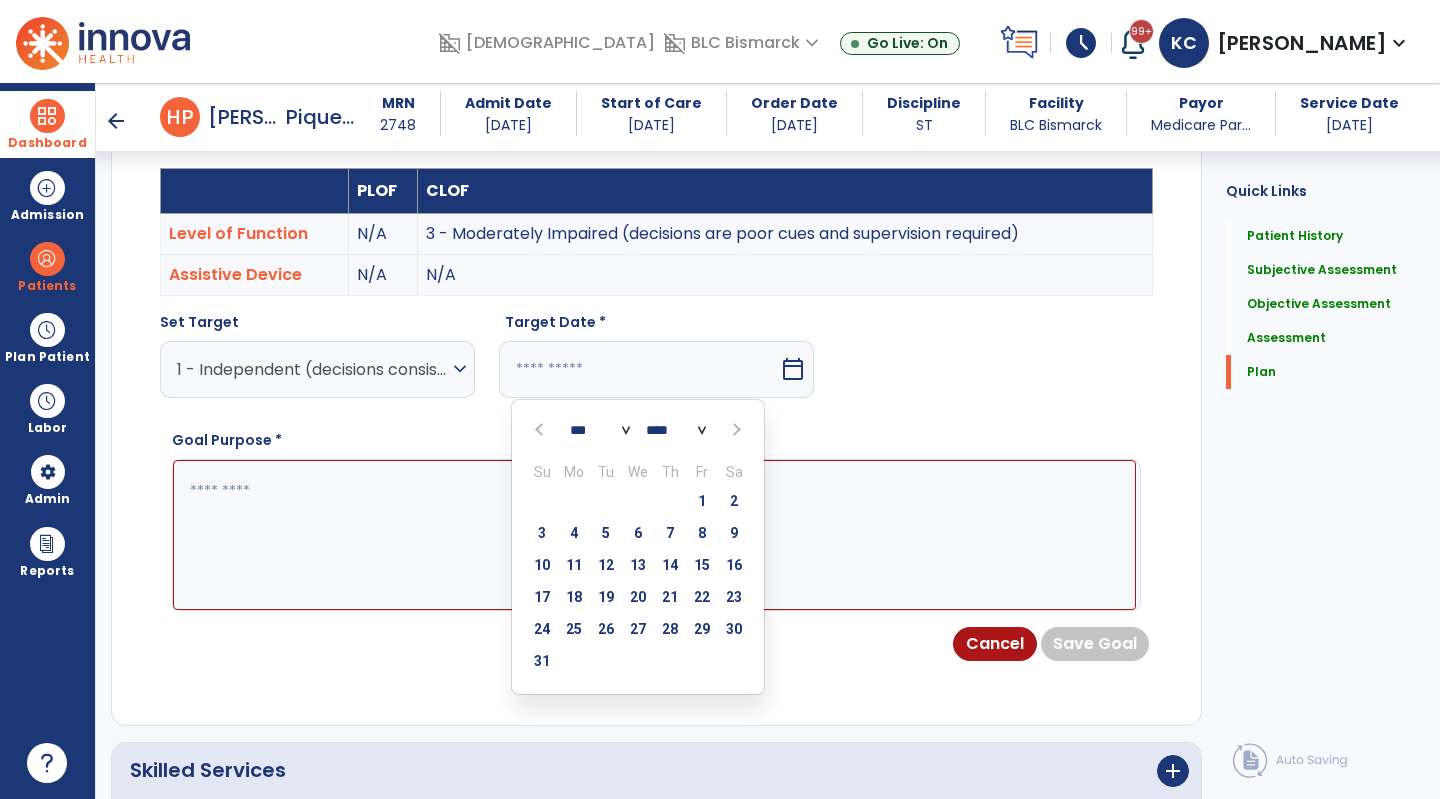 click at bounding box center (734, 429) 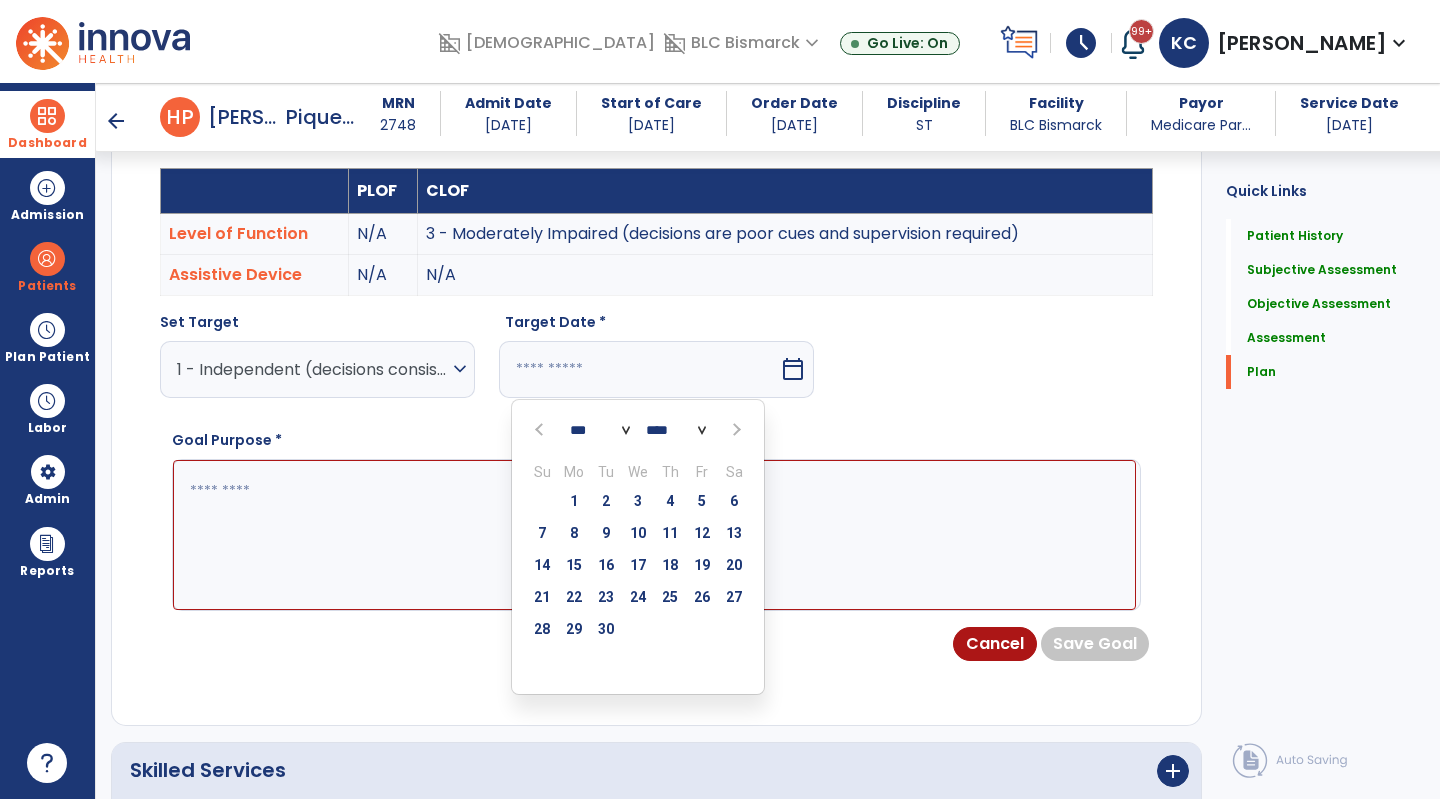 click at bounding box center (734, 429) 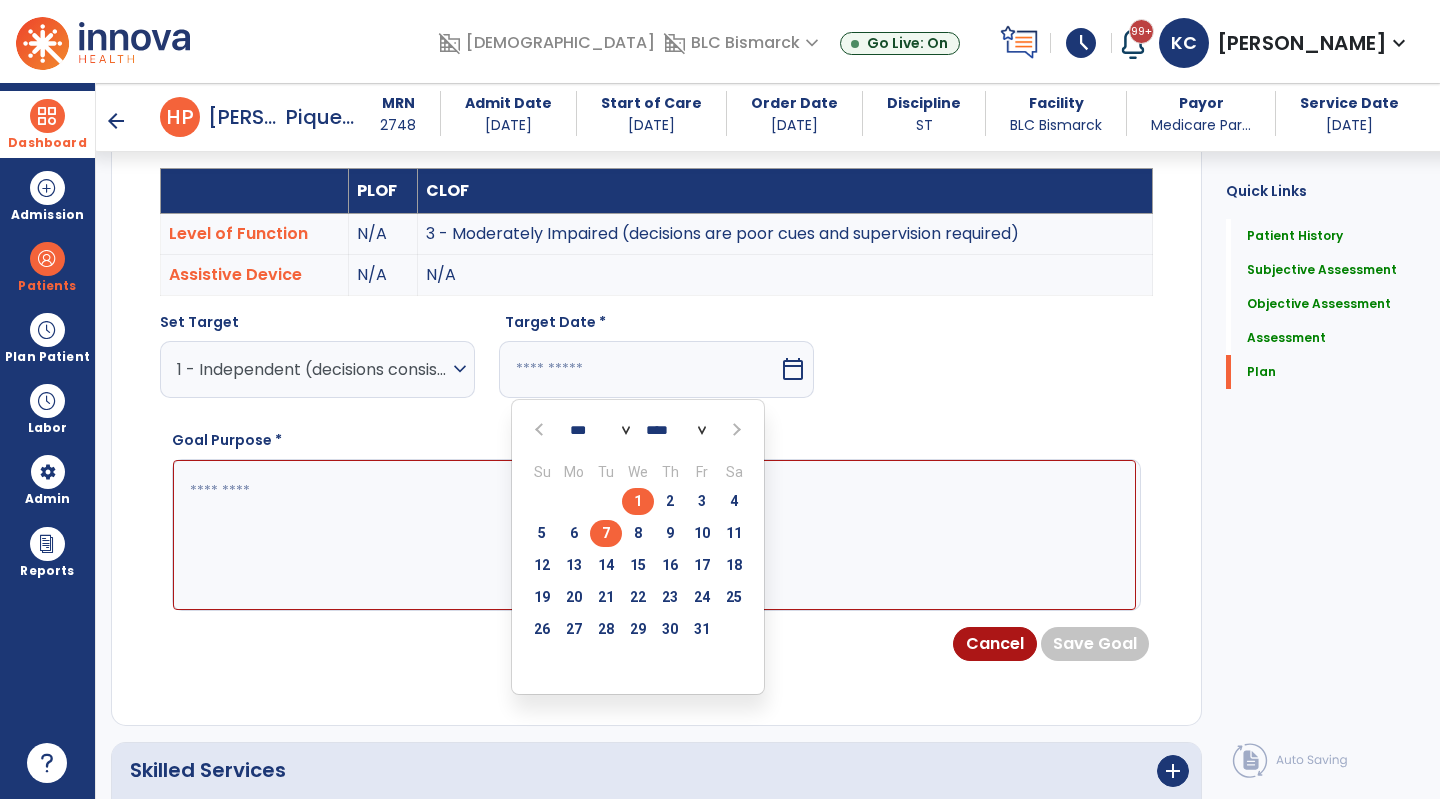 click on "7" at bounding box center [606, 533] 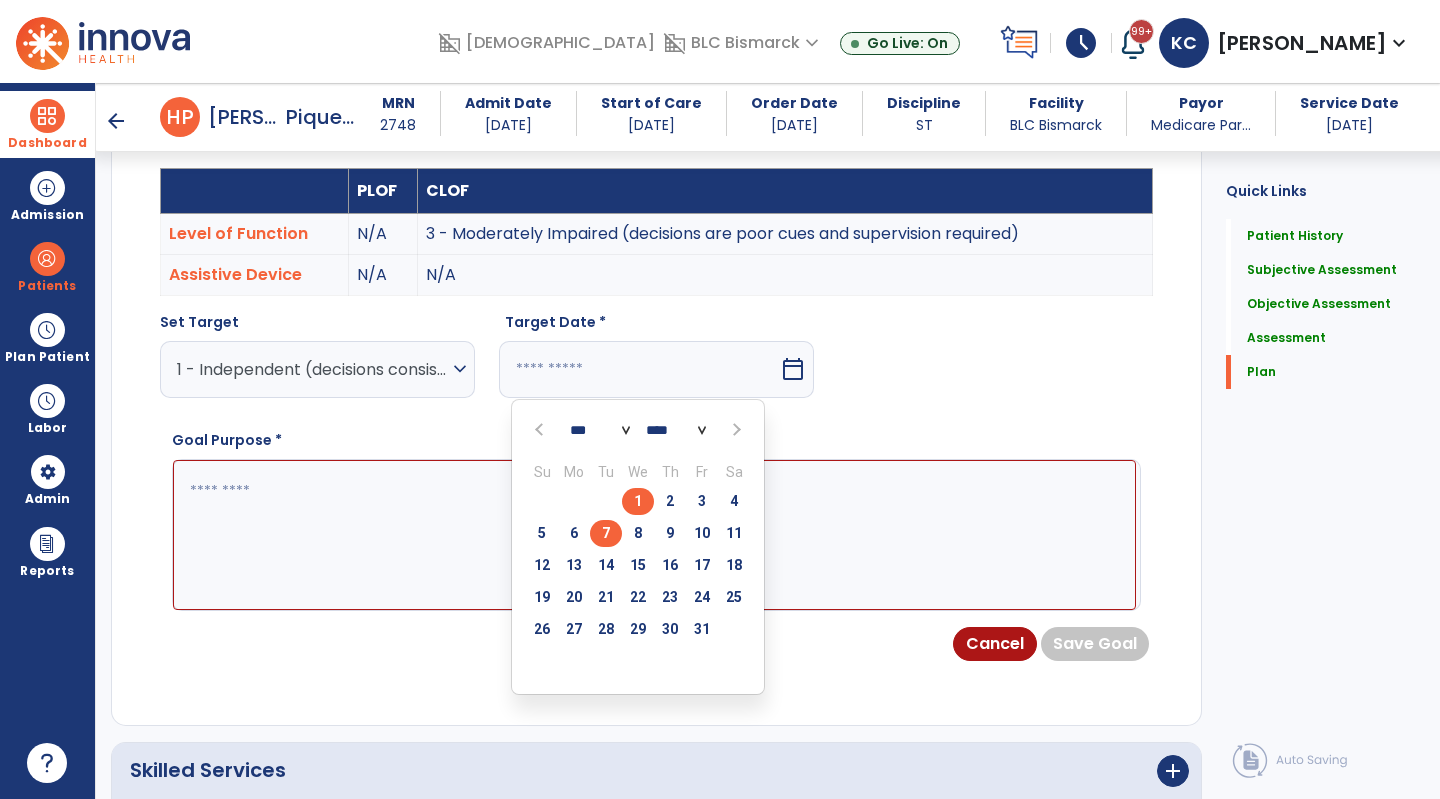 type on "*********" 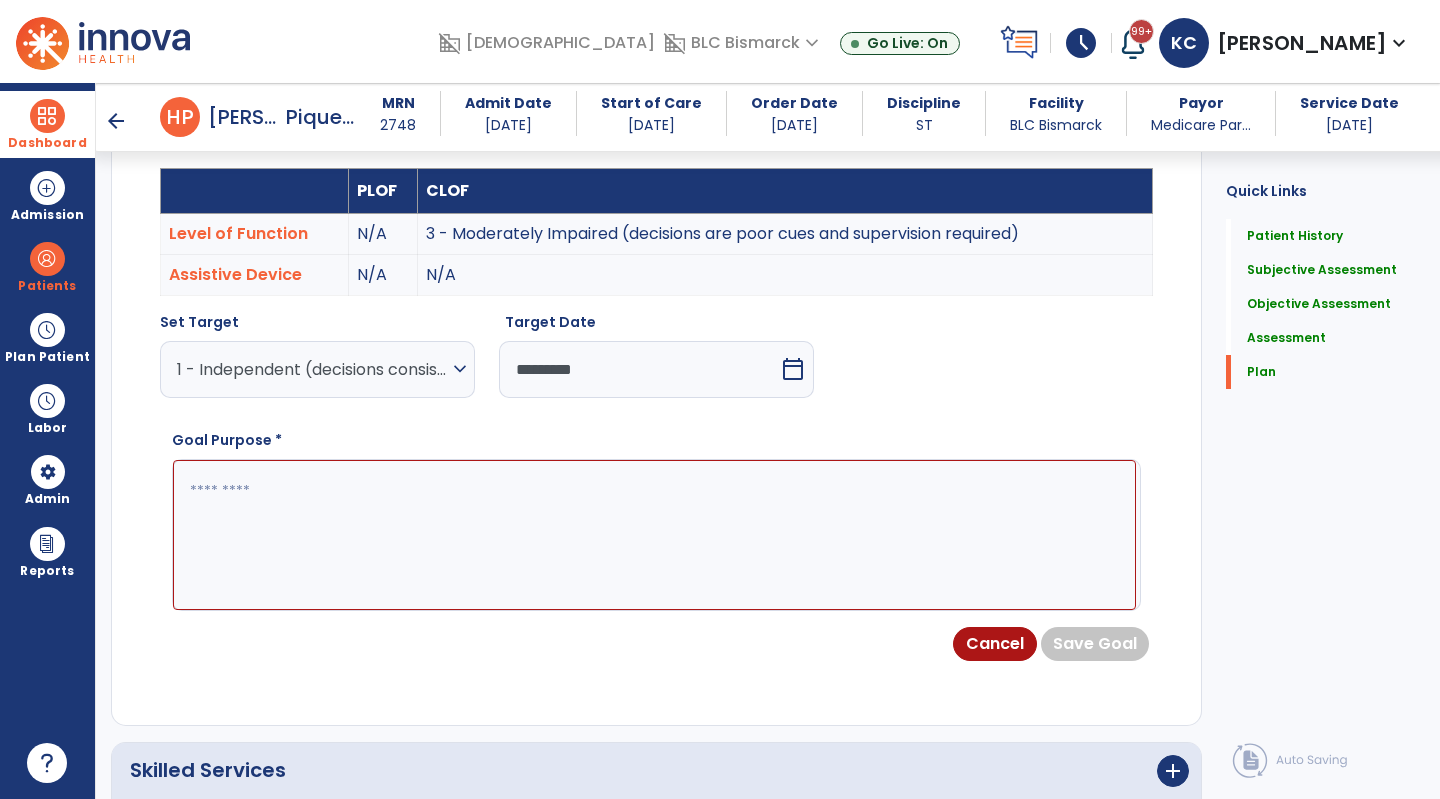 click 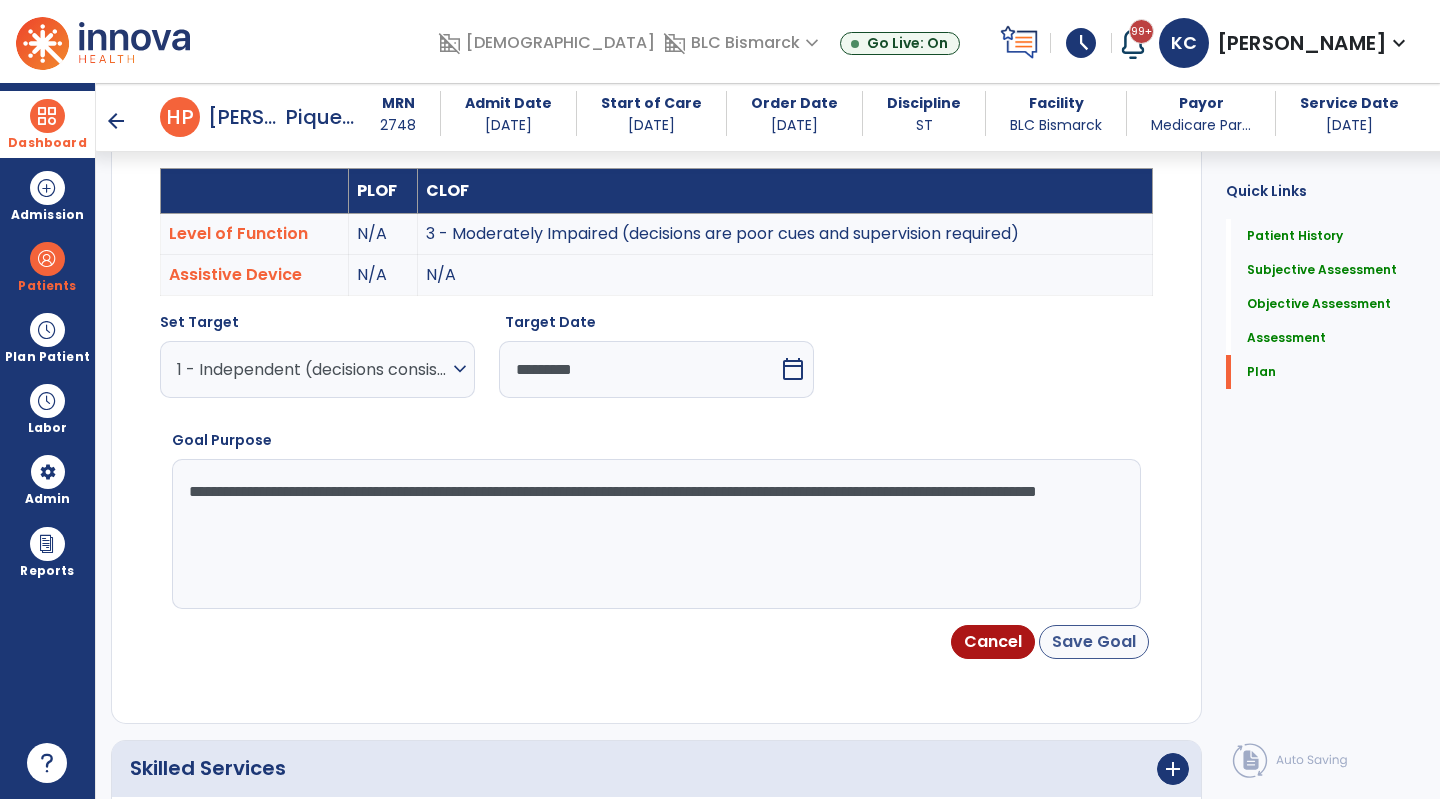type on "**********" 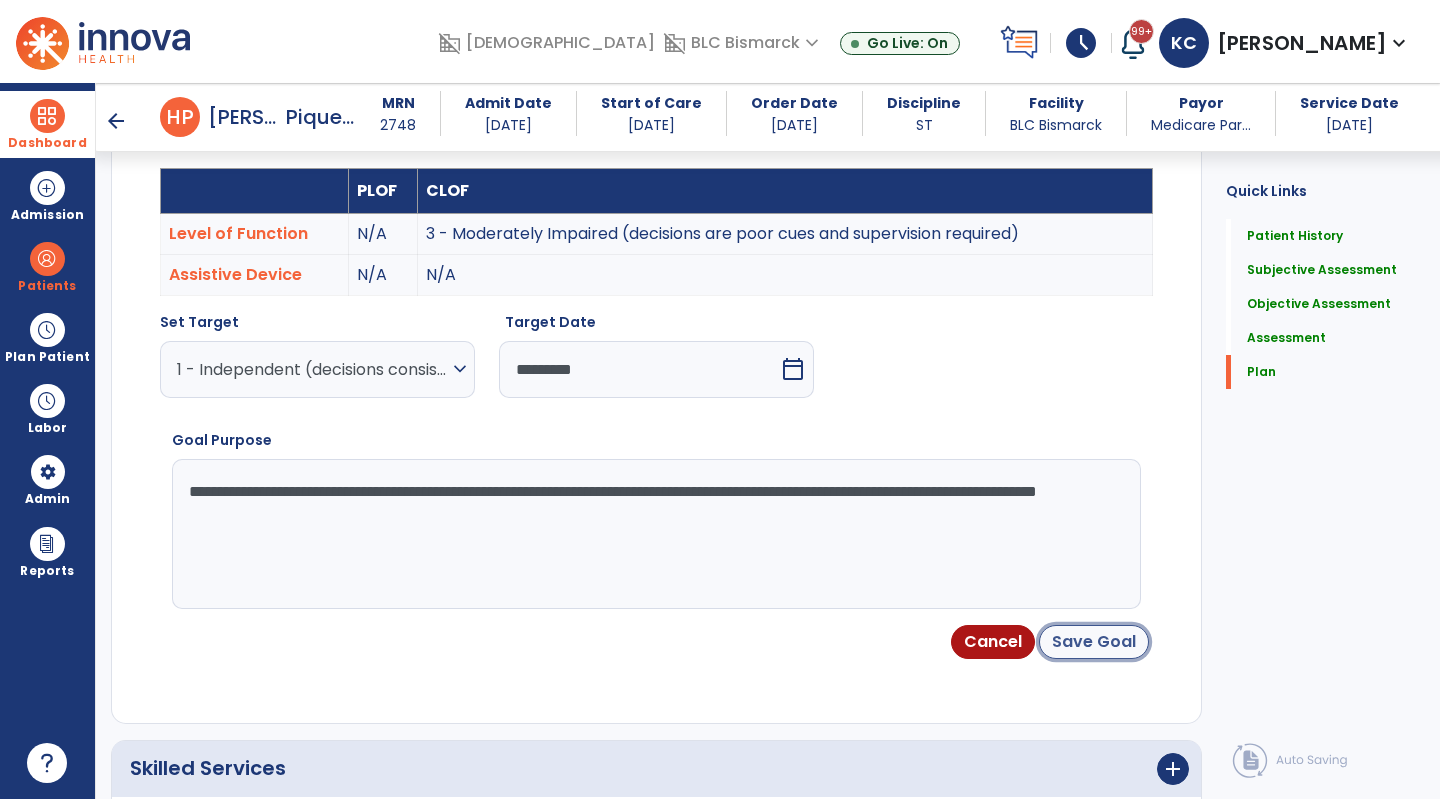 click on "Save Goal" 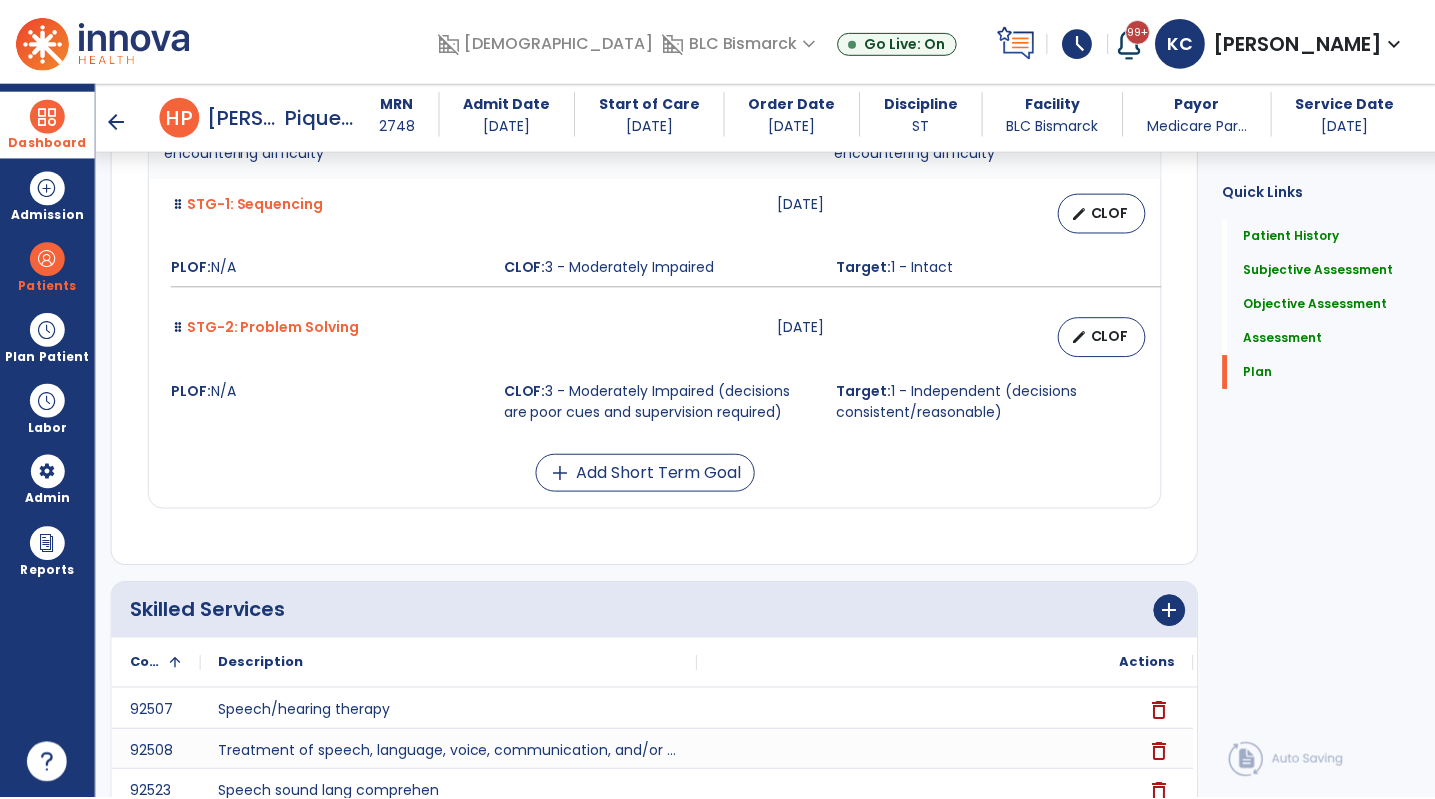 scroll, scrollTop: 8752, scrollLeft: 0, axis: vertical 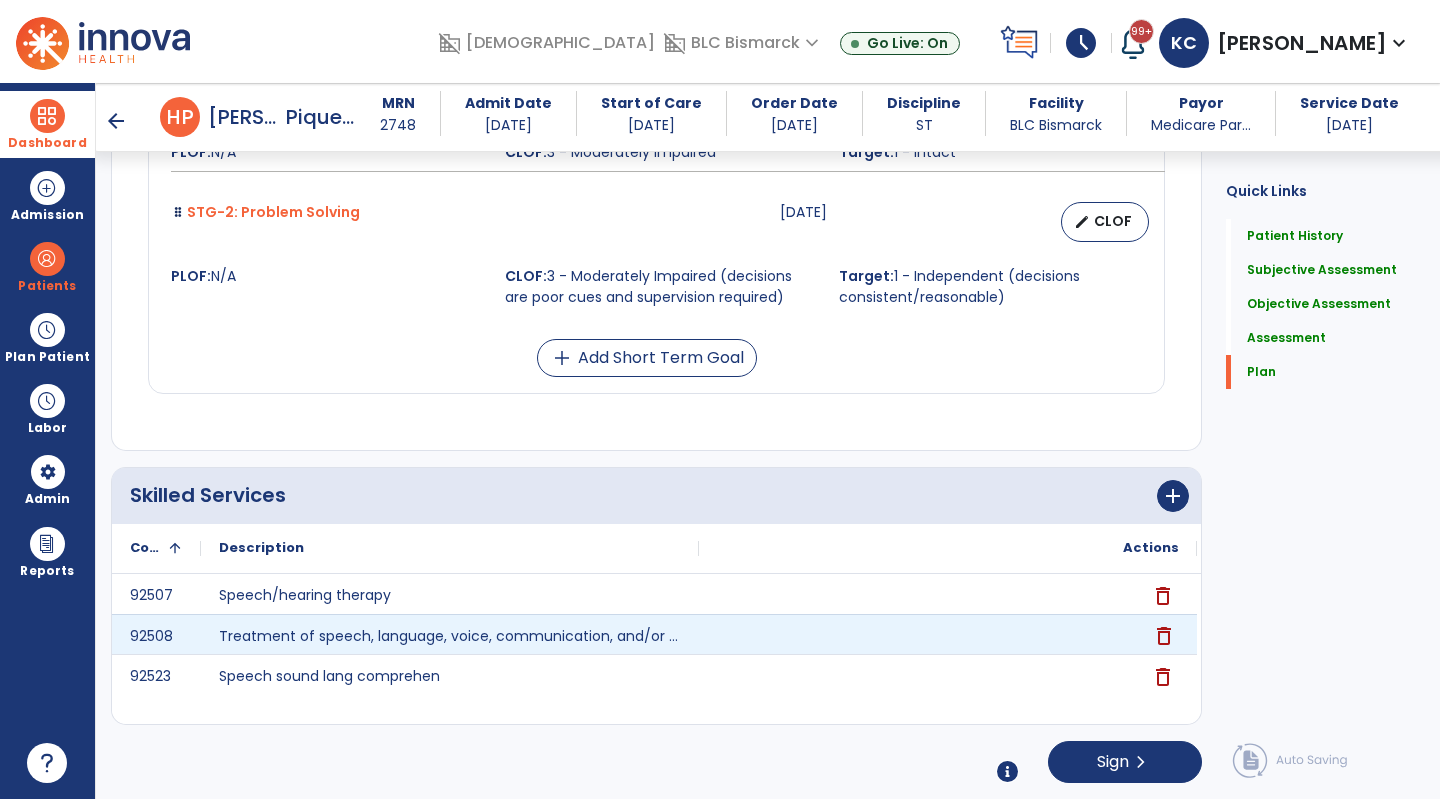 click on "delete" 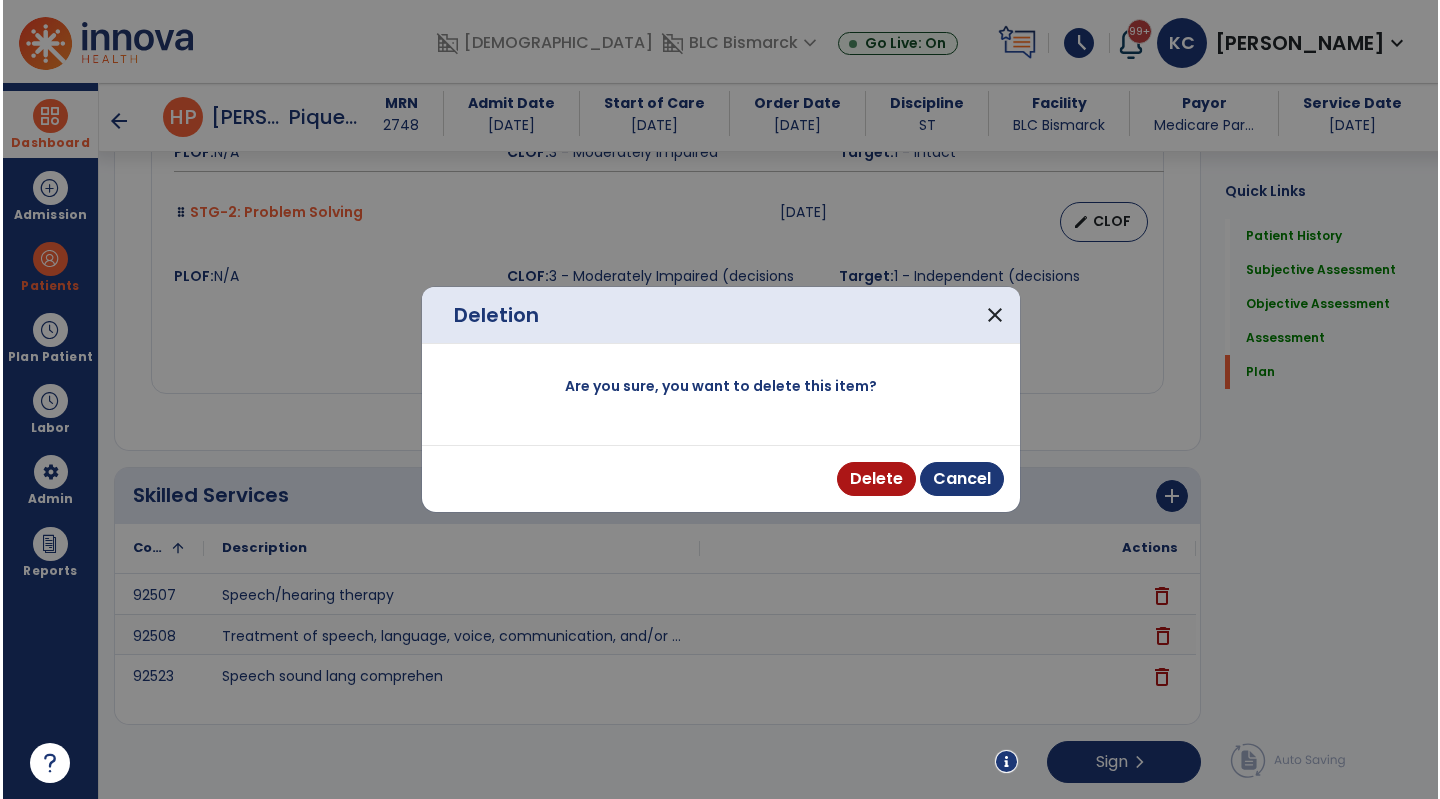 scroll, scrollTop: 8752, scrollLeft: 0, axis: vertical 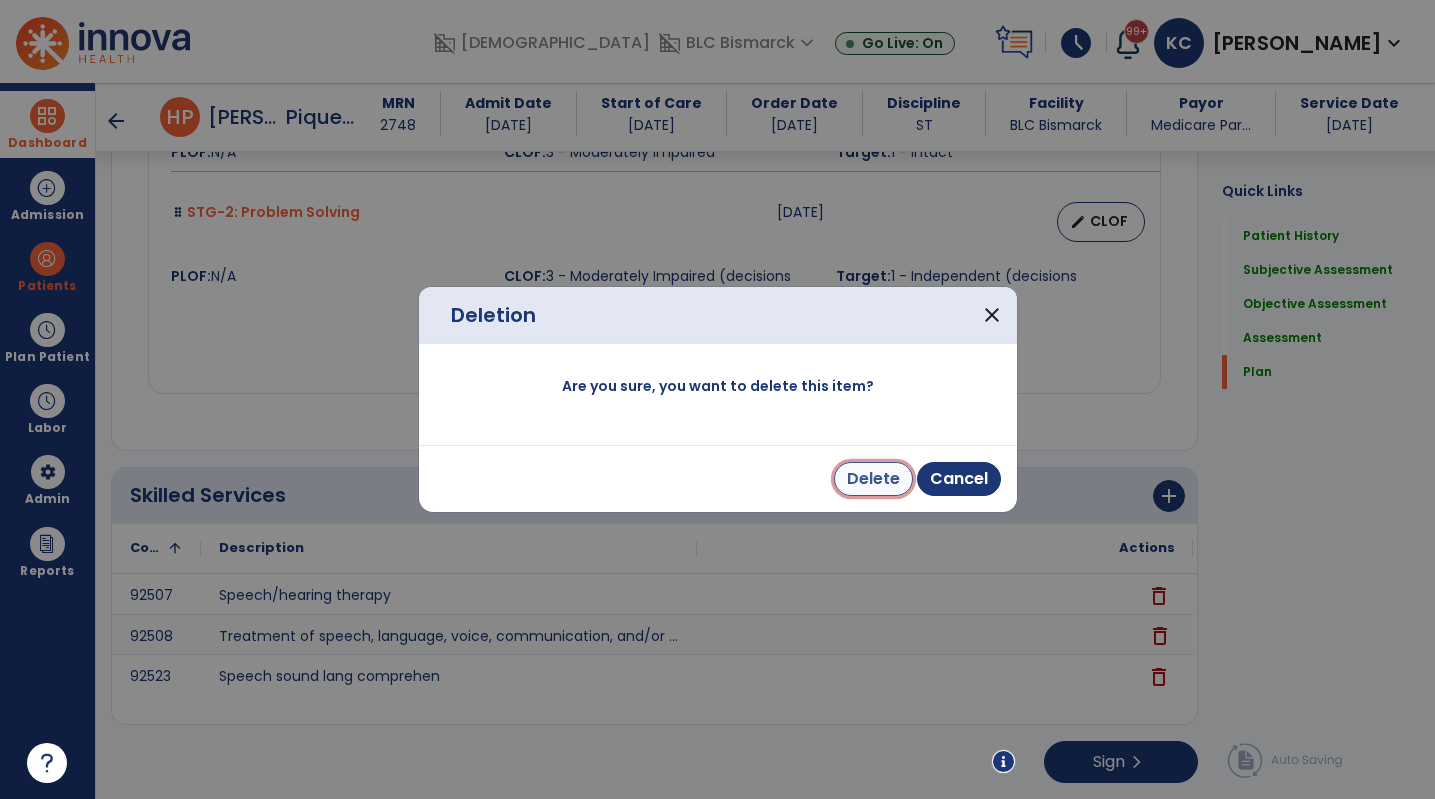 click on "Delete" at bounding box center [873, 479] 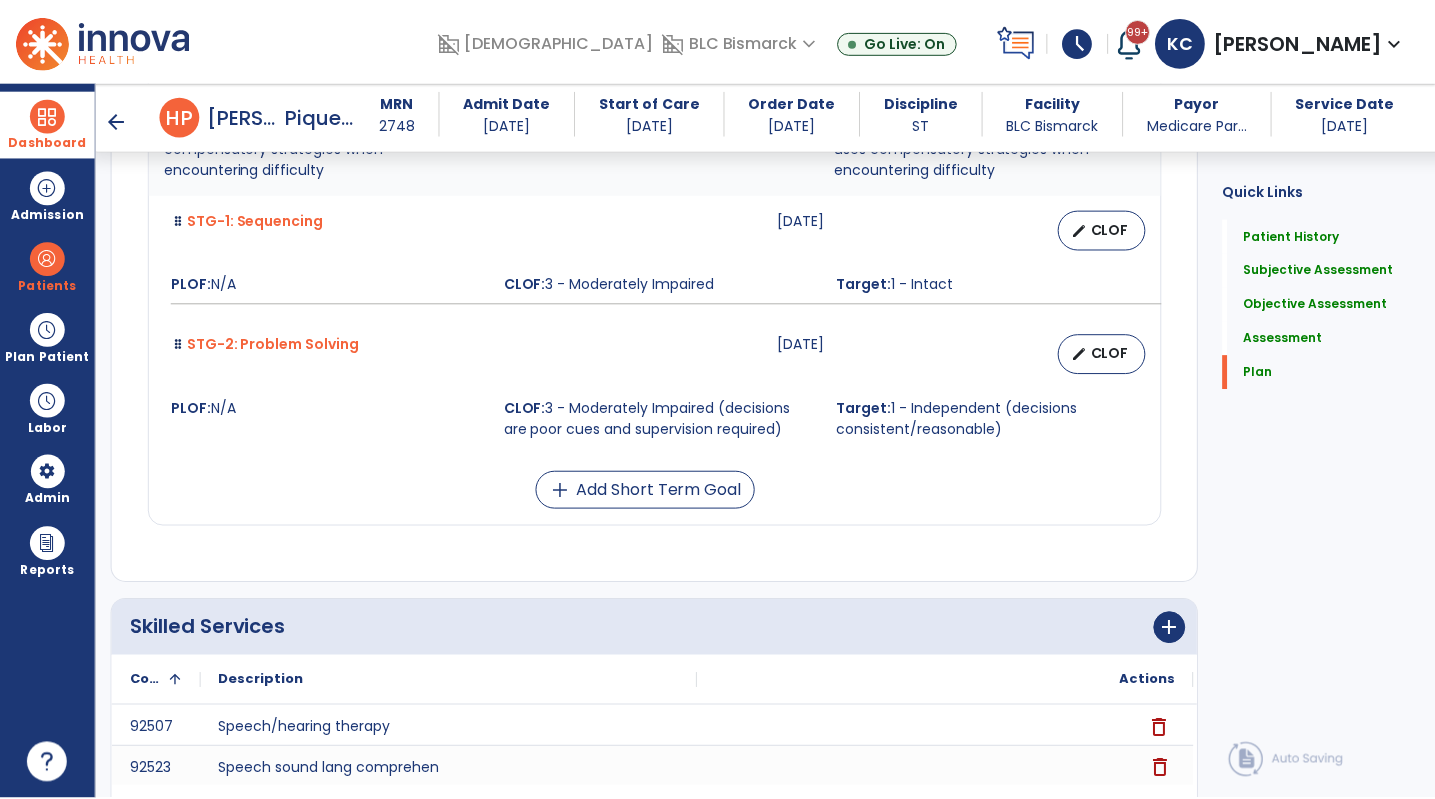 scroll, scrollTop: 8752, scrollLeft: 0, axis: vertical 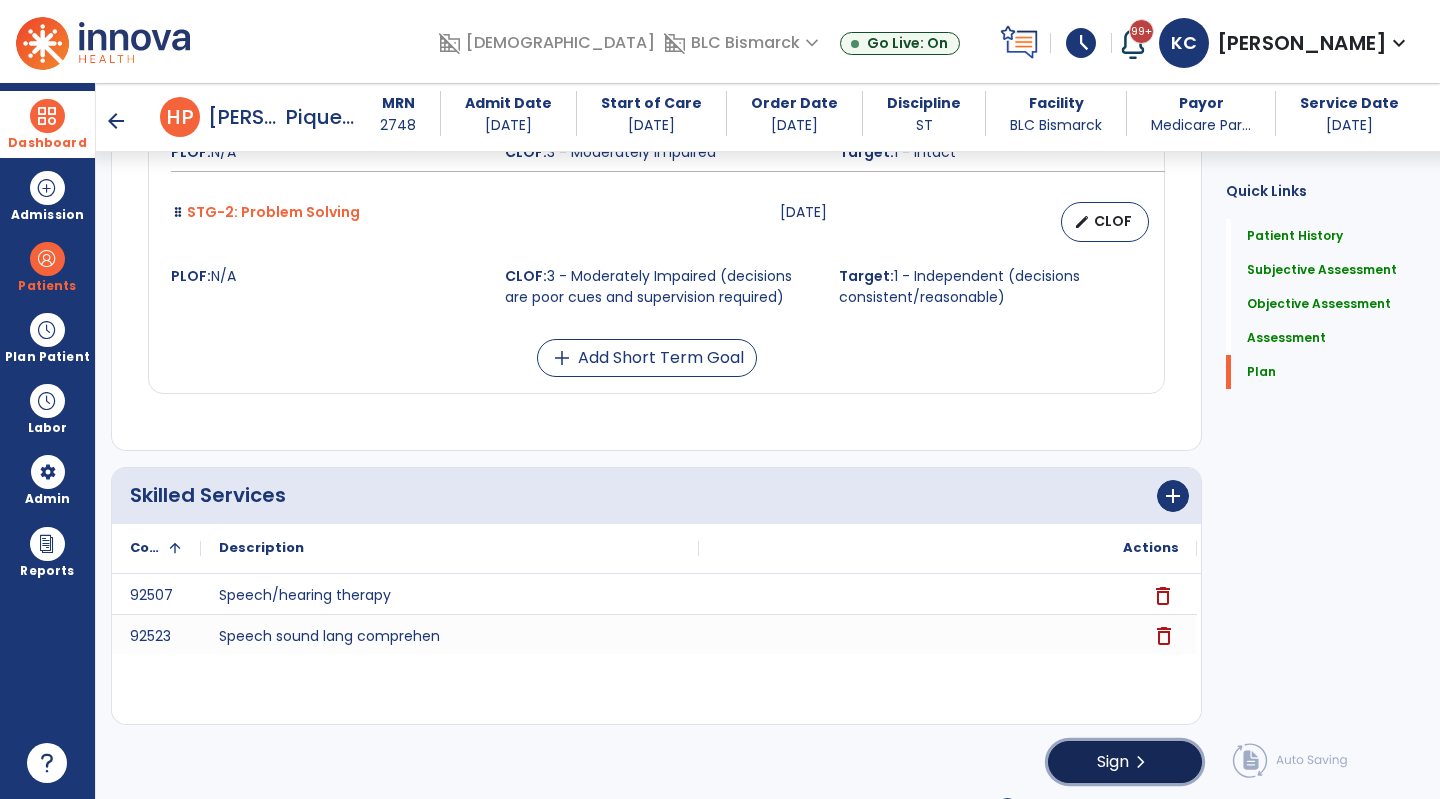 click on "Sign  chevron_right" 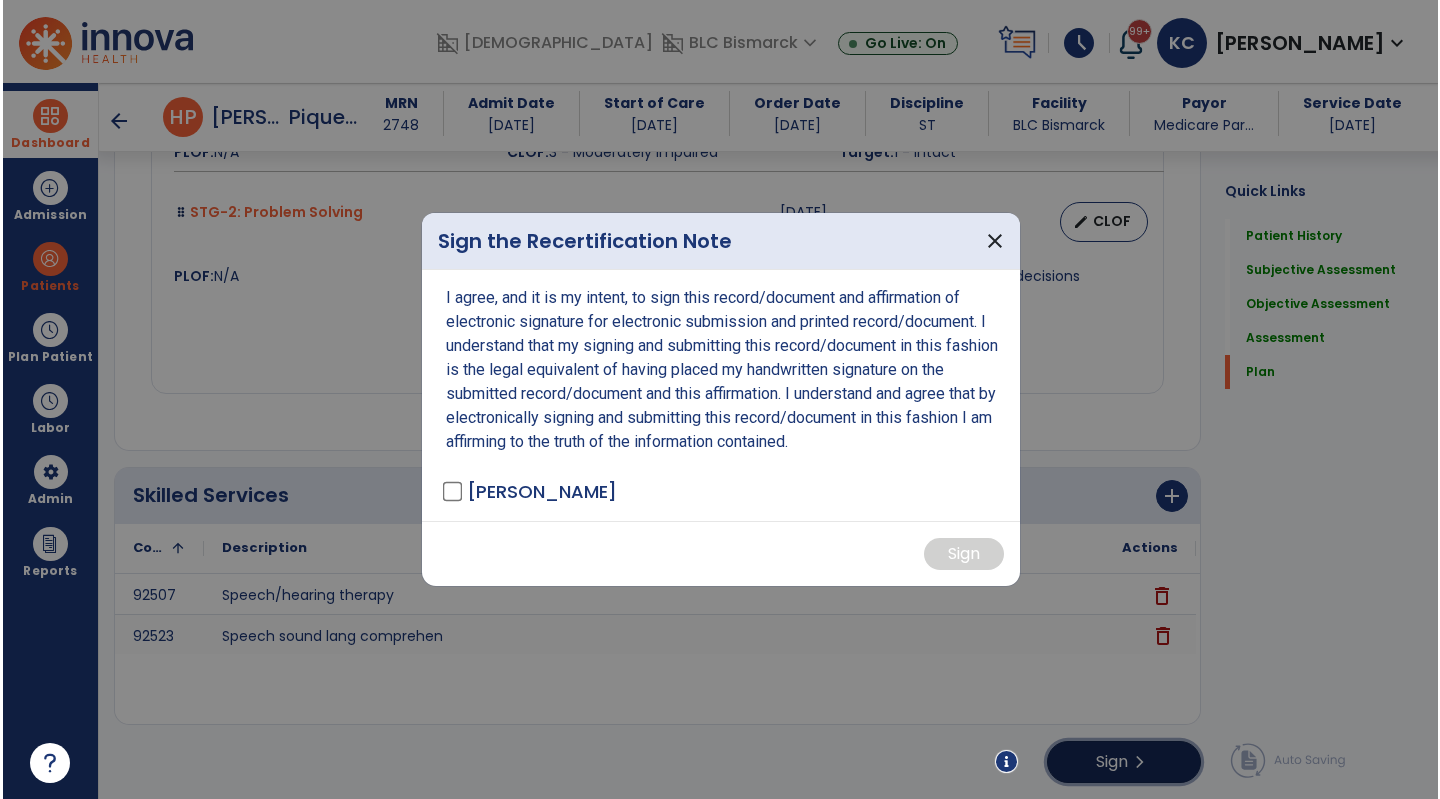 scroll, scrollTop: 8752, scrollLeft: 0, axis: vertical 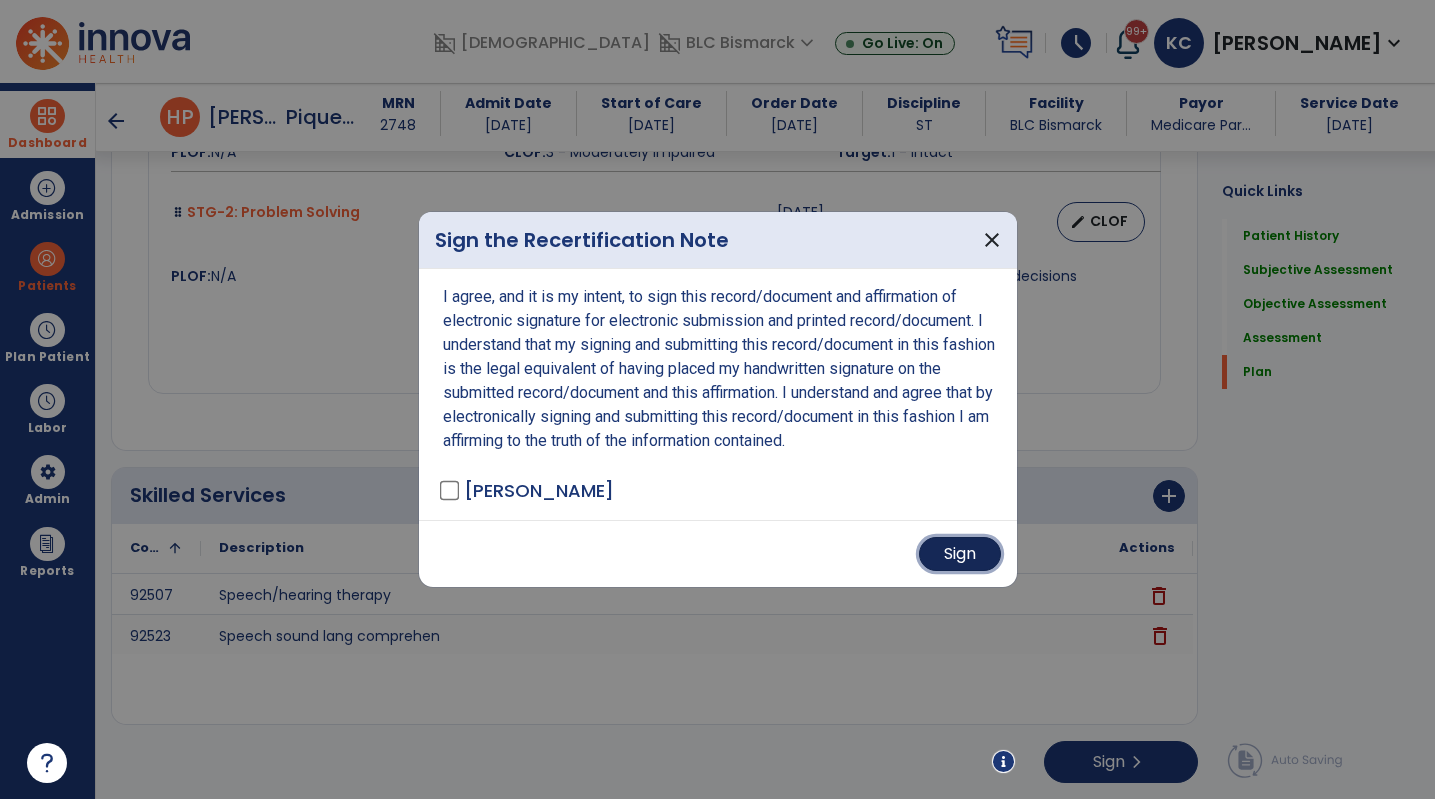 click on "Sign" at bounding box center (960, 554) 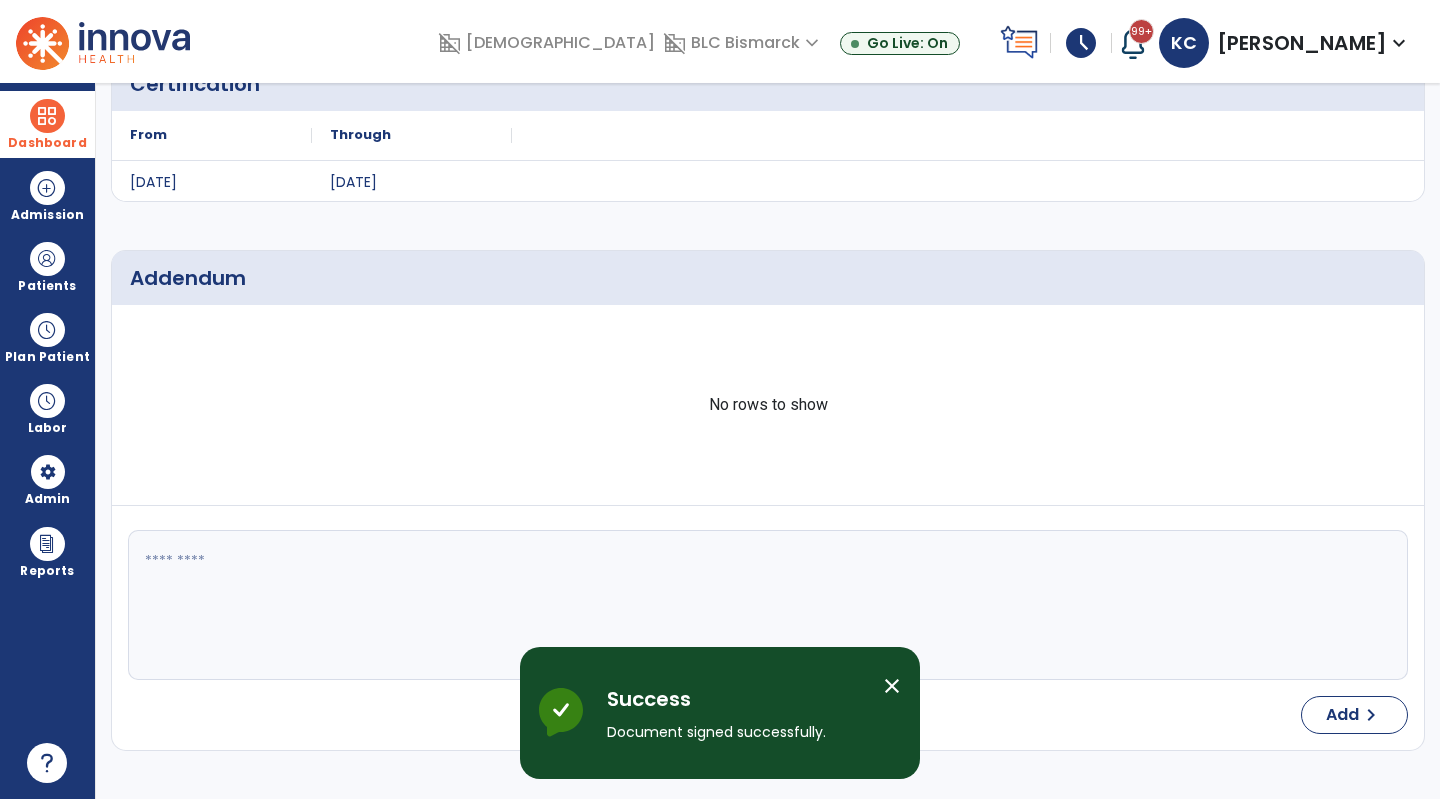 scroll, scrollTop: 0, scrollLeft: 0, axis: both 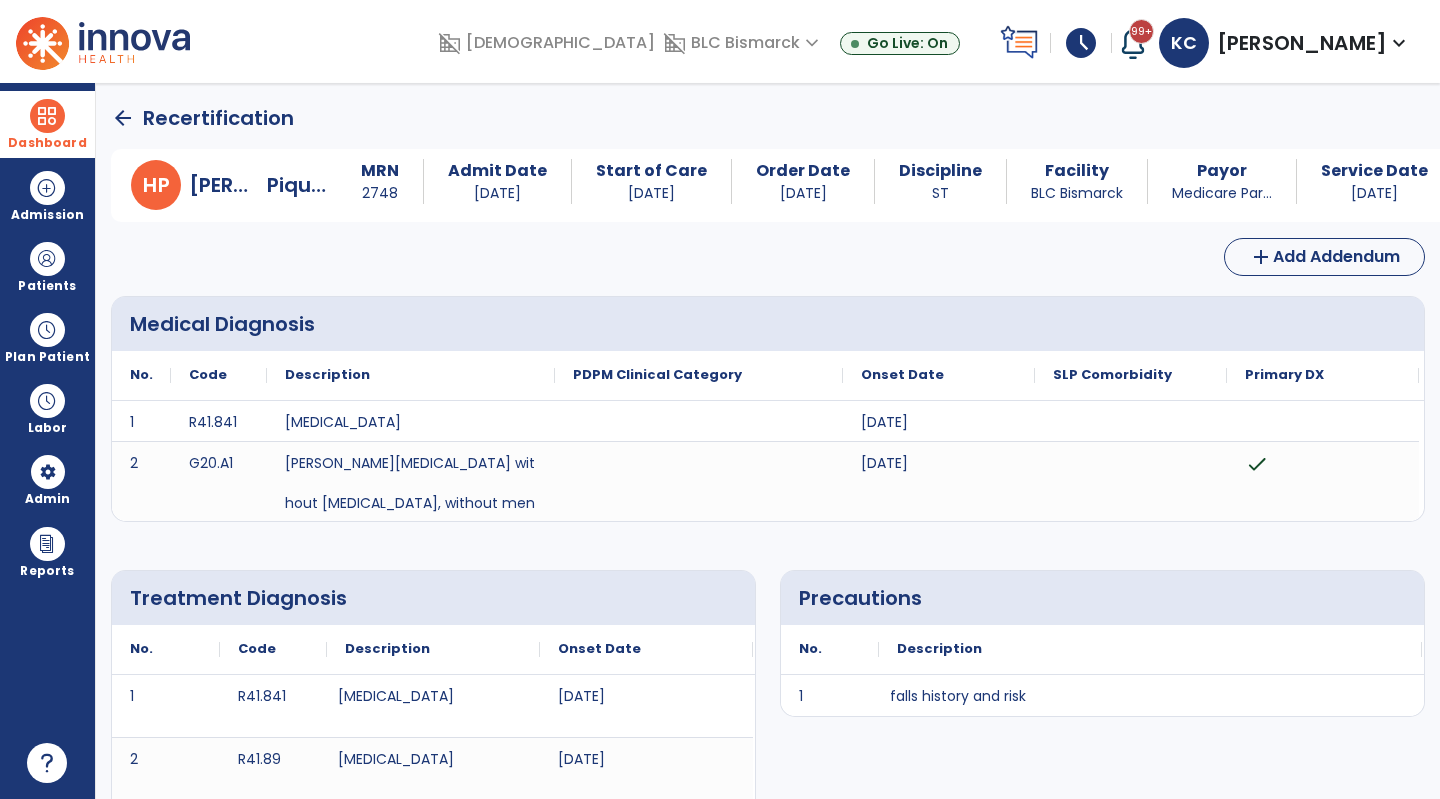 click on "arrow_back" 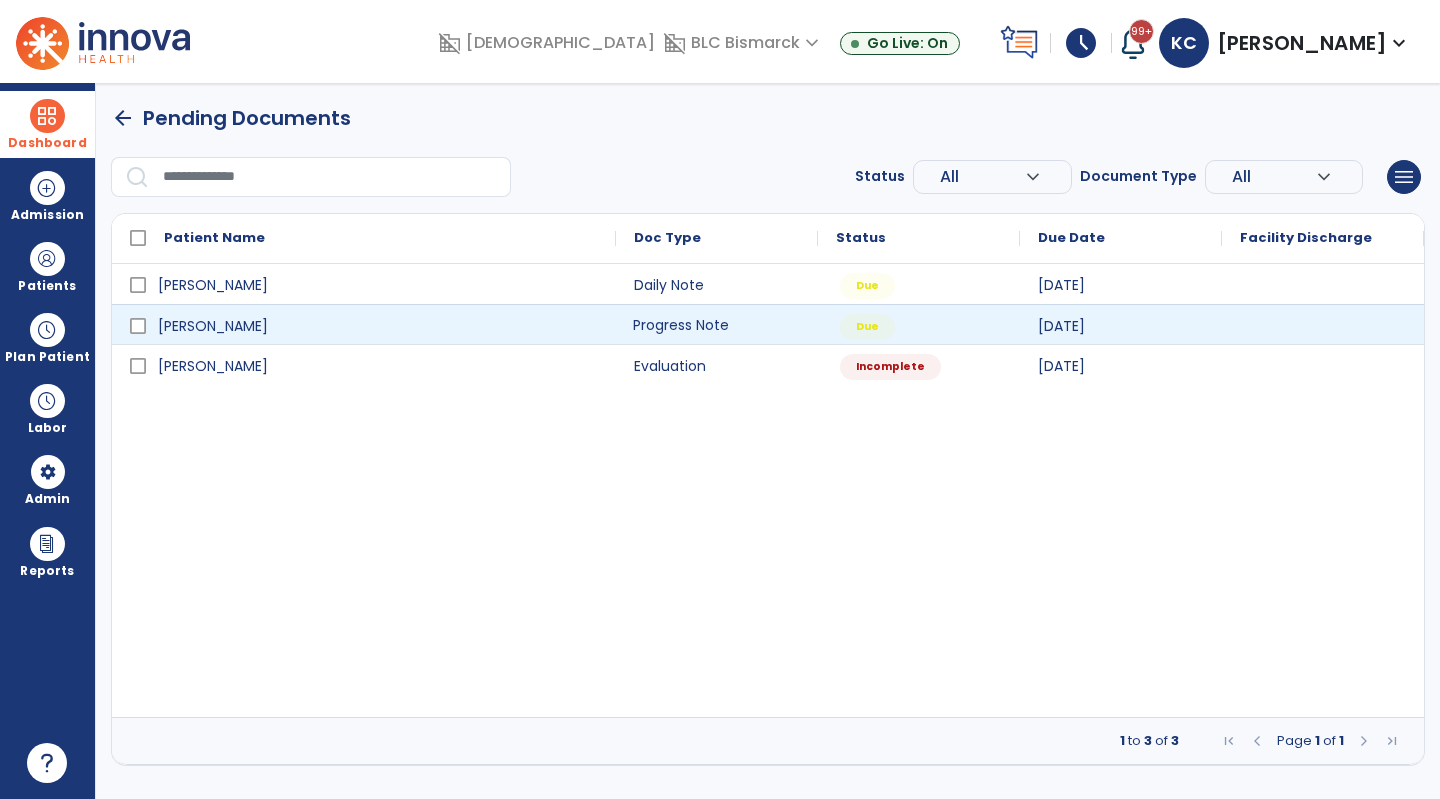 click on "Progress Note" at bounding box center (717, 324) 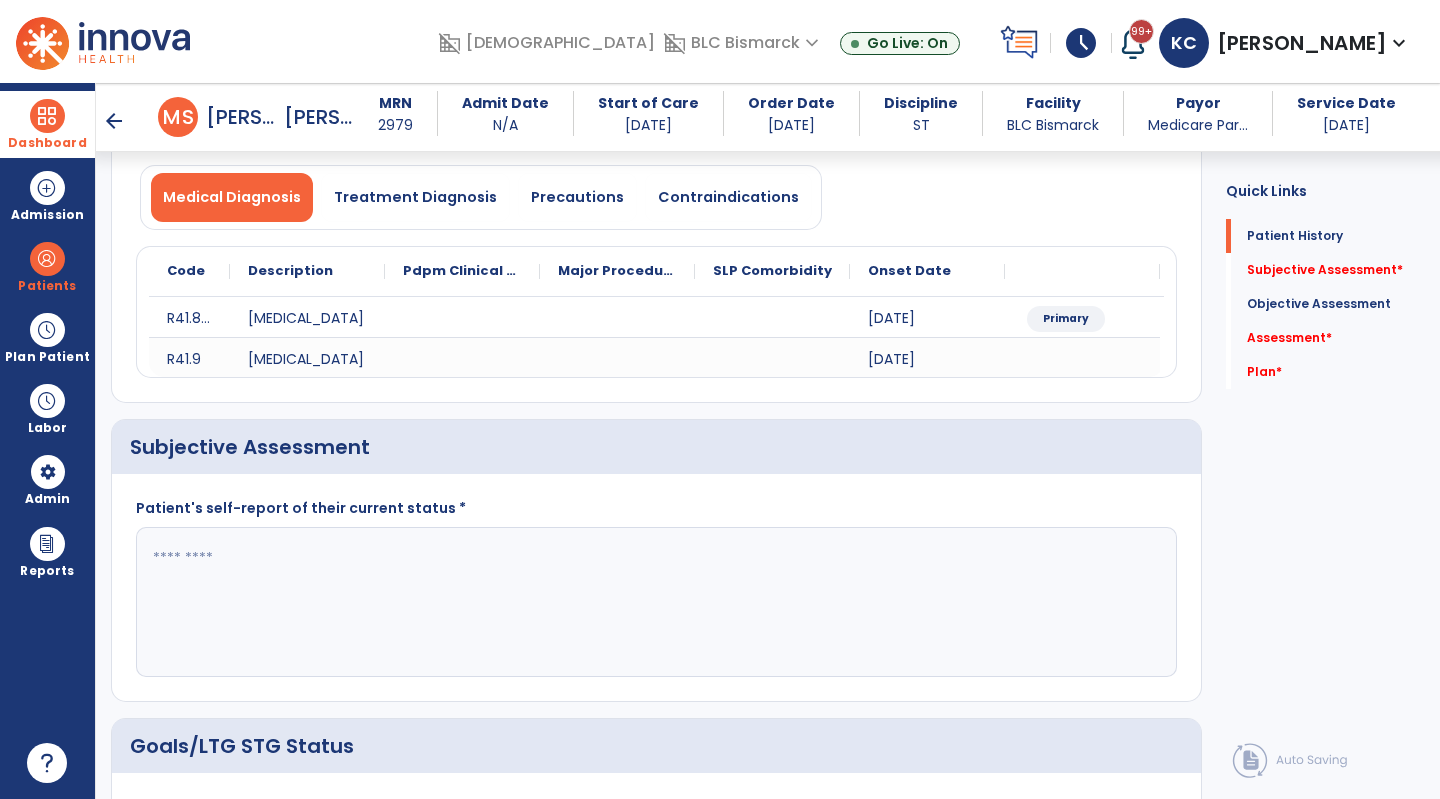 scroll, scrollTop: 203, scrollLeft: 0, axis: vertical 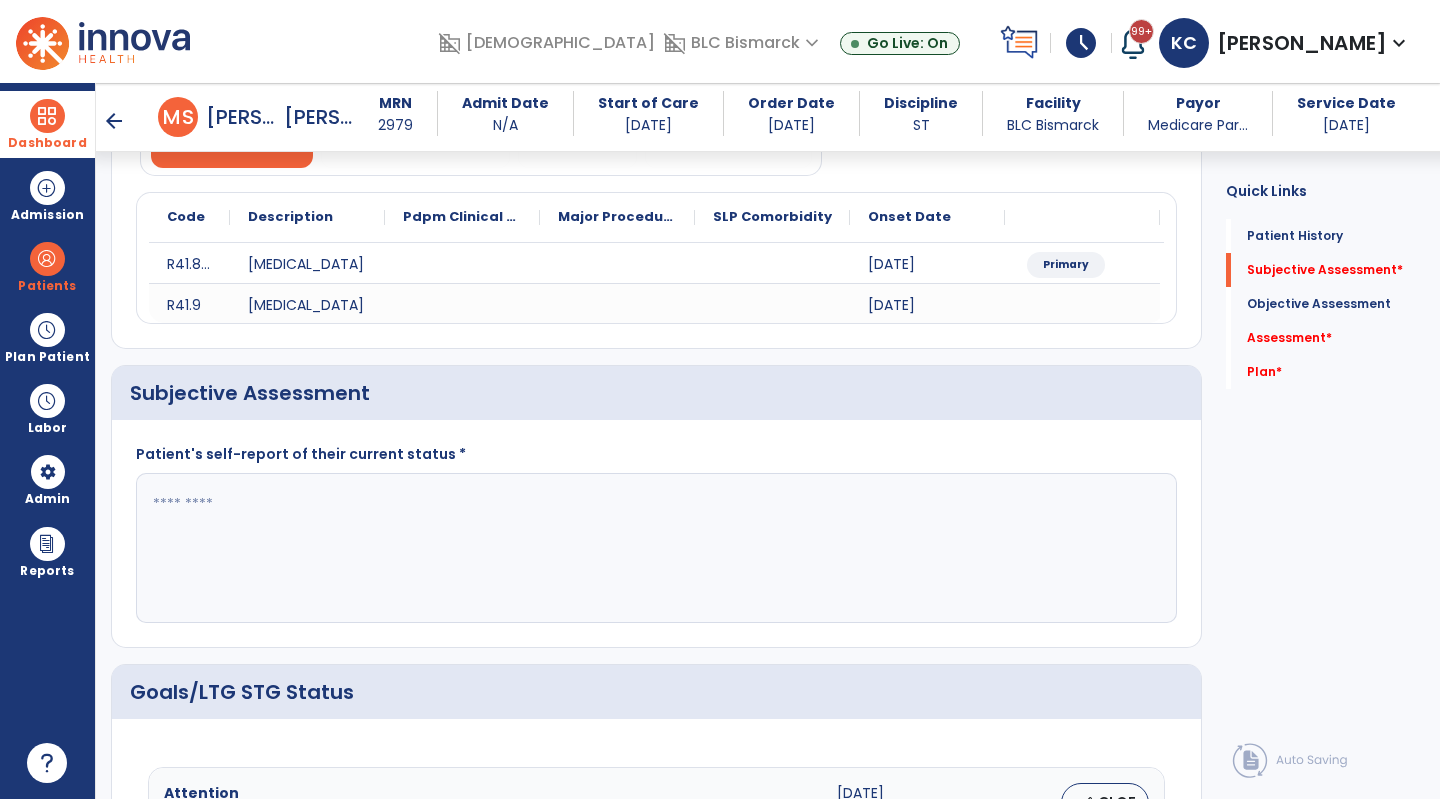 click 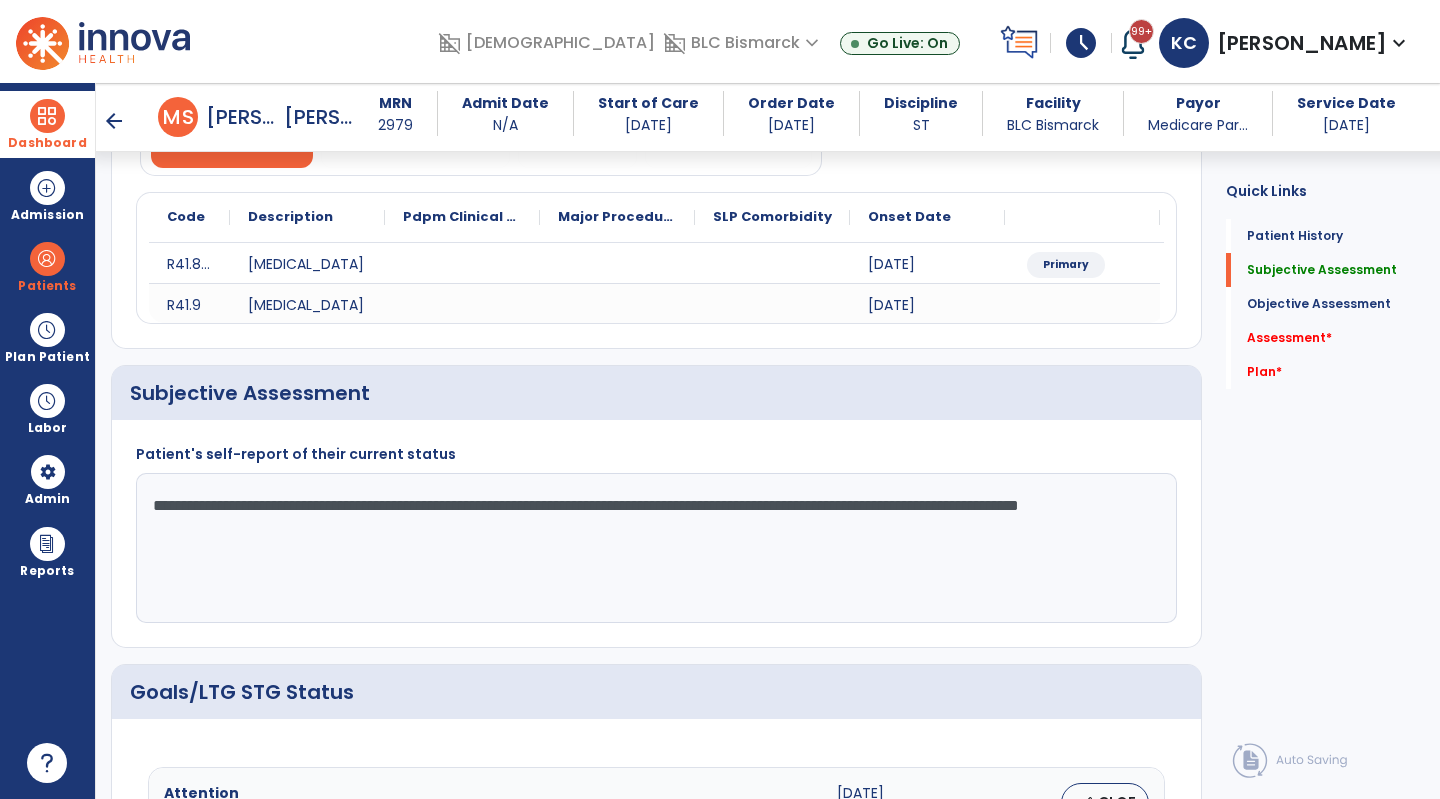 click on "**********" 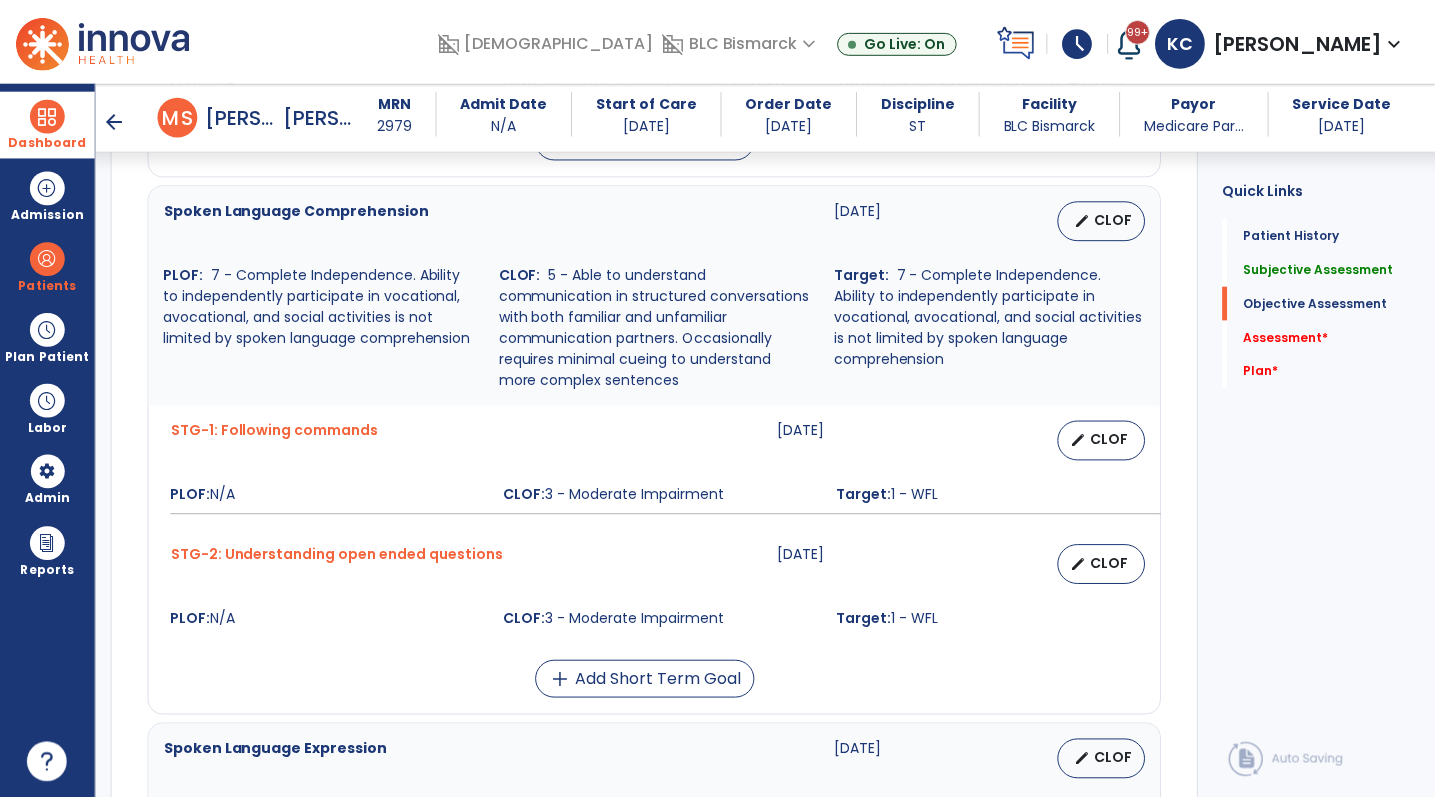 scroll, scrollTop: 1325, scrollLeft: 0, axis: vertical 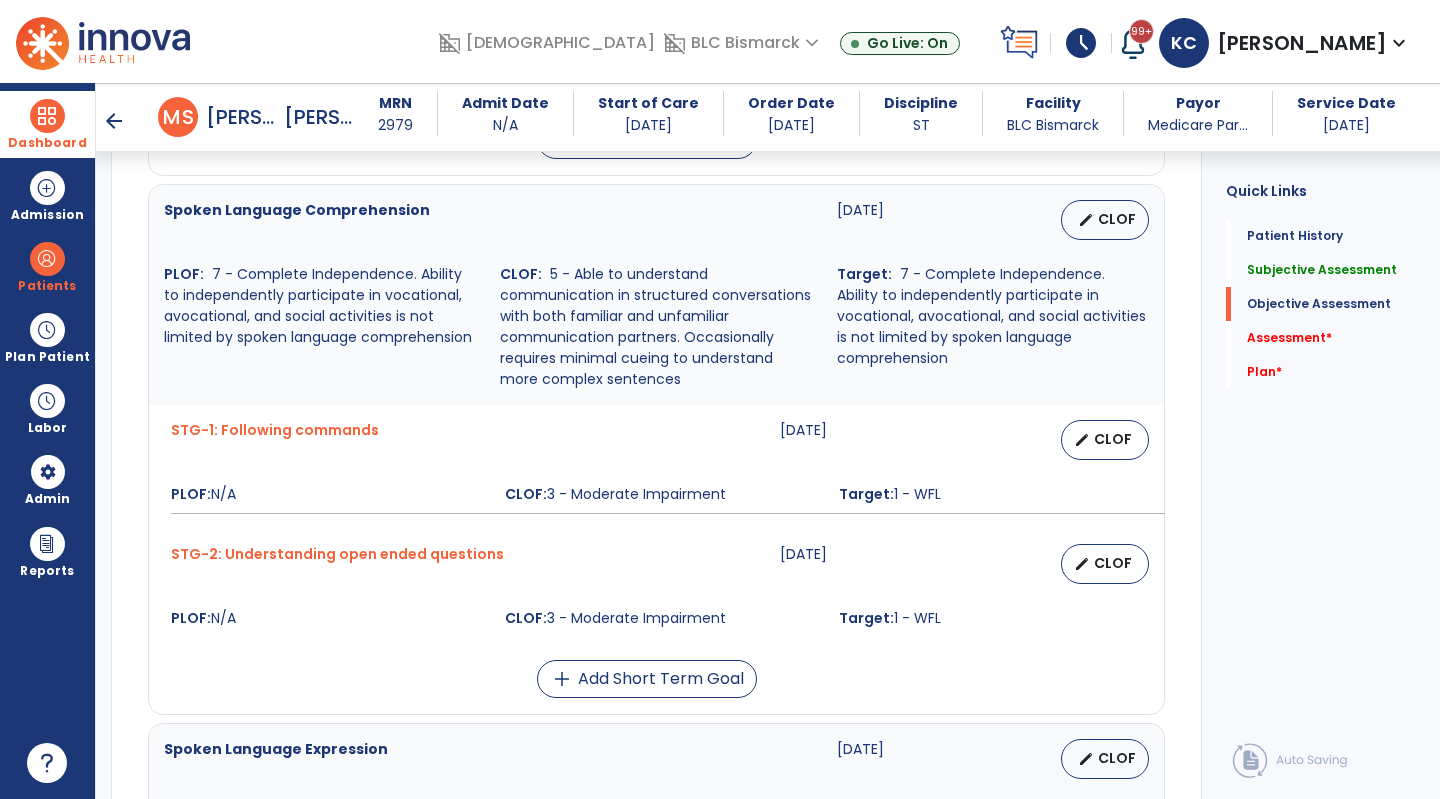 type on "**********" 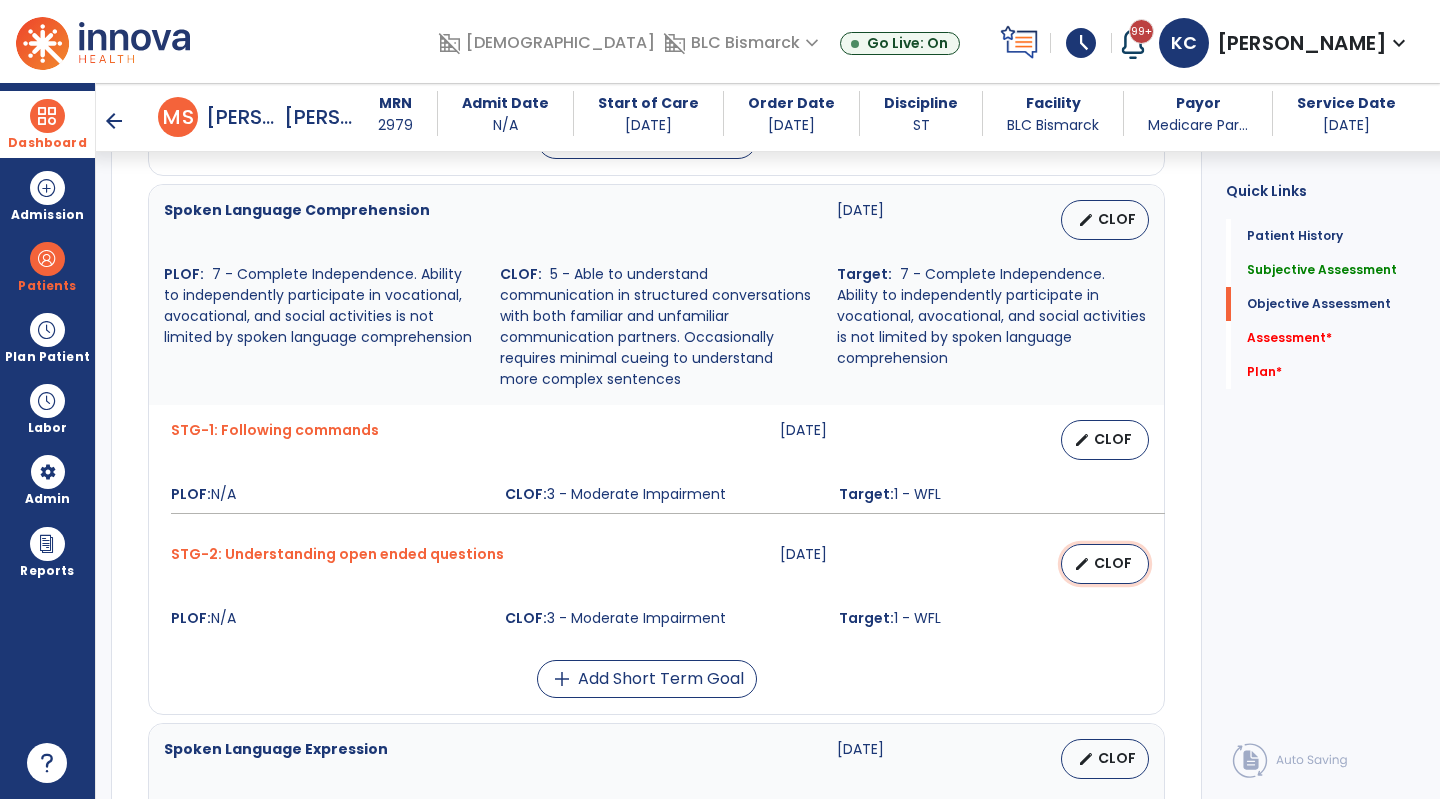 click on "CLOF" at bounding box center [1113, 563] 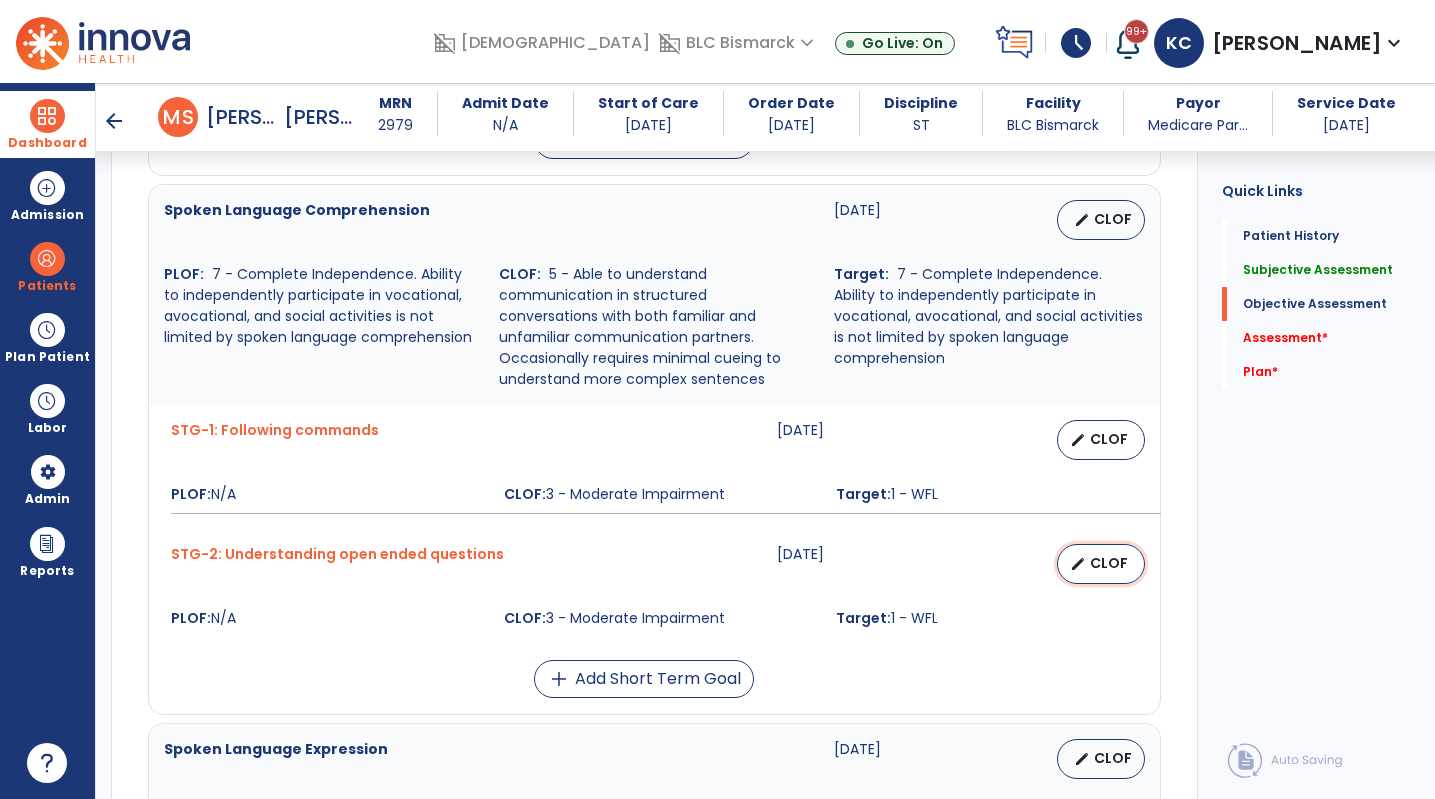 select on "********" 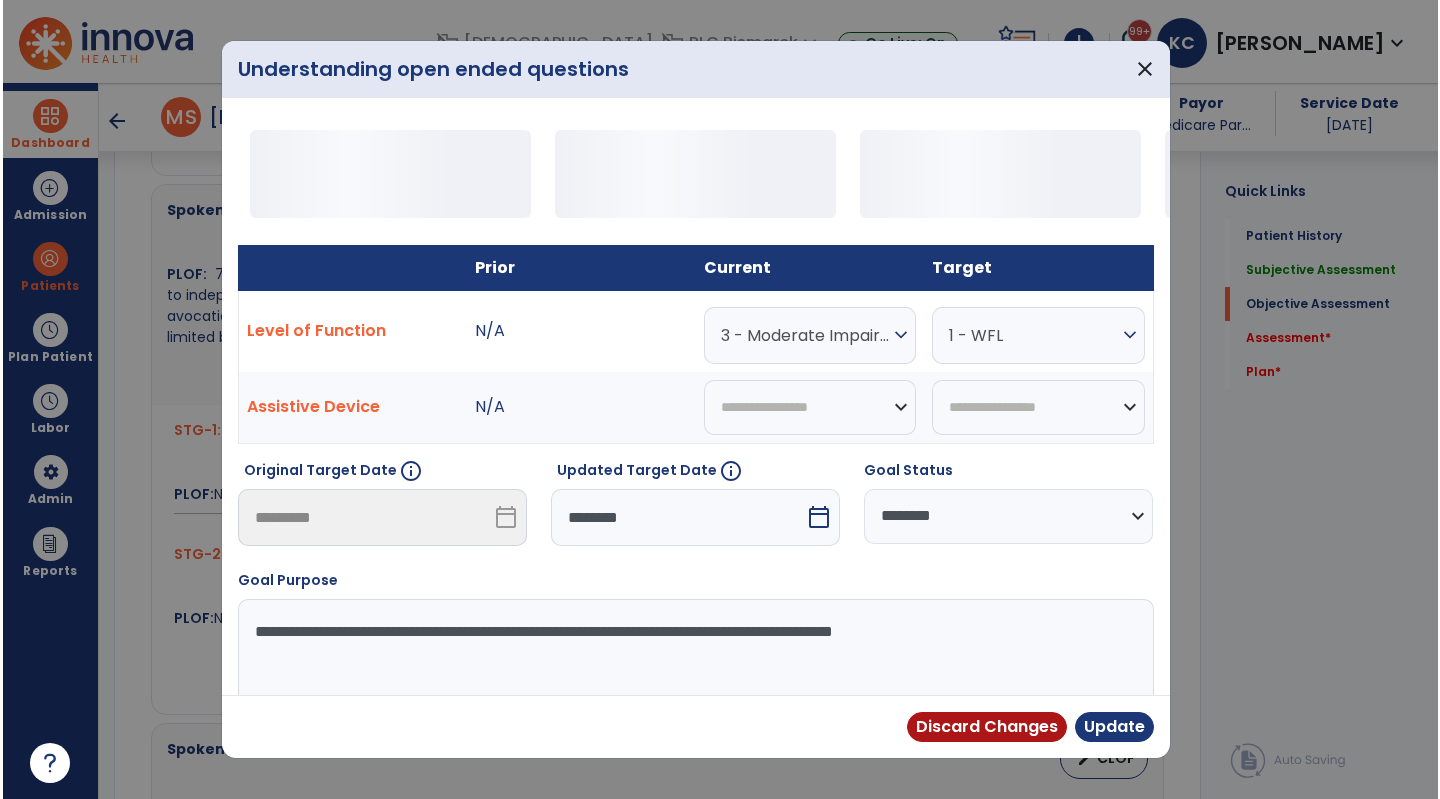 scroll, scrollTop: 1325, scrollLeft: 0, axis: vertical 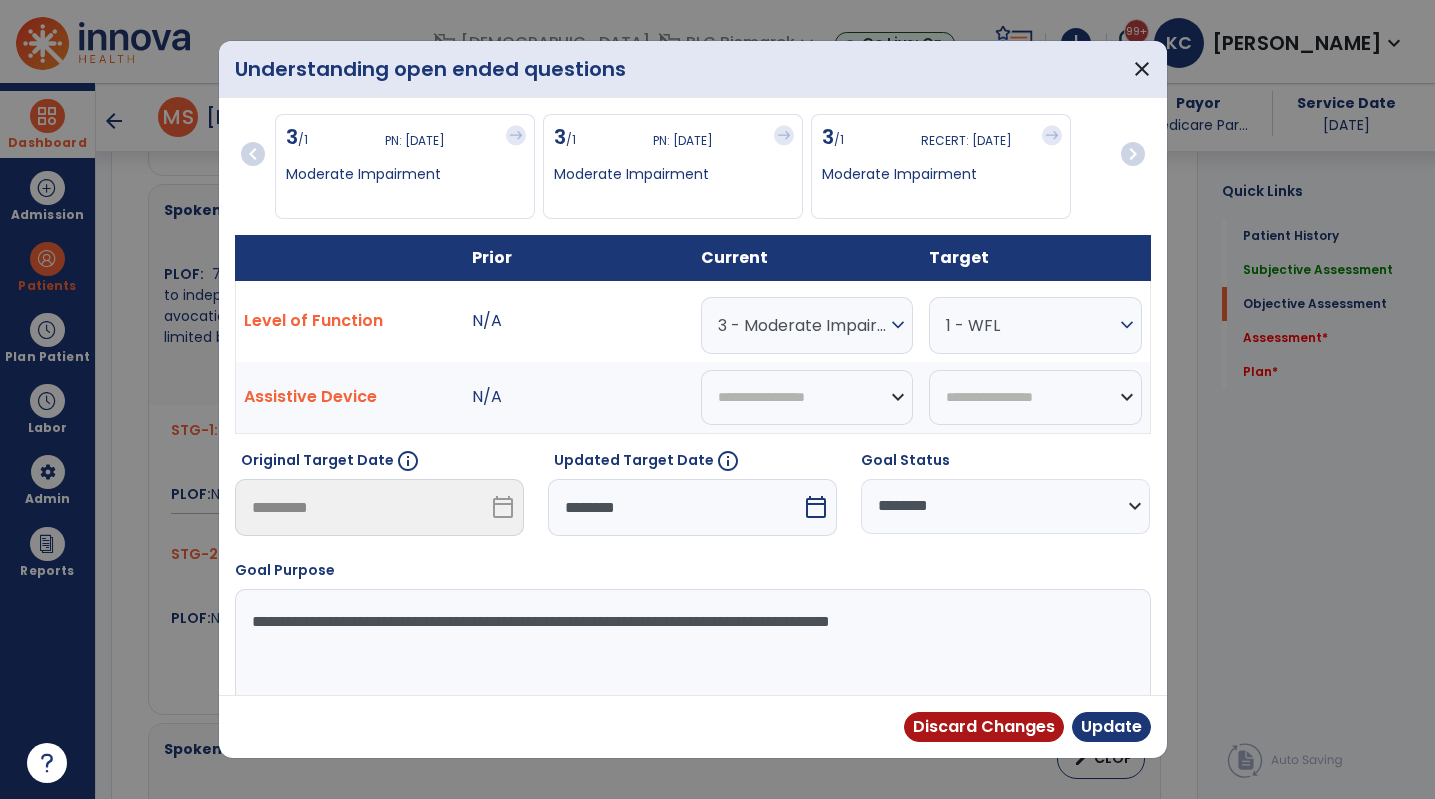 click on "expand_more" at bounding box center (898, 325) 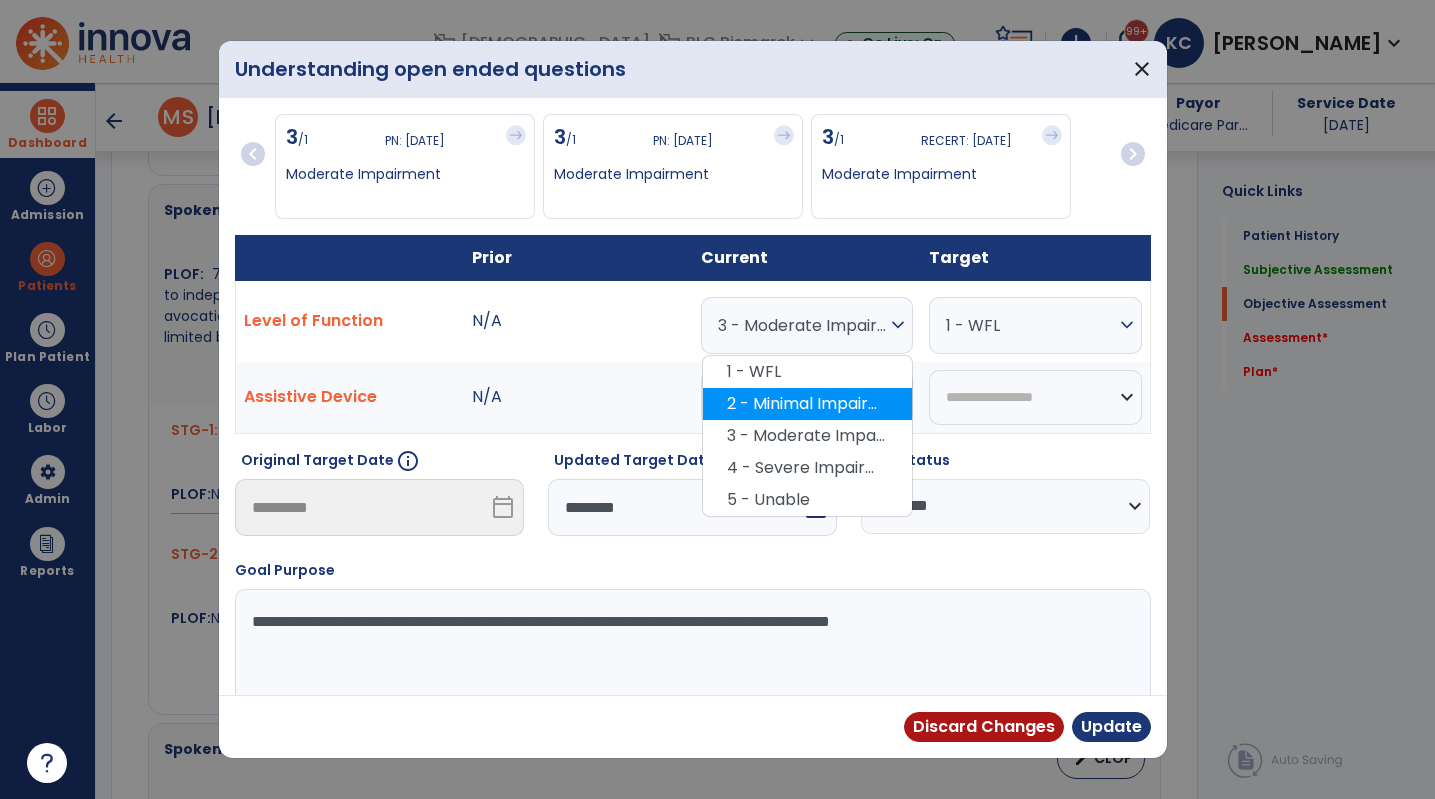 click on "2 - Minimal Impairment" at bounding box center (807, 404) 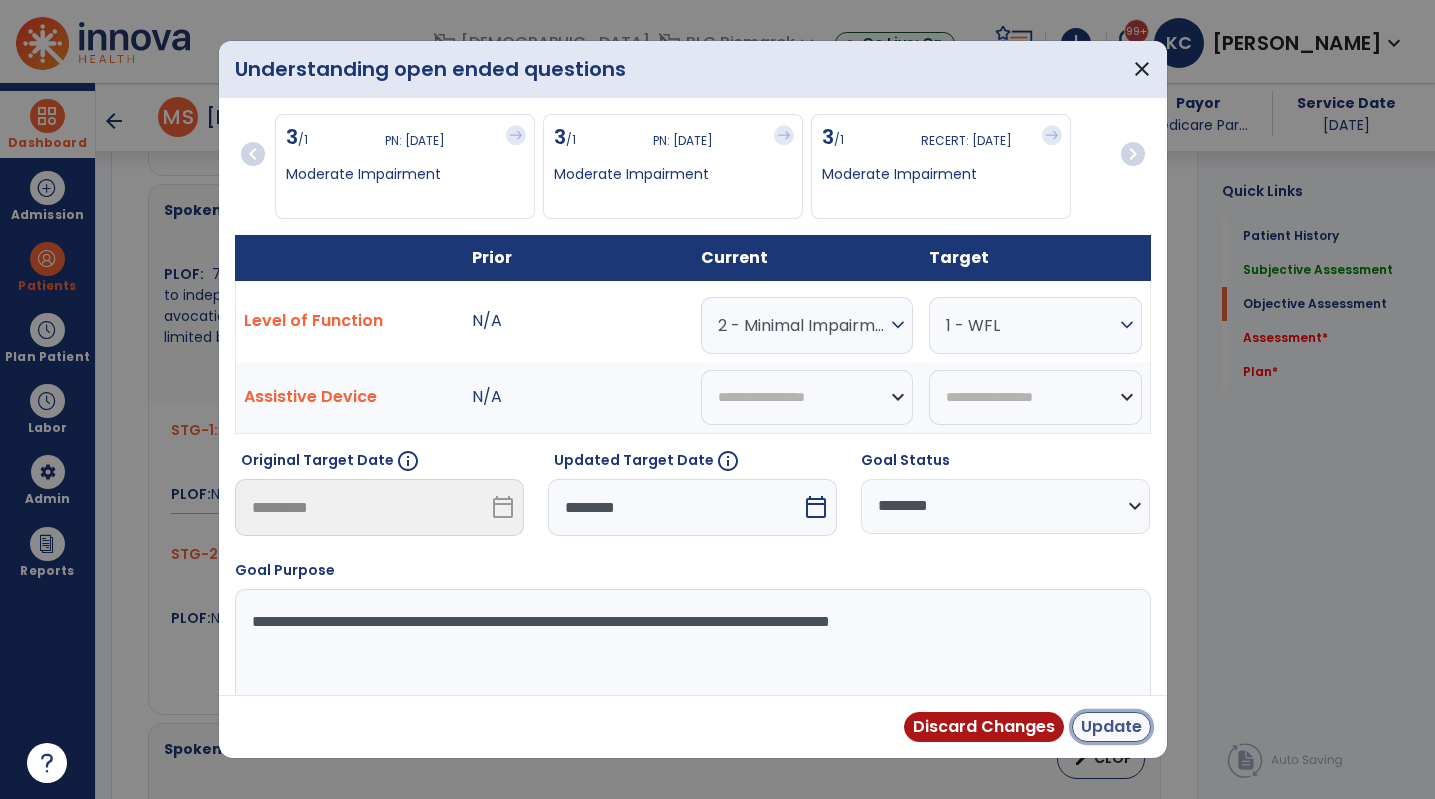 click on "Update" at bounding box center (1111, 727) 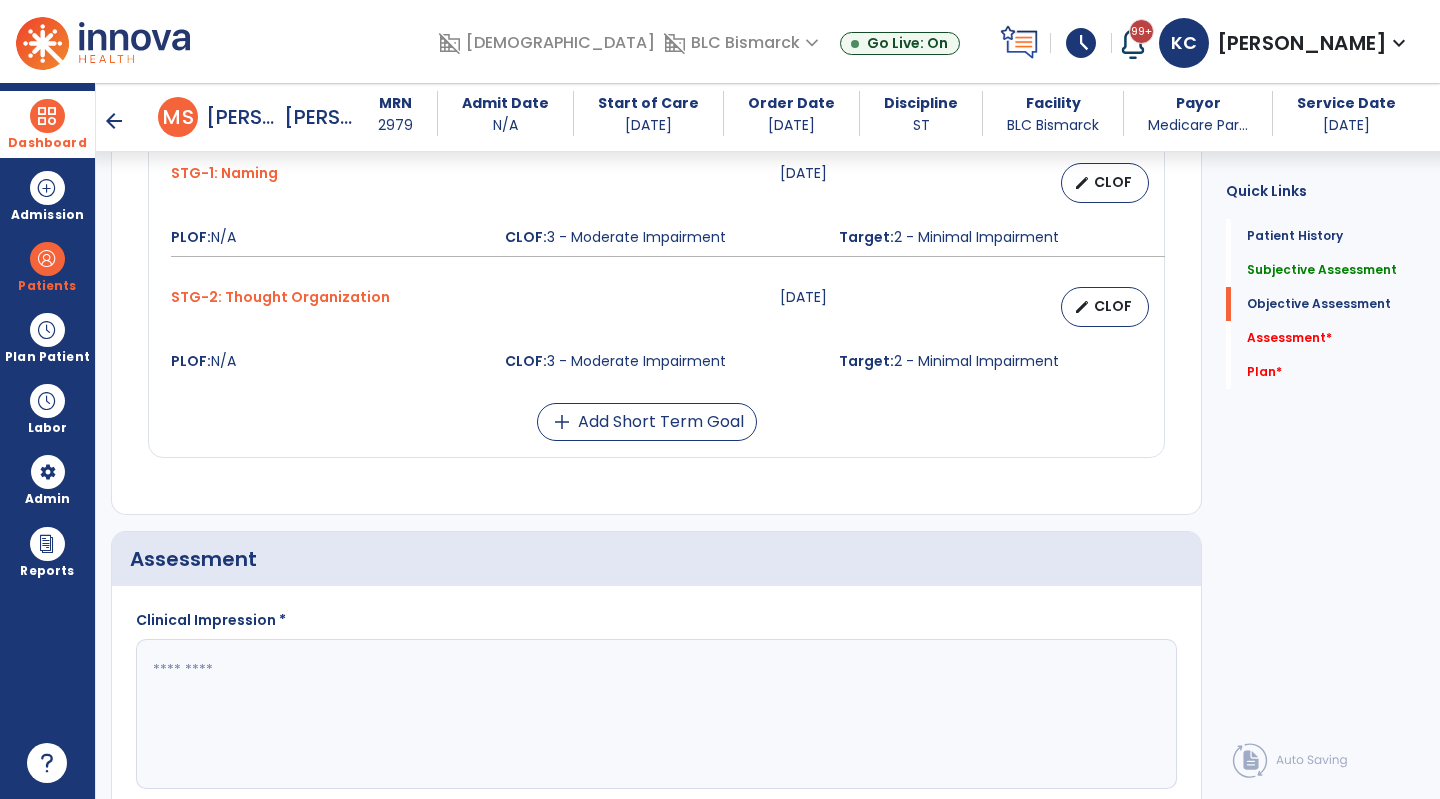 scroll, scrollTop: 2290, scrollLeft: 0, axis: vertical 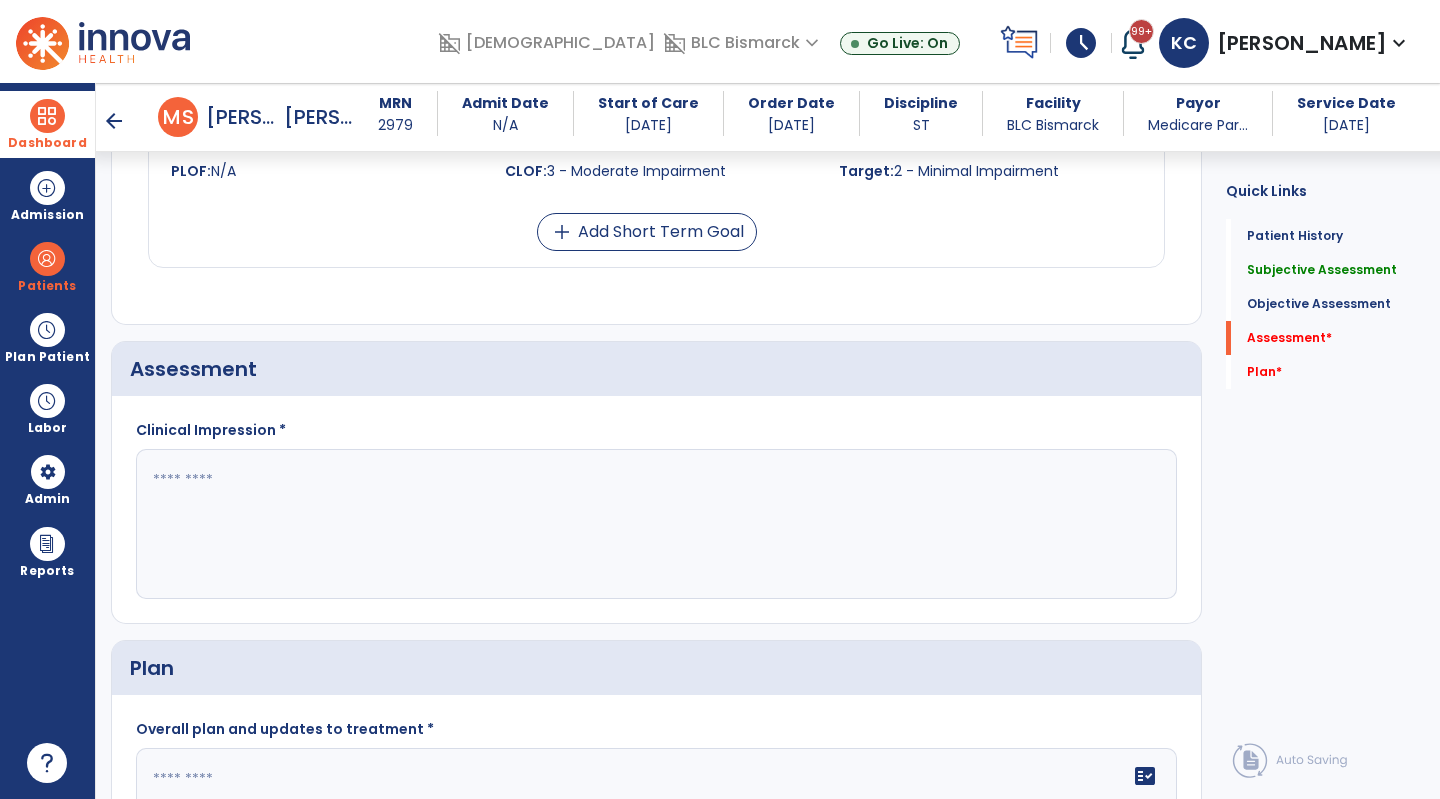 click 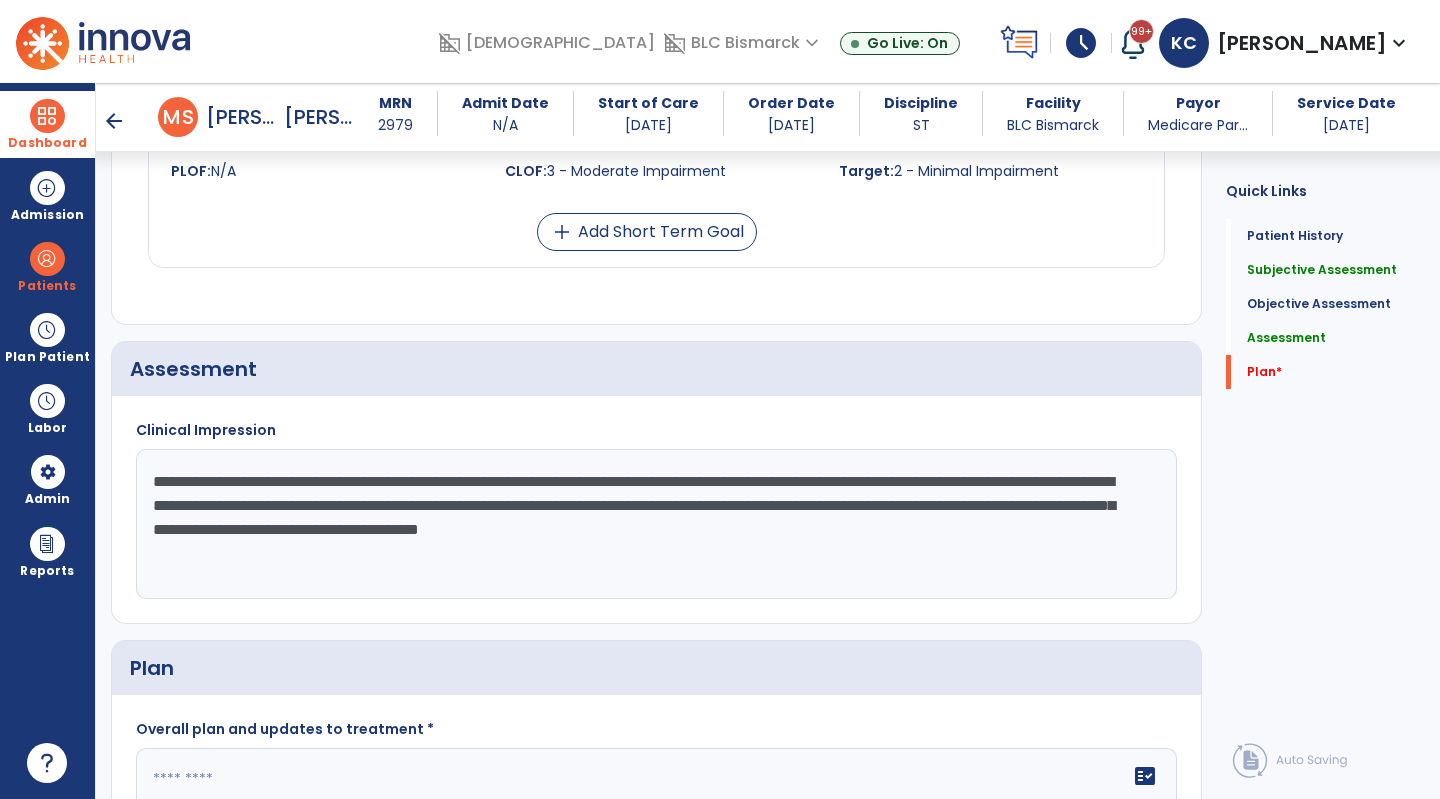 scroll, scrollTop: 2486, scrollLeft: 0, axis: vertical 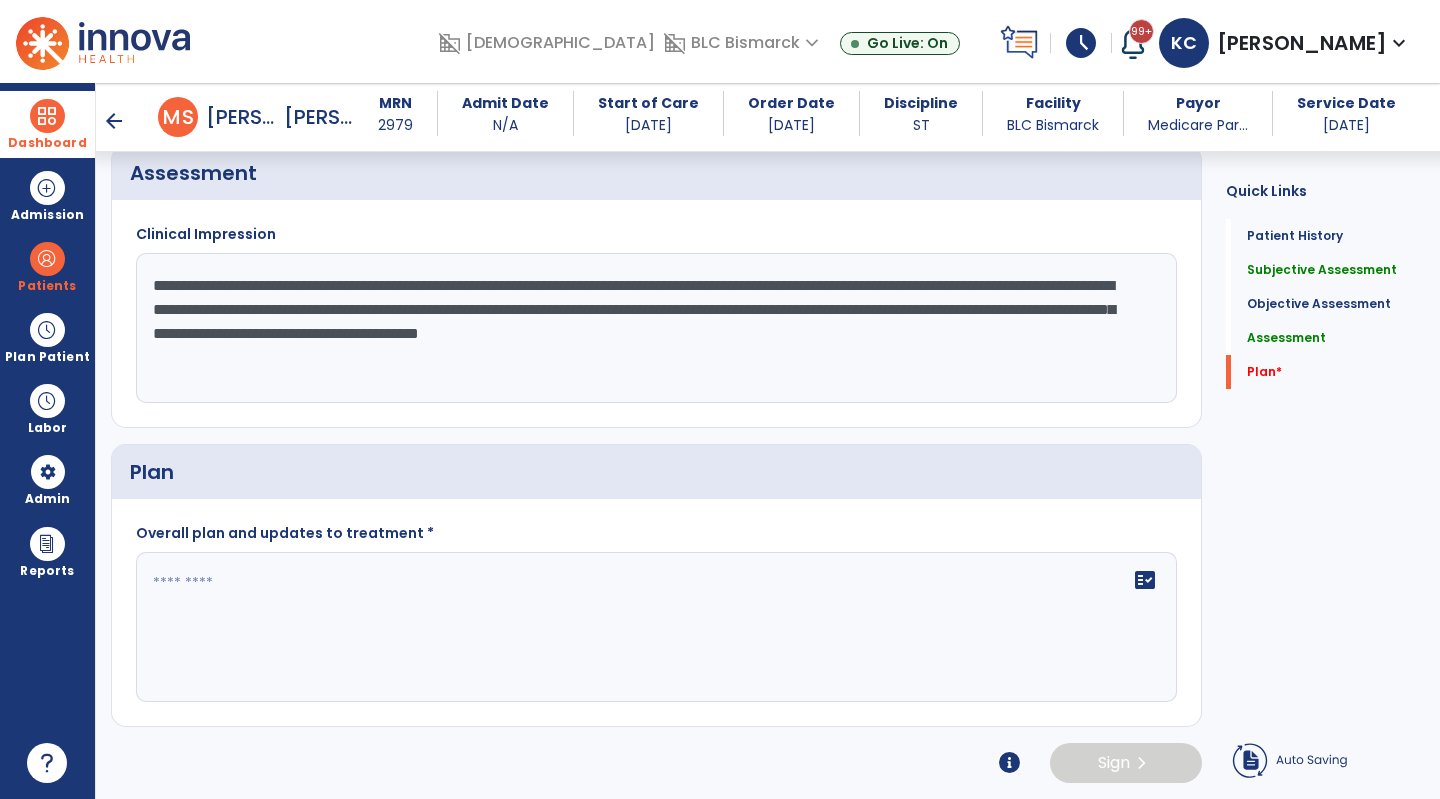 type on "**********" 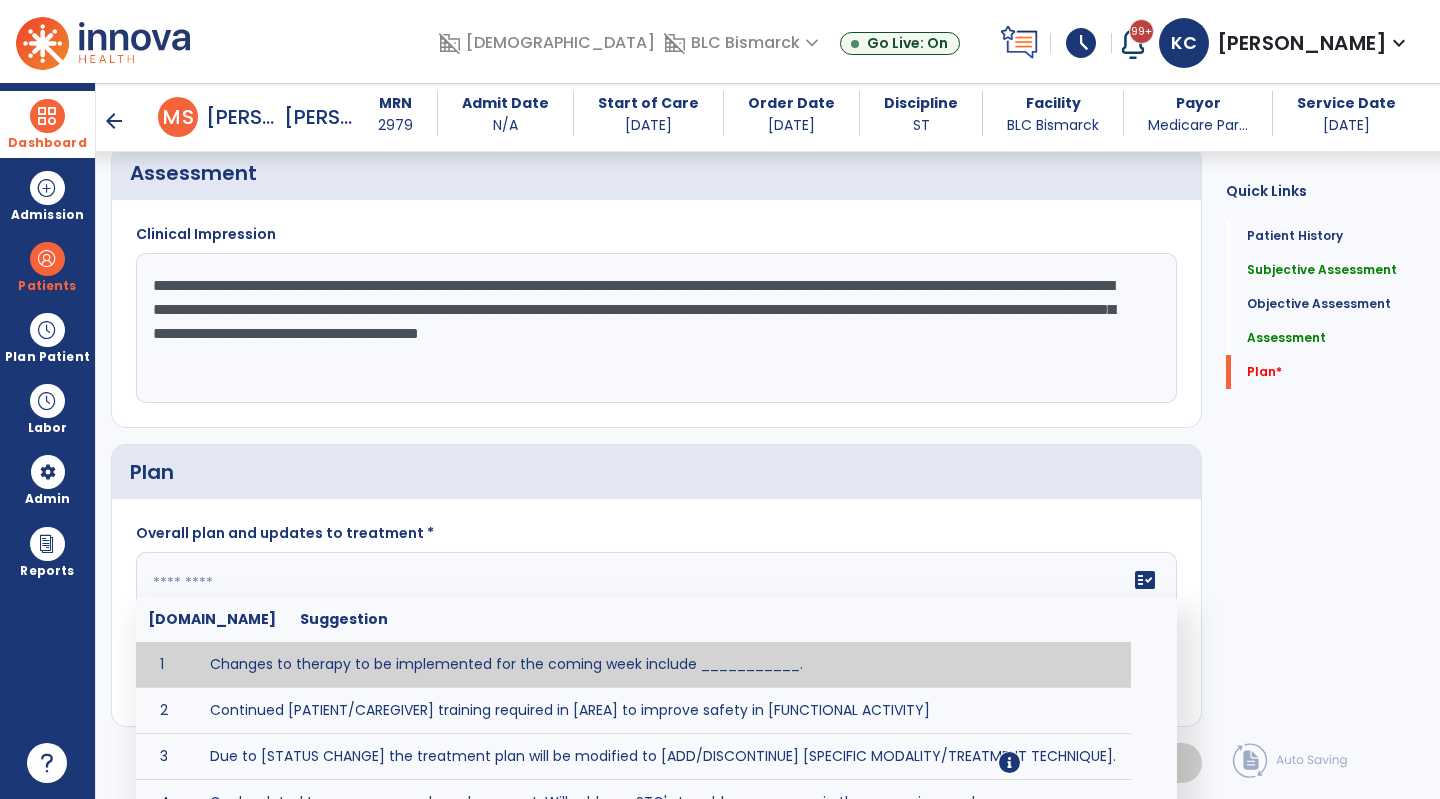 click 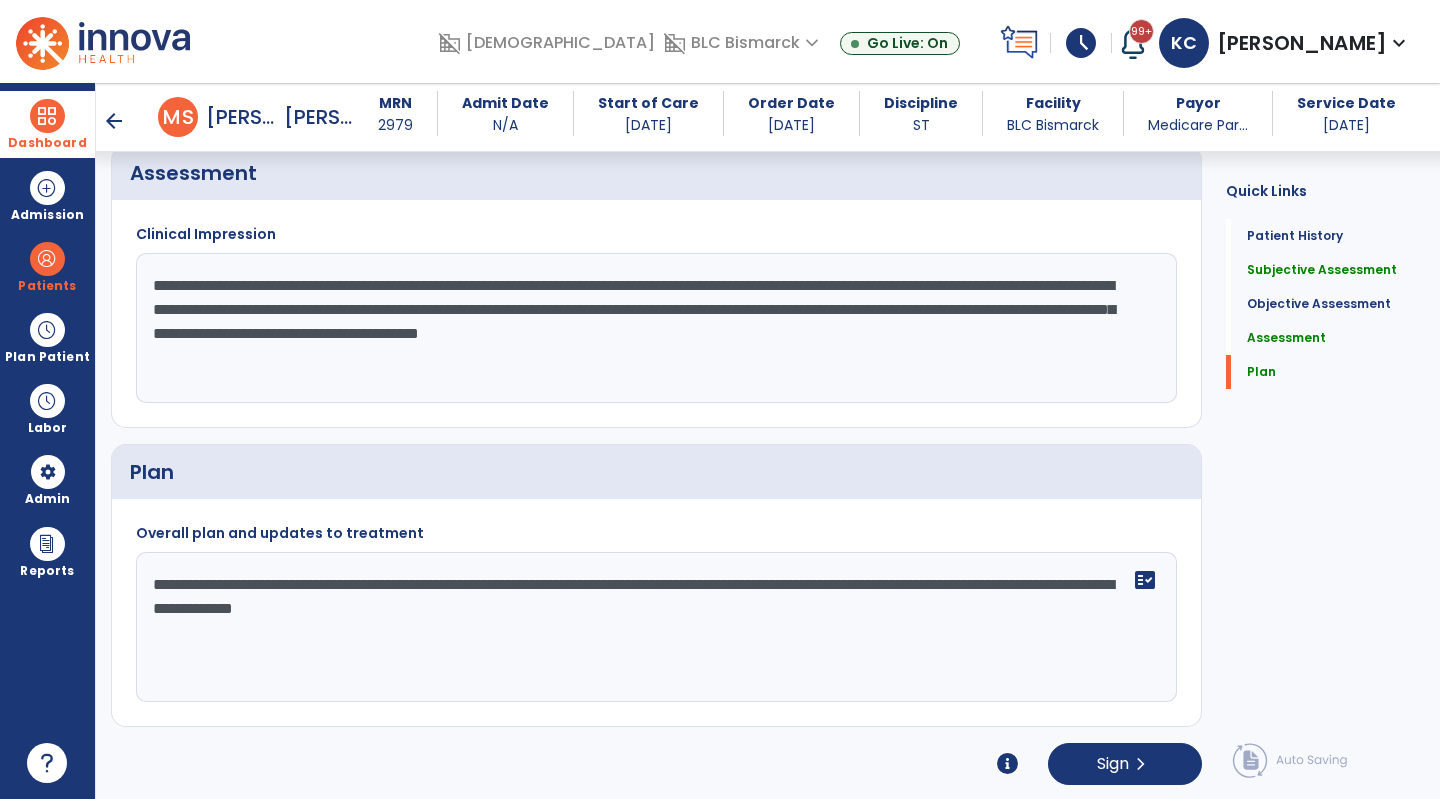 click on "**********" 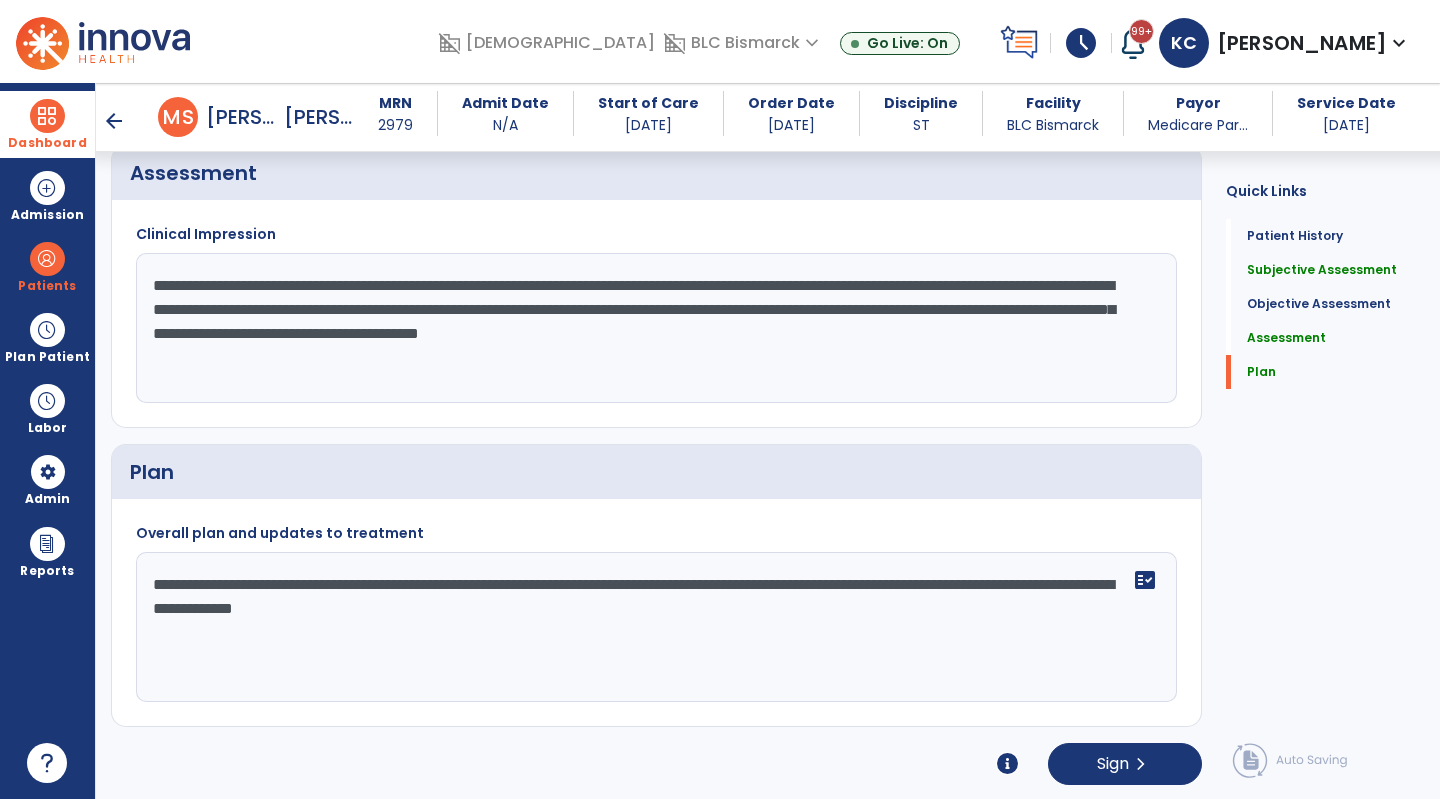 click on "**********" 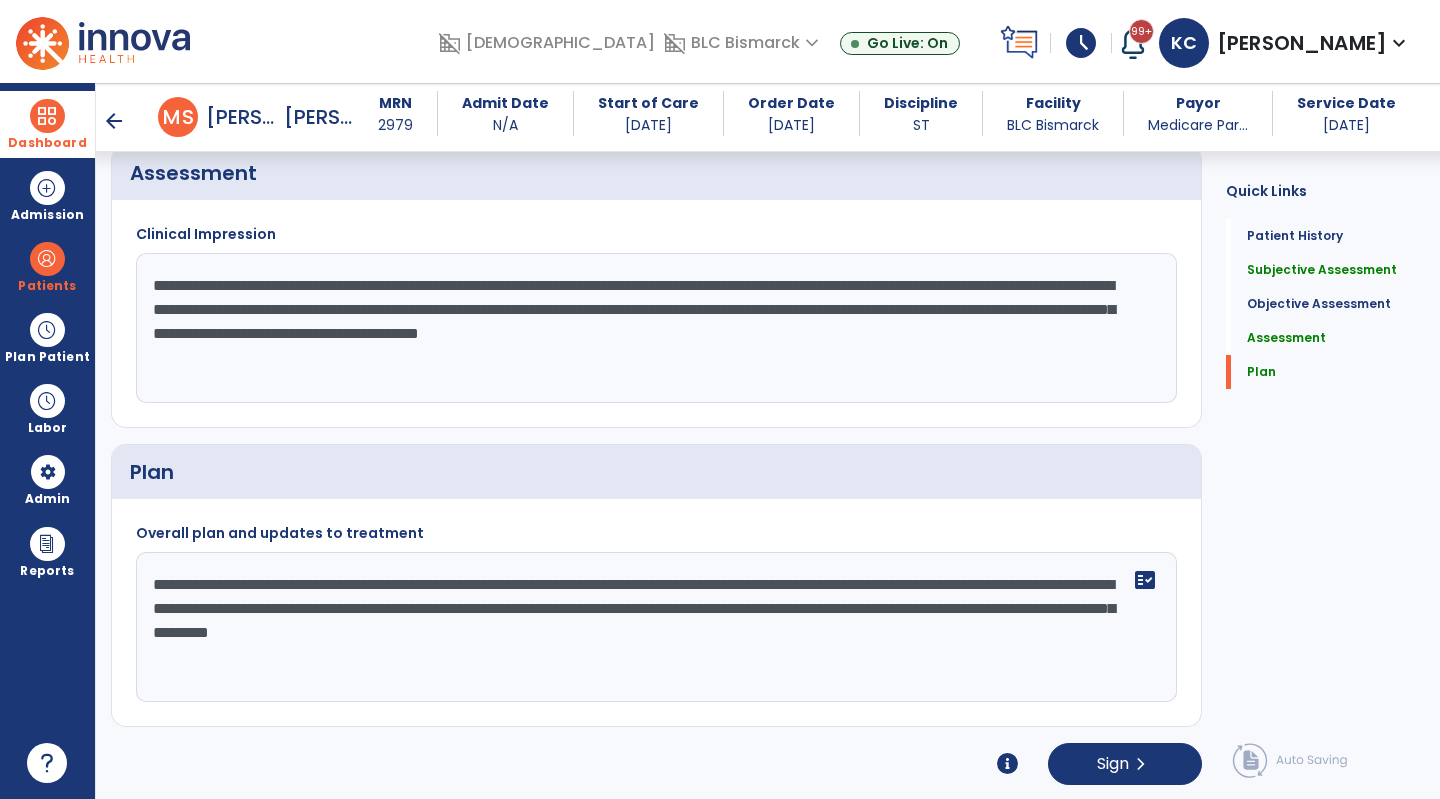 click on "**********" 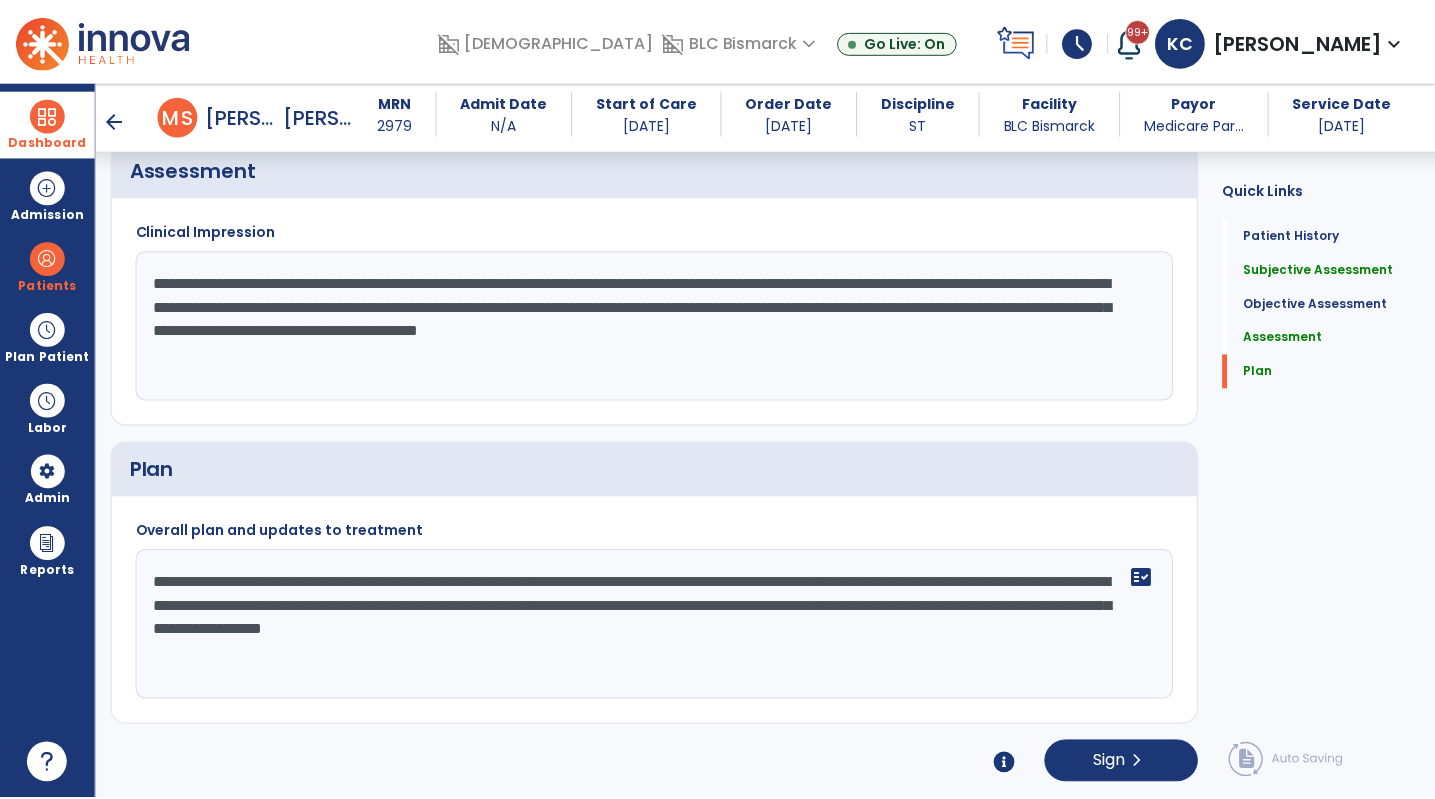 scroll, scrollTop: 2488, scrollLeft: 0, axis: vertical 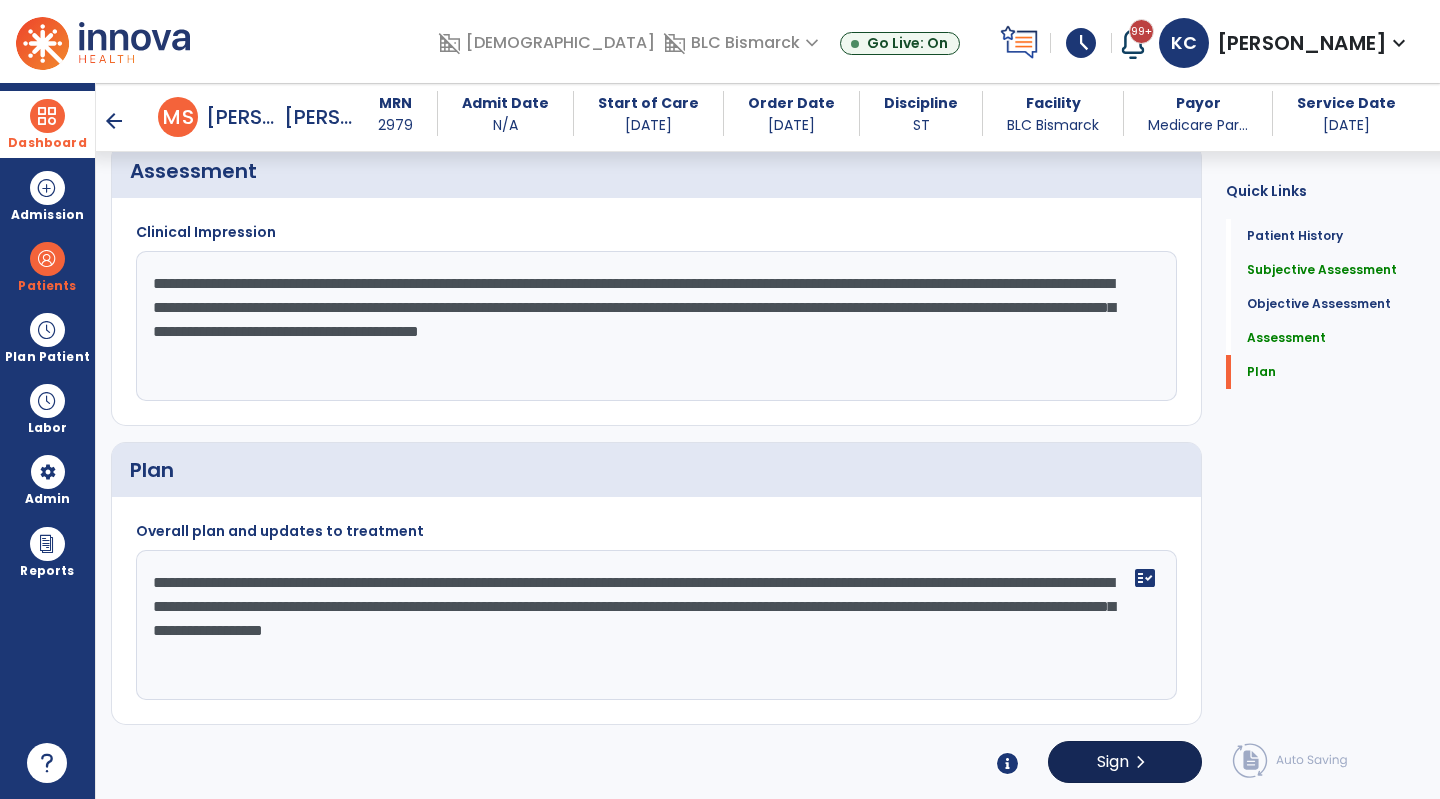 type on "**********" 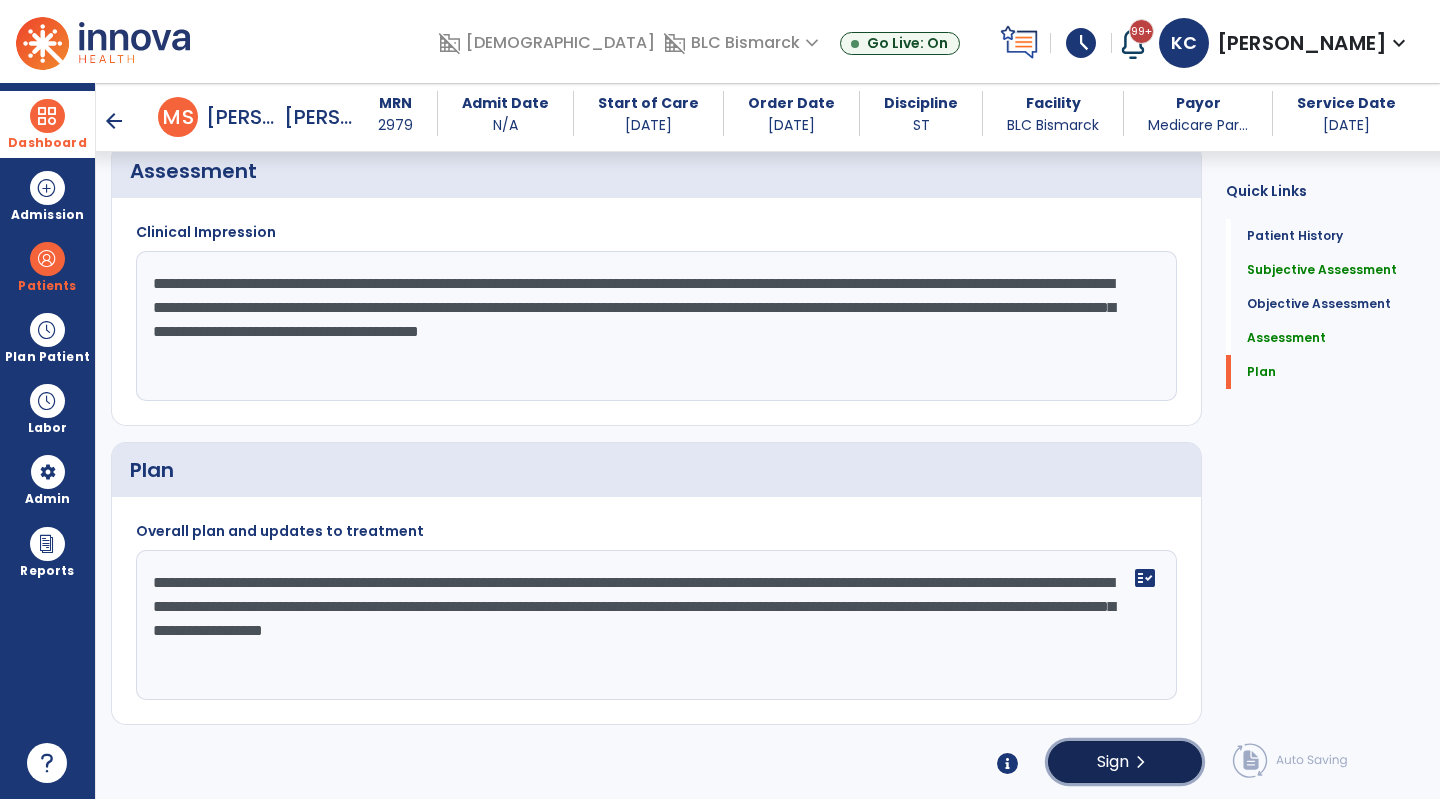 click on "Sign" 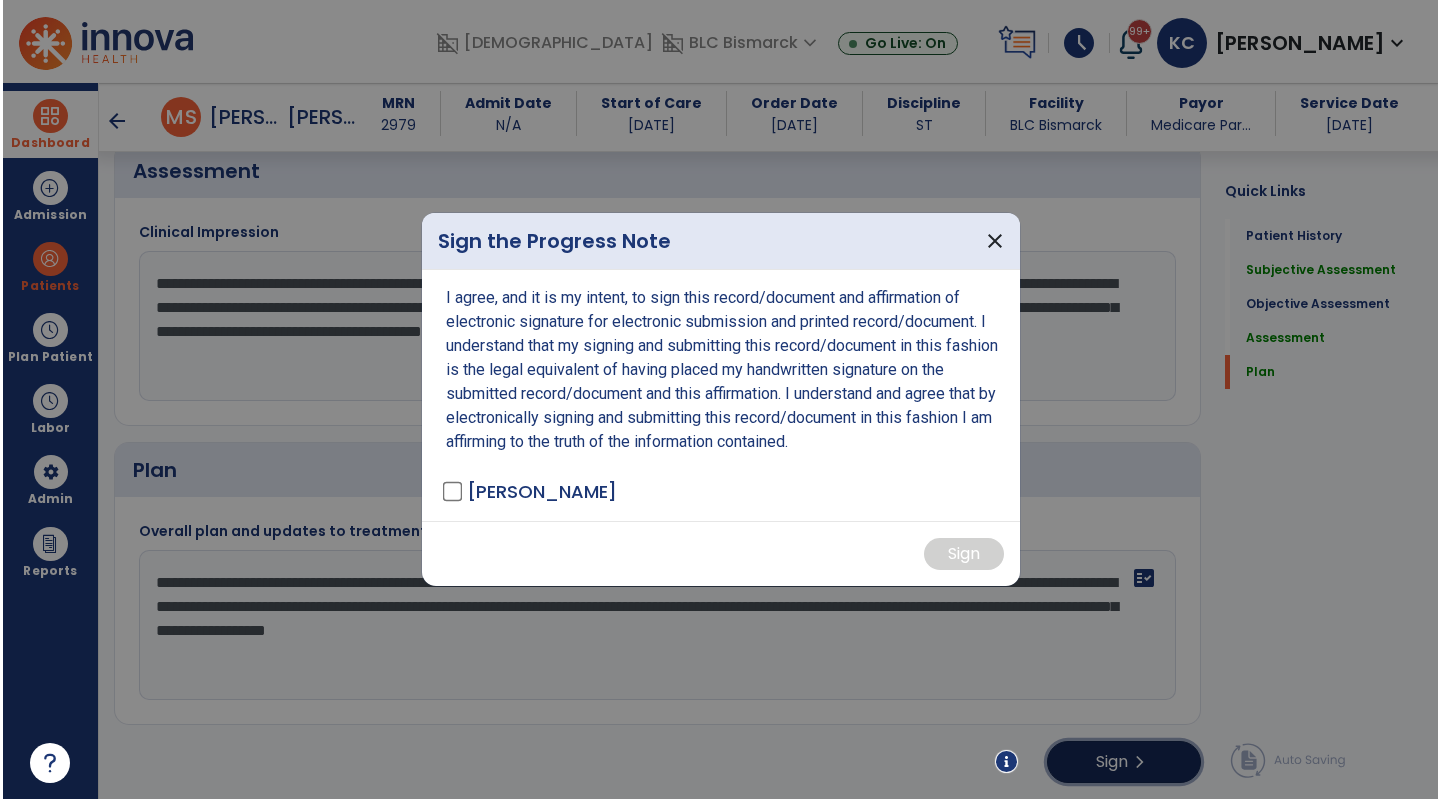 scroll, scrollTop: 2488, scrollLeft: 0, axis: vertical 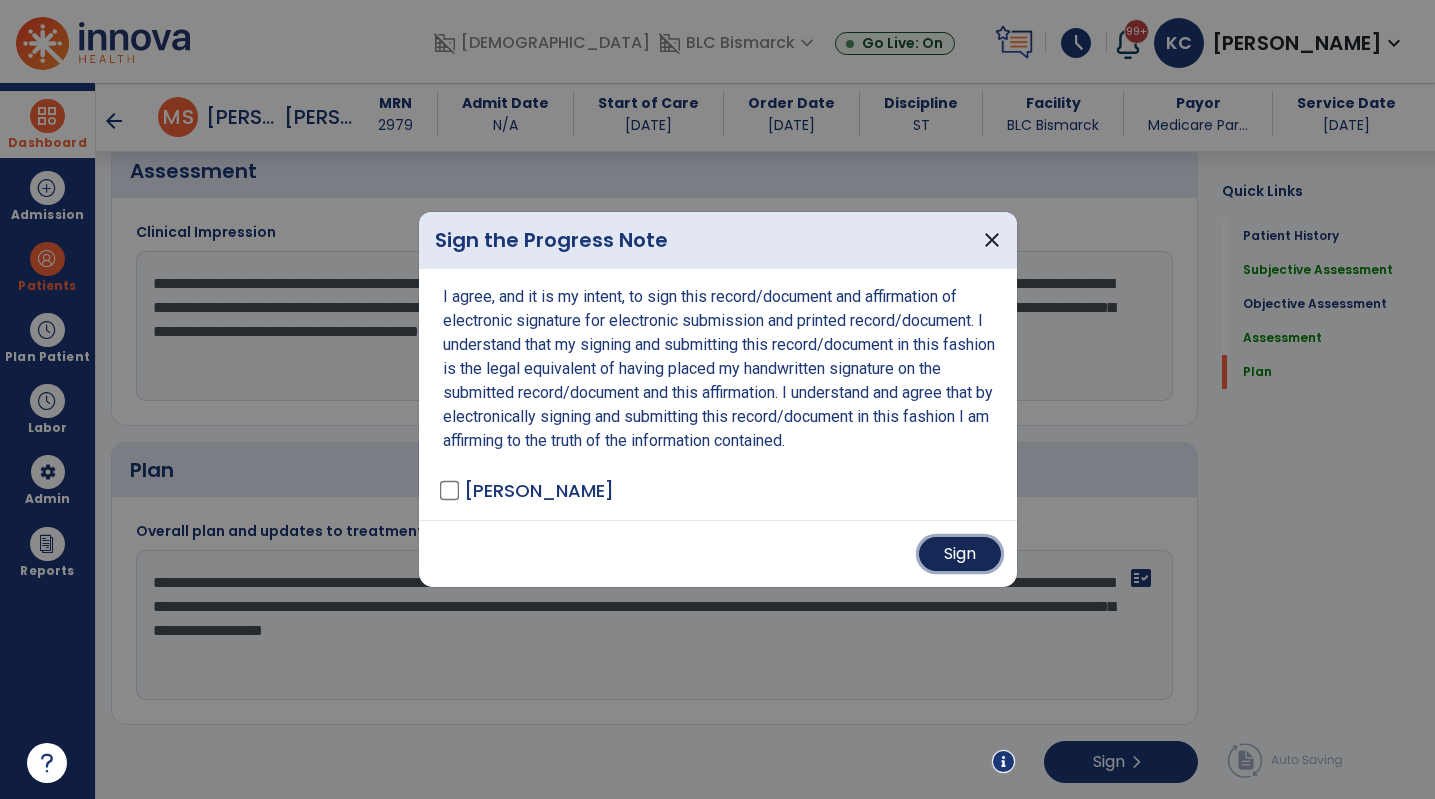 click on "Sign" at bounding box center (960, 554) 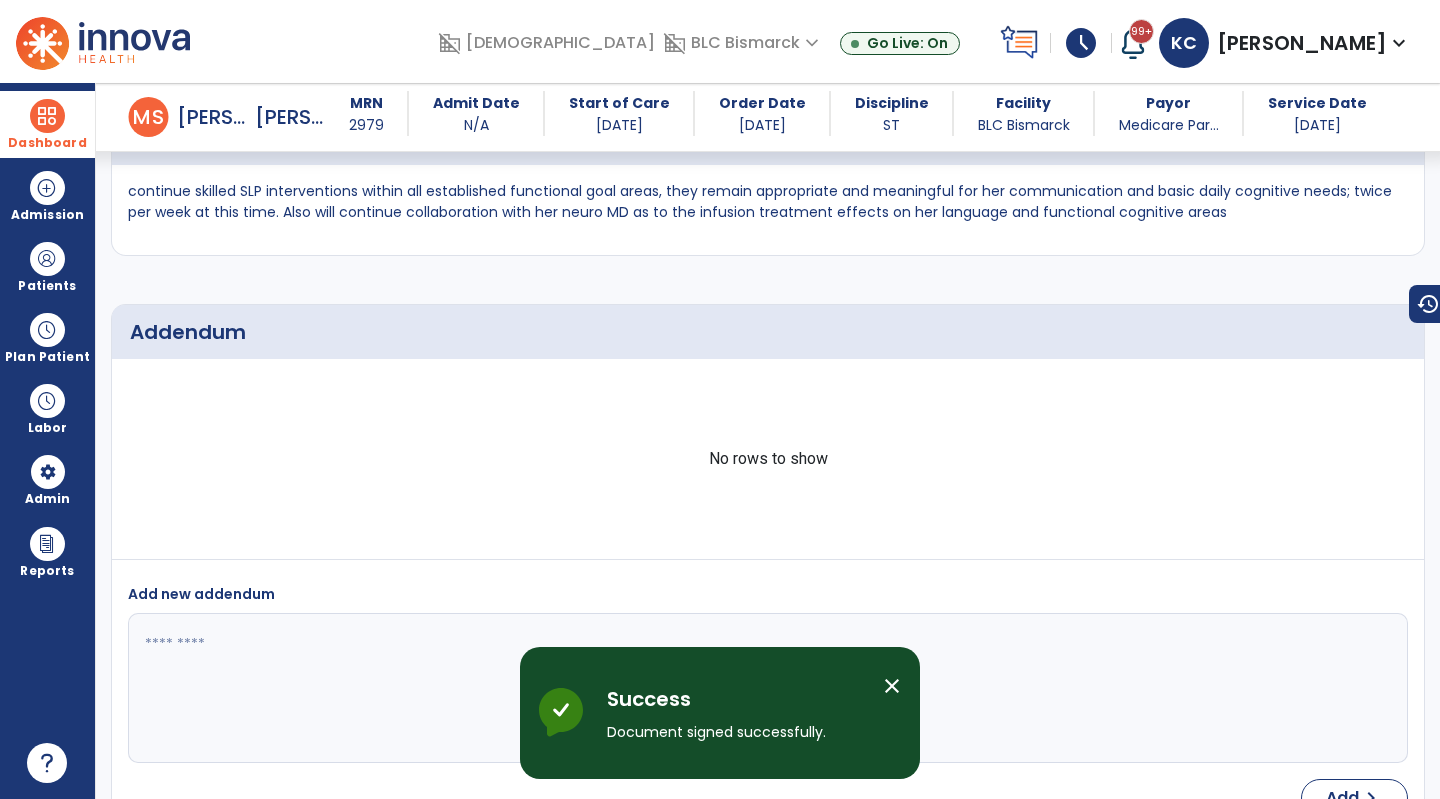 scroll, scrollTop: 4068, scrollLeft: 0, axis: vertical 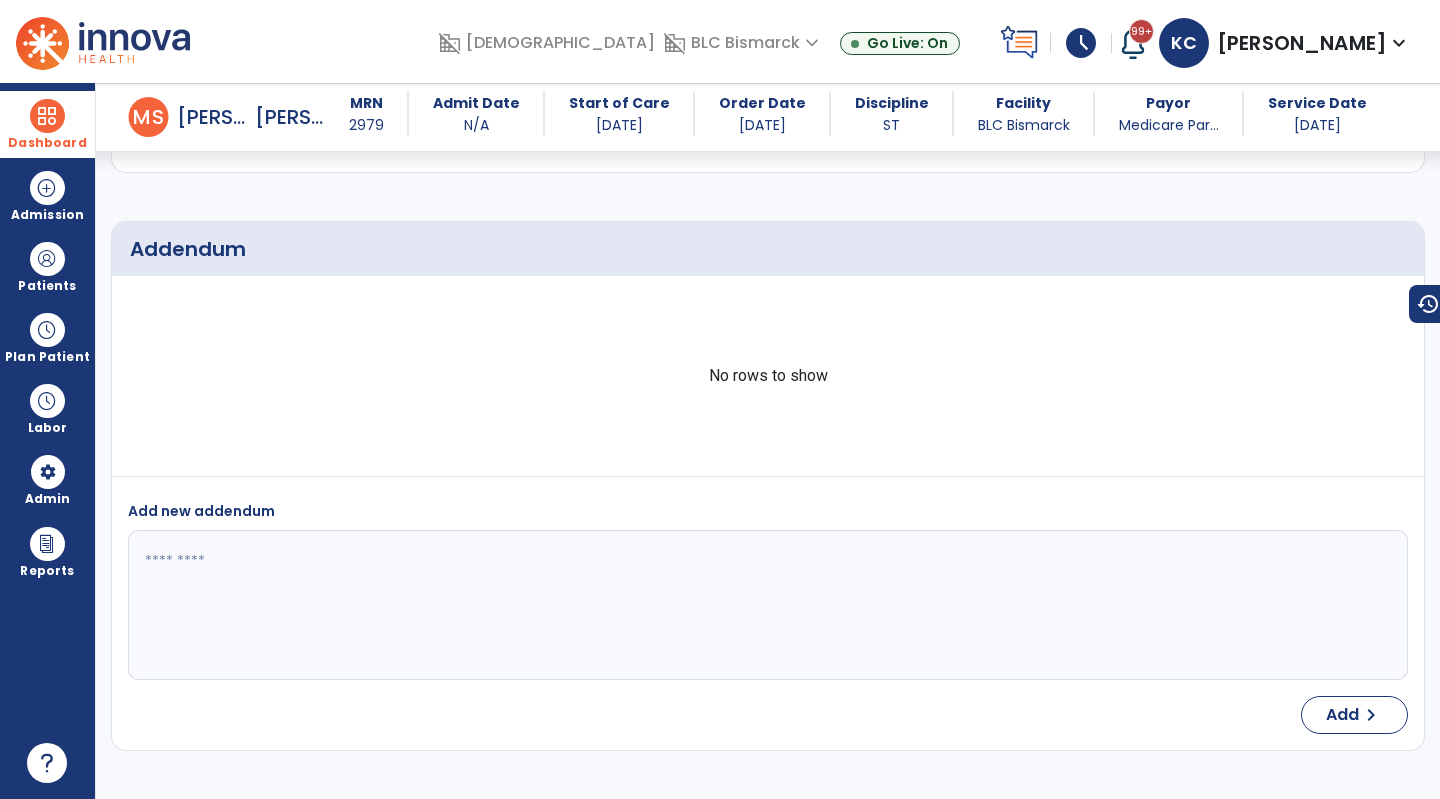 click at bounding box center (47, 116) 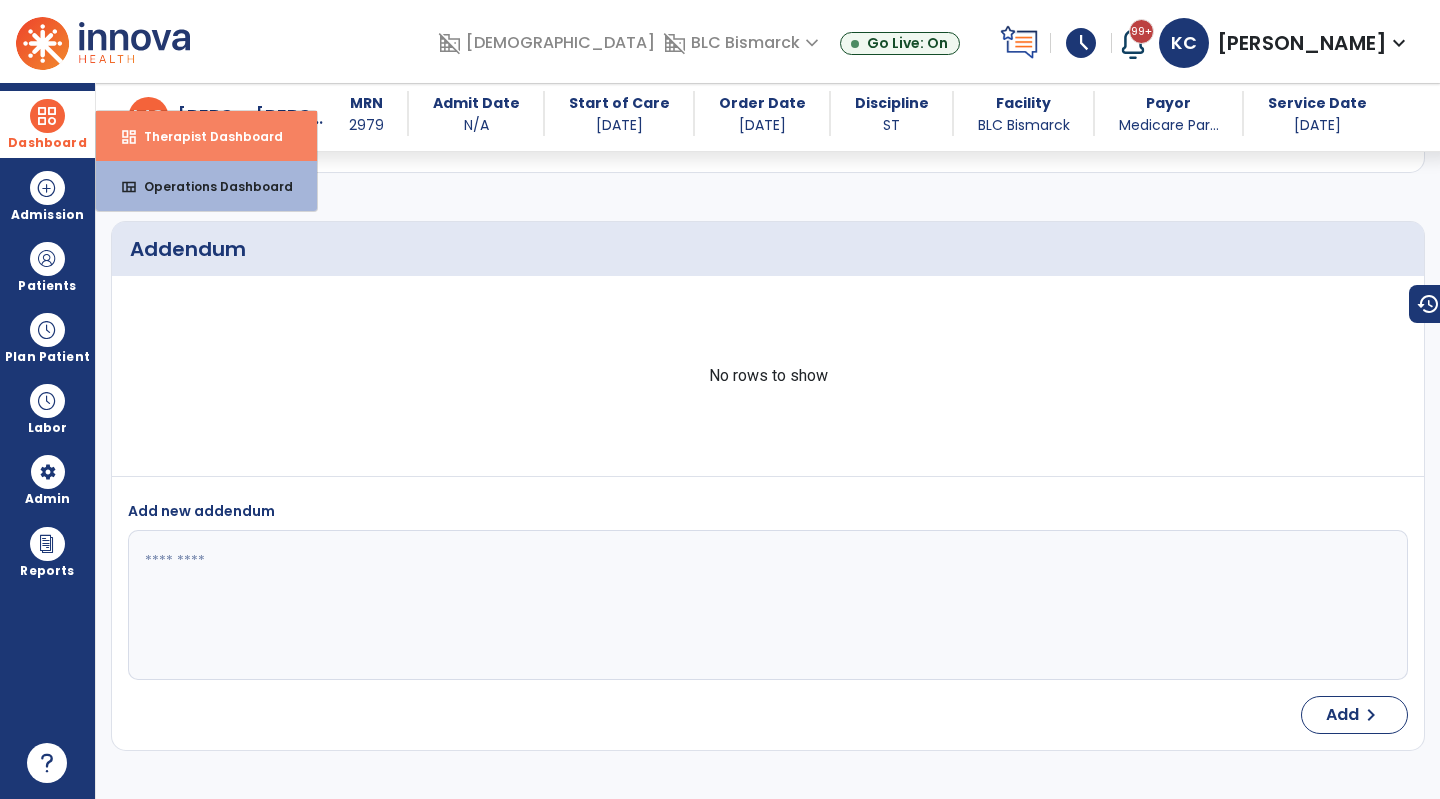 click on "Therapist Dashboard" at bounding box center (205, 136) 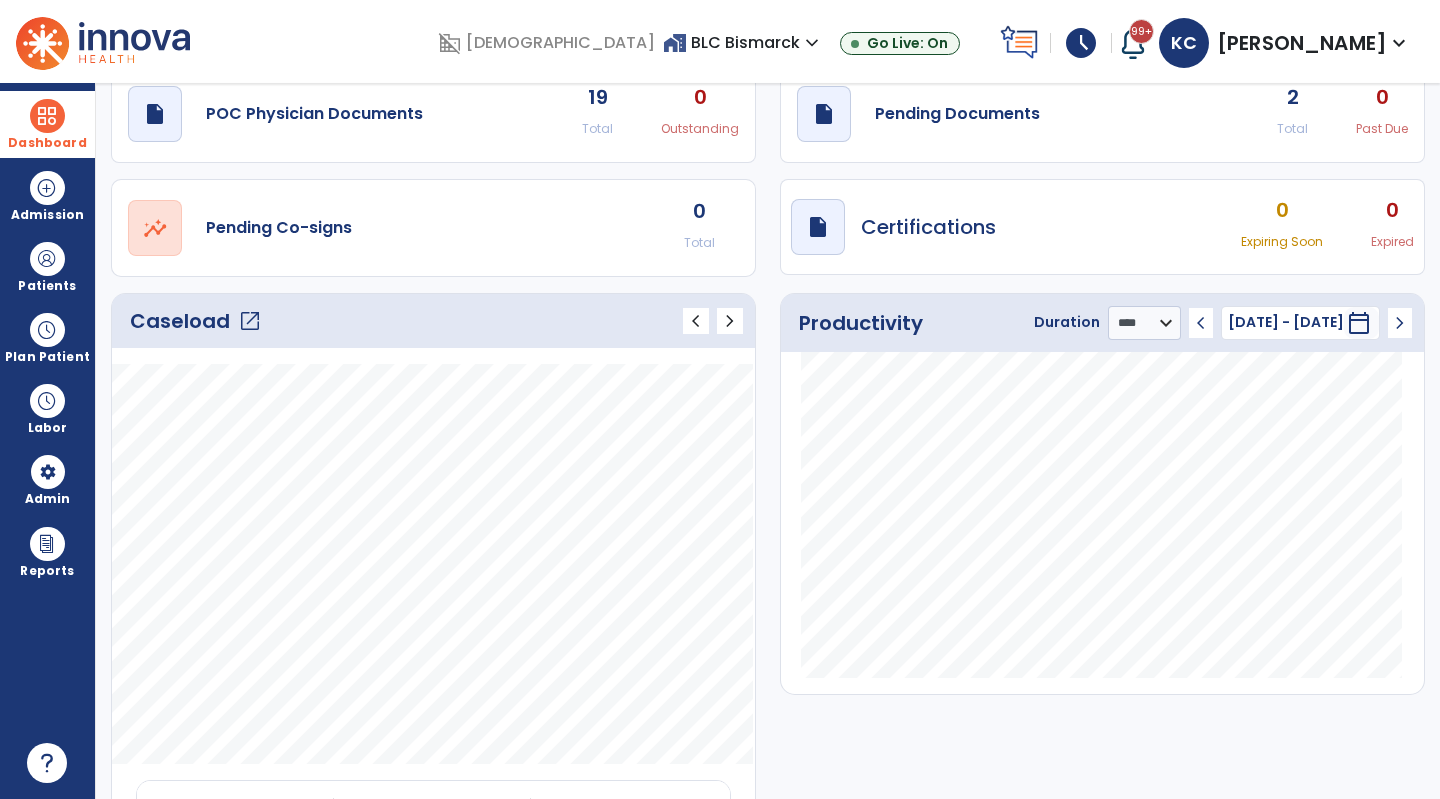 scroll, scrollTop: 0, scrollLeft: 0, axis: both 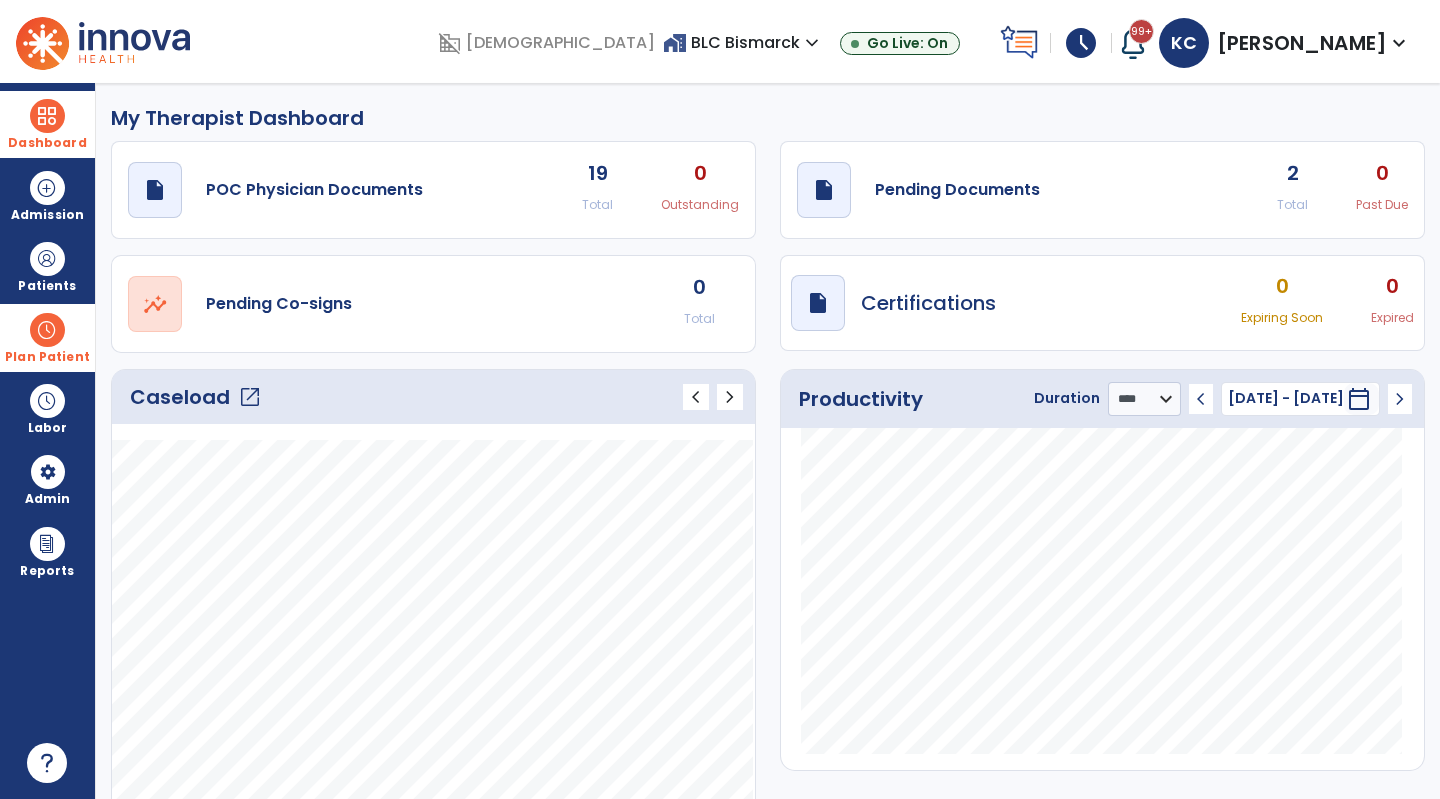 click at bounding box center [47, 330] 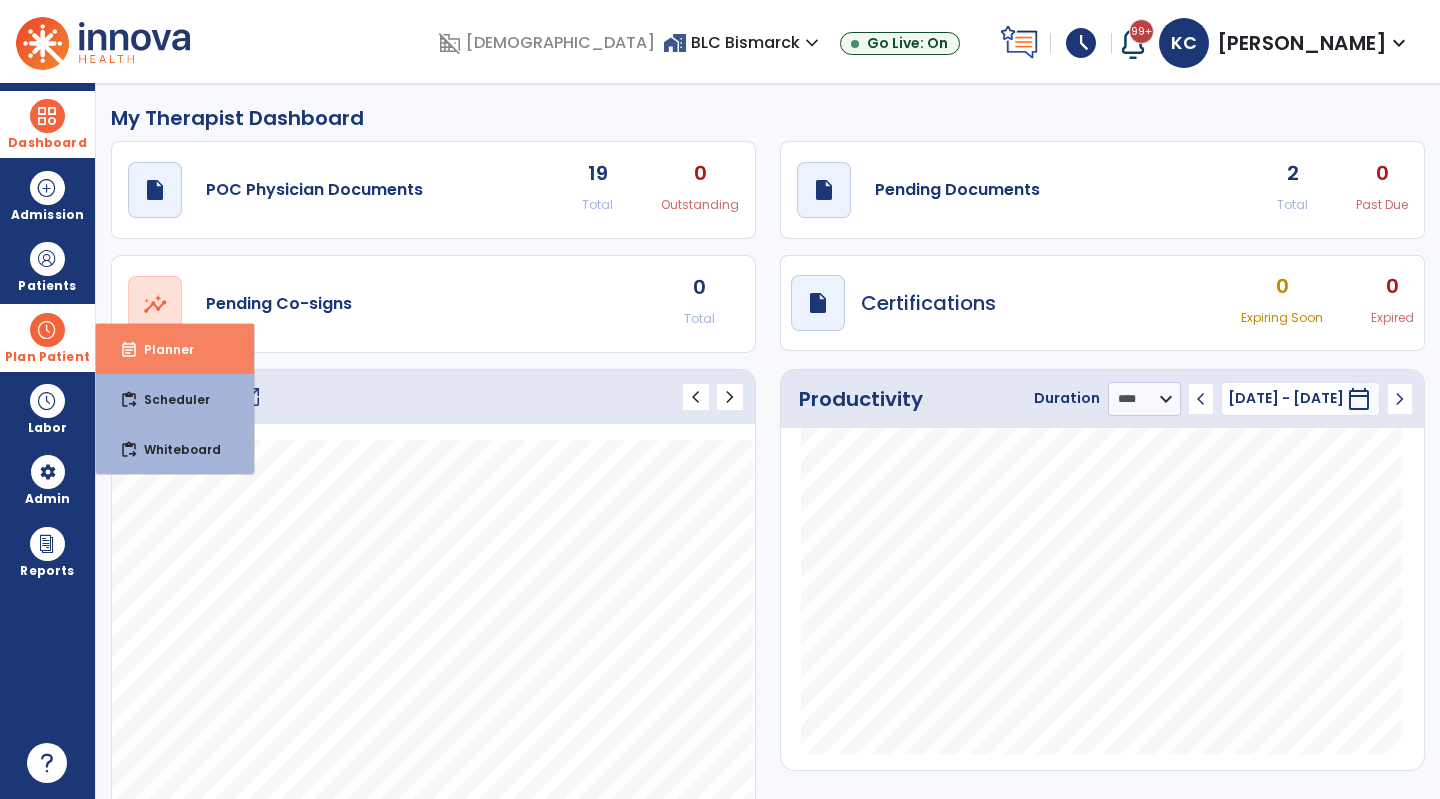 click on "Planner" at bounding box center [161, 349] 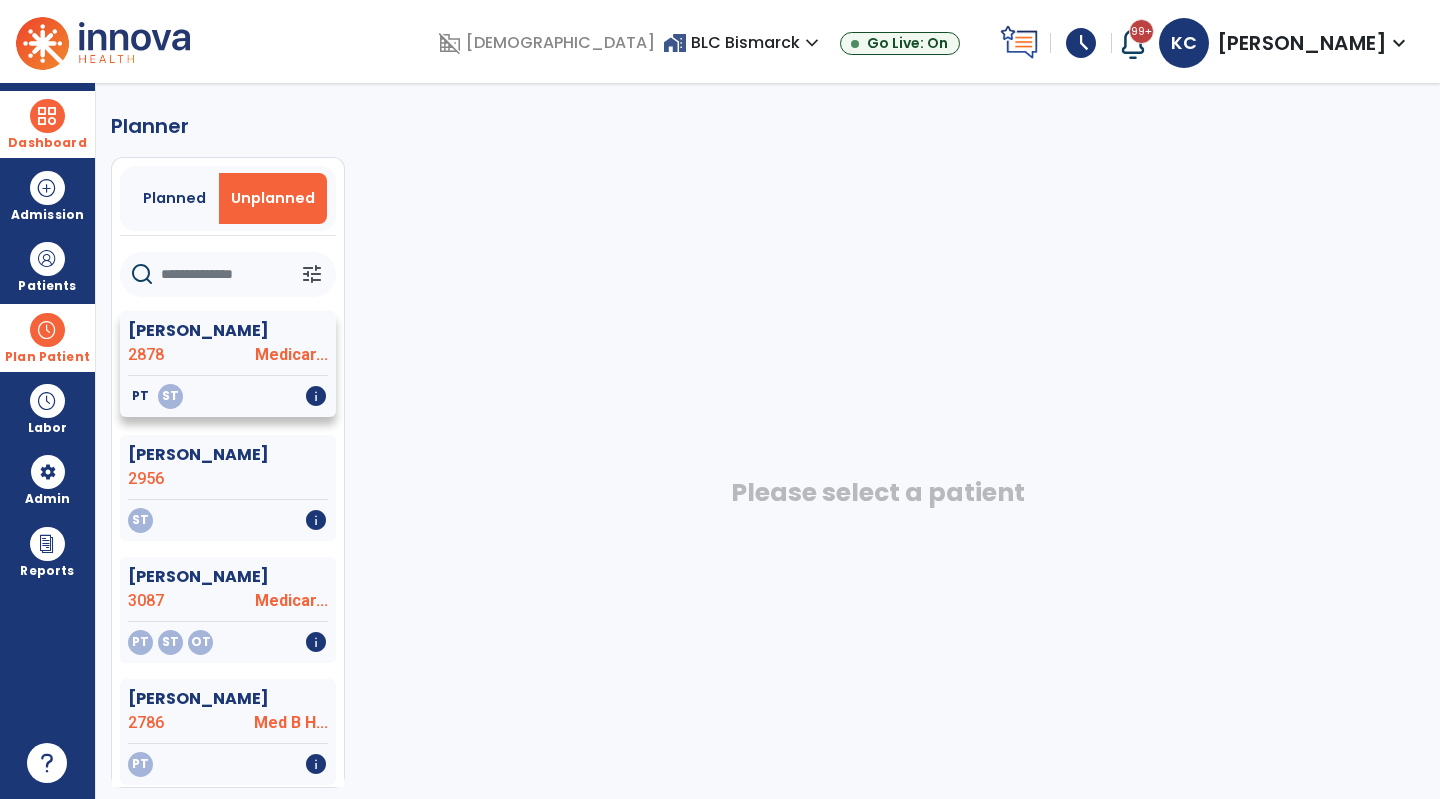 click on "Medicar..." 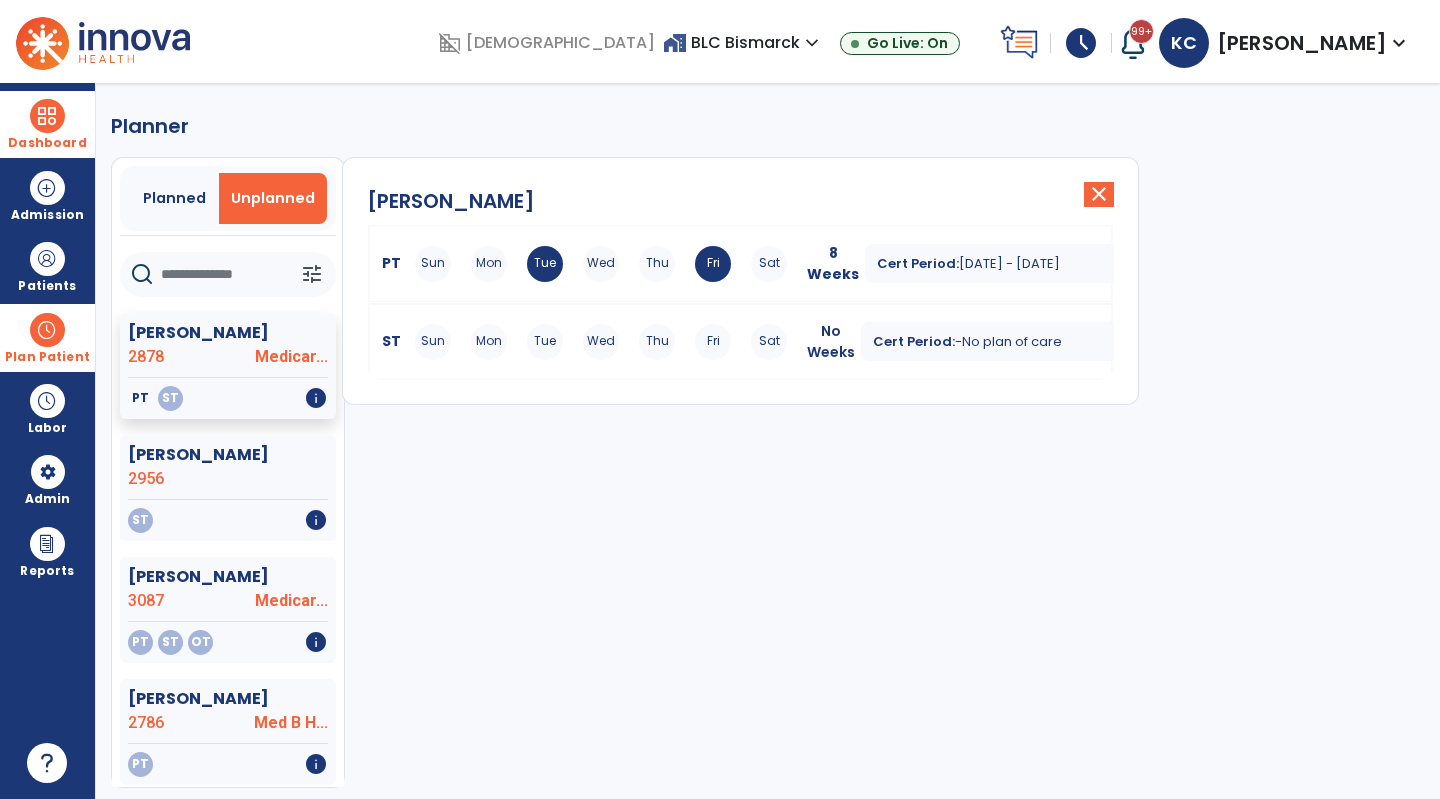 click on "Wed" at bounding box center (601, 342) 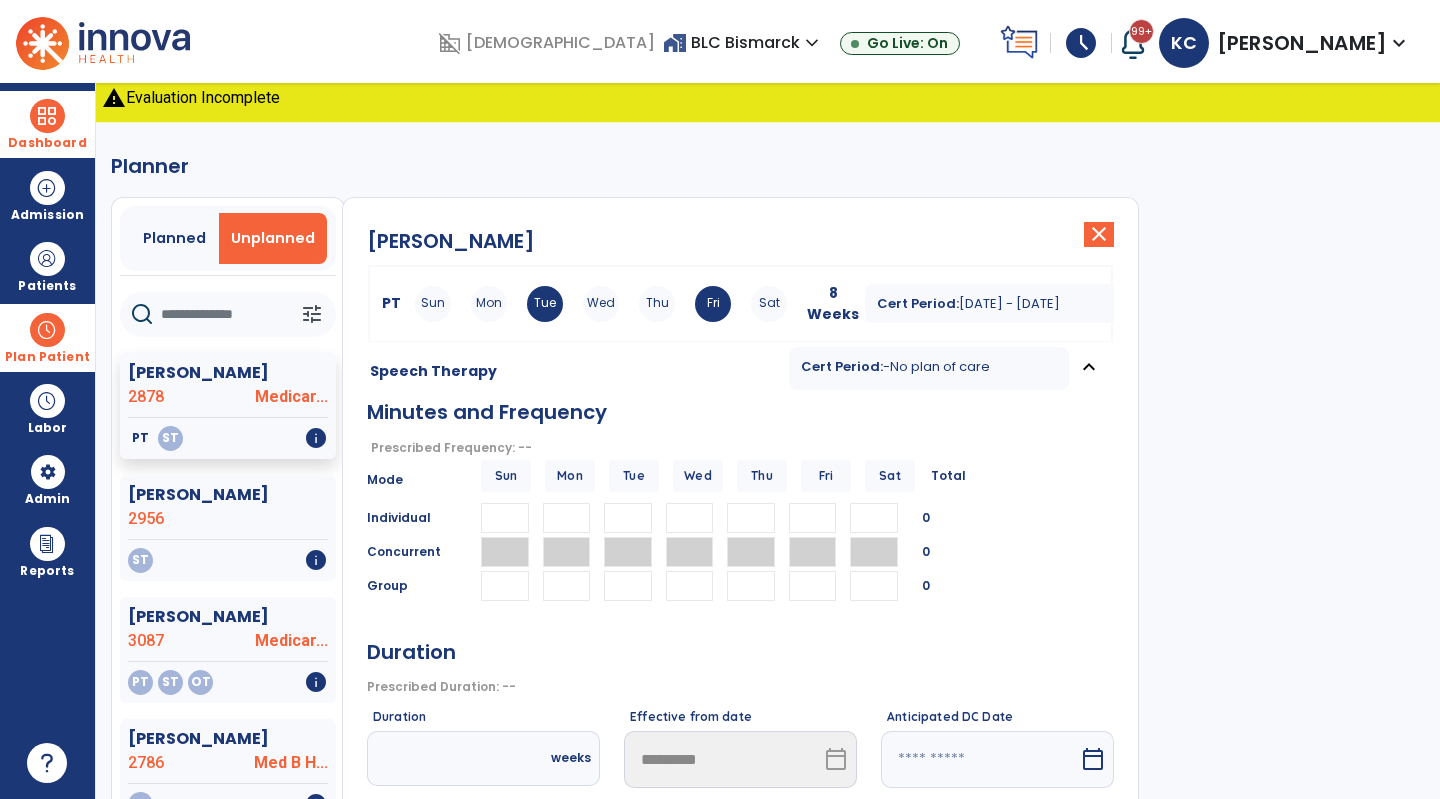 click at bounding box center [751, 518] 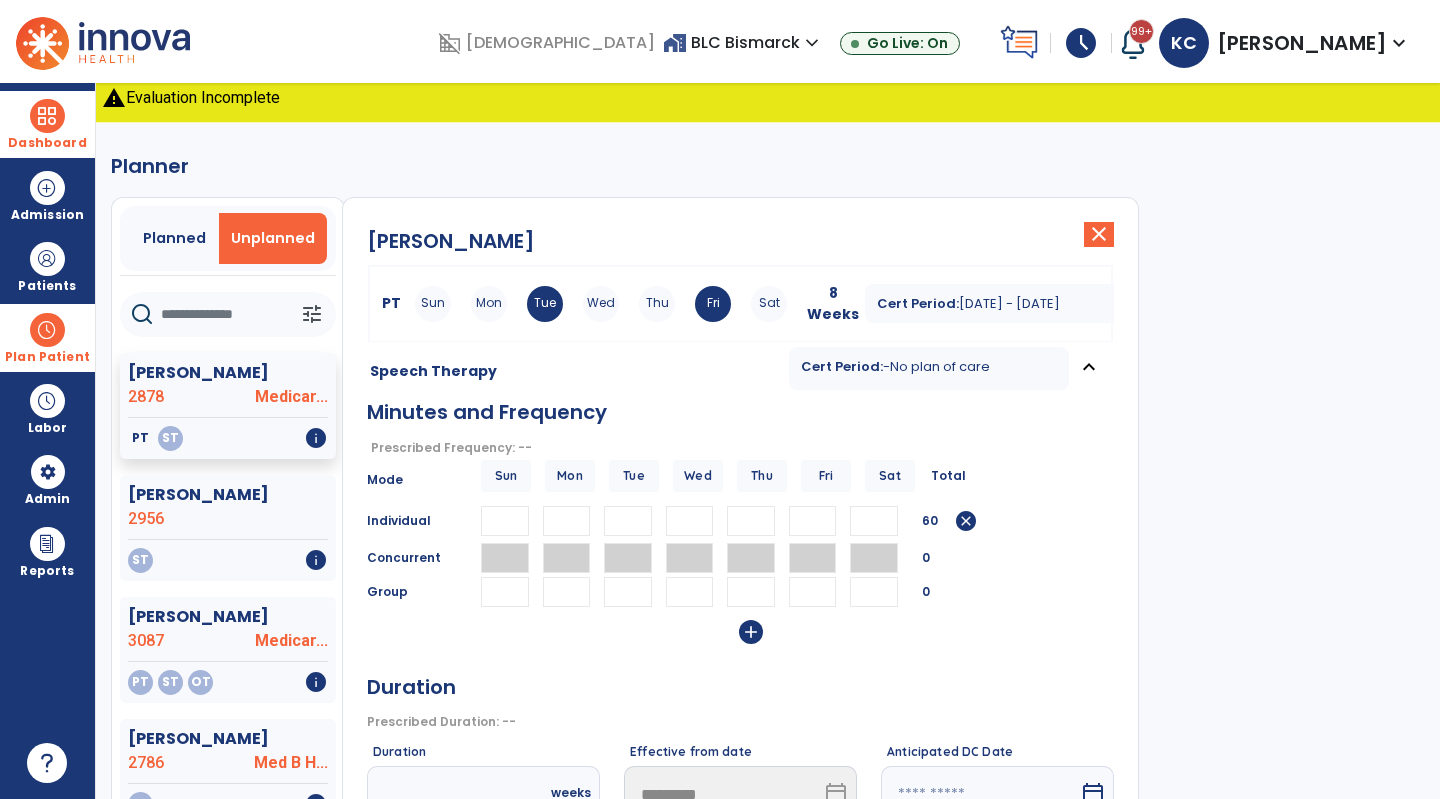 type on "**" 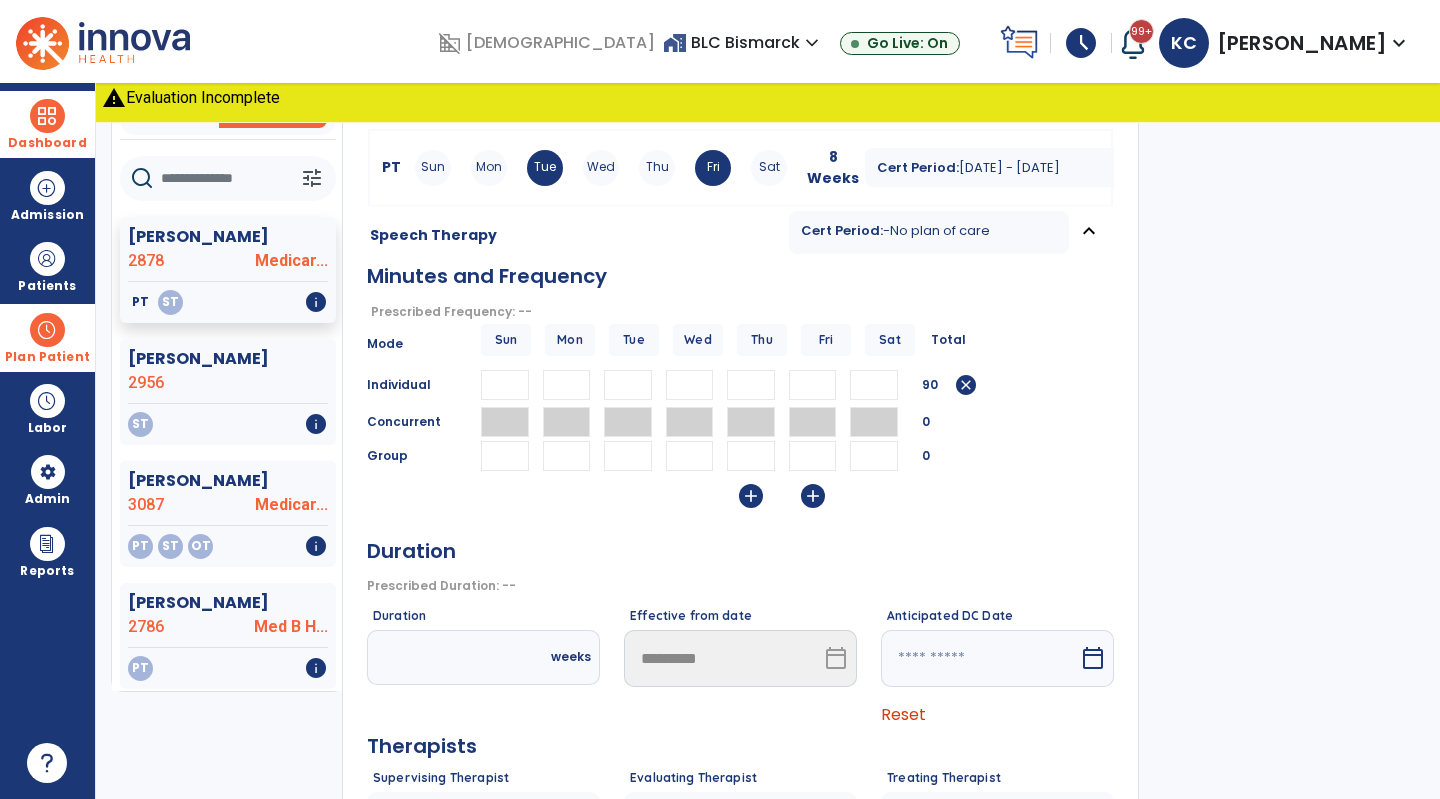 scroll, scrollTop: 137, scrollLeft: 0, axis: vertical 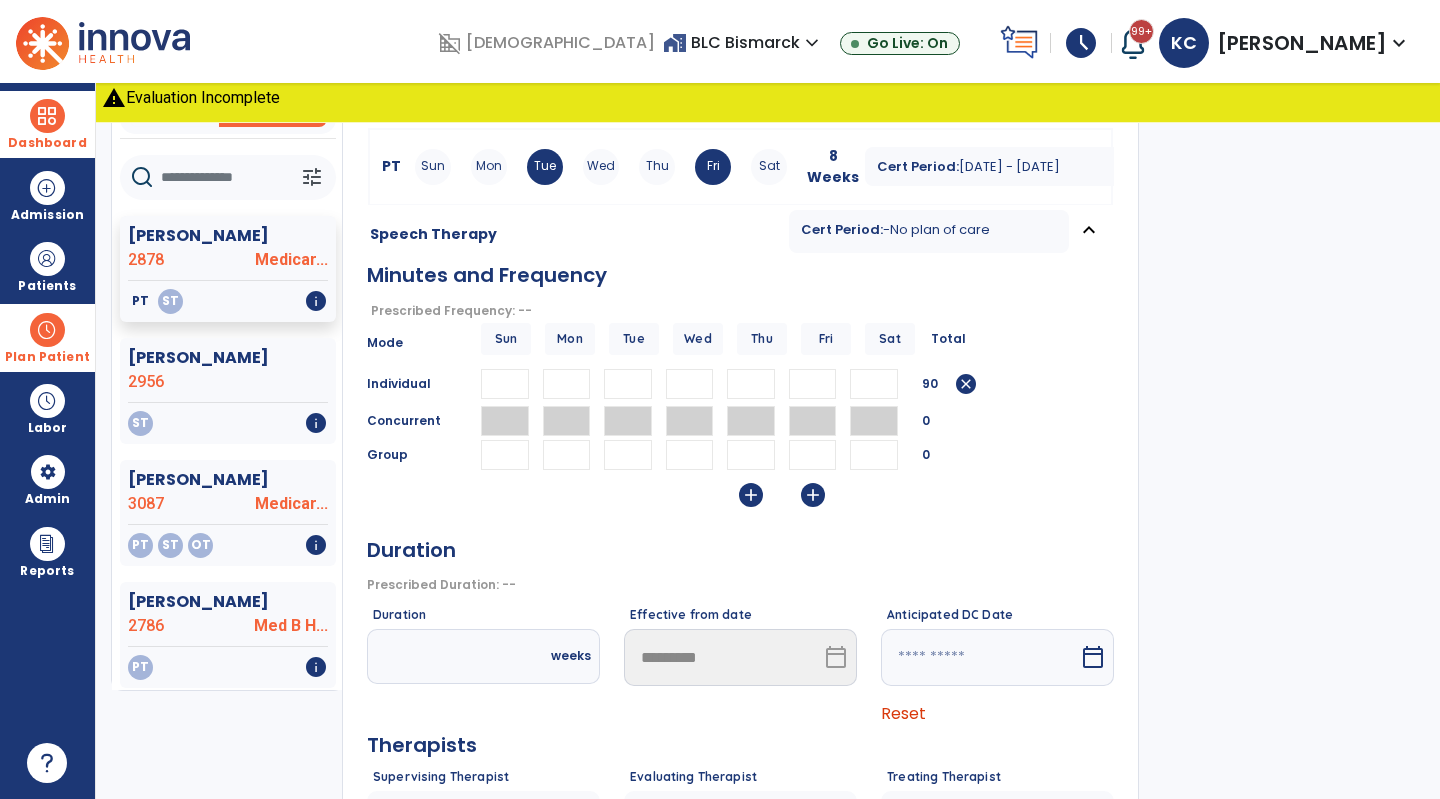 type on "**" 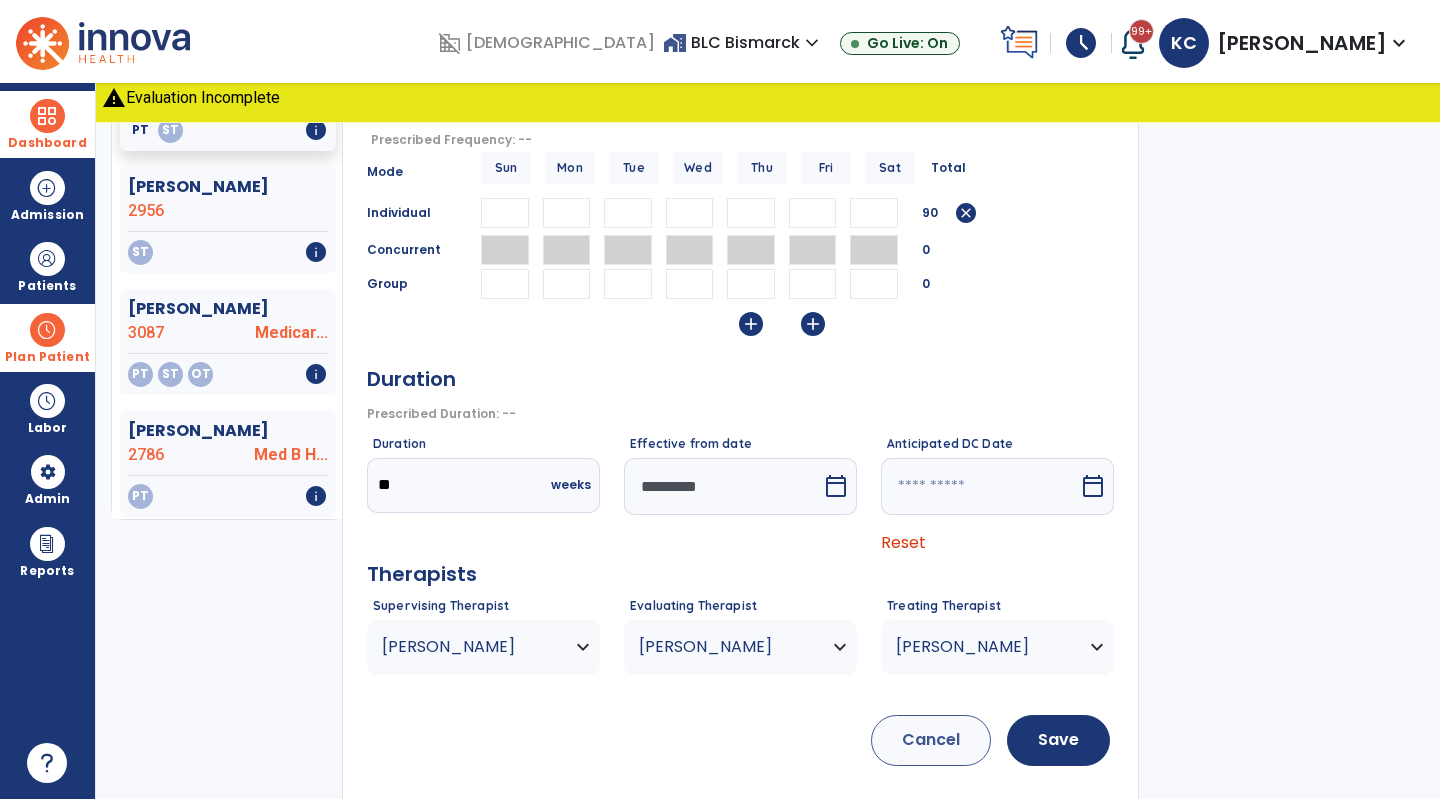 scroll, scrollTop: 323, scrollLeft: 0, axis: vertical 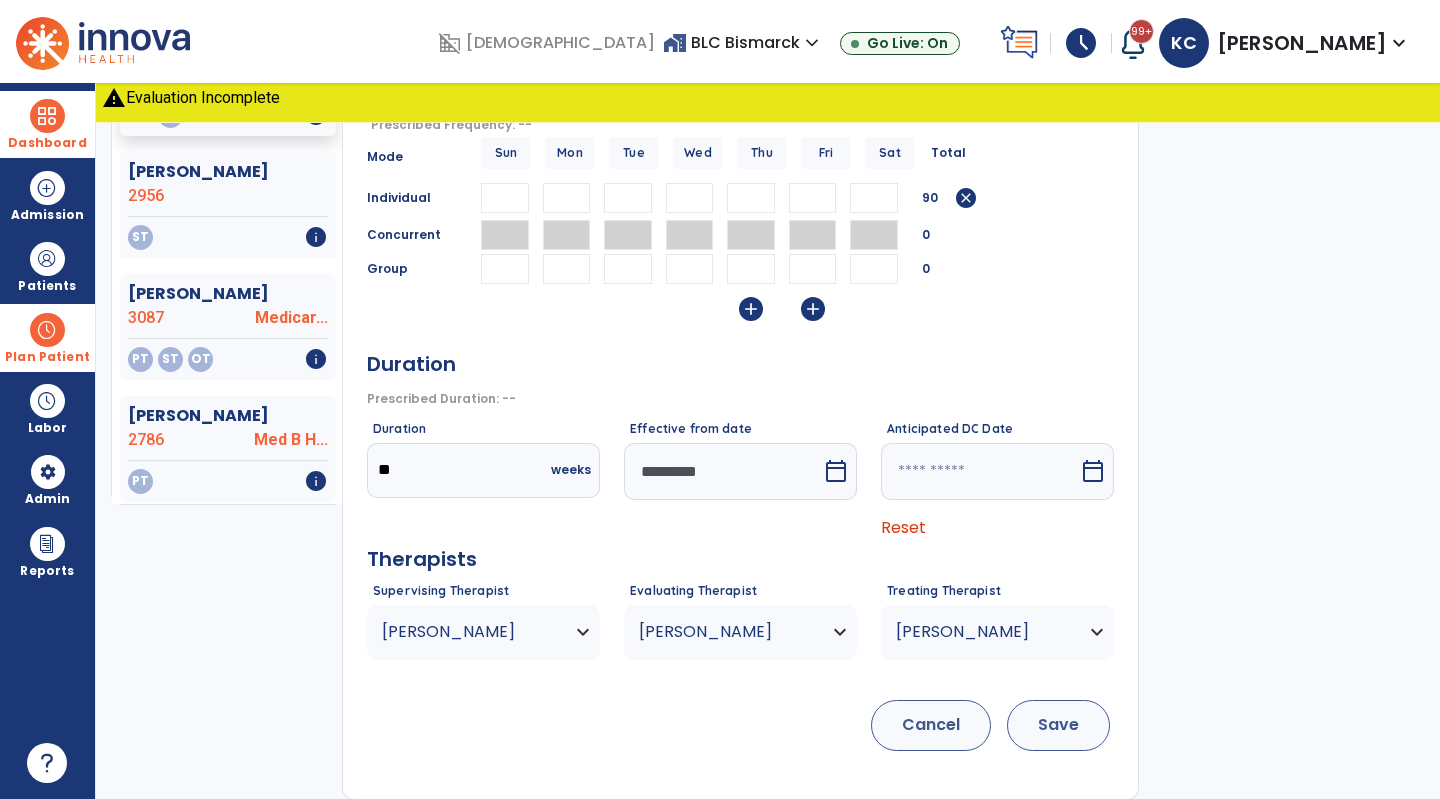 type on "**" 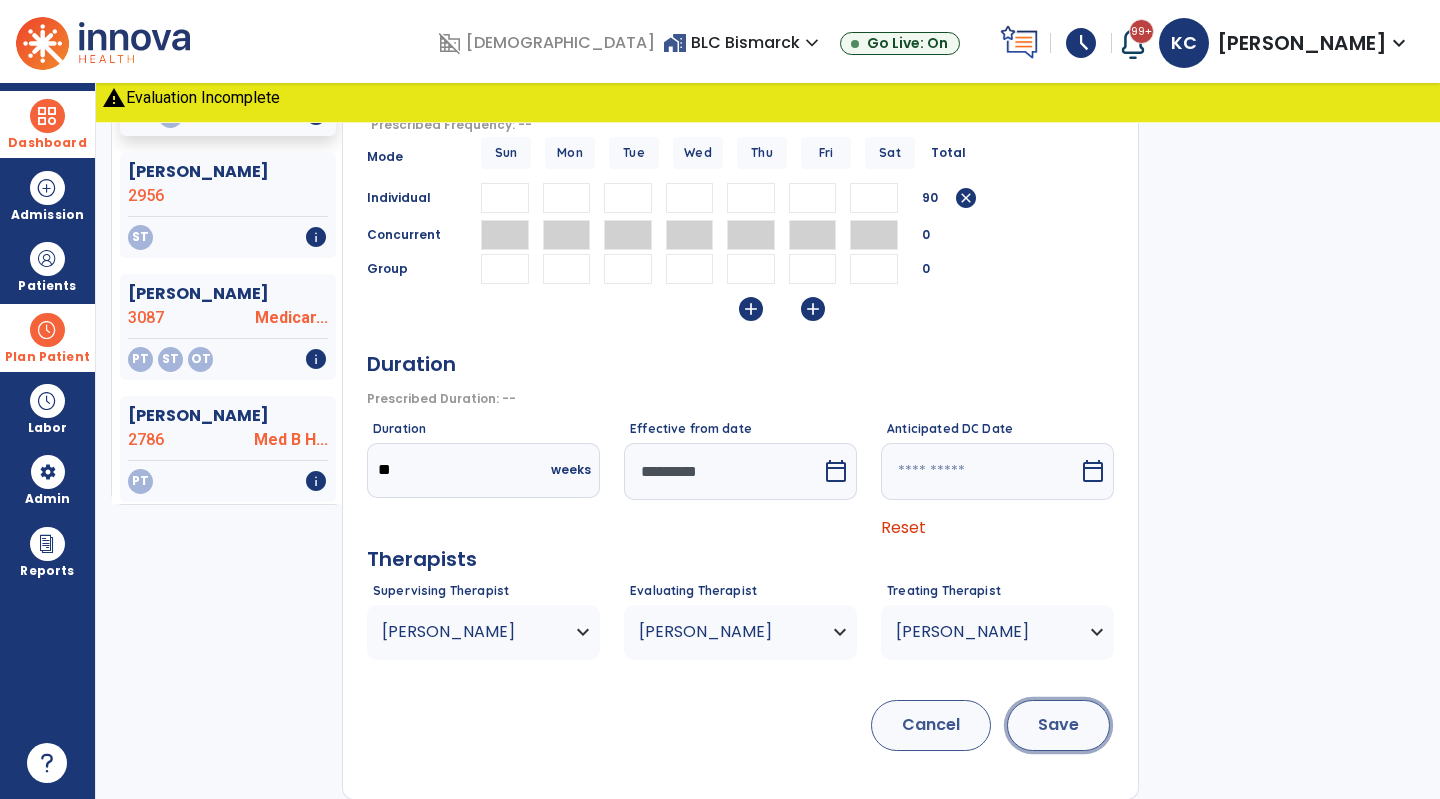 click on "Save" at bounding box center (1058, 725) 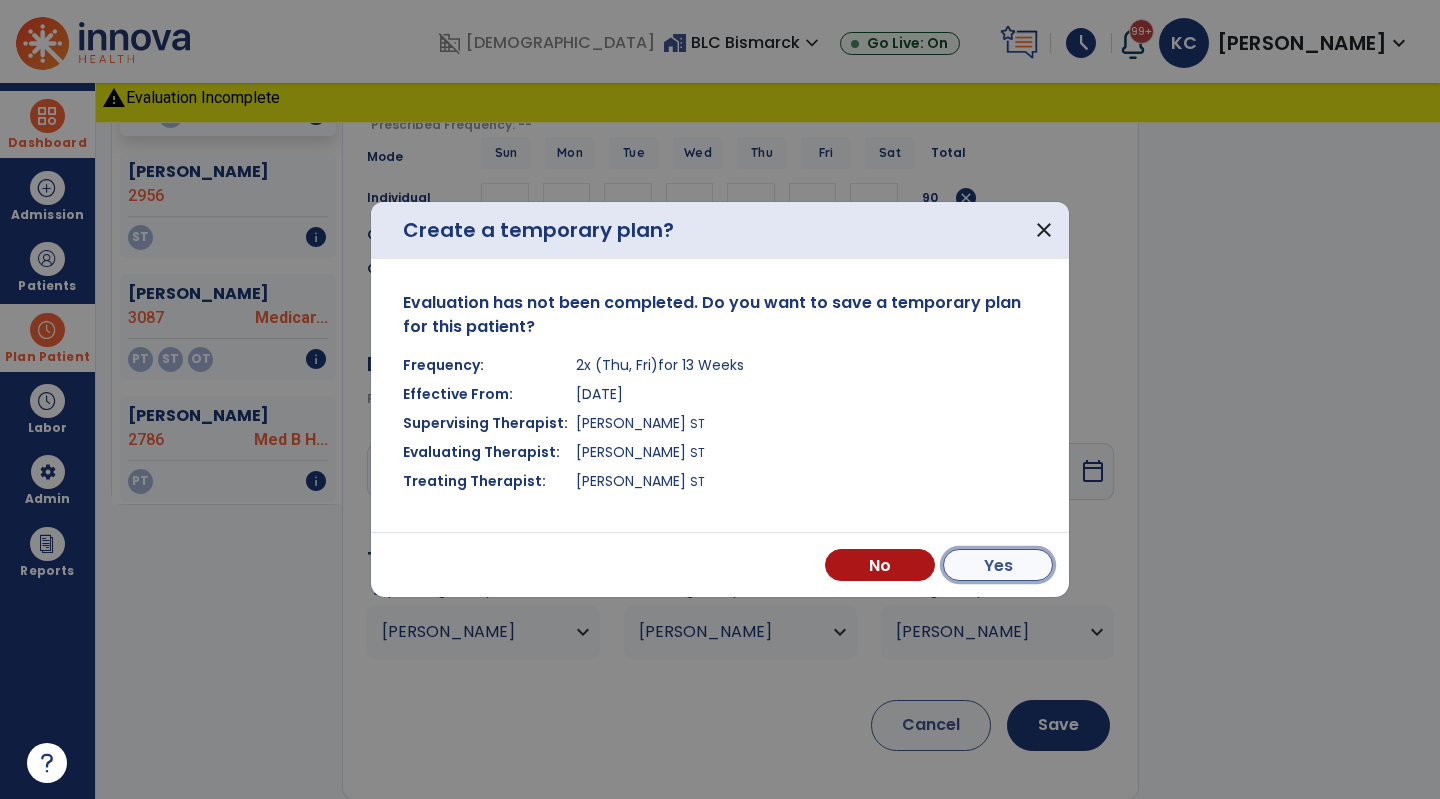 click on "Yes" at bounding box center [998, 565] 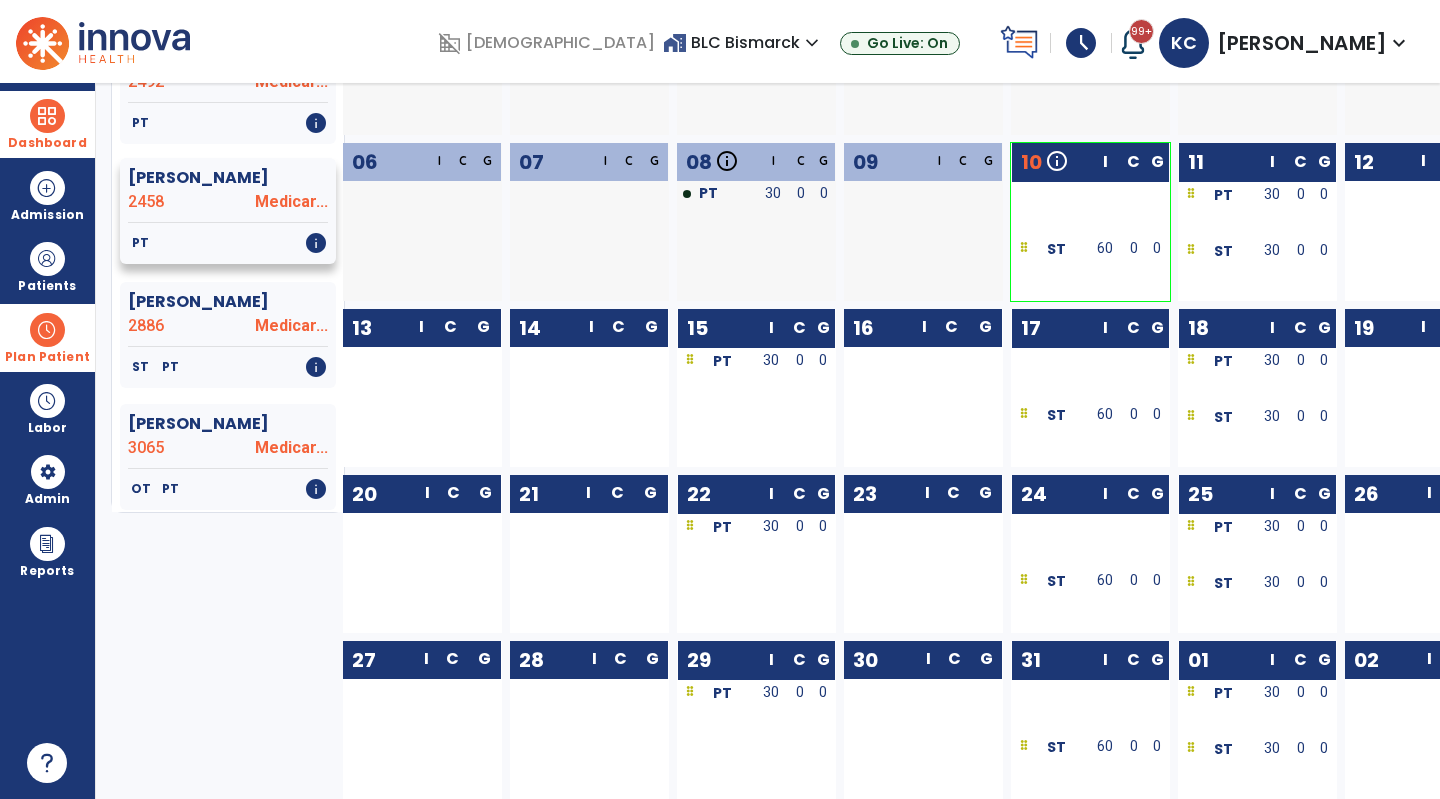 scroll, scrollTop: 0, scrollLeft: 0, axis: both 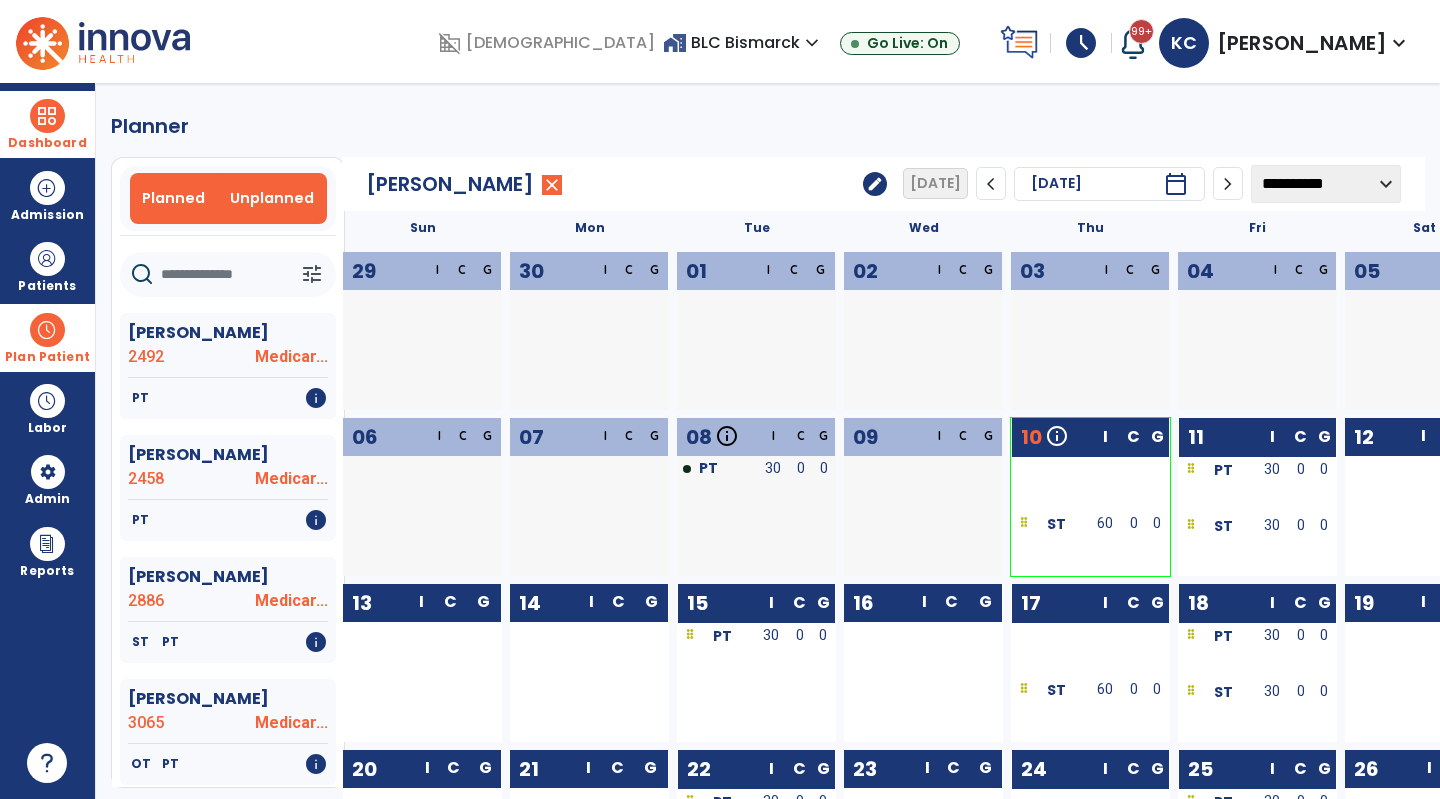click on "Unplanned" at bounding box center (272, 198) 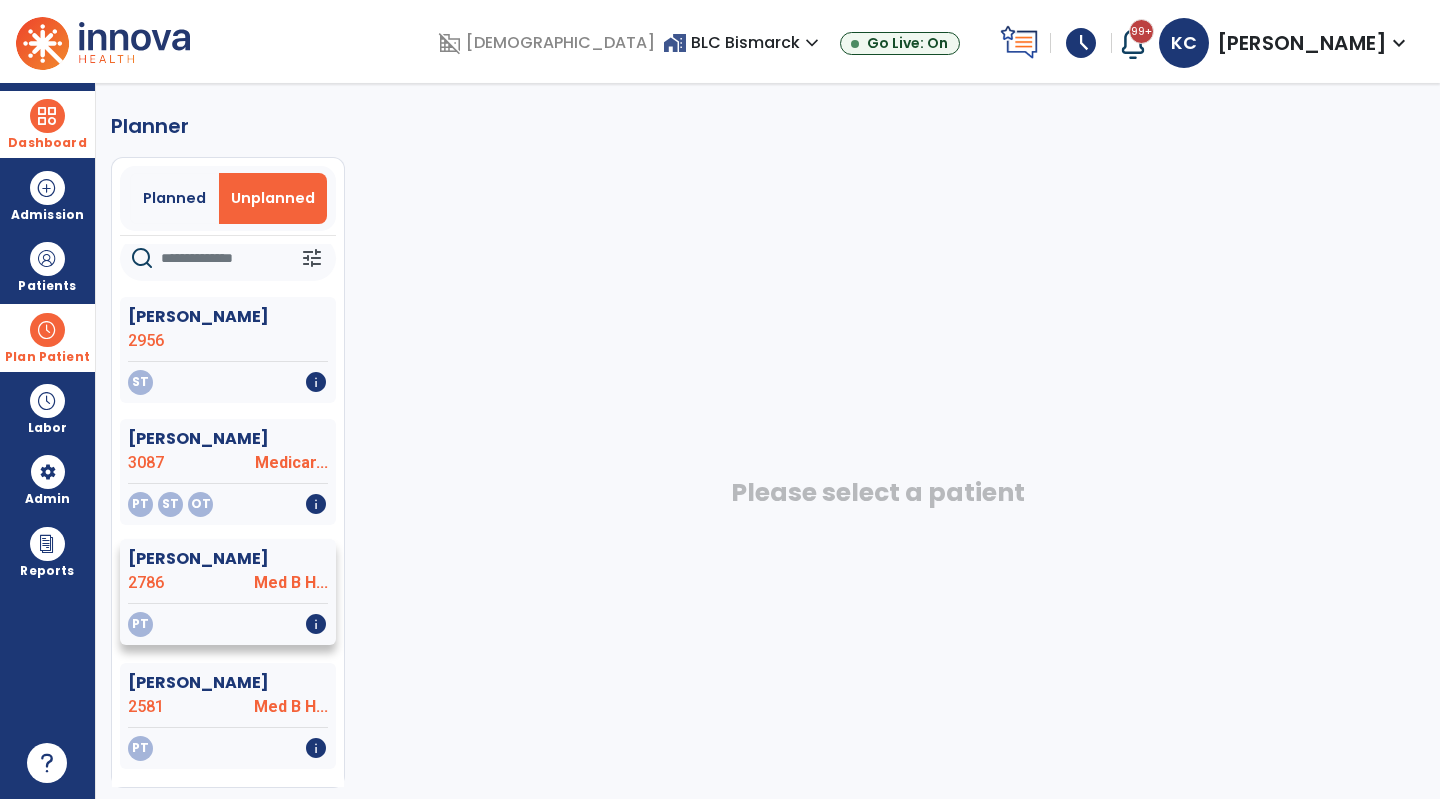 scroll, scrollTop: 0, scrollLeft: 0, axis: both 